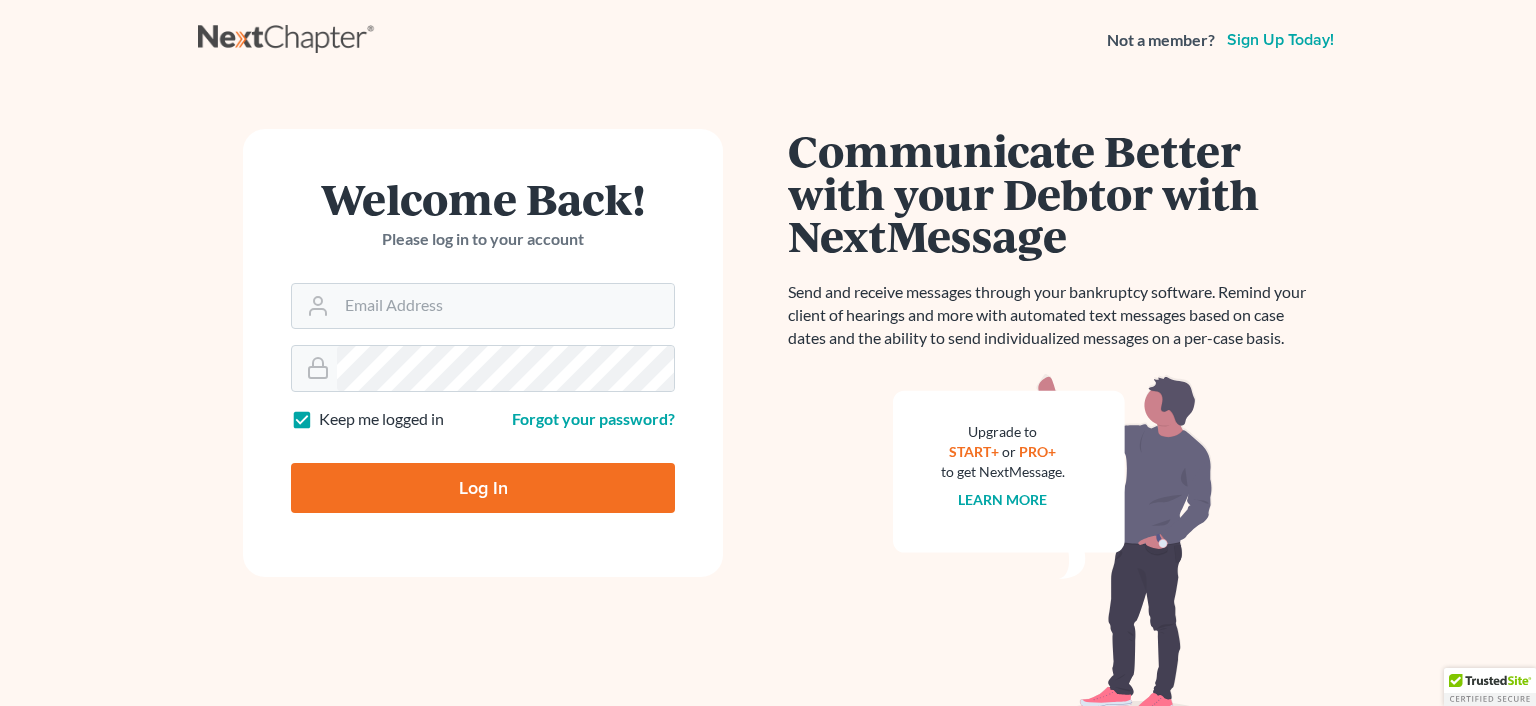 scroll, scrollTop: 0, scrollLeft: 0, axis: both 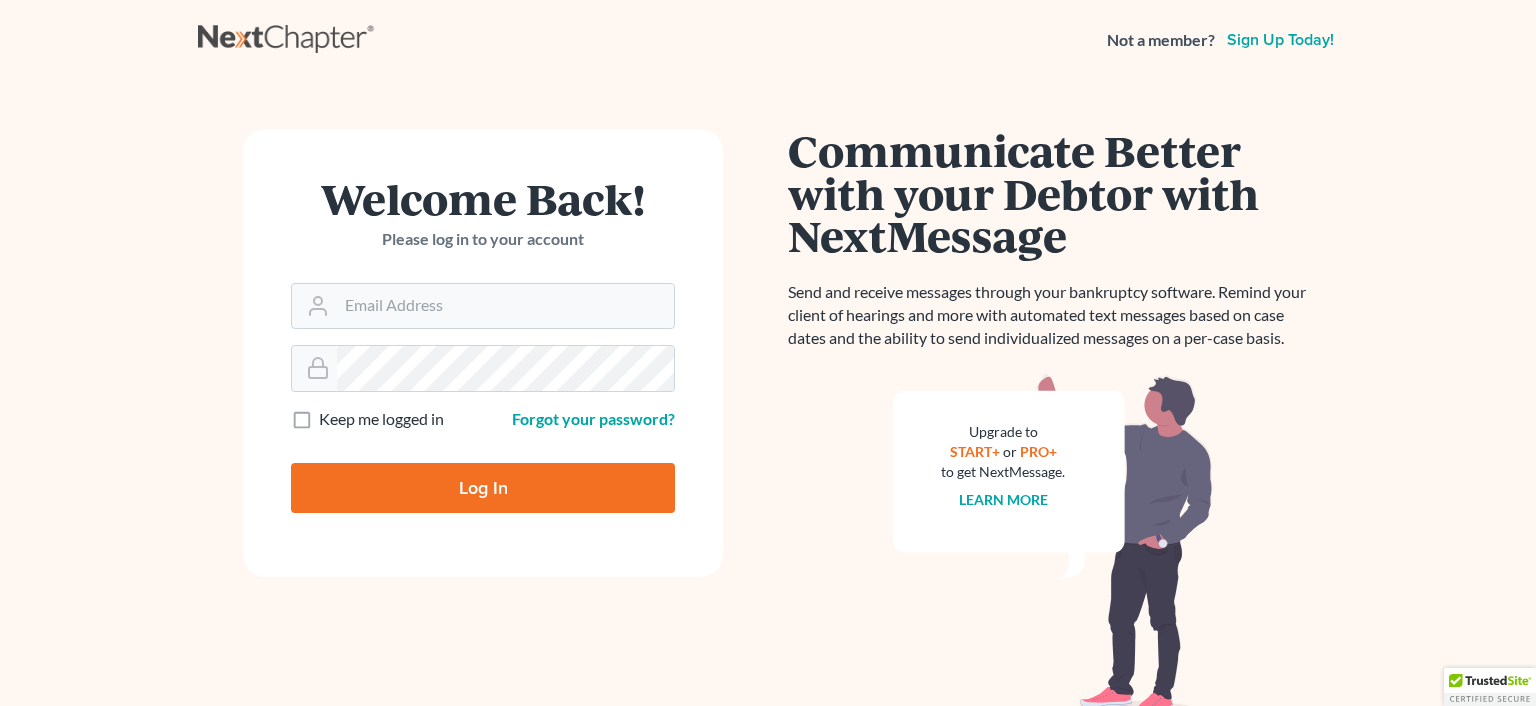 click on "Sign up today!" at bounding box center [1280, 40] 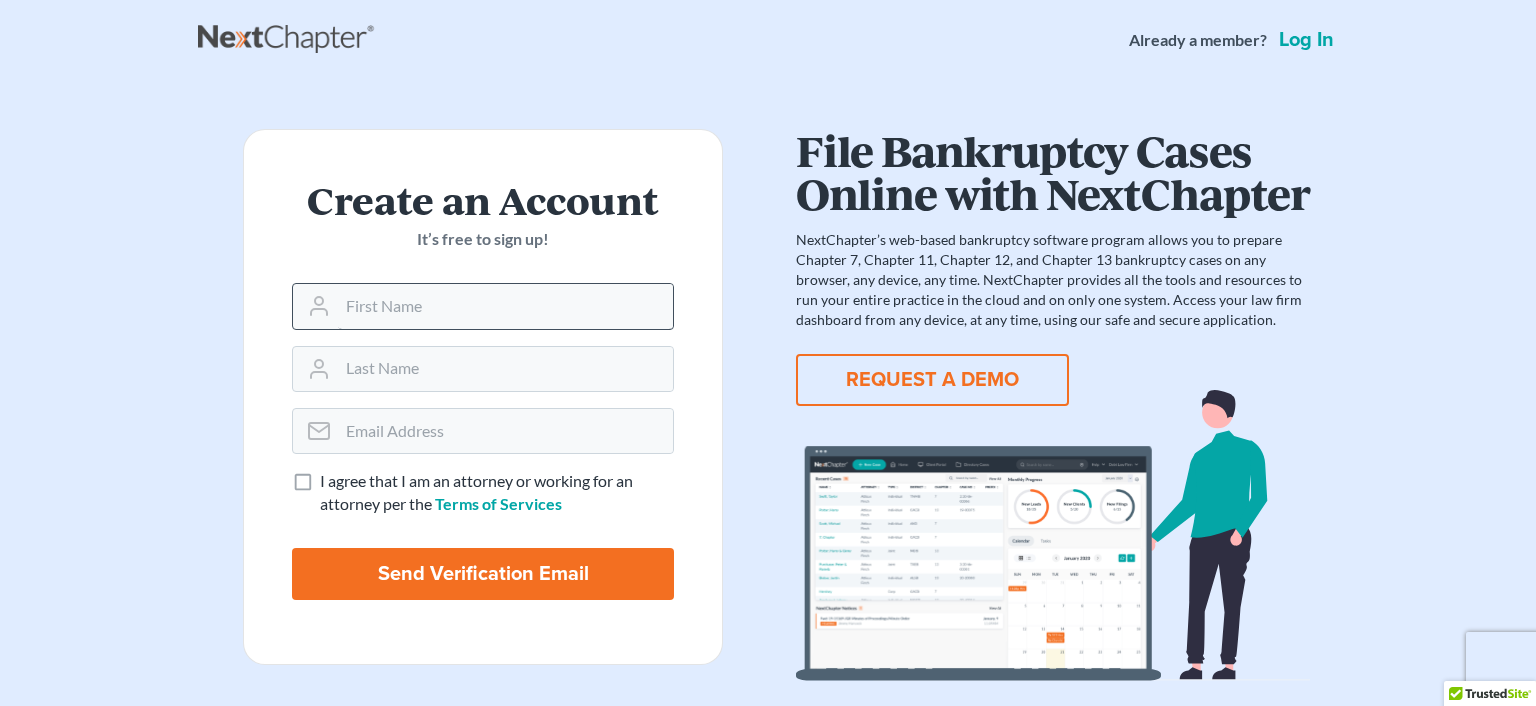 scroll, scrollTop: 0, scrollLeft: 0, axis: both 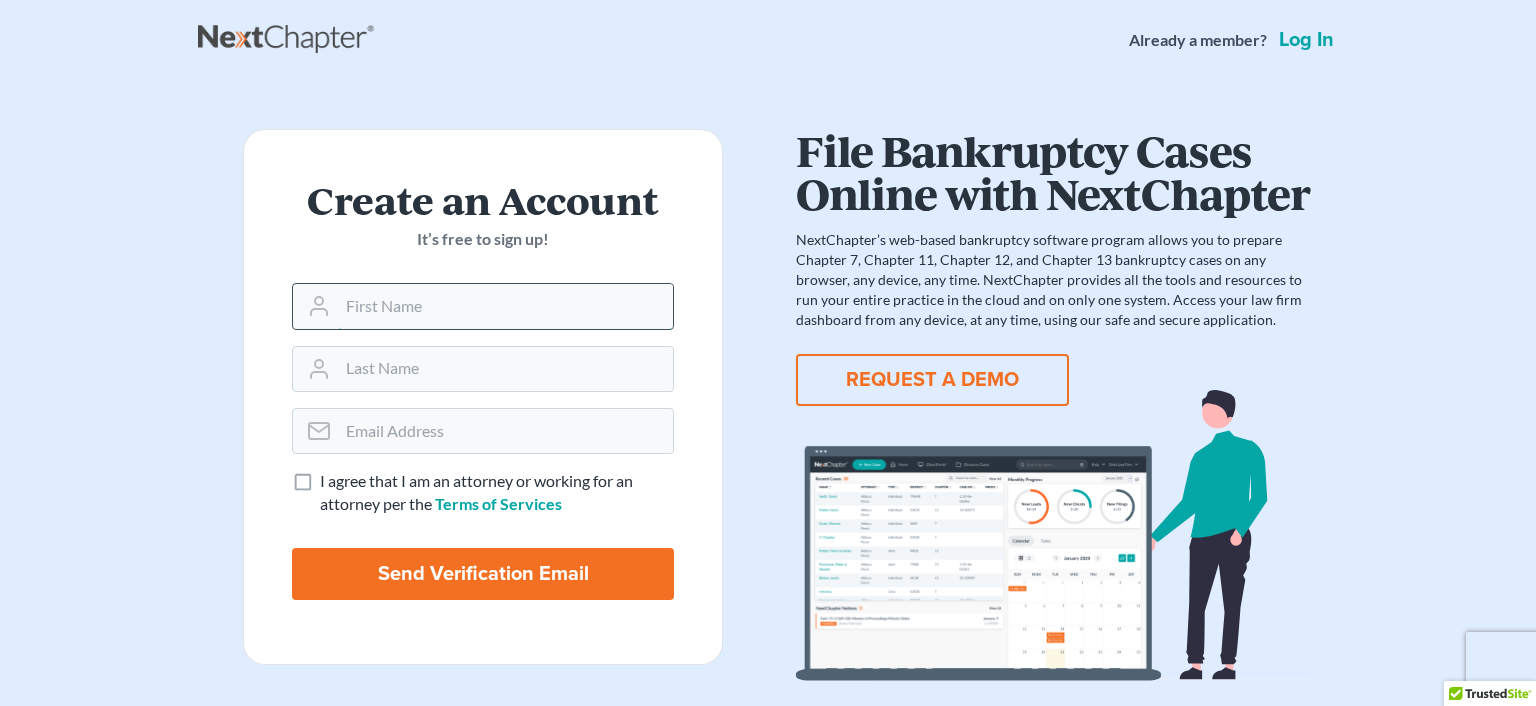 click at bounding box center (505, 306) 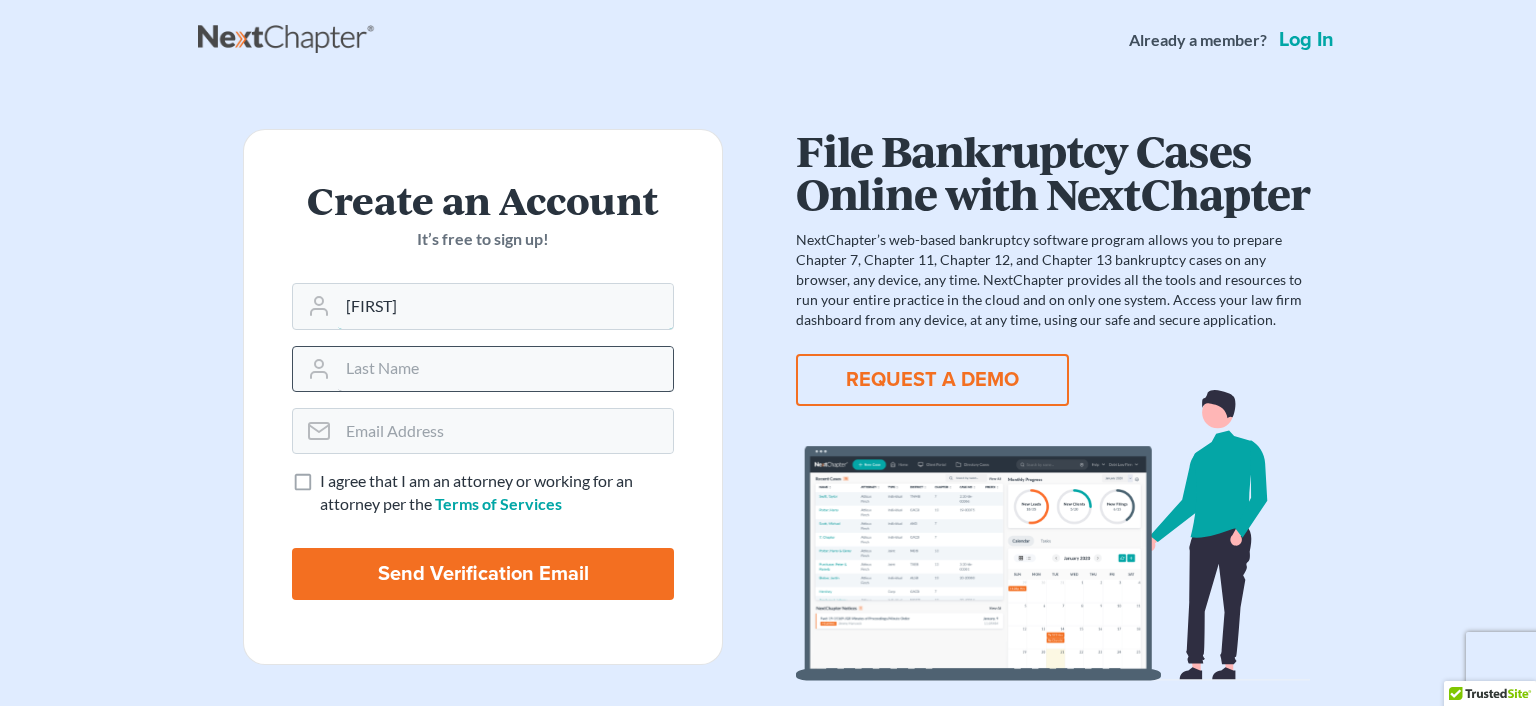 type on "mike" 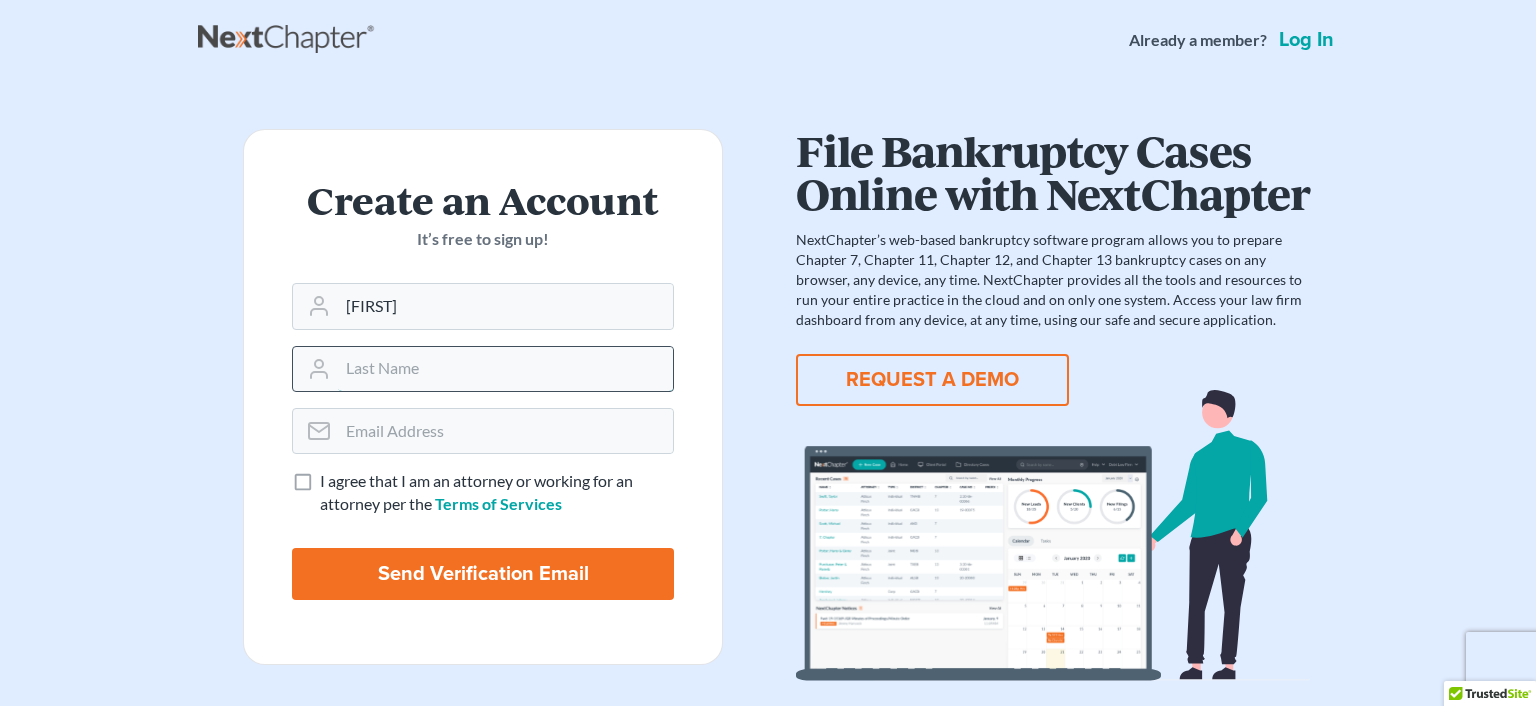 click at bounding box center [505, 369] 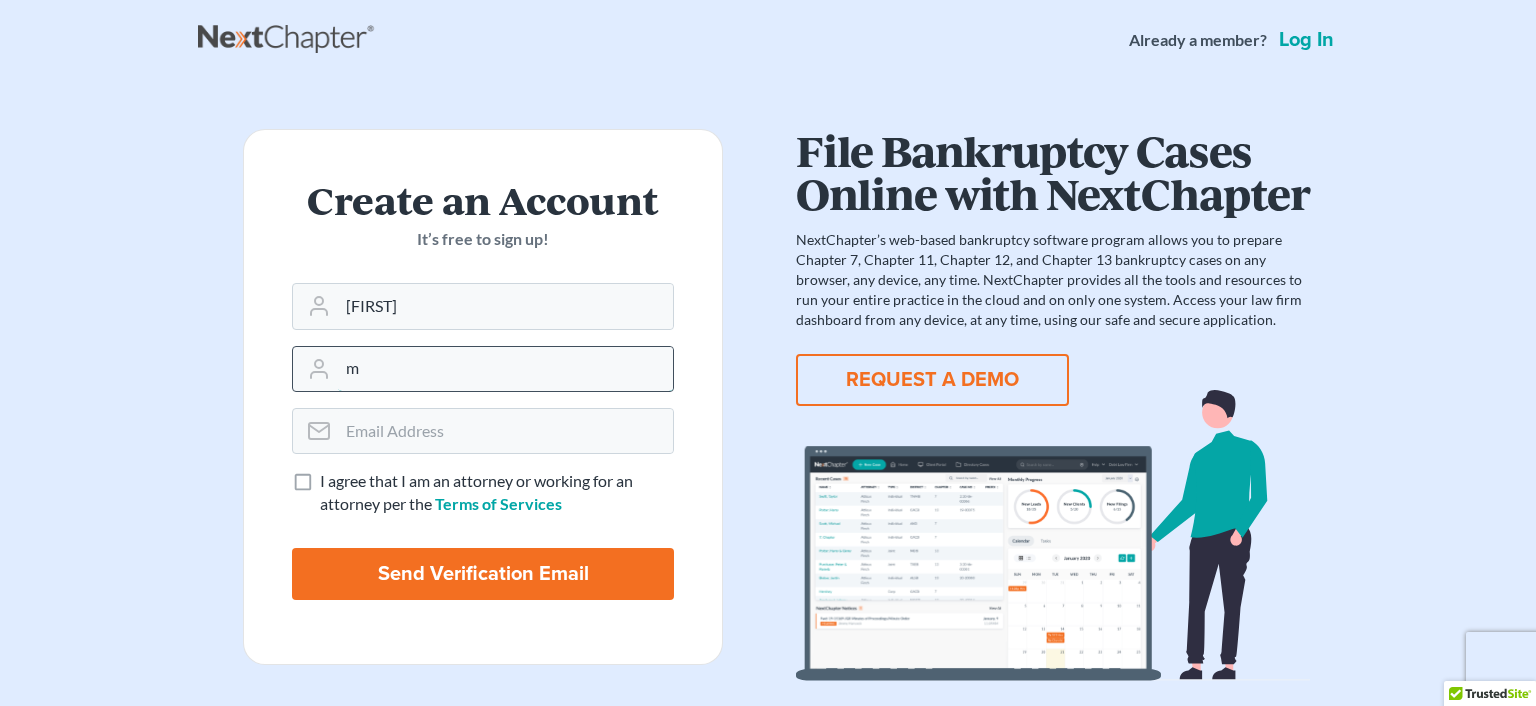 type on "Mckeown" 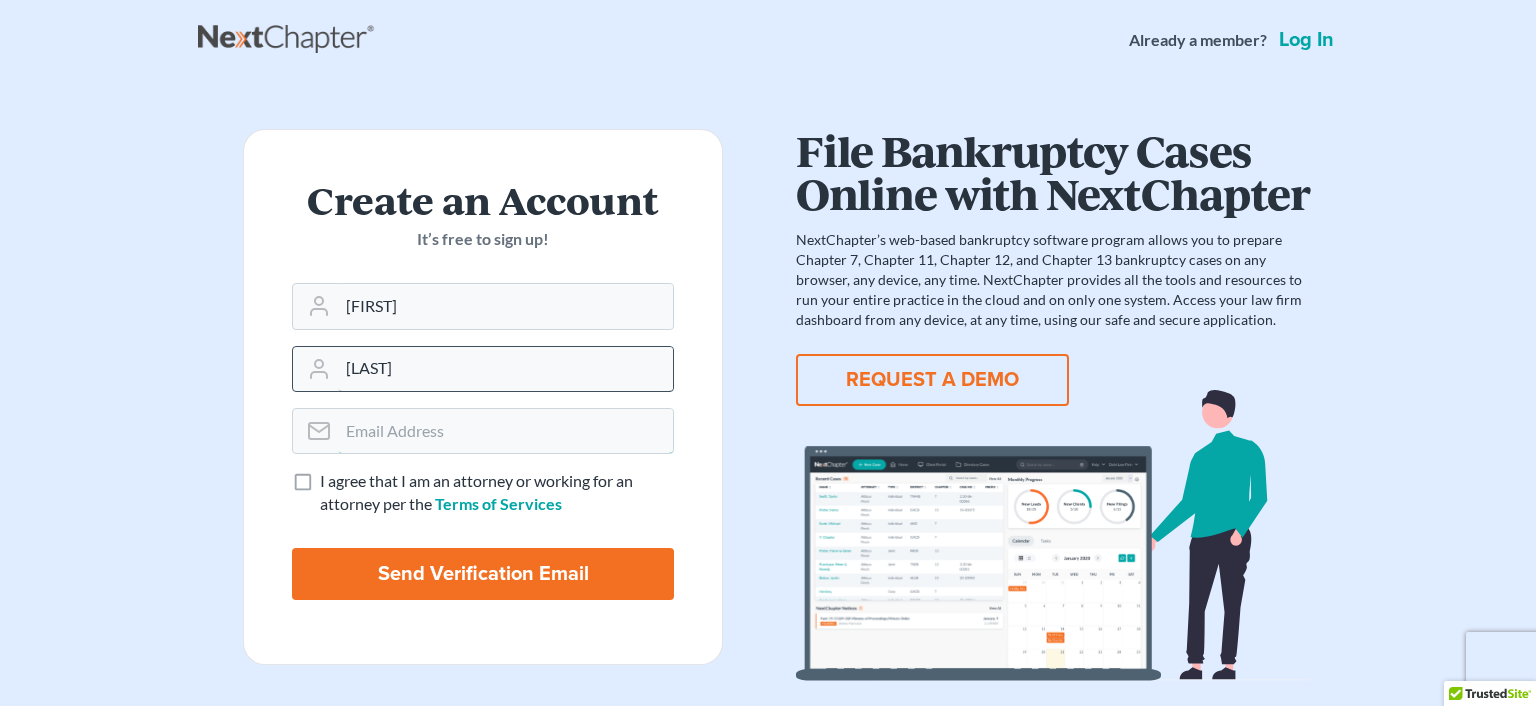 type on "[EMAIL]" 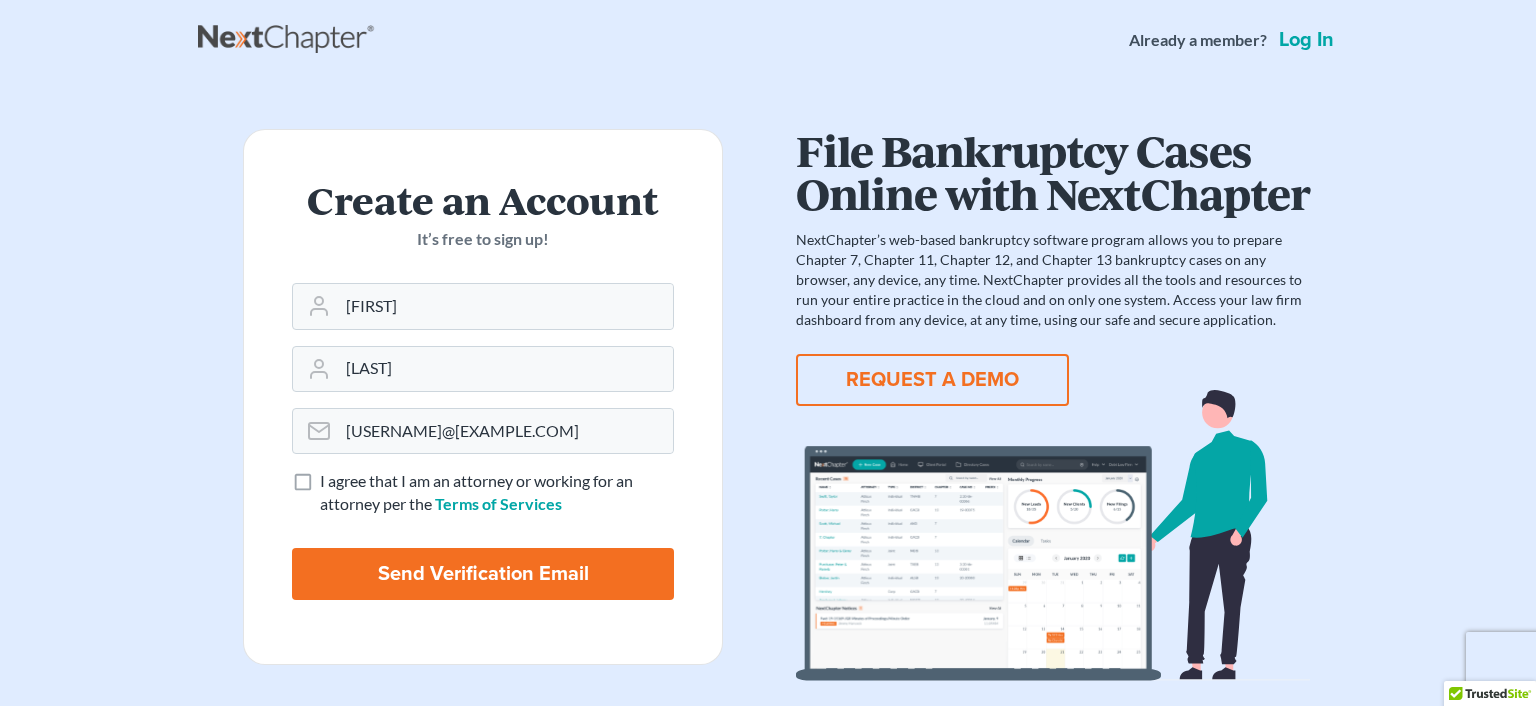 click on "I agree that I am an attorney or working for an attorney per the   Terms of Services" at bounding box center [497, 493] 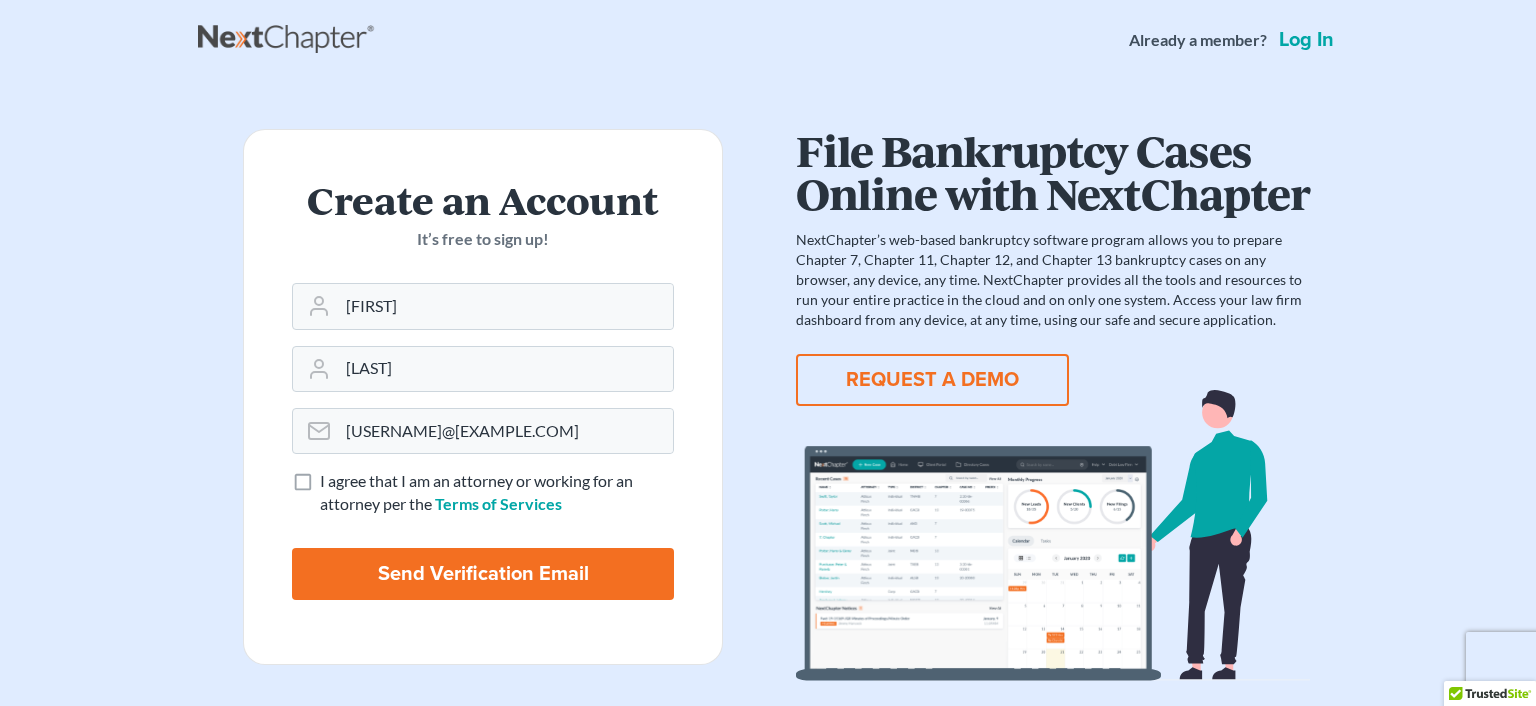 click on "I agree that I am an attorney or working for an attorney per the   Terms of Services" at bounding box center (334, 476) 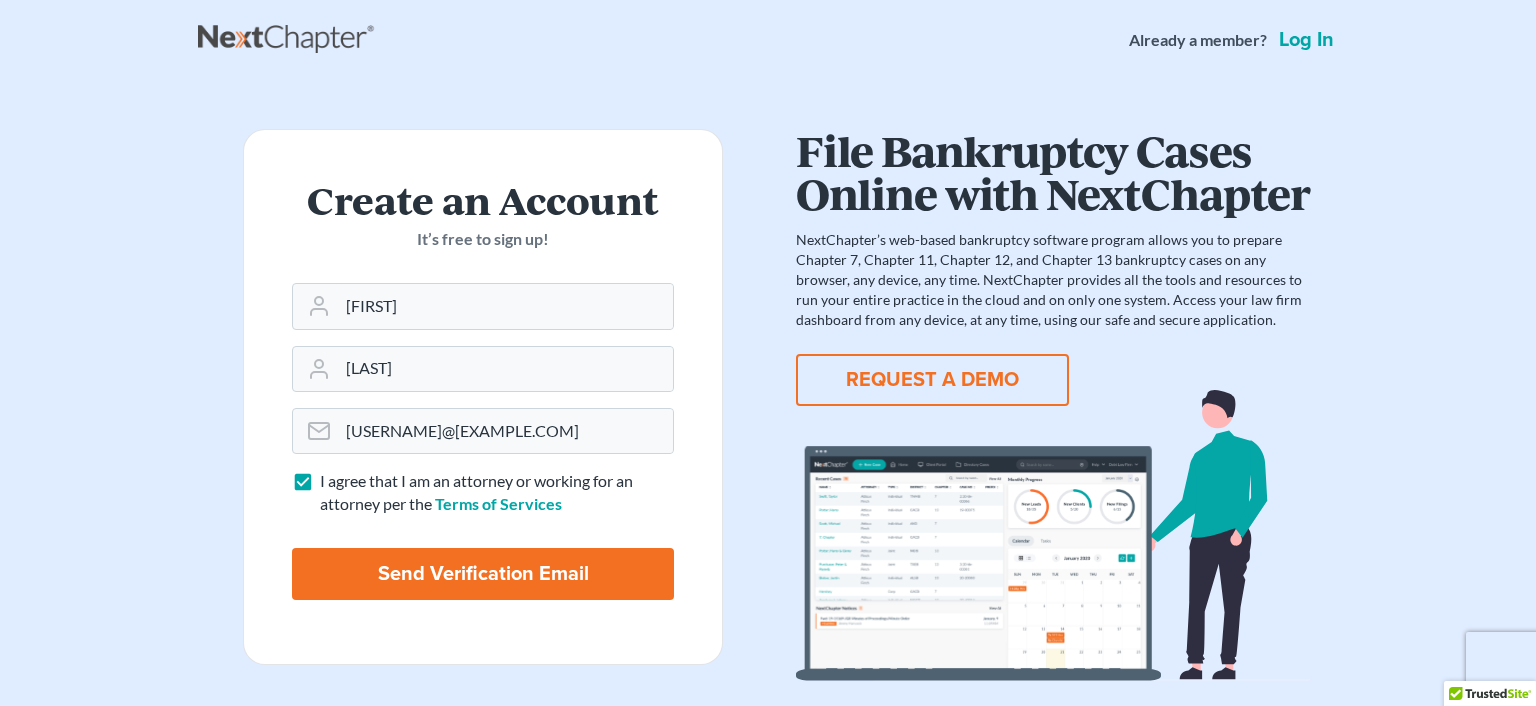 click on "Send Verification Email" at bounding box center (483, 574) 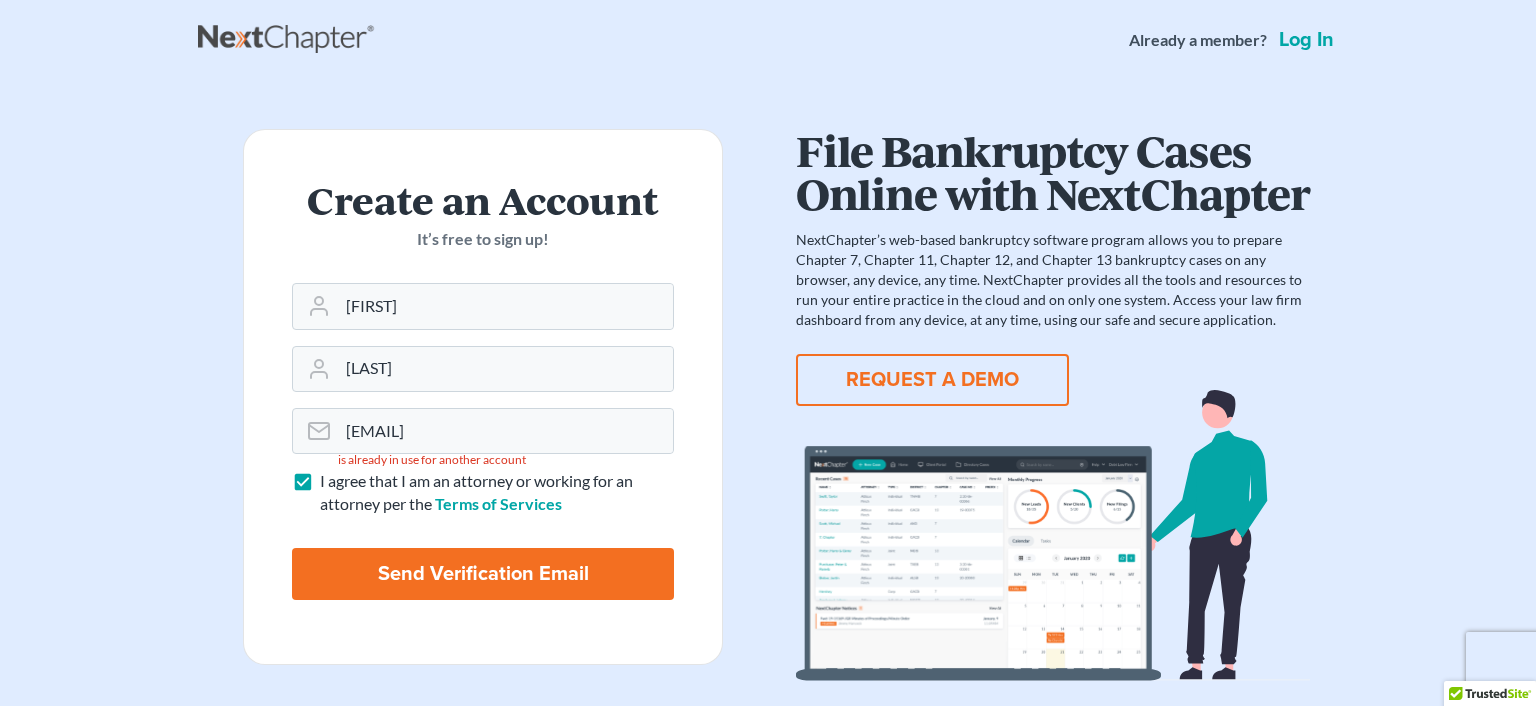 scroll, scrollTop: 0, scrollLeft: 0, axis: both 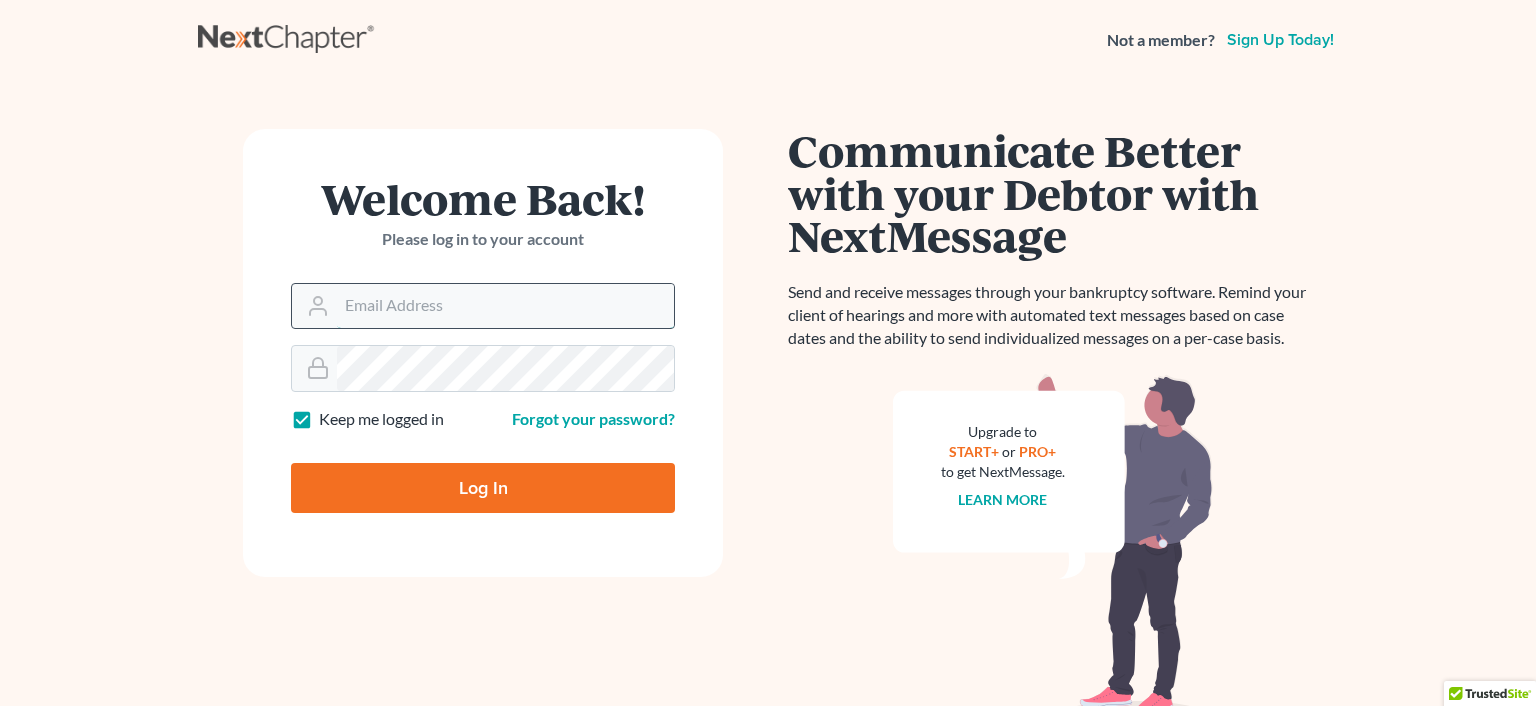 click on "Email Address" at bounding box center (505, 306) 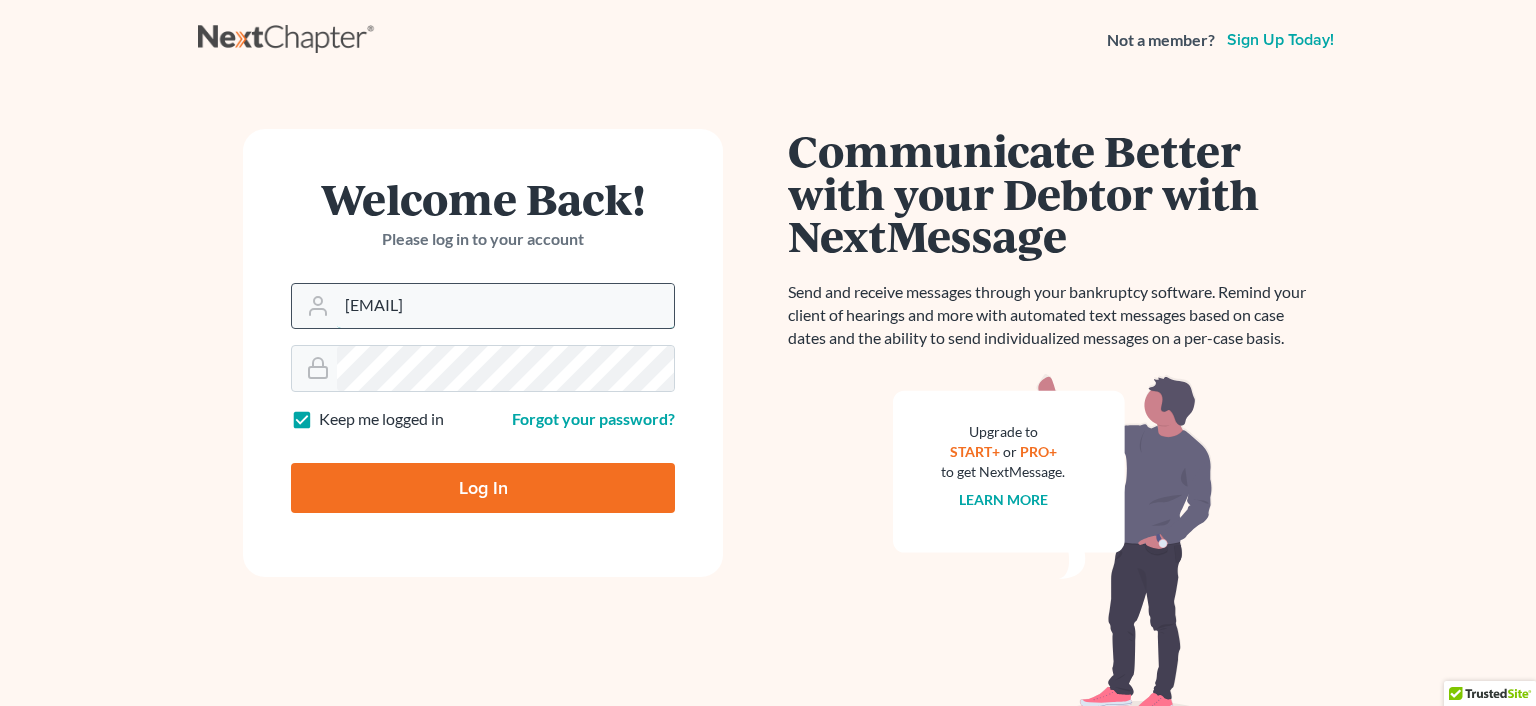 type on "[USERNAME]@[DOMAIN]" 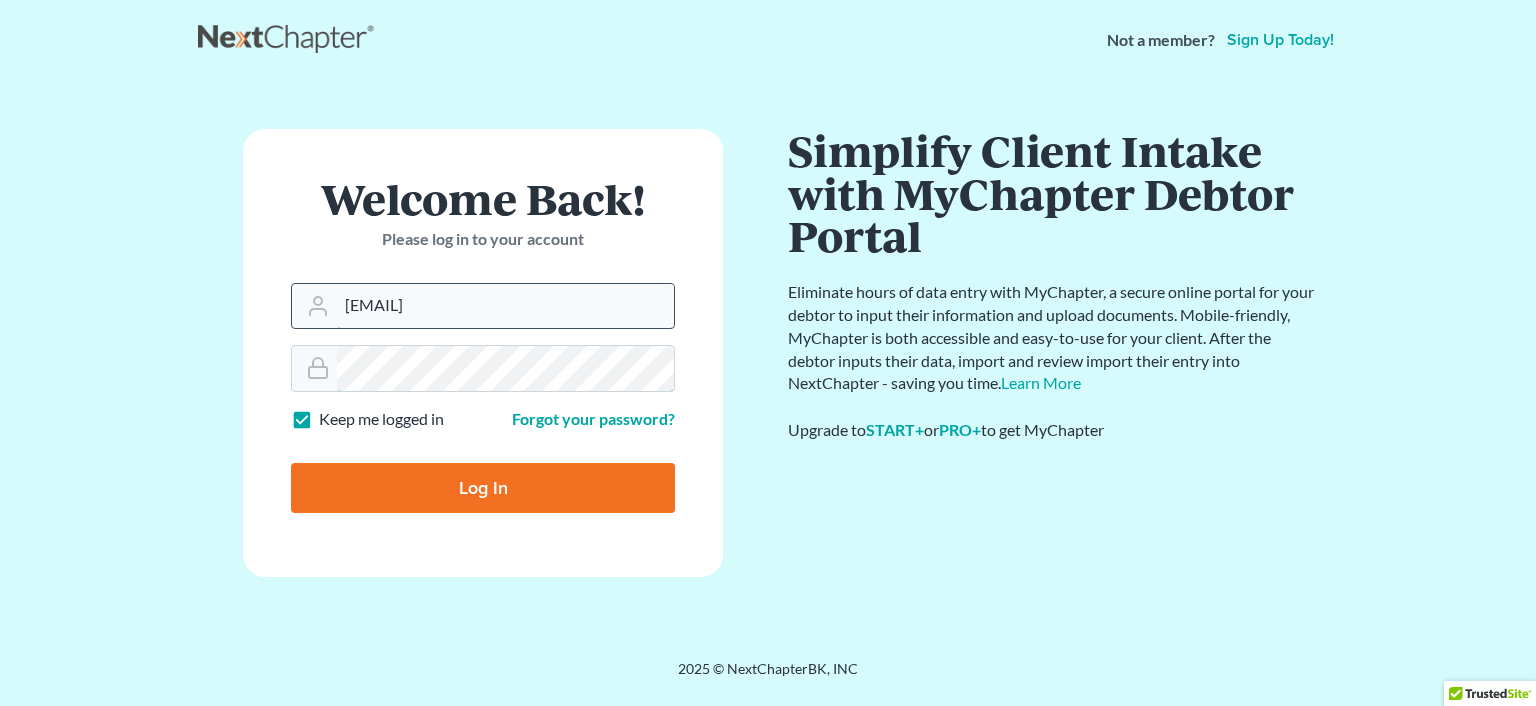 click on "Log In" at bounding box center (483, 488) 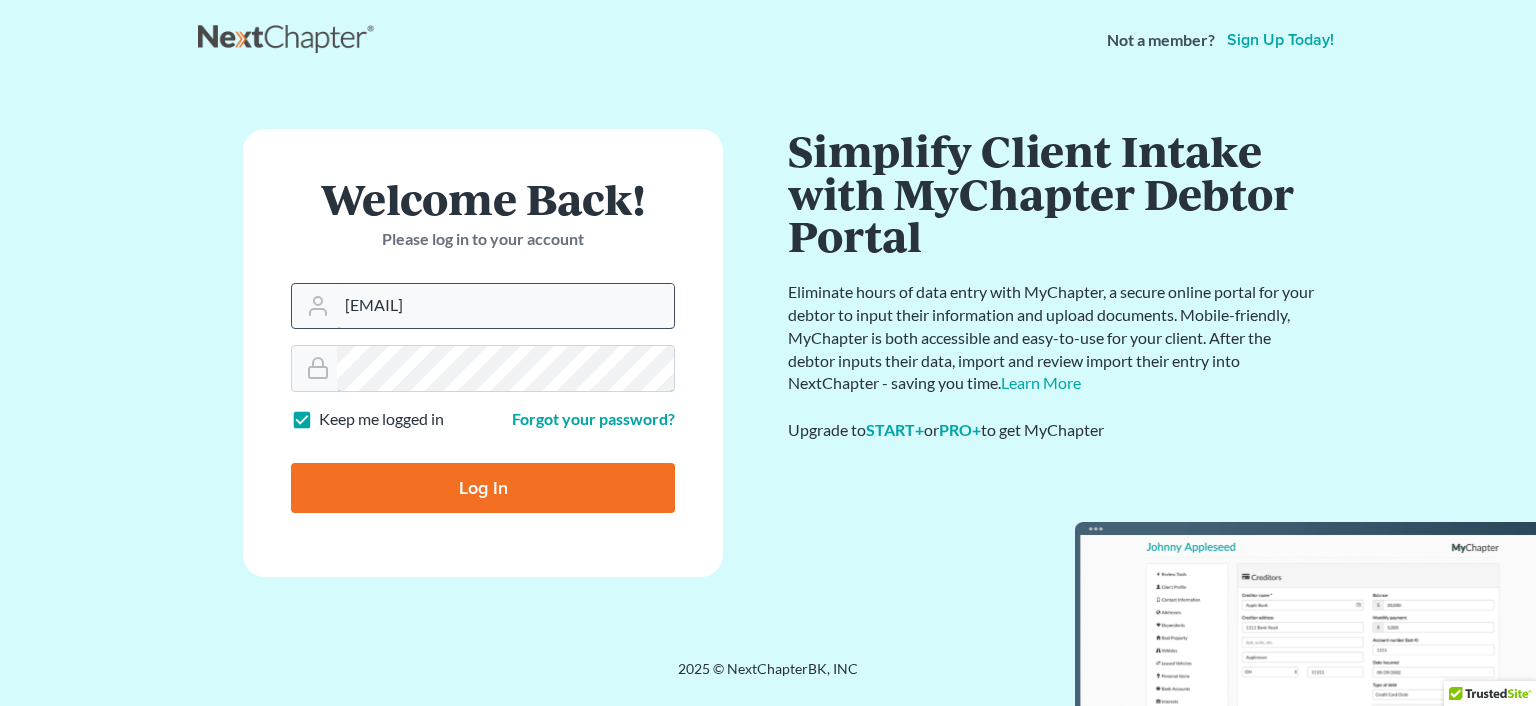 type on "Thinking..." 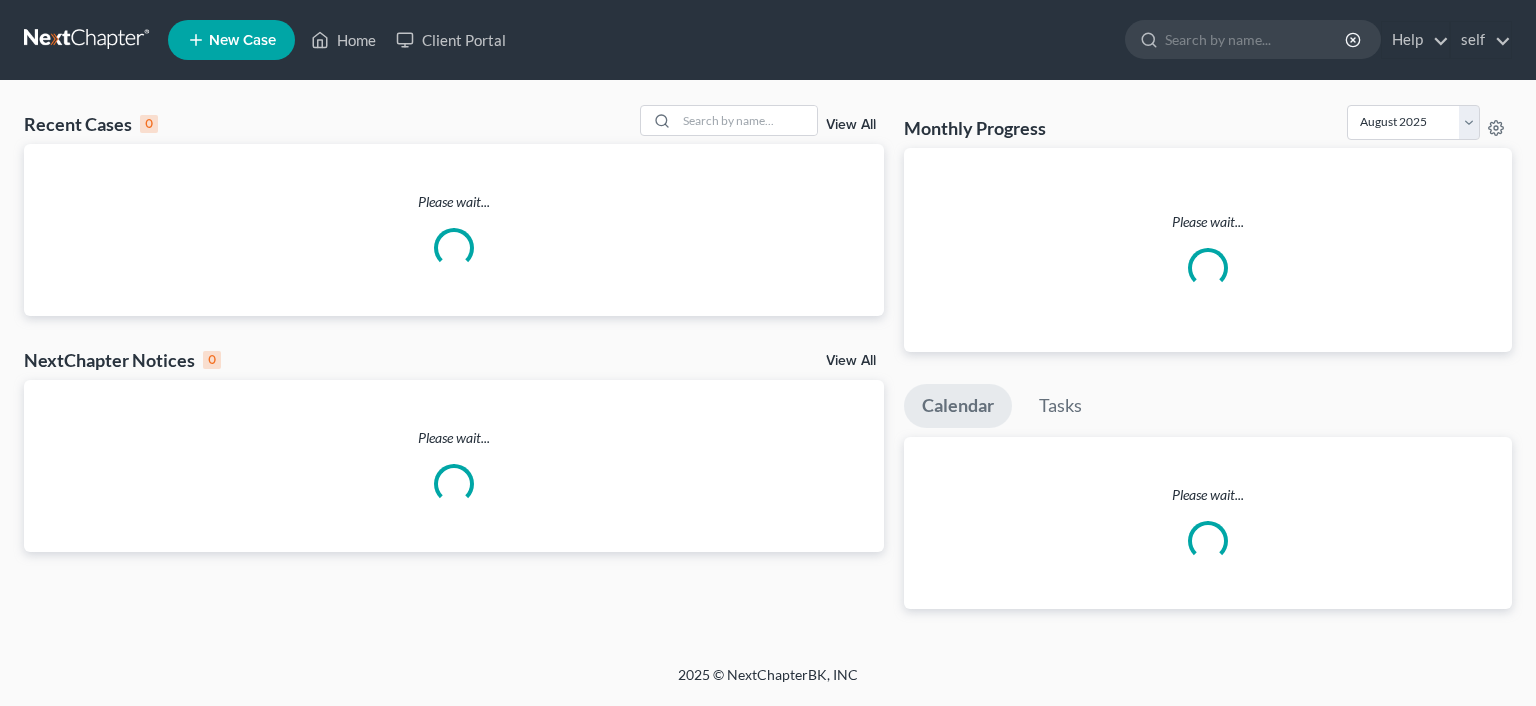 scroll, scrollTop: 0, scrollLeft: 0, axis: both 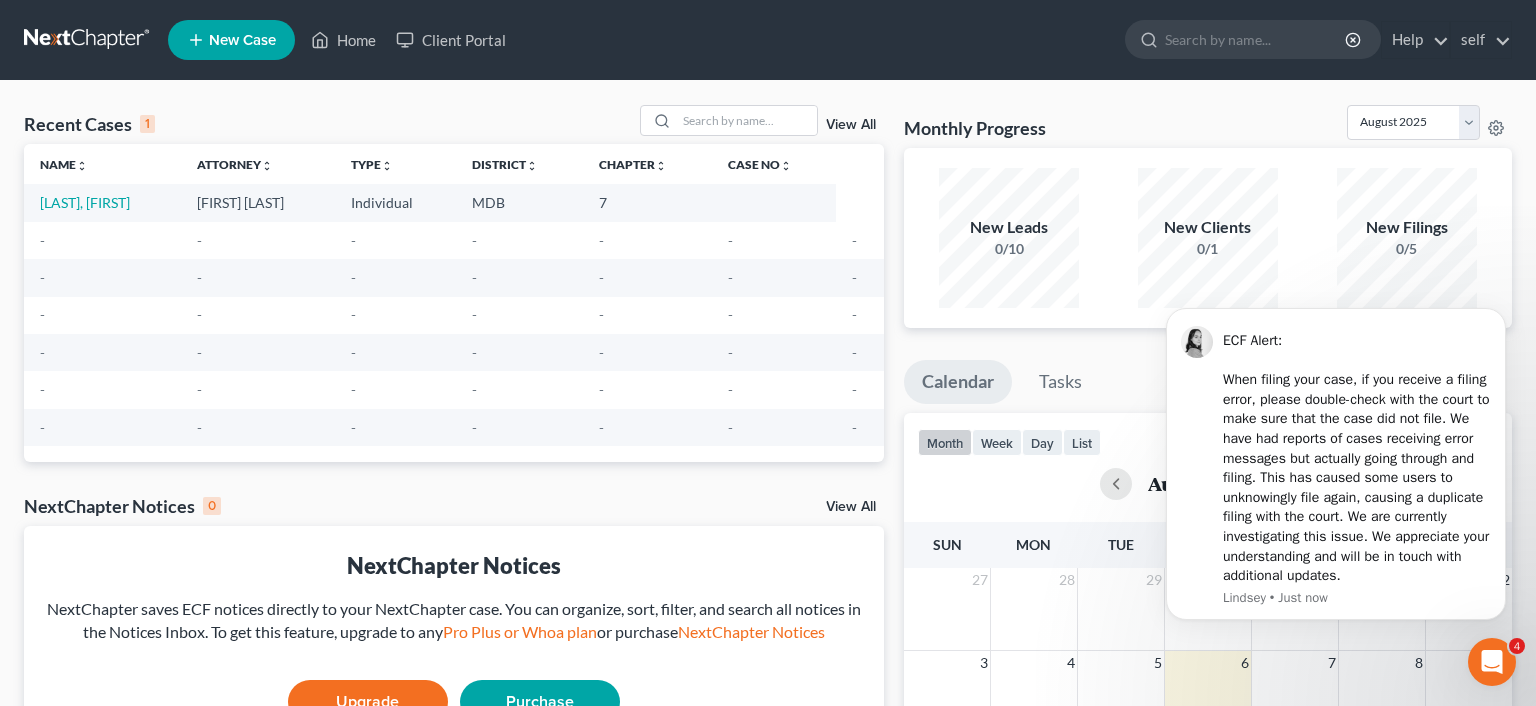 click on "New Case" at bounding box center [242, 40] 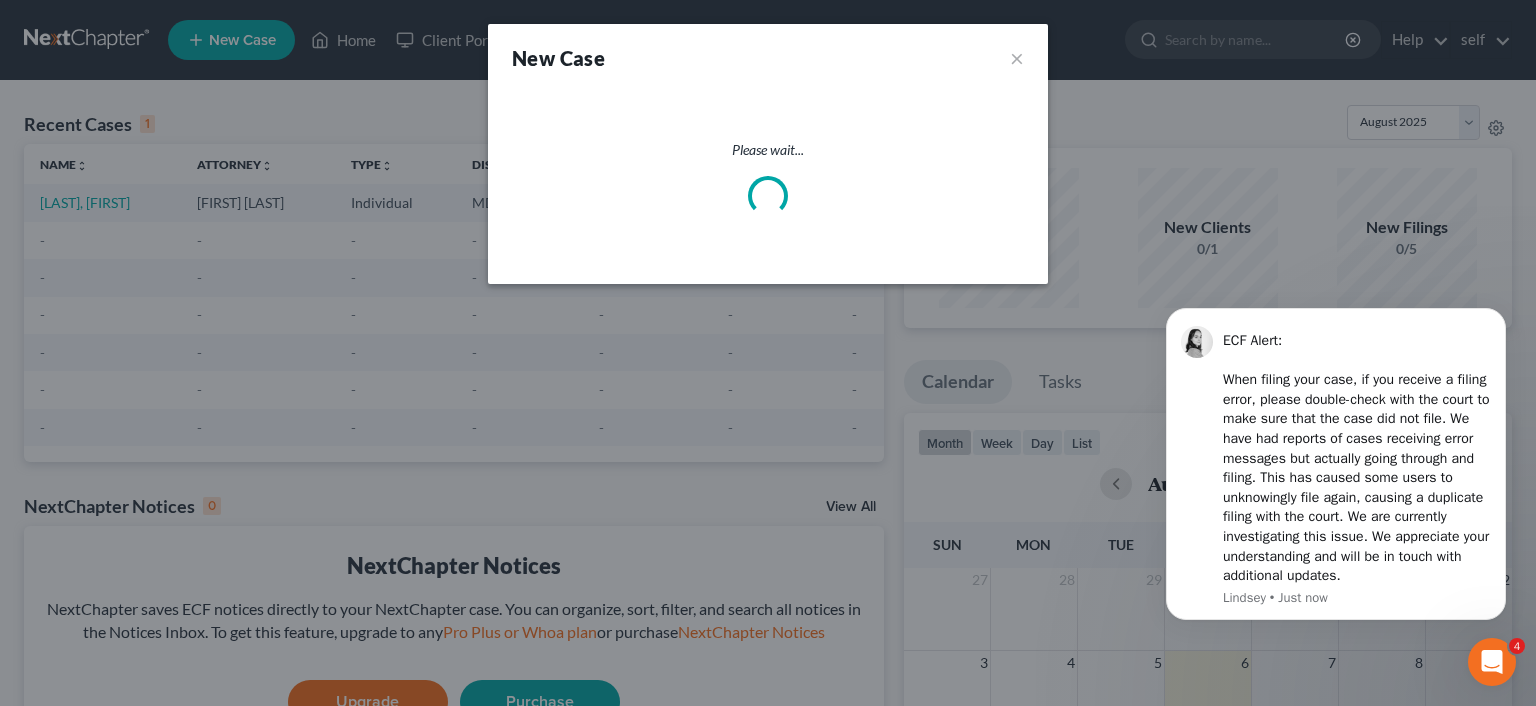 select on "38" 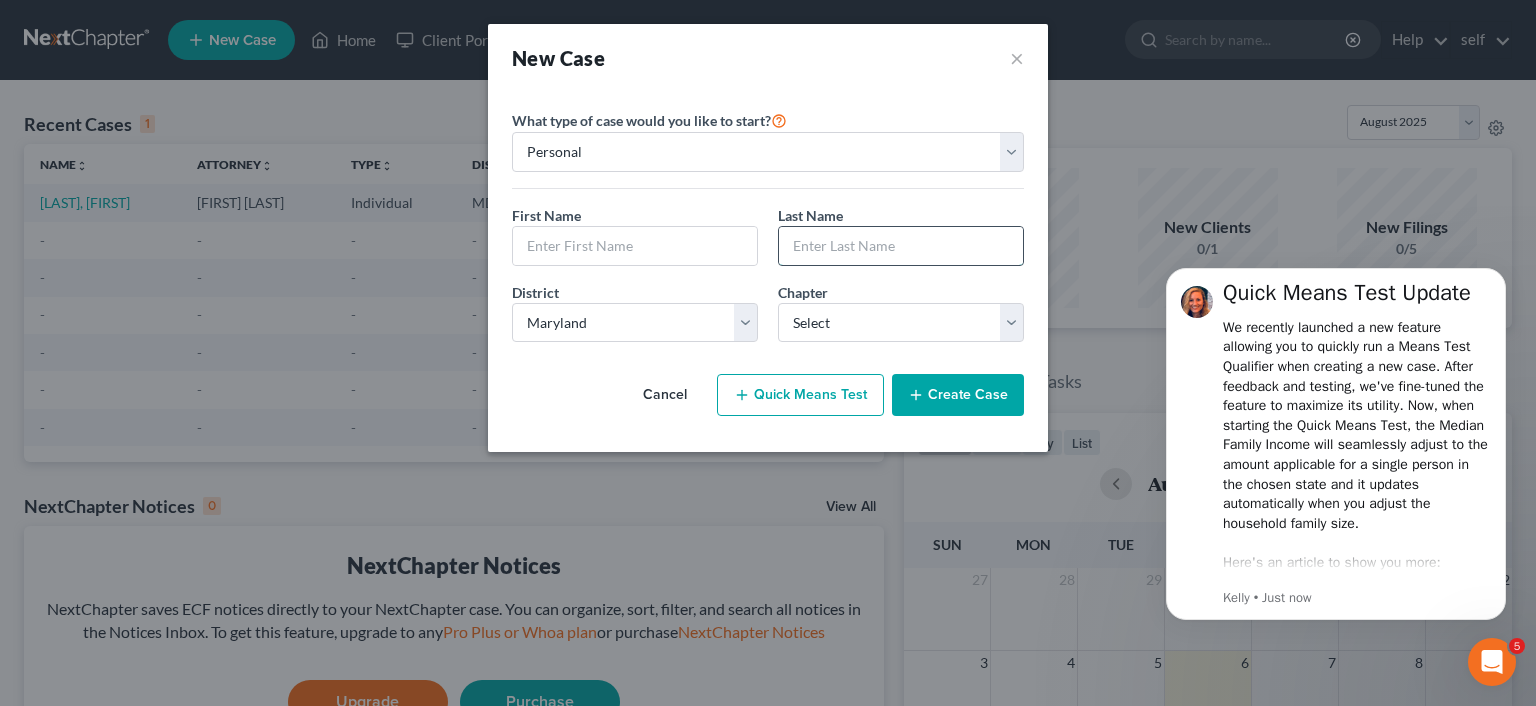 click at bounding box center [901, 246] 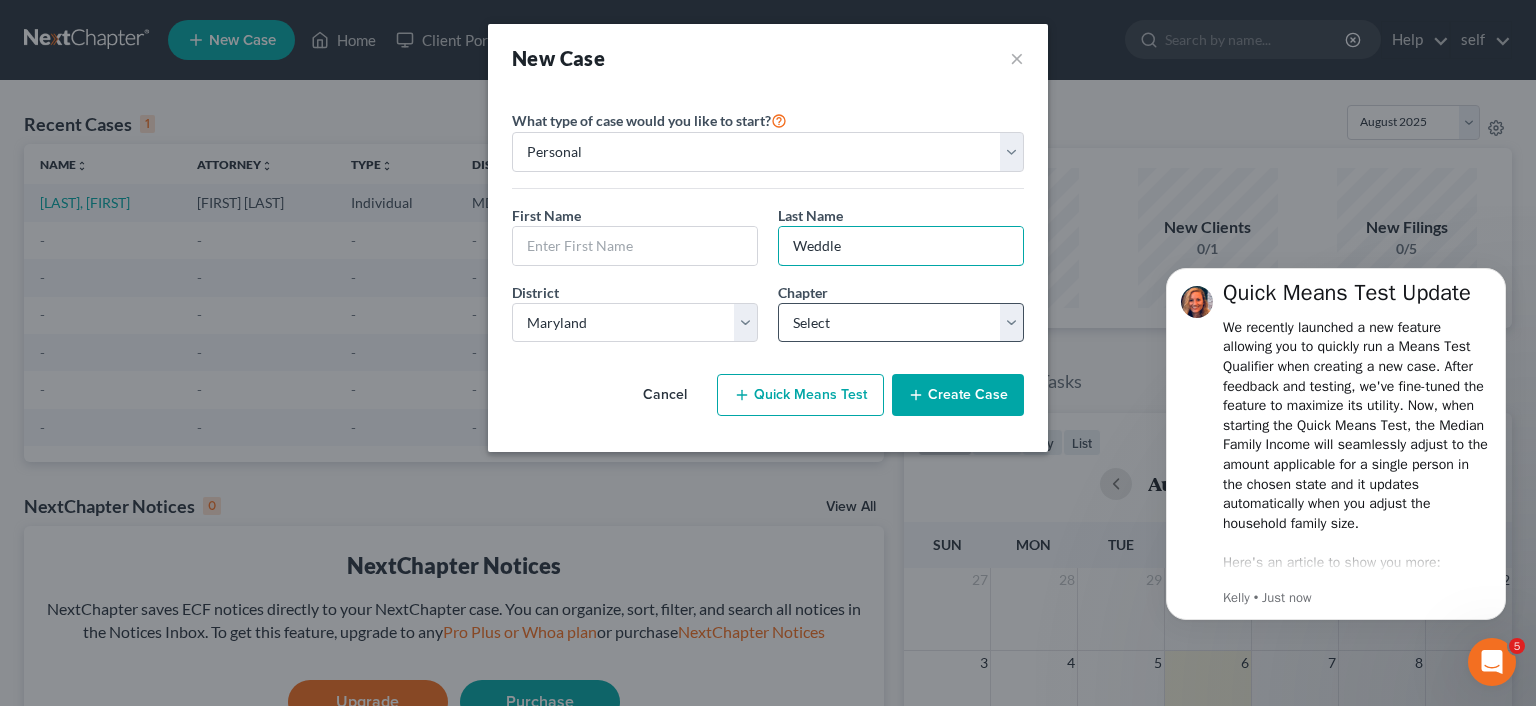 type on "Weddle" 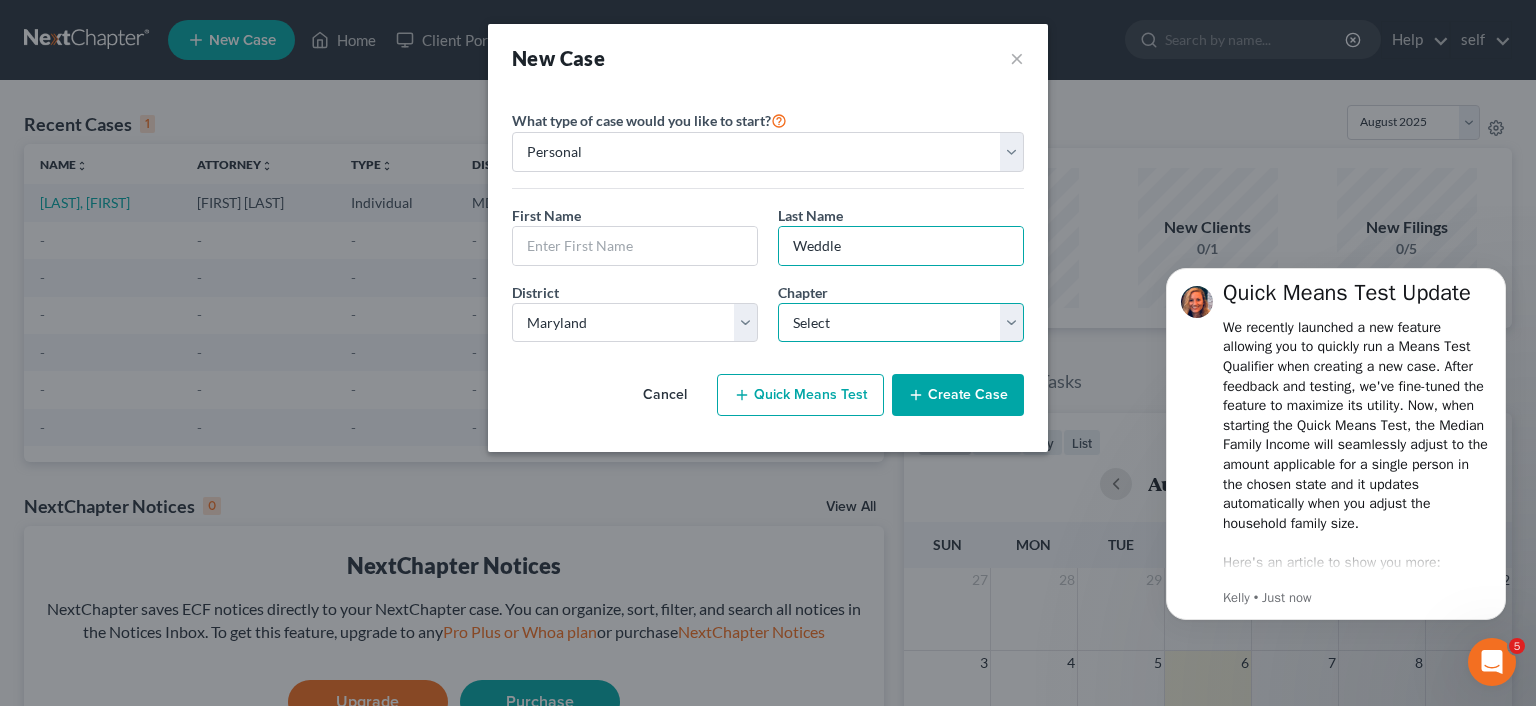 click on "Select 7 11 12 13" at bounding box center (901, 323) 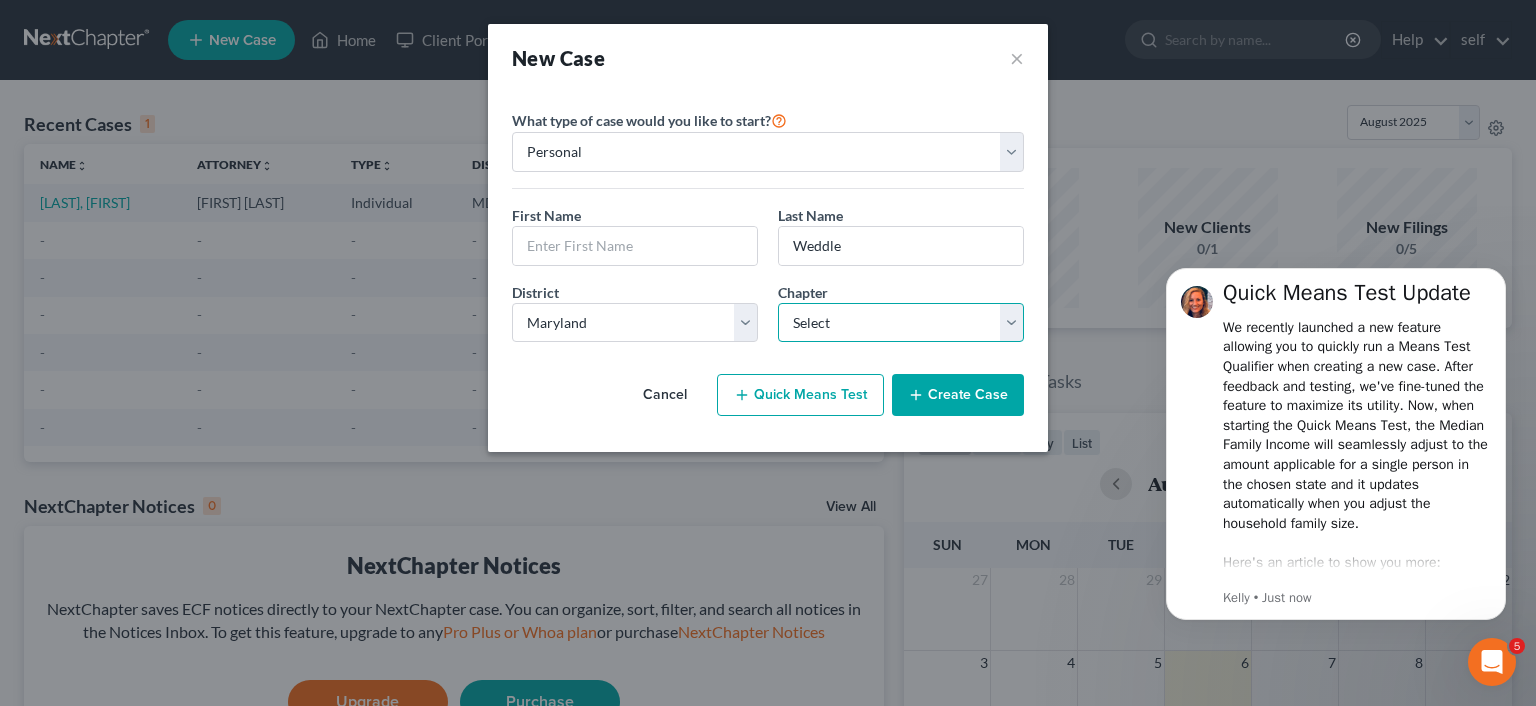 select on "0" 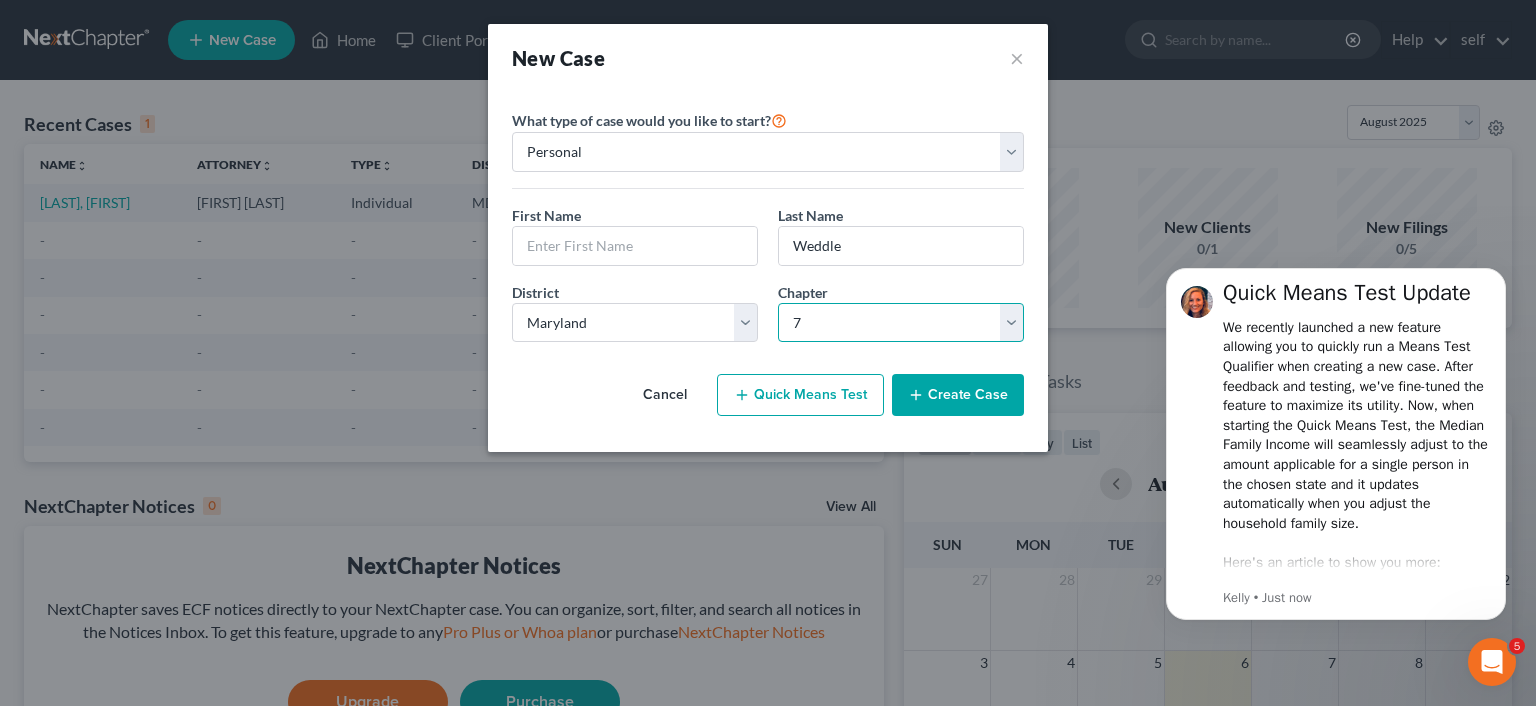 click on "7" at bounding box center (0, 0) 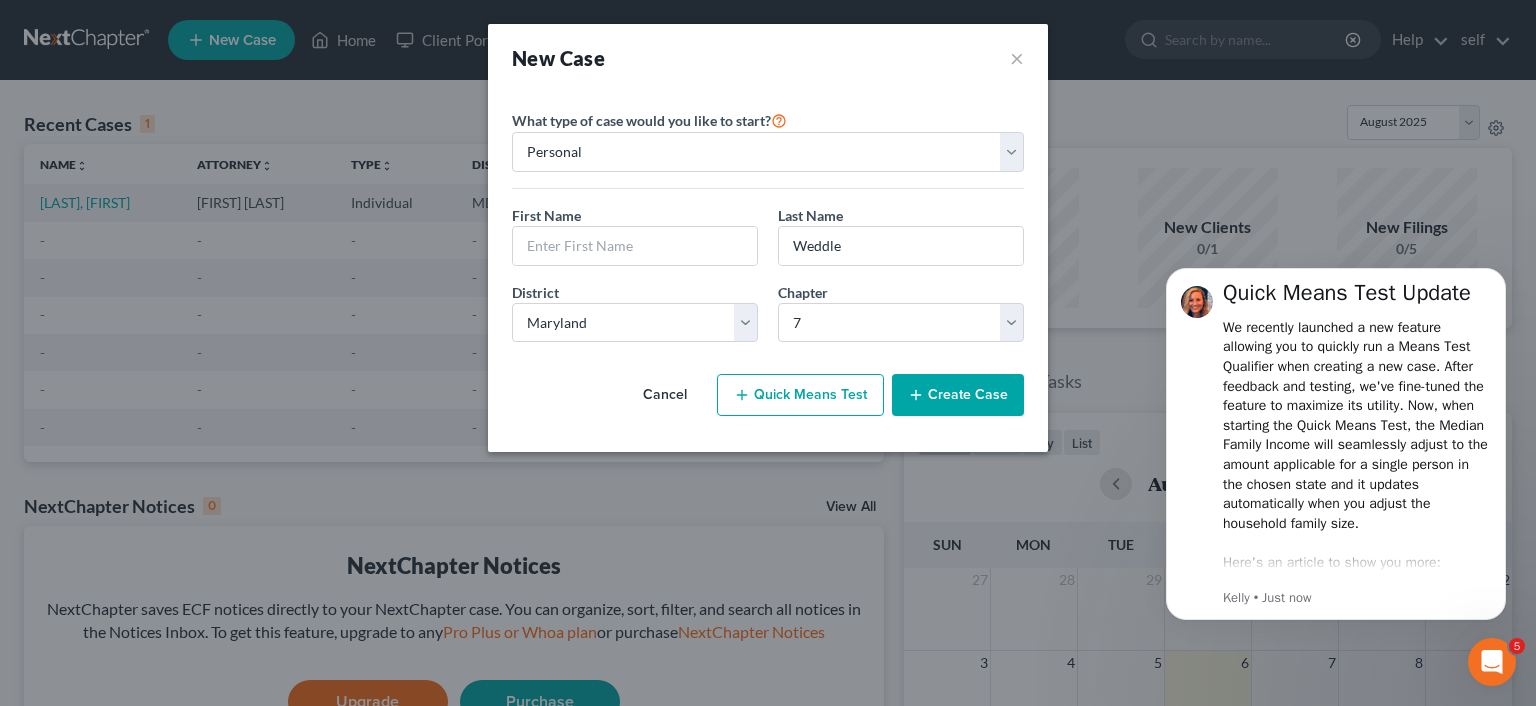 click on "Create Case" at bounding box center [958, 395] 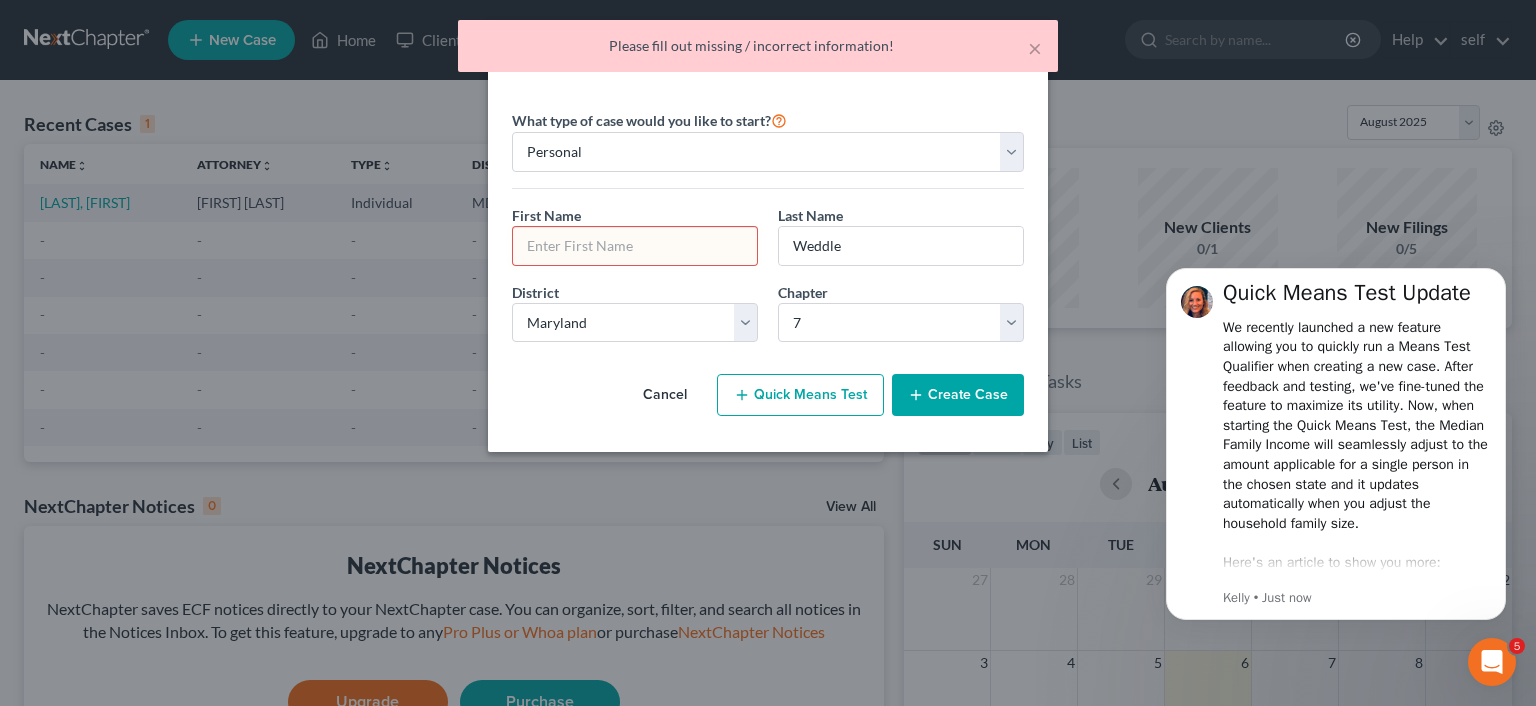 click at bounding box center (635, 246) 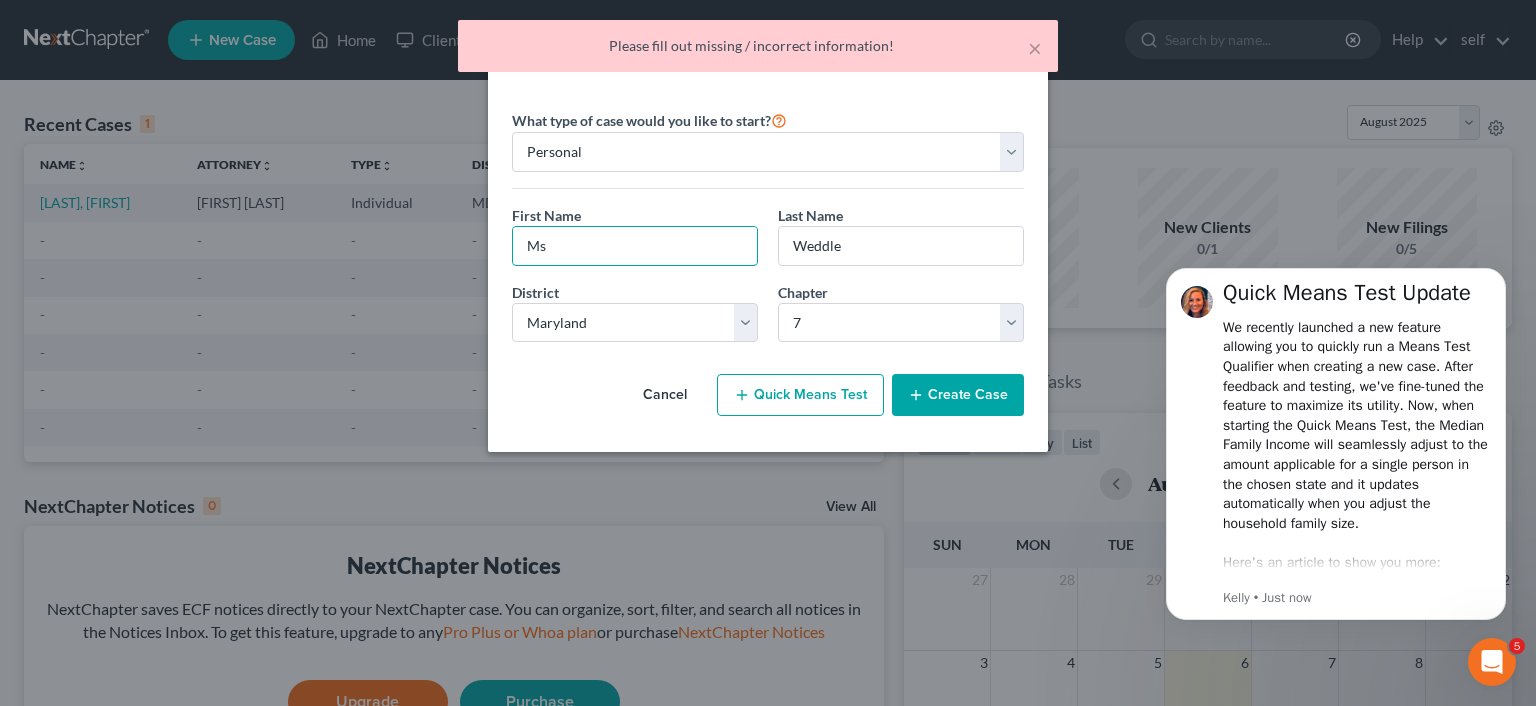 type on "Ms" 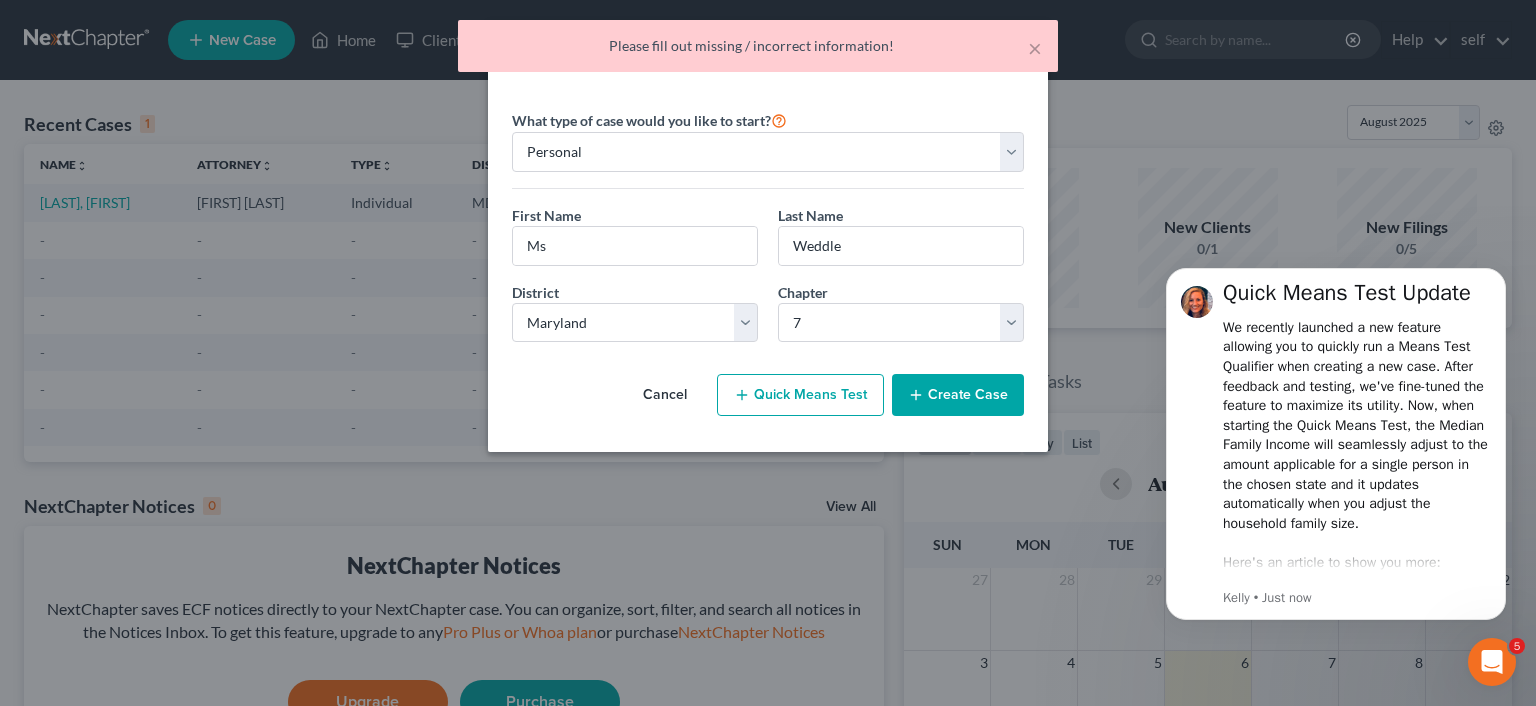 click on "Create Case" at bounding box center [958, 395] 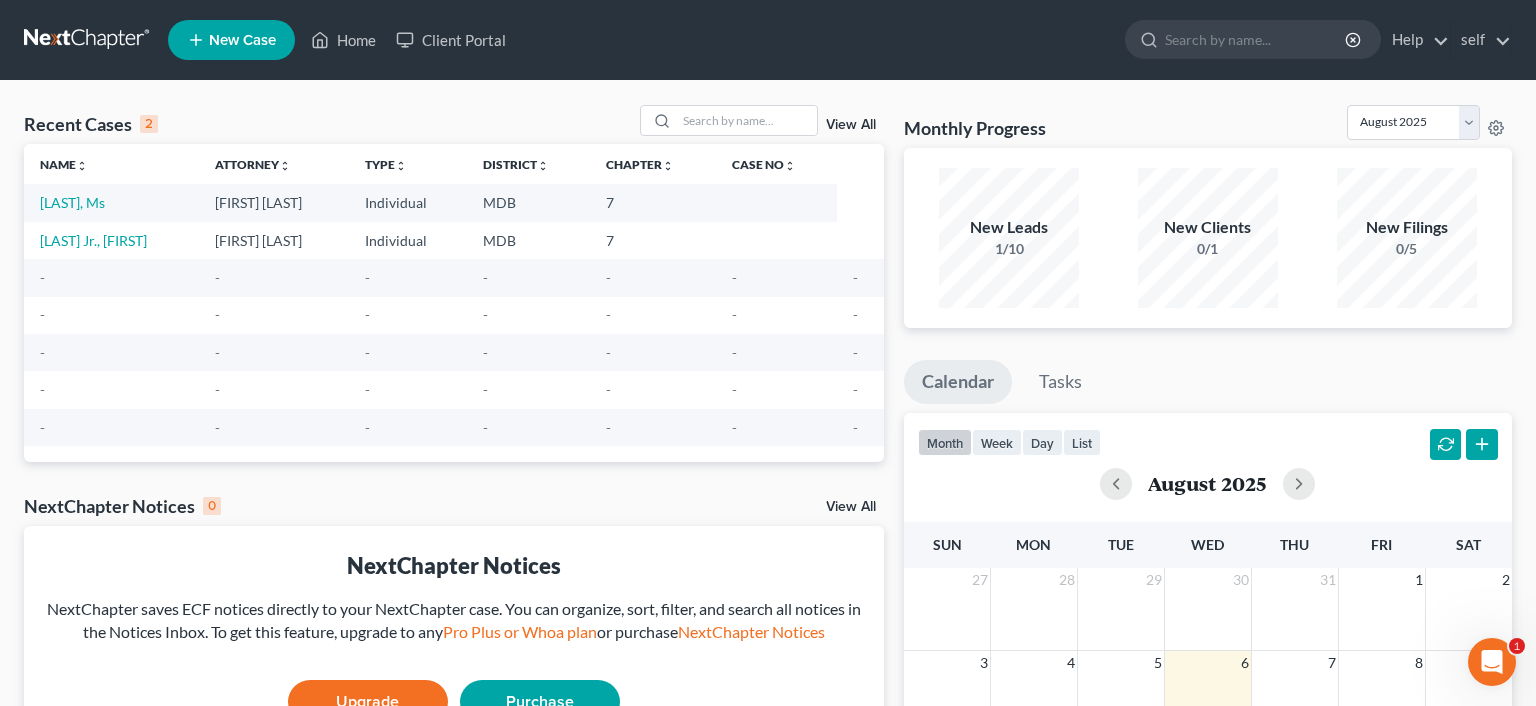 scroll, scrollTop: 0, scrollLeft: 0, axis: both 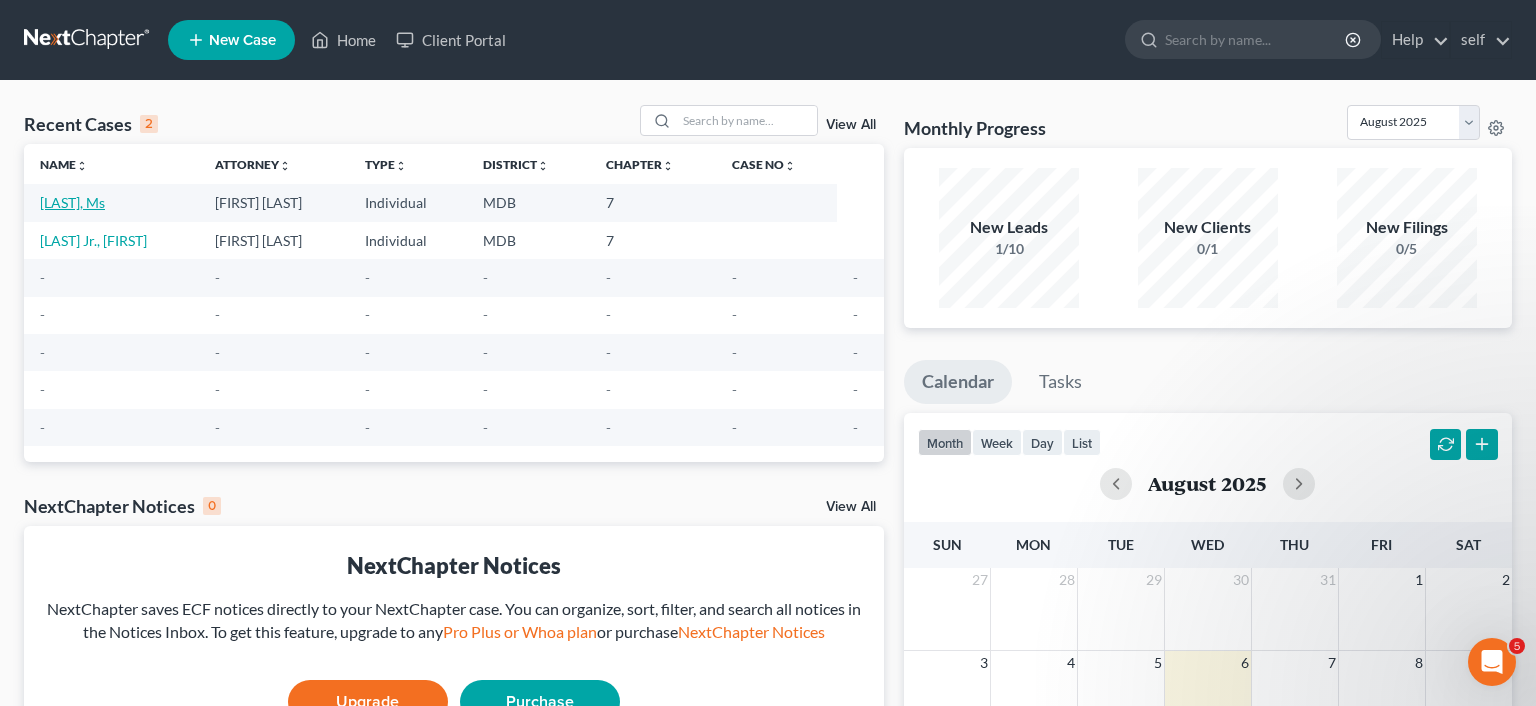 click on "[LAST], Ms" at bounding box center [72, 202] 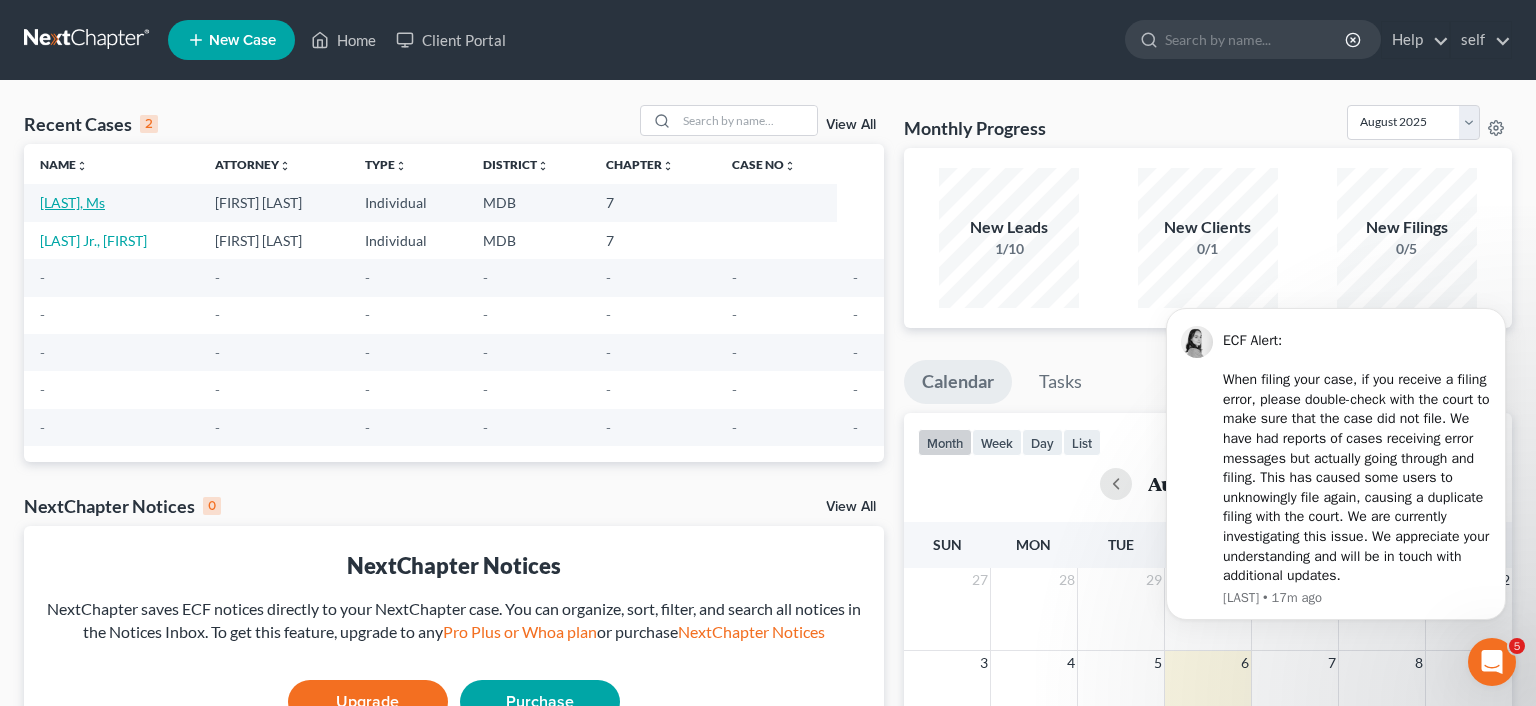 scroll, scrollTop: 0, scrollLeft: 0, axis: both 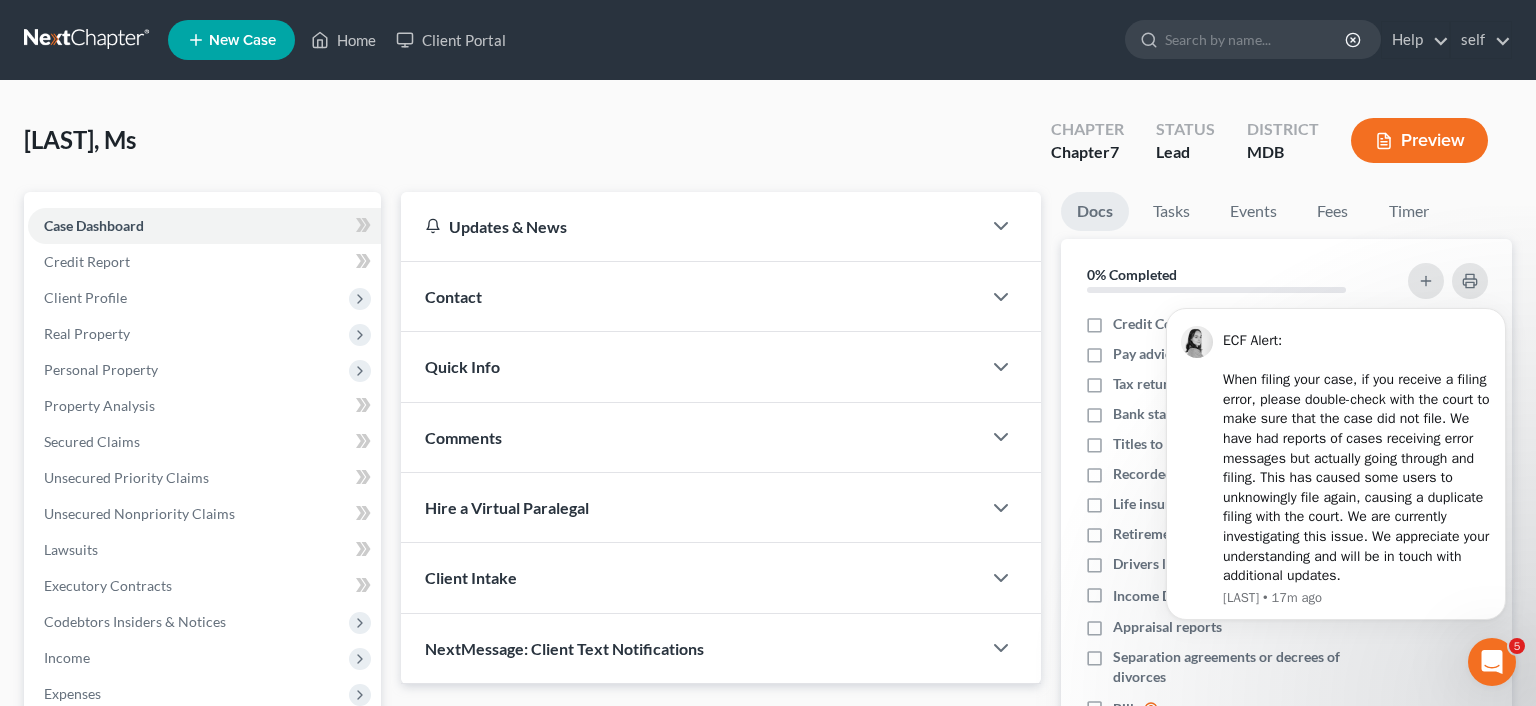 click on "Contact" at bounding box center (691, 296) 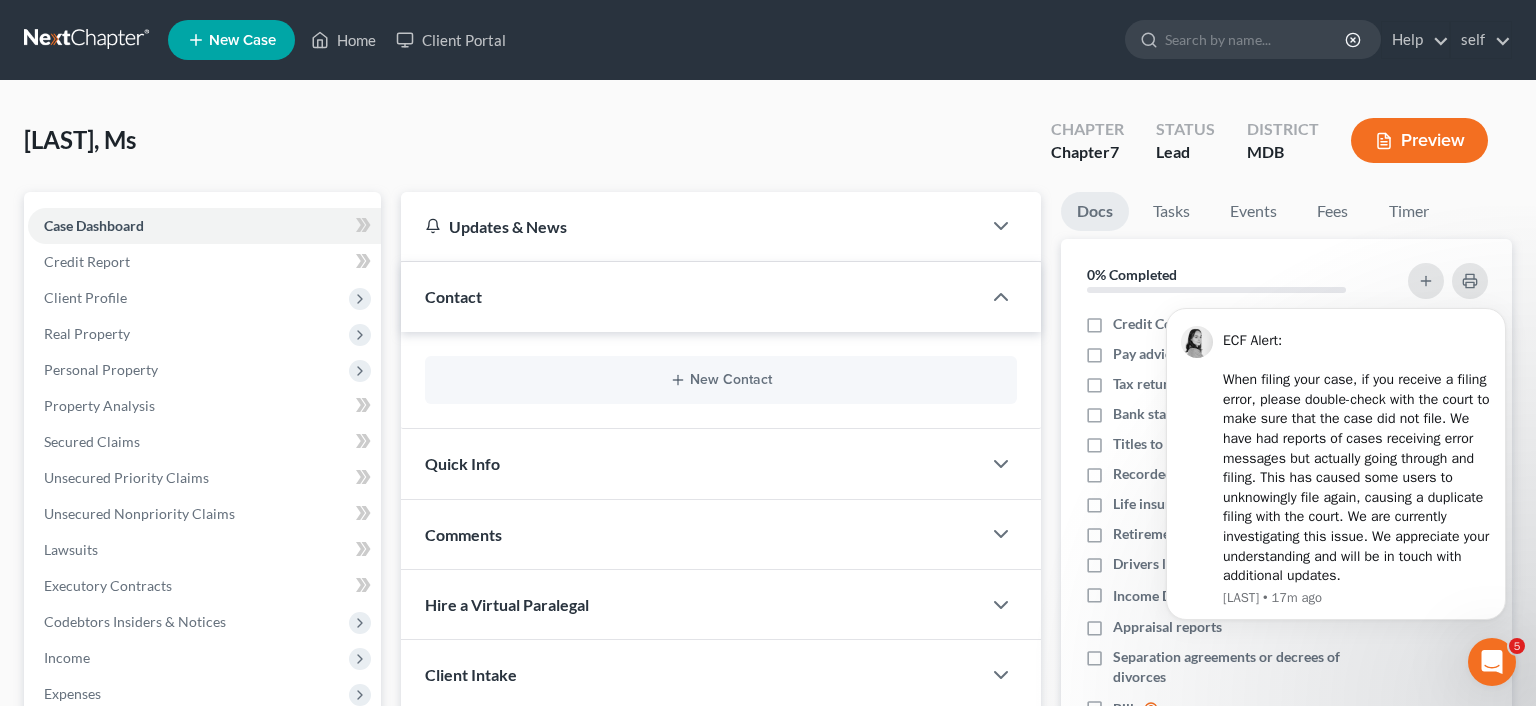 click on "[LAST], Ms Upgraded Chapter Chapter 7 Status Lead District MDB Preview" at bounding box center (768, 148) 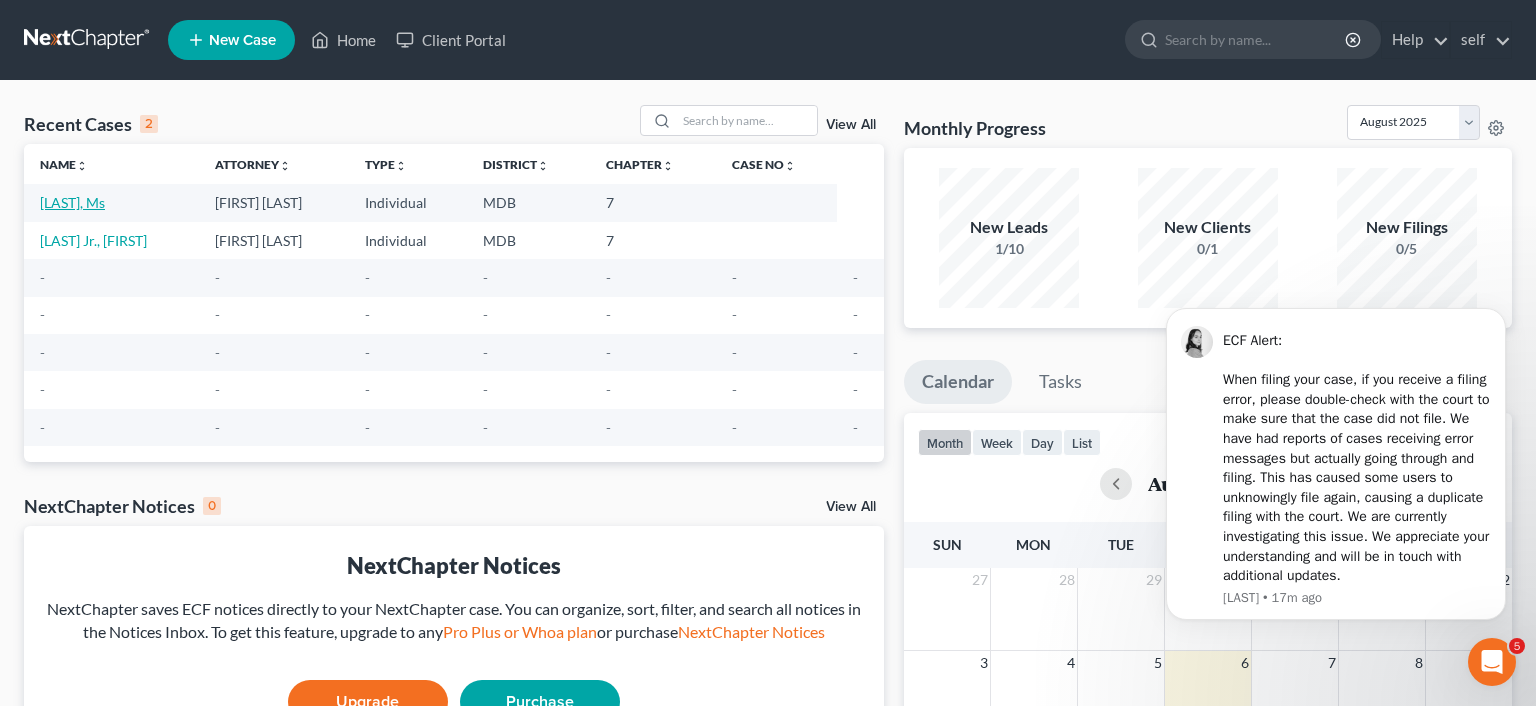 click on "[LAST], Ms" at bounding box center (72, 202) 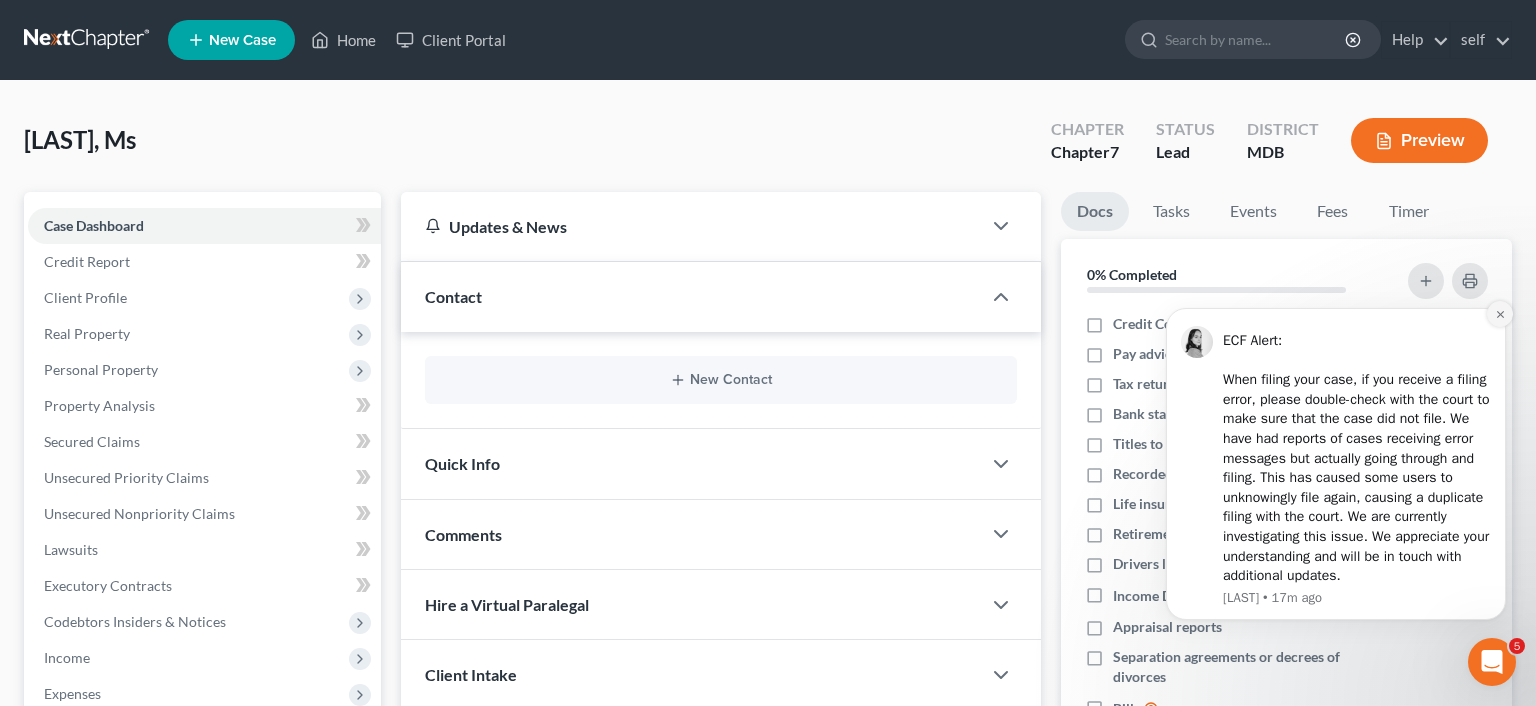 click 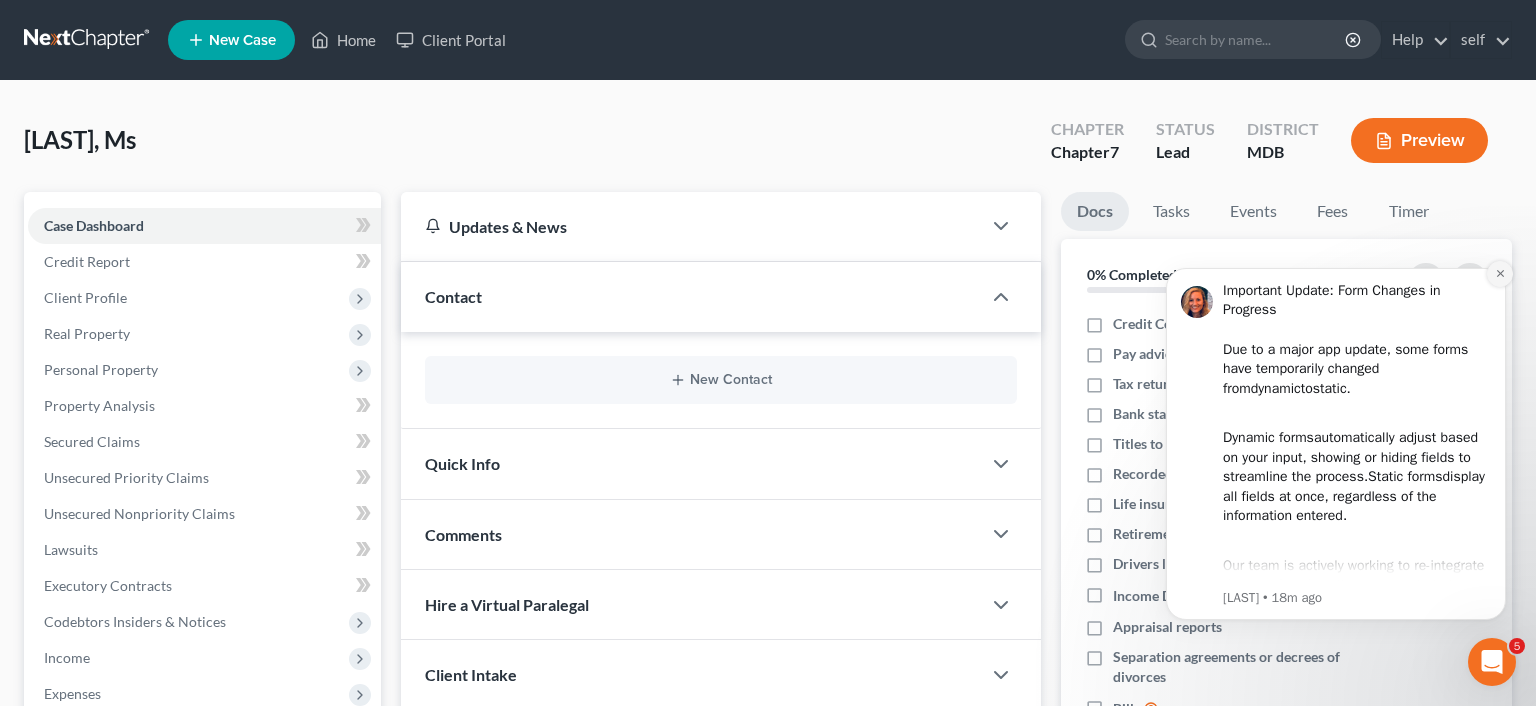 click 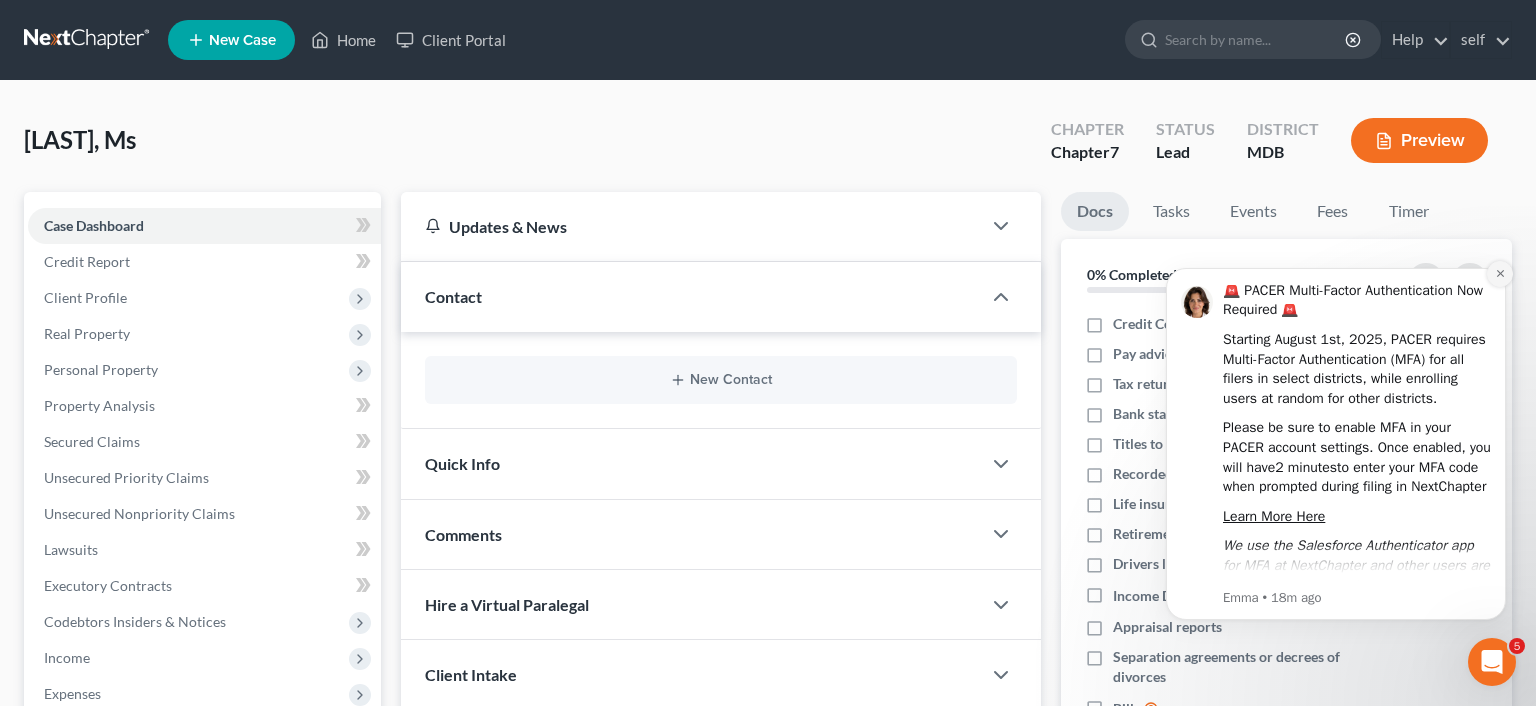 click at bounding box center (1500, 274) 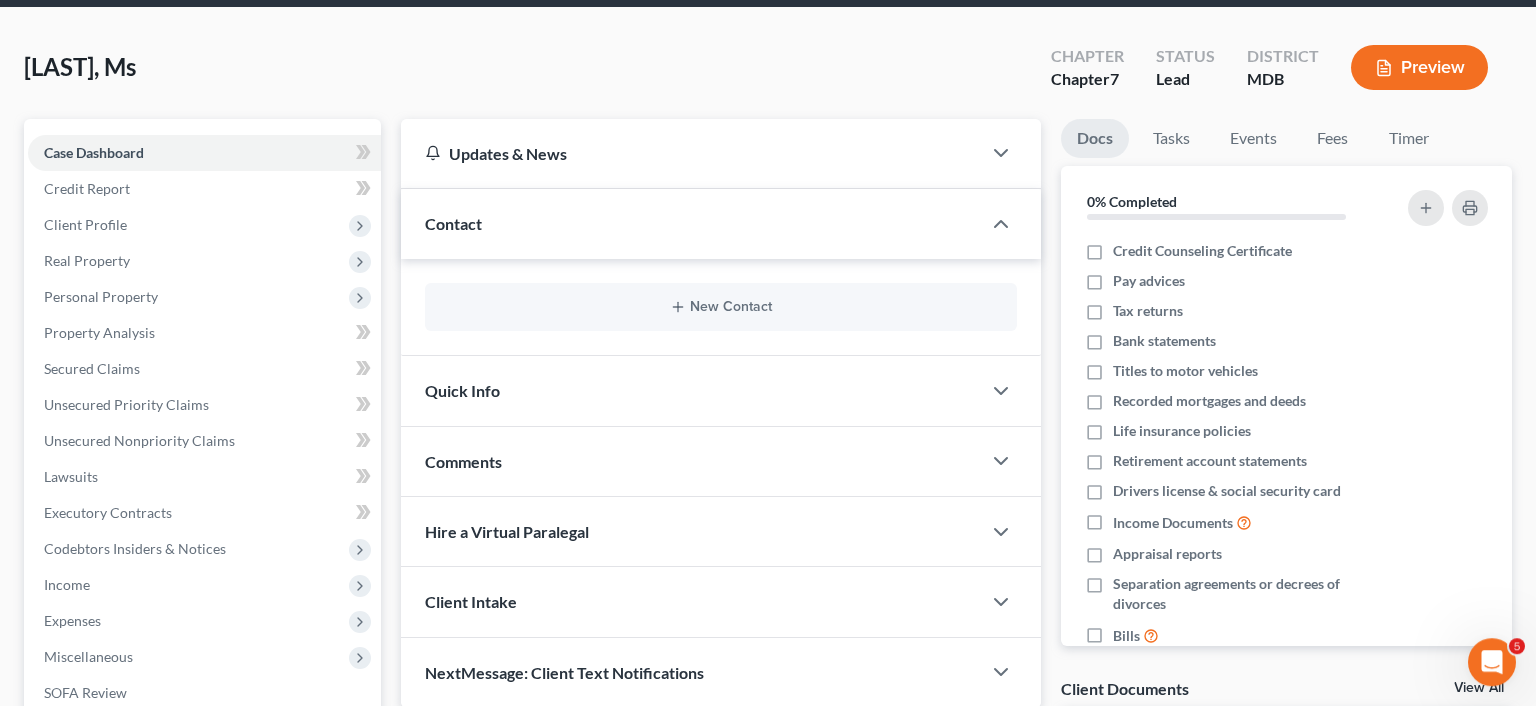 scroll, scrollTop: 0, scrollLeft: 0, axis: both 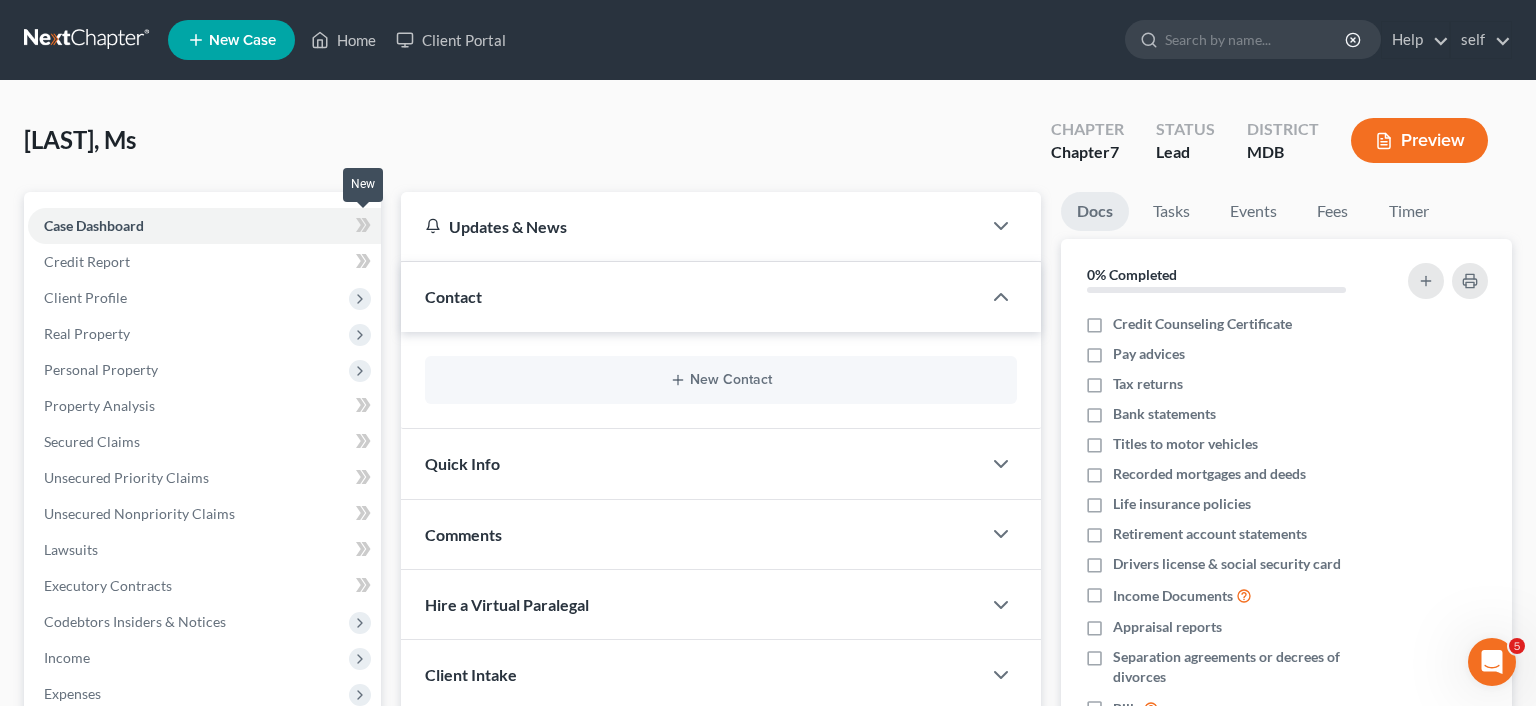 click 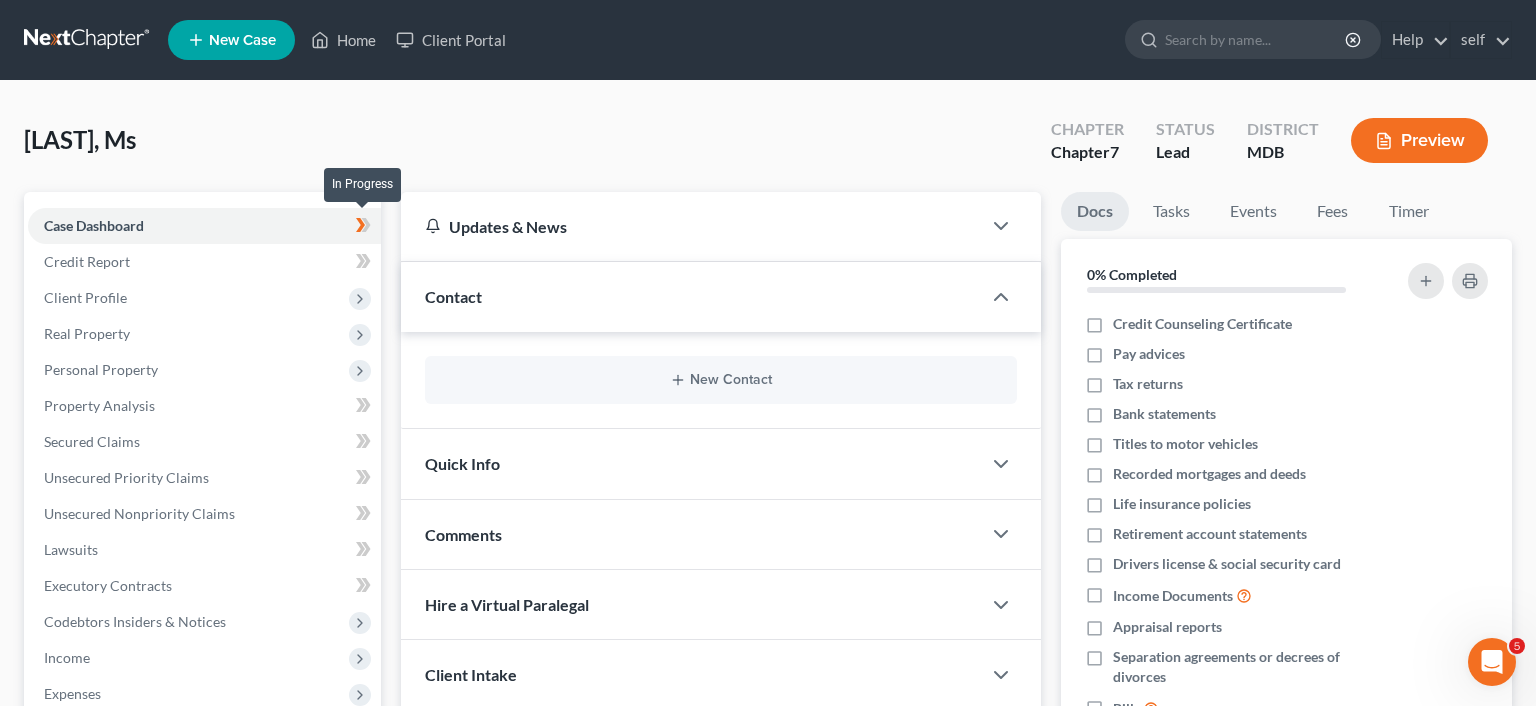 click 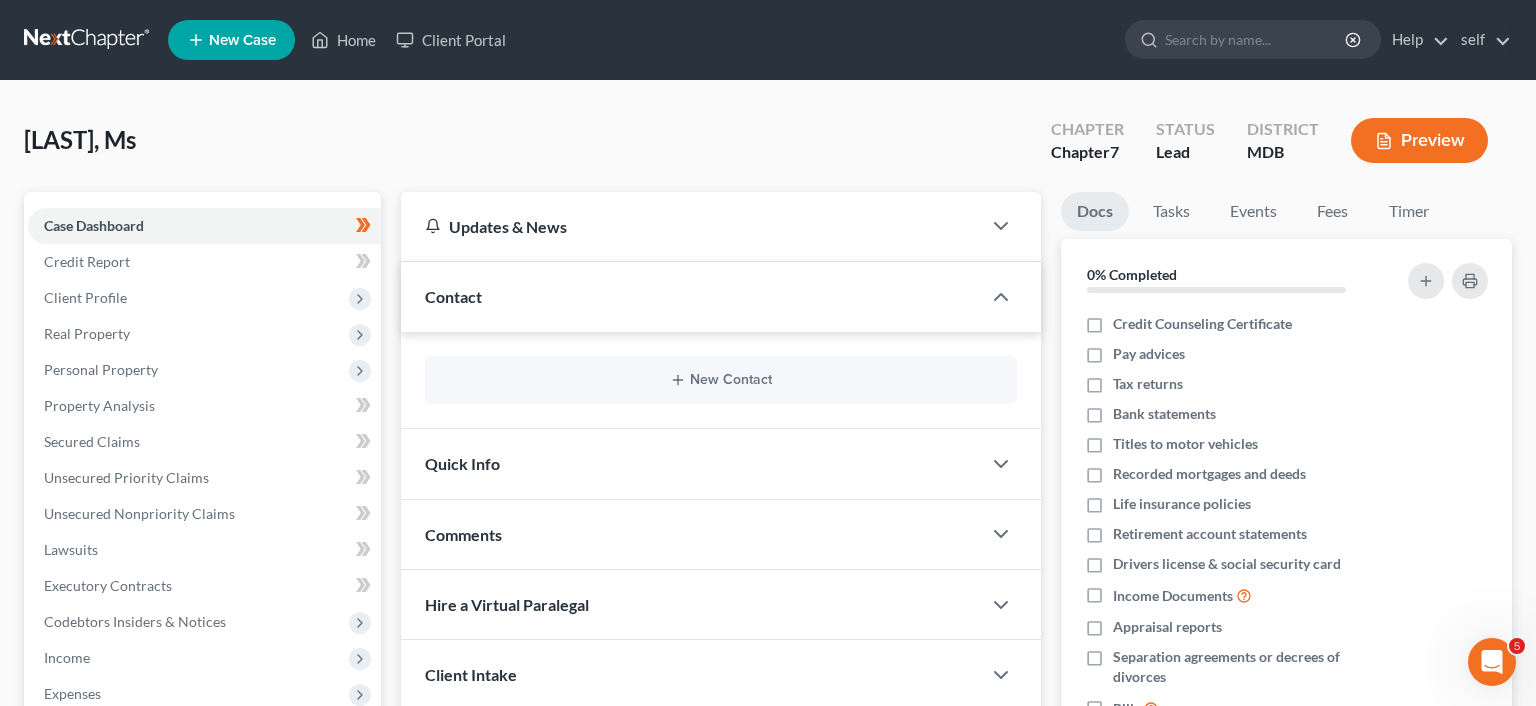 click on "Quick Info" at bounding box center [691, 463] 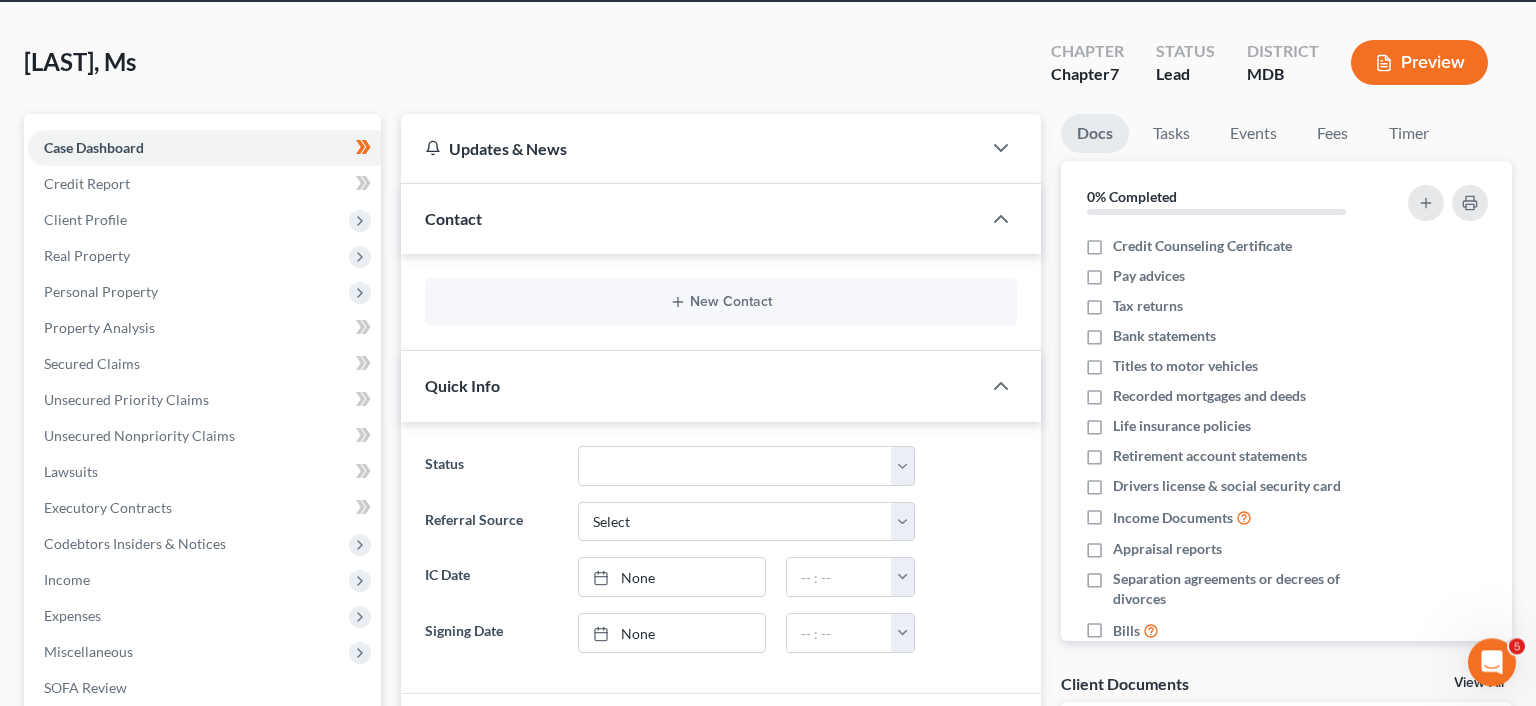 scroll, scrollTop: 76, scrollLeft: 0, axis: vertical 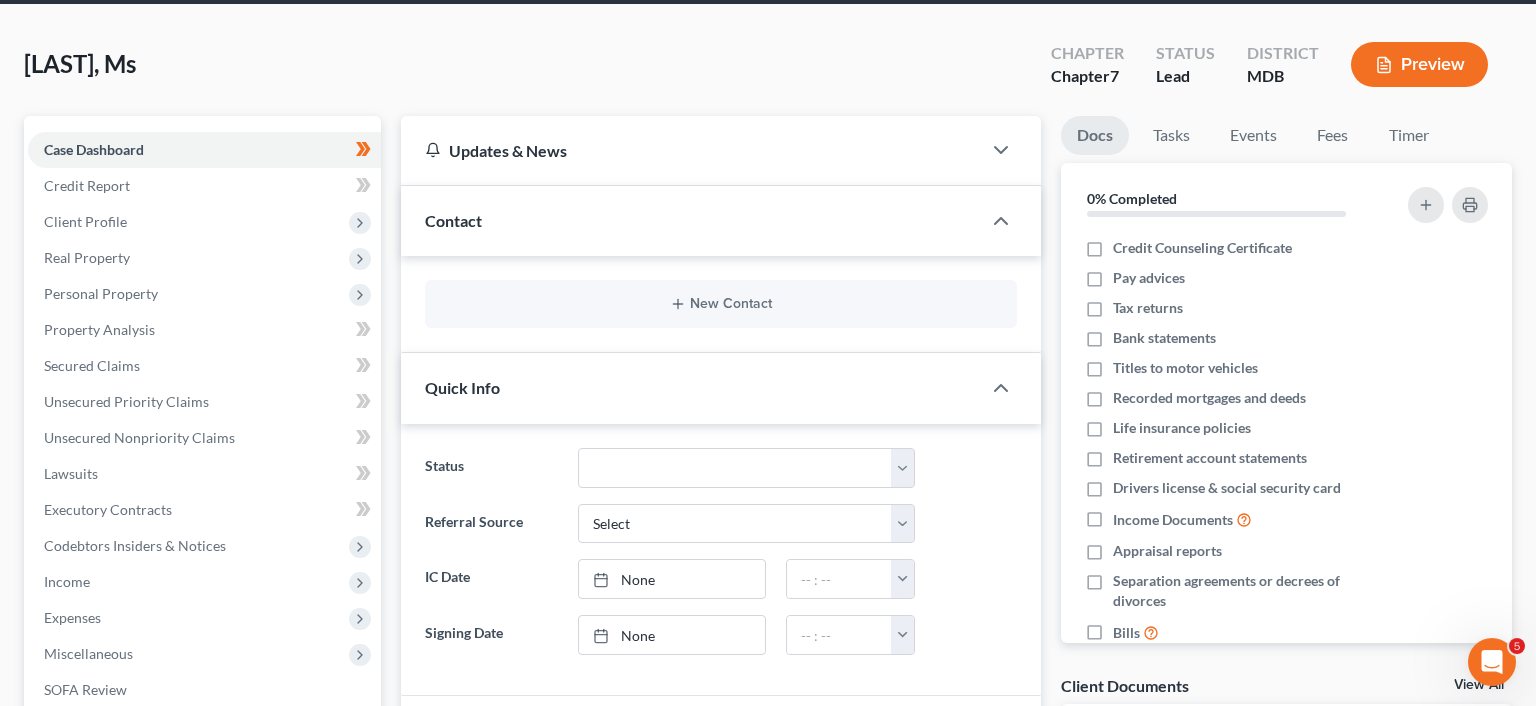 click on "Contact" at bounding box center [691, 220] 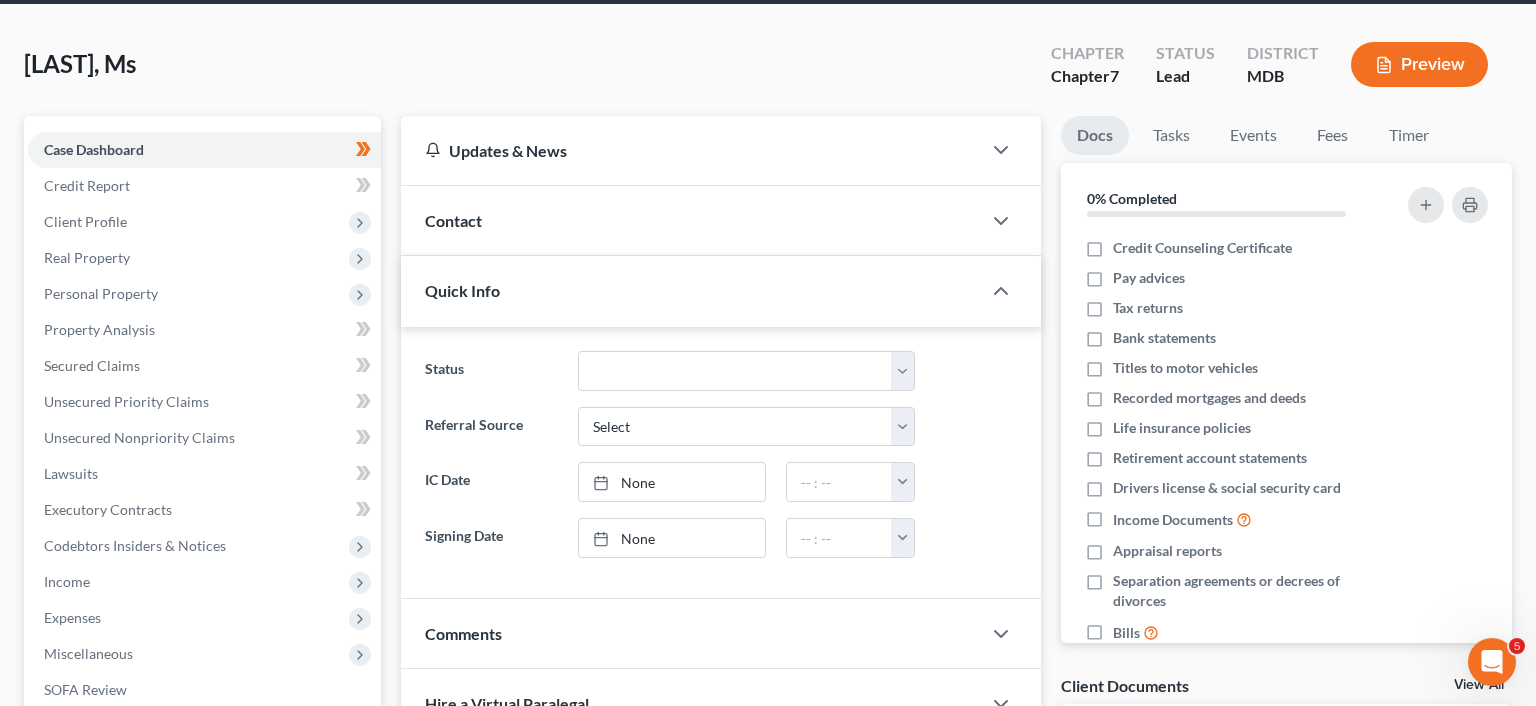 click on "Contact" at bounding box center (691, 220) 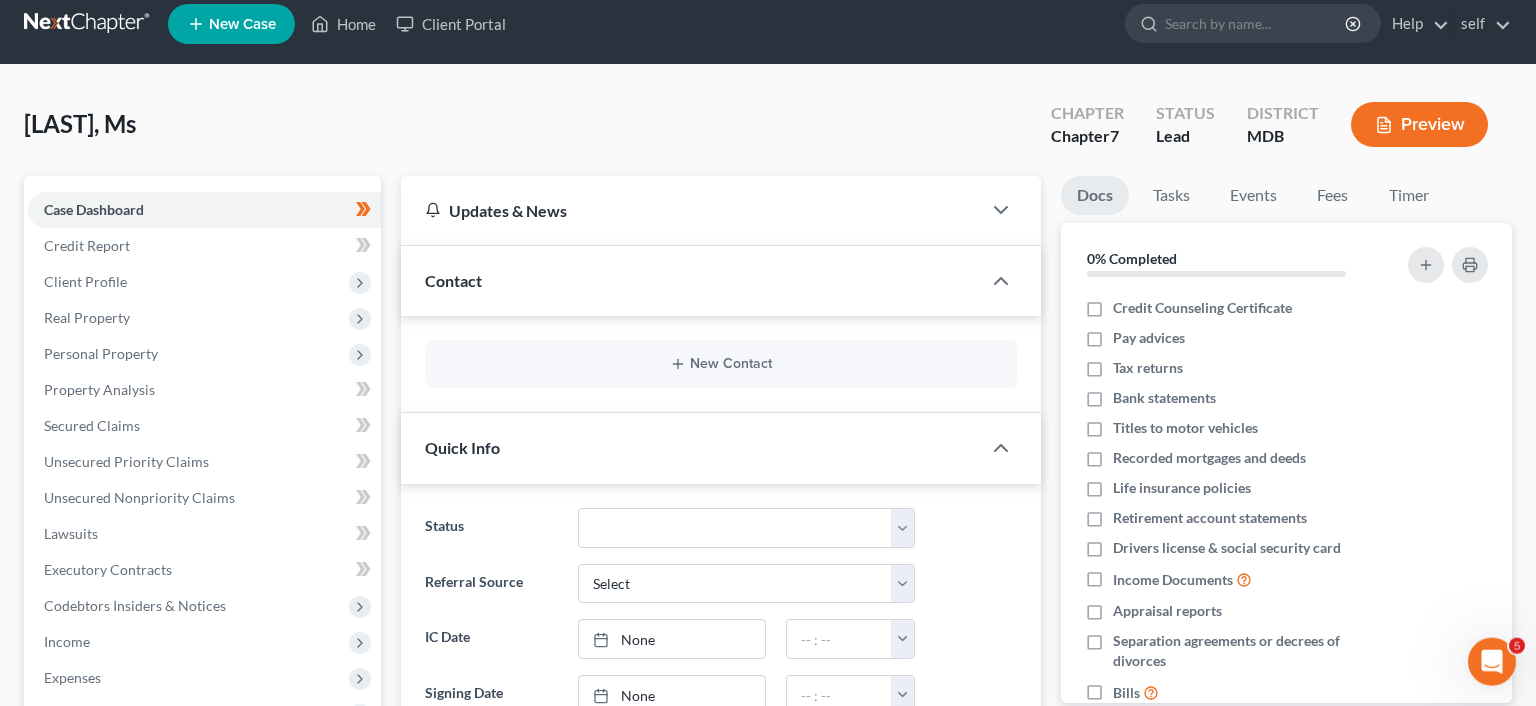 scroll, scrollTop: 0, scrollLeft: 0, axis: both 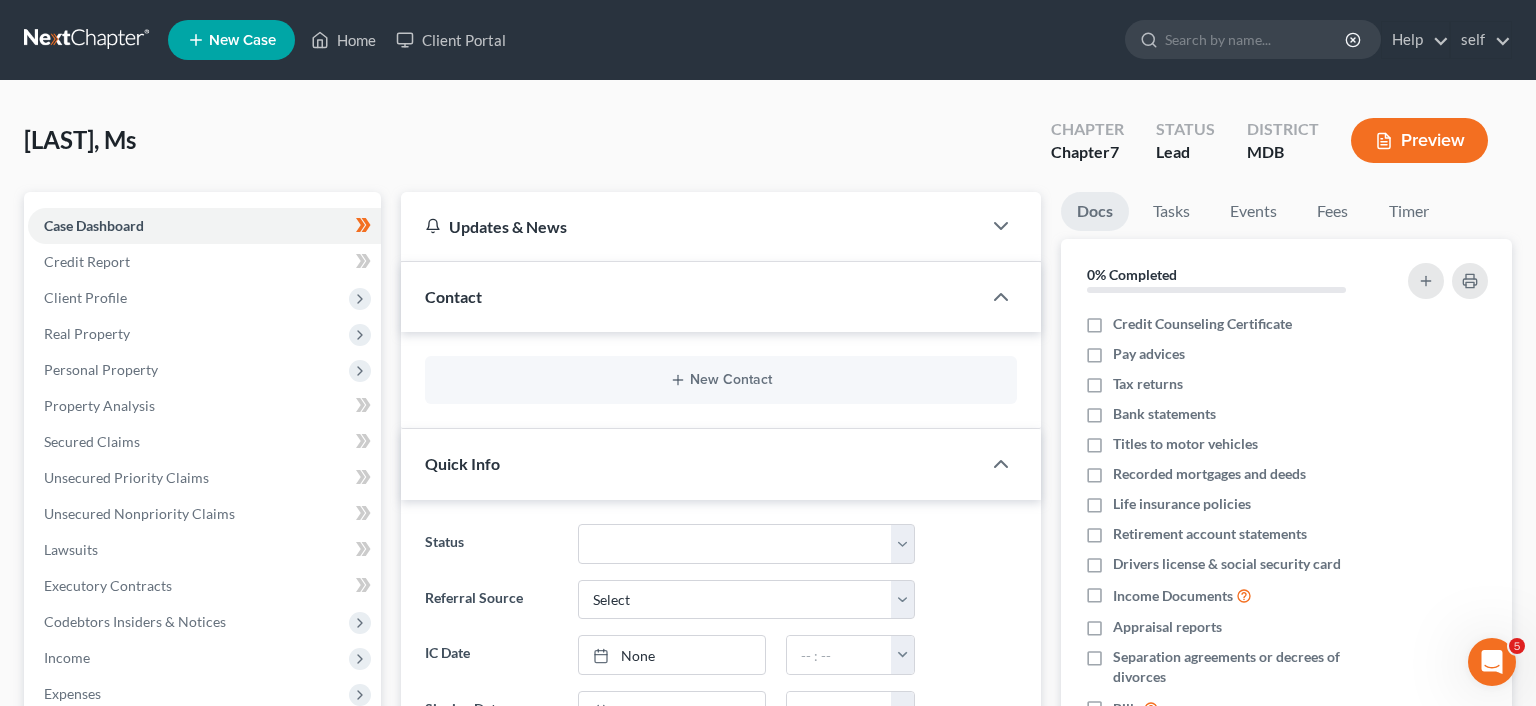 click on "Chapter Chapter  7" at bounding box center (1087, 142) 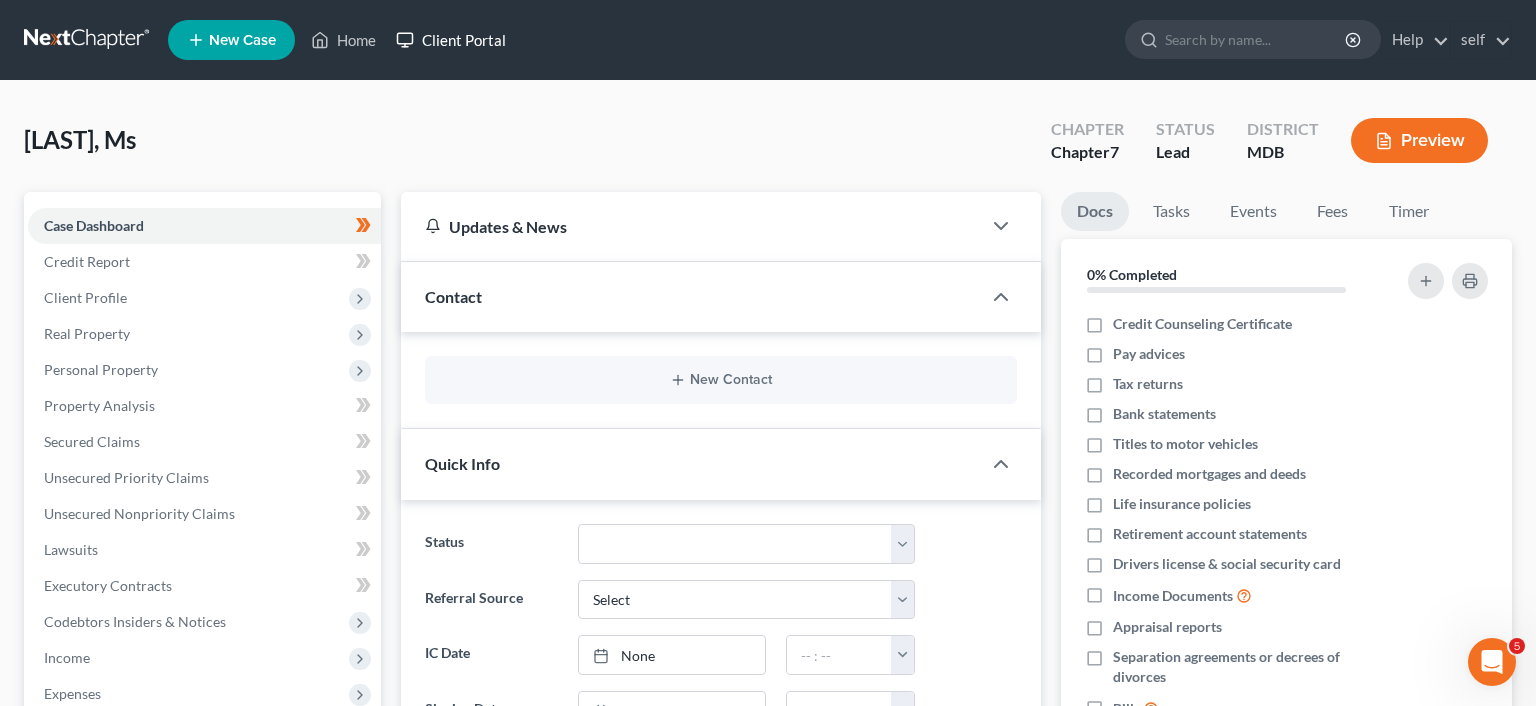 click on "Client Portal" at bounding box center [451, 40] 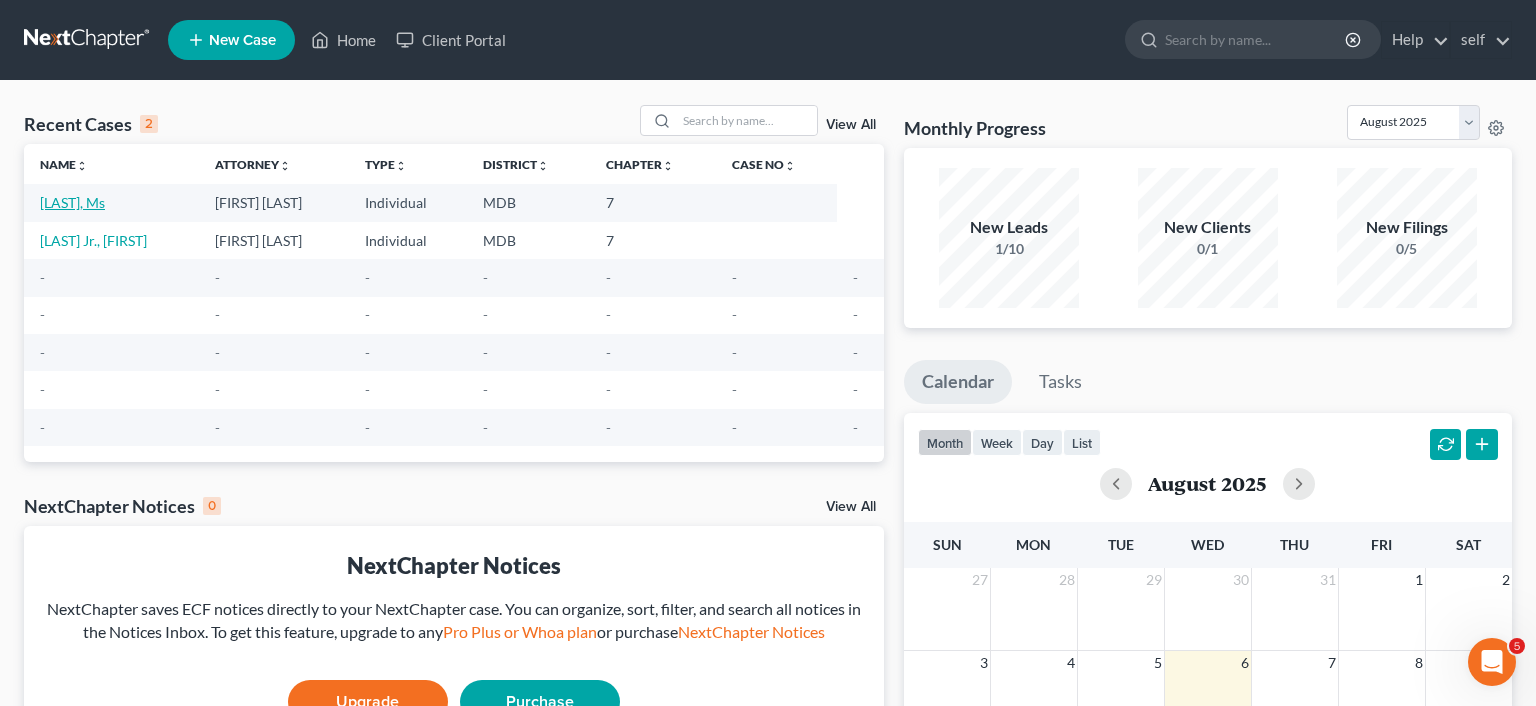 click on "[LAST], Ms" at bounding box center [72, 202] 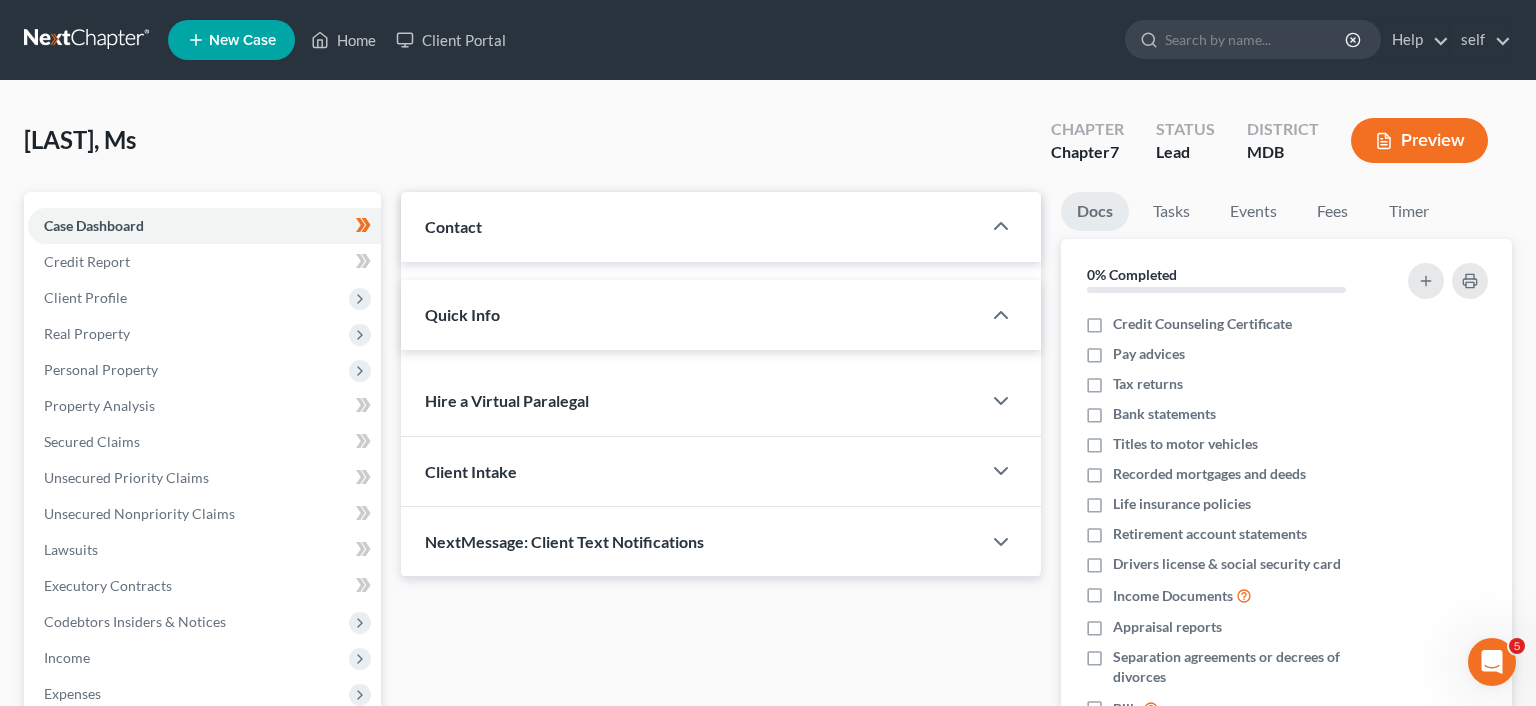 click on "Case Dashboard
Payments
Invoices
Payments
Payments
Credit Report
Client Profile
Home" at bounding box center [202, 532] 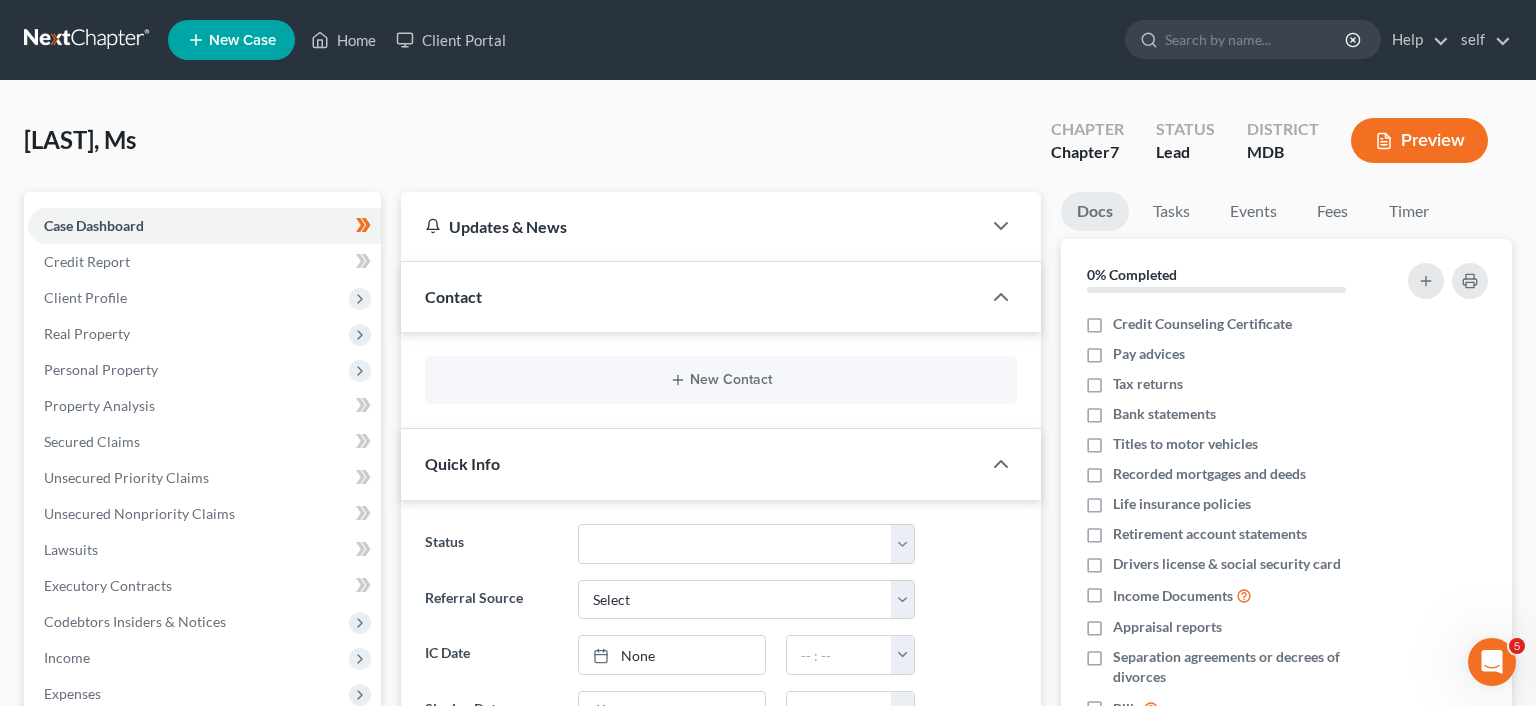 click on "Contact" at bounding box center (691, 296) 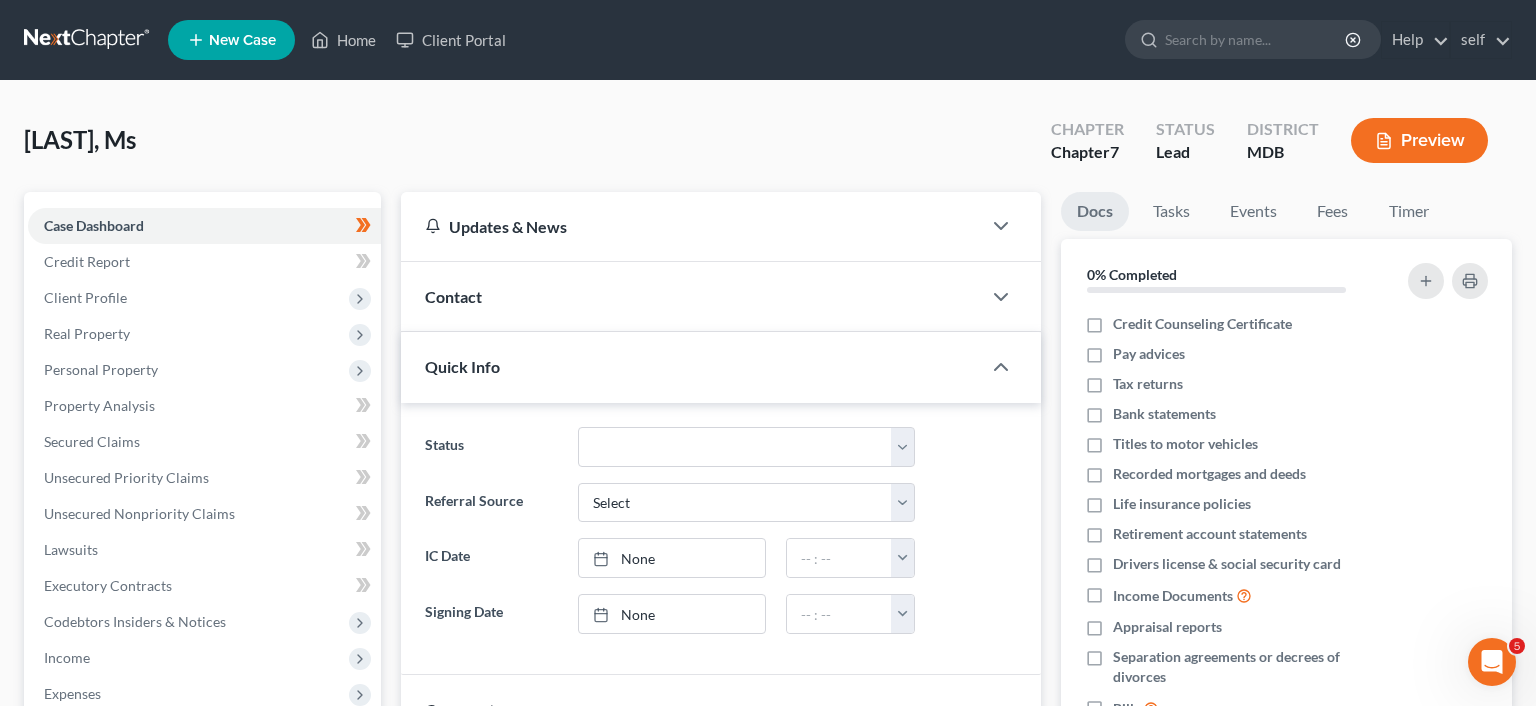 click on "Contact" at bounding box center [691, 296] 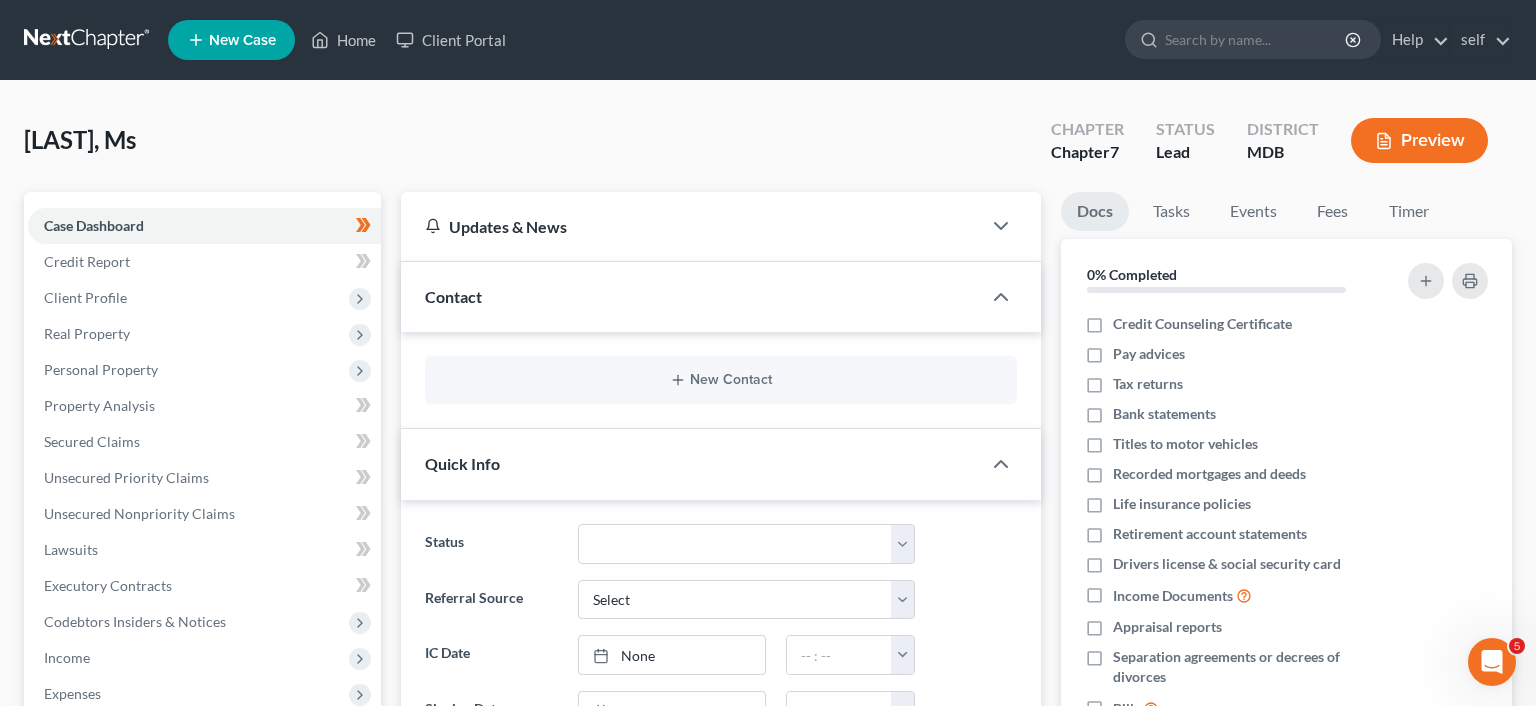 click on "Quick Info" at bounding box center (691, 463) 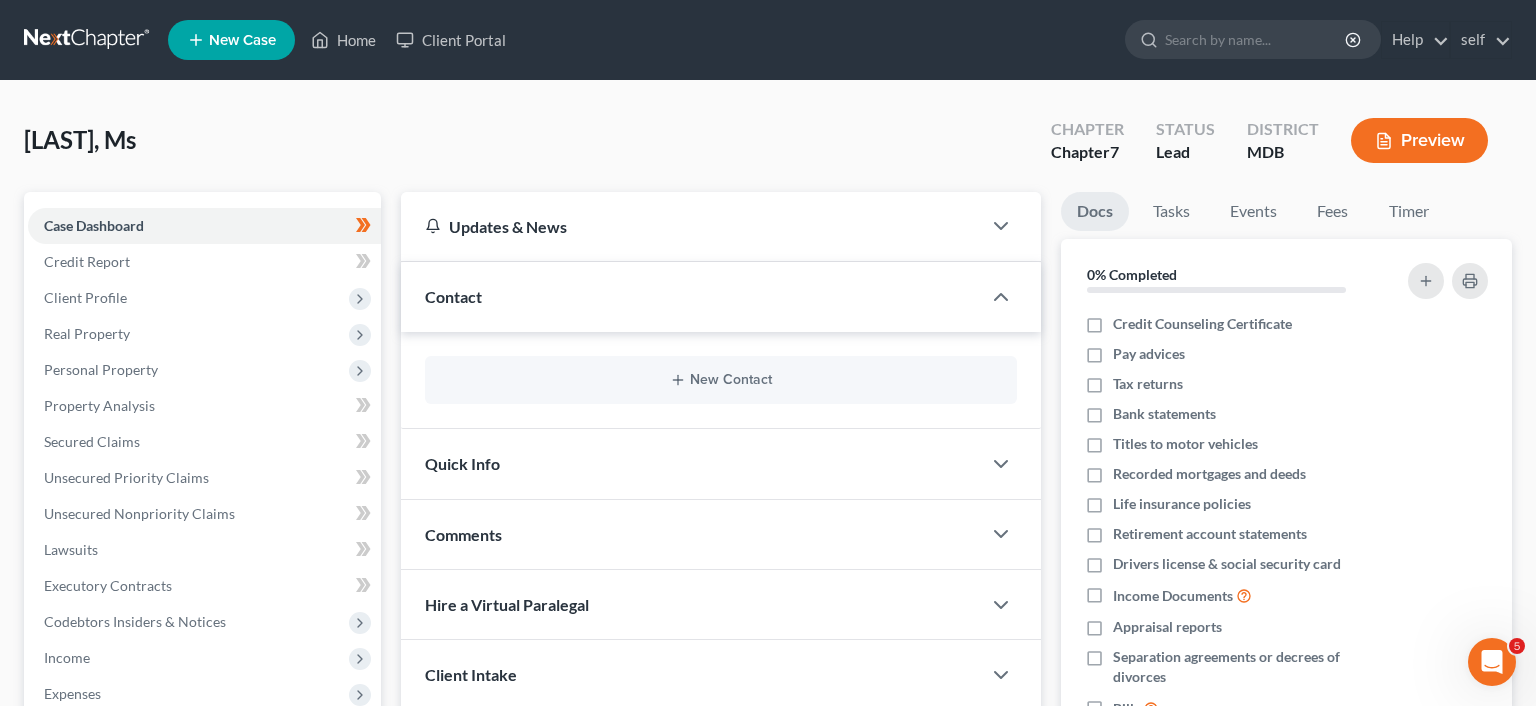 click on "Quick Info" at bounding box center (691, 463) 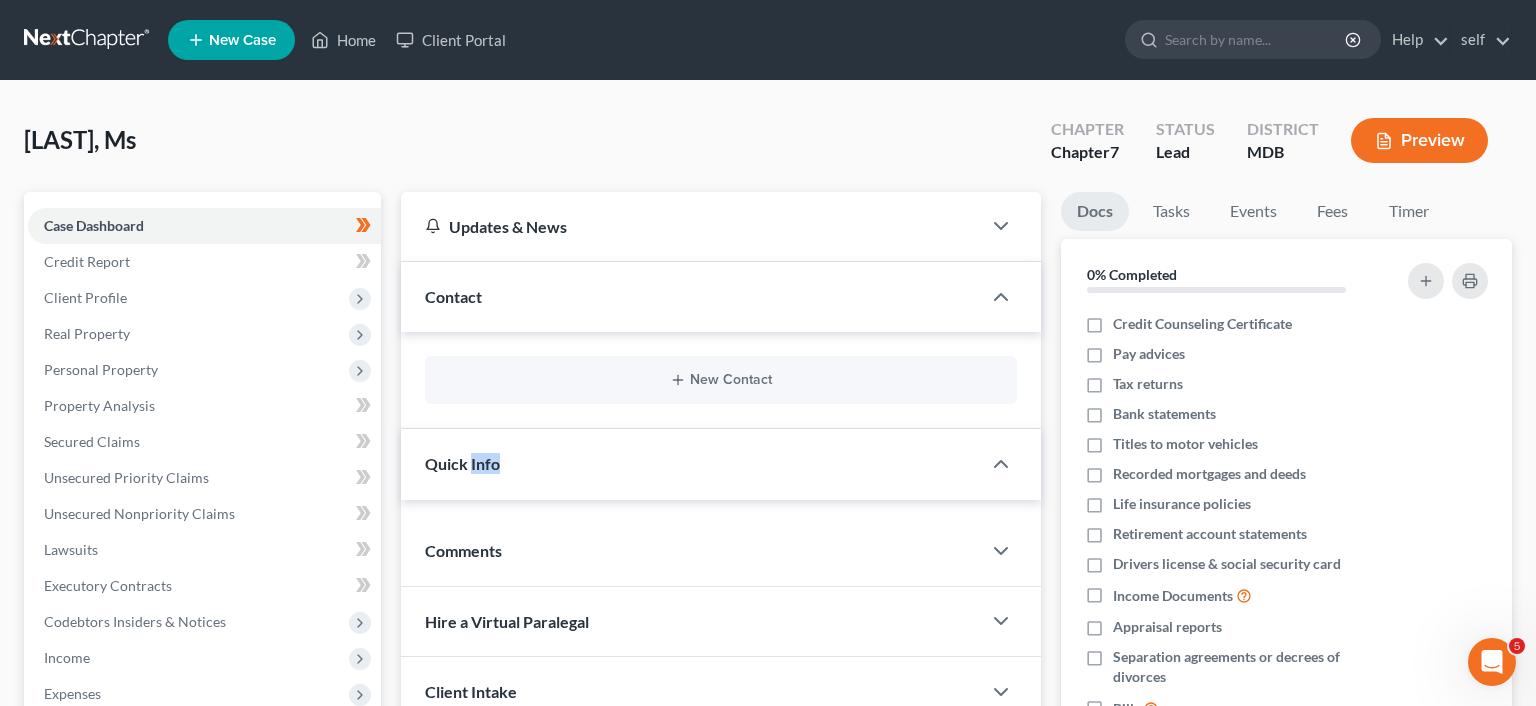 click on "Quick Info" at bounding box center [691, 463] 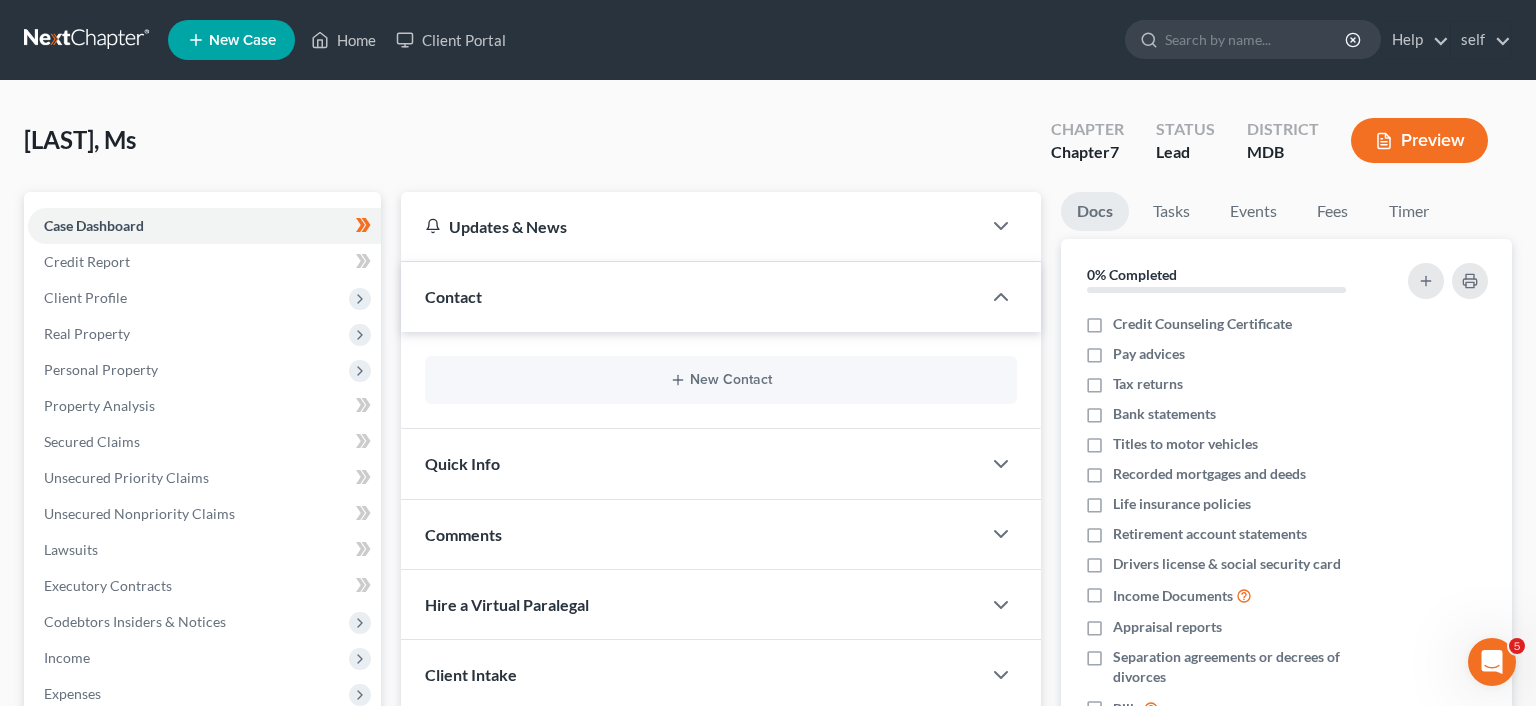 click on "Quick Info" at bounding box center [691, 463] 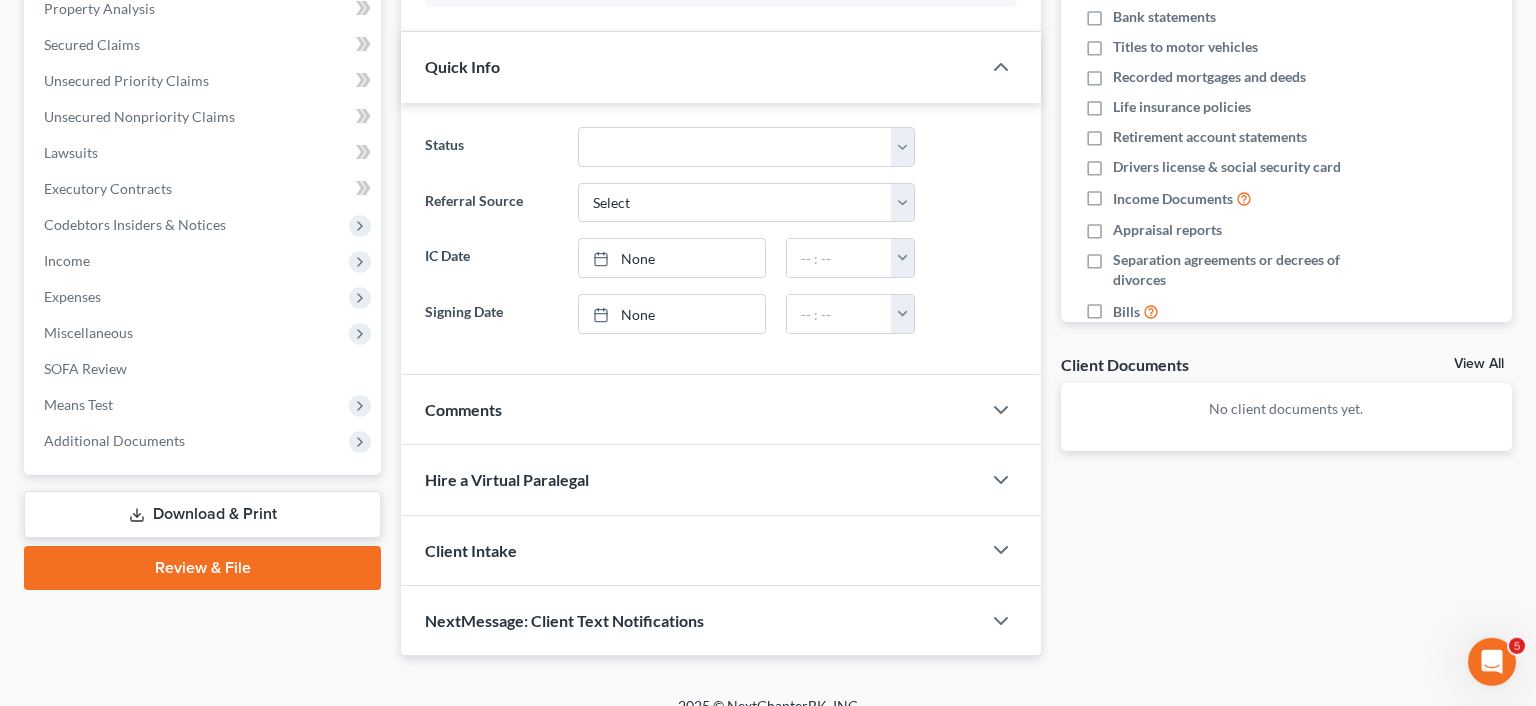scroll, scrollTop: 419, scrollLeft: 0, axis: vertical 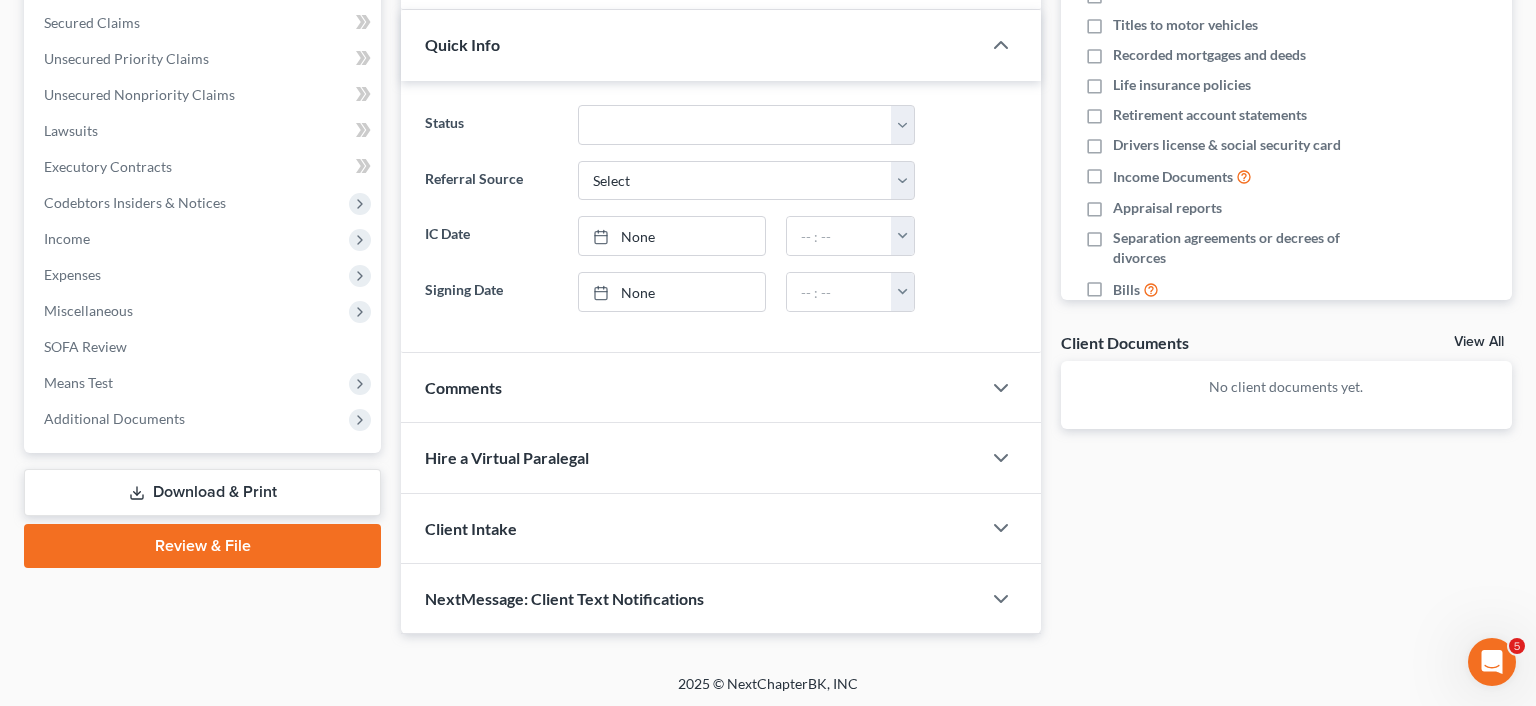 click on "Client Intake" at bounding box center (691, 528) 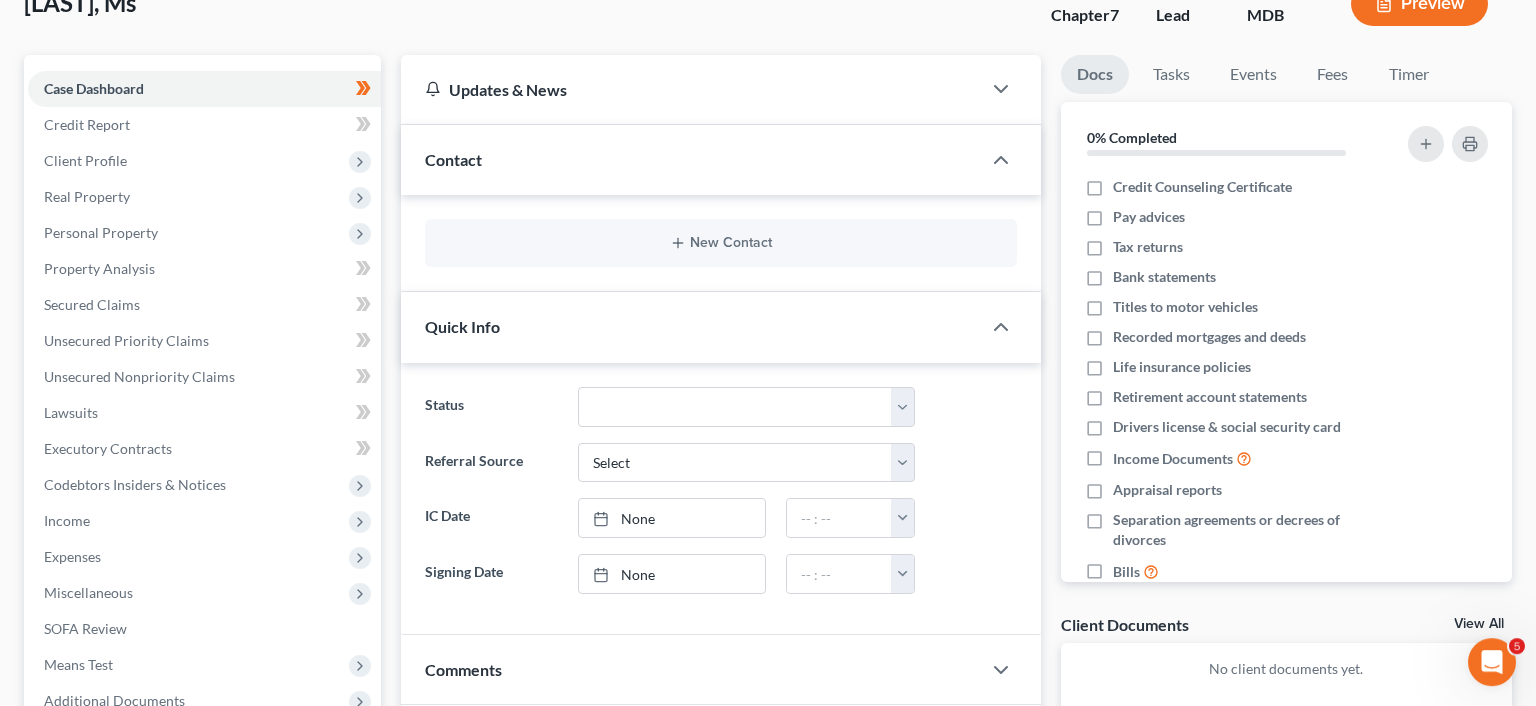 scroll, scrollTop: 131, scrollLeft: 0, axis: vertical 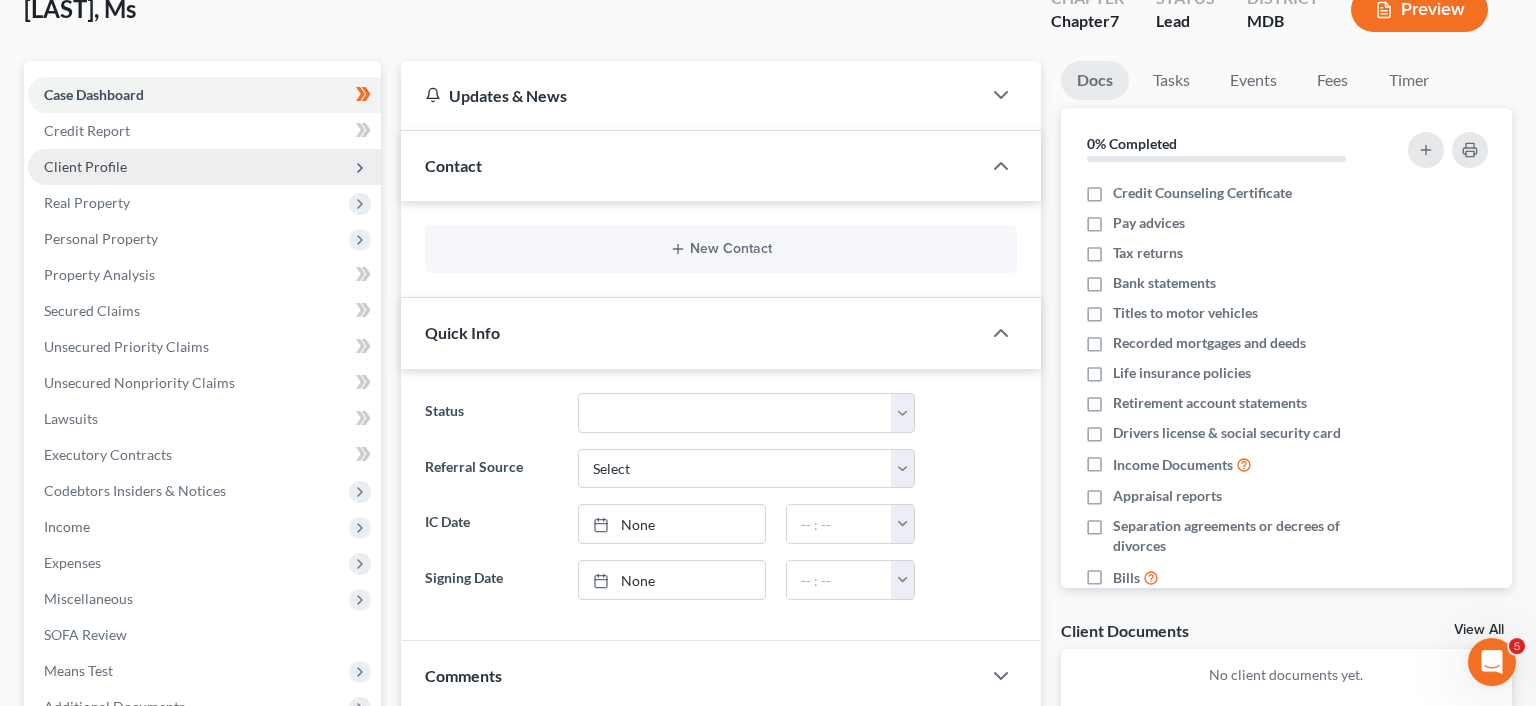 click on "Client Profile" at bounding box center (204, 167) 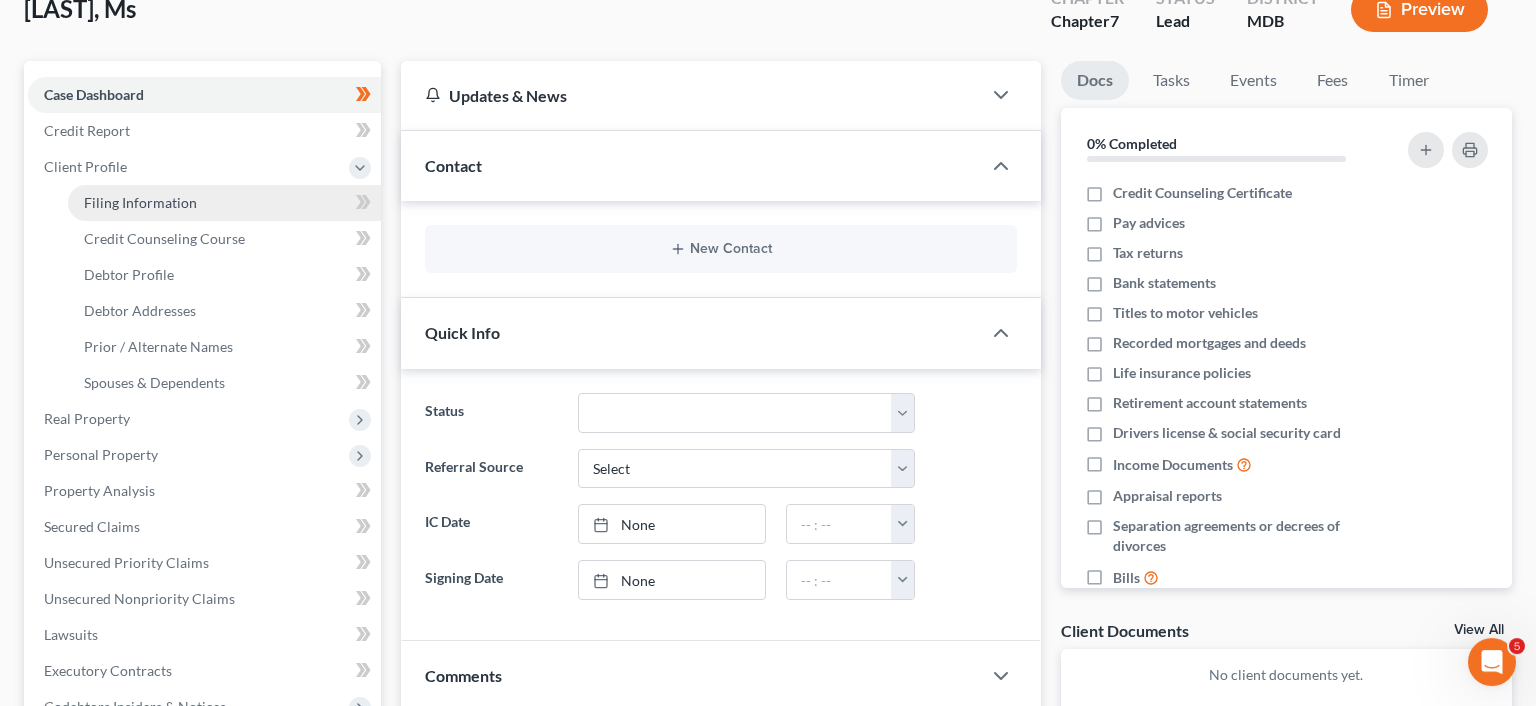 click on "Filing Information" at bounding box center (224, 203) 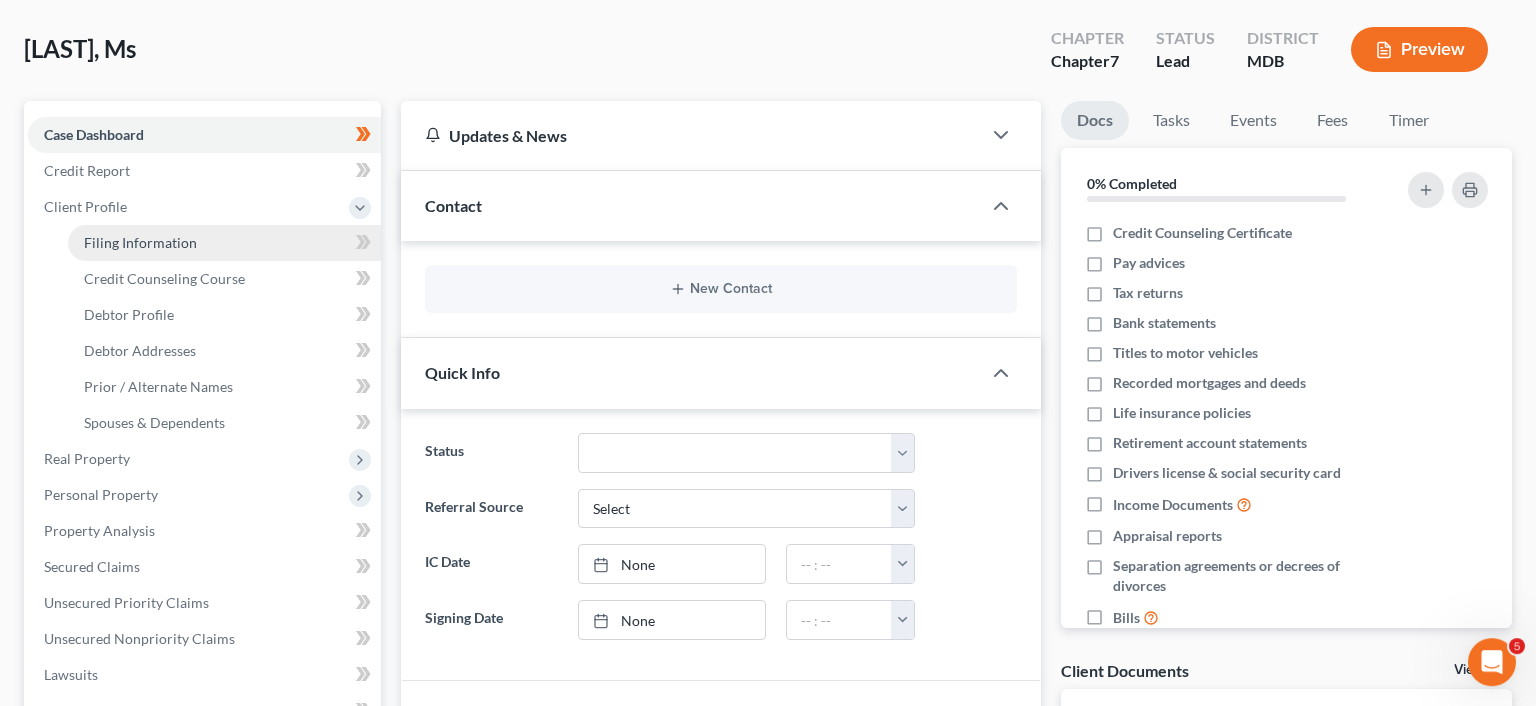 select on "1" 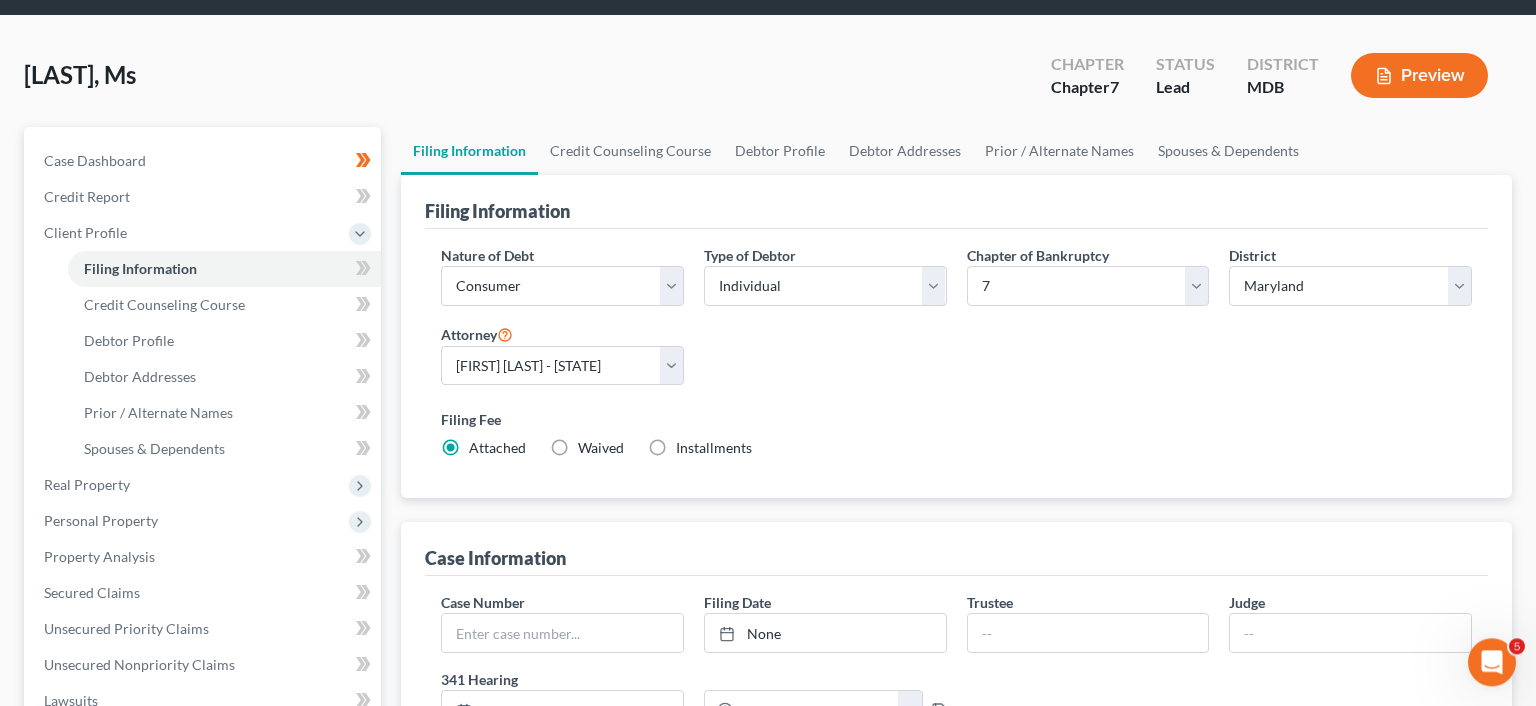 scroll, scrollTop: 0, scrollLeft: 0, axis: both 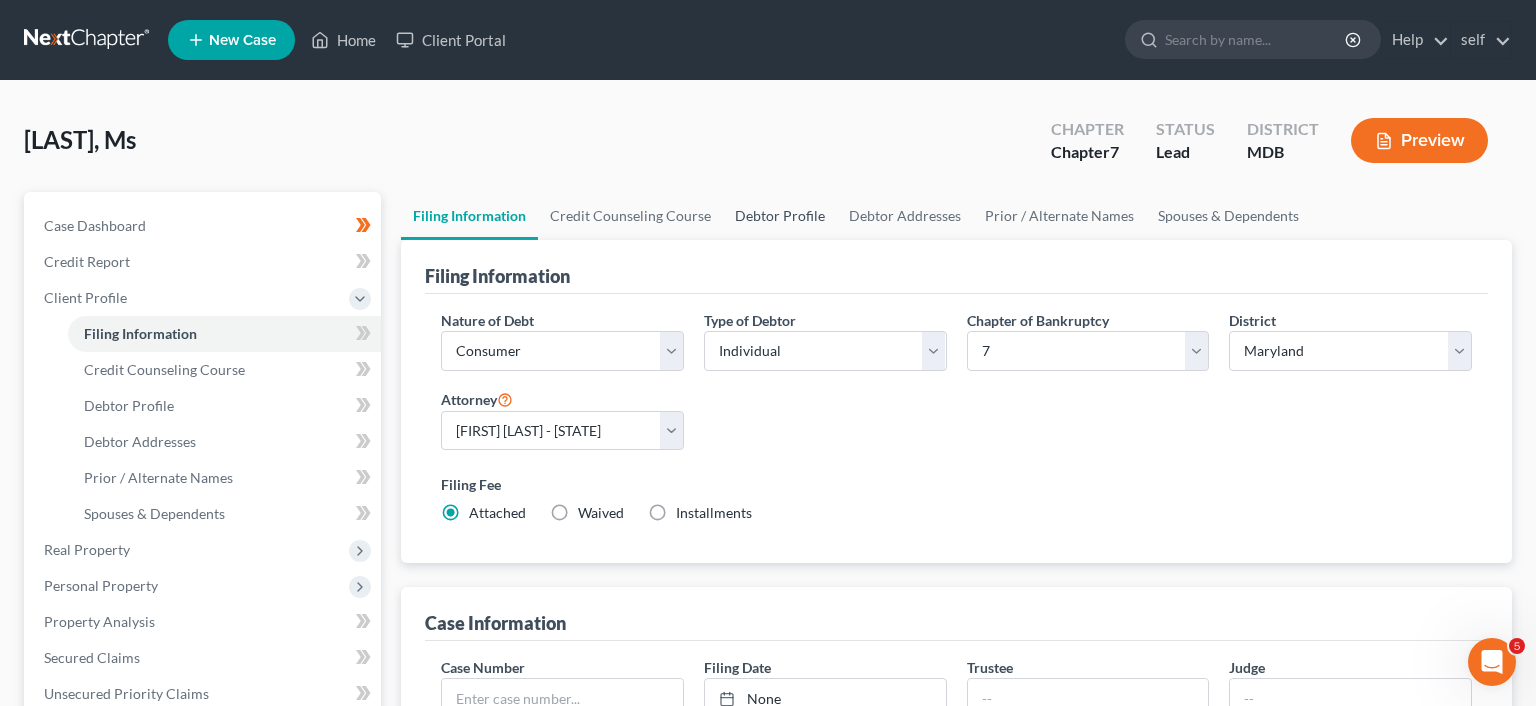 click on "Debtor Profile" at bounding box center (780, 216) 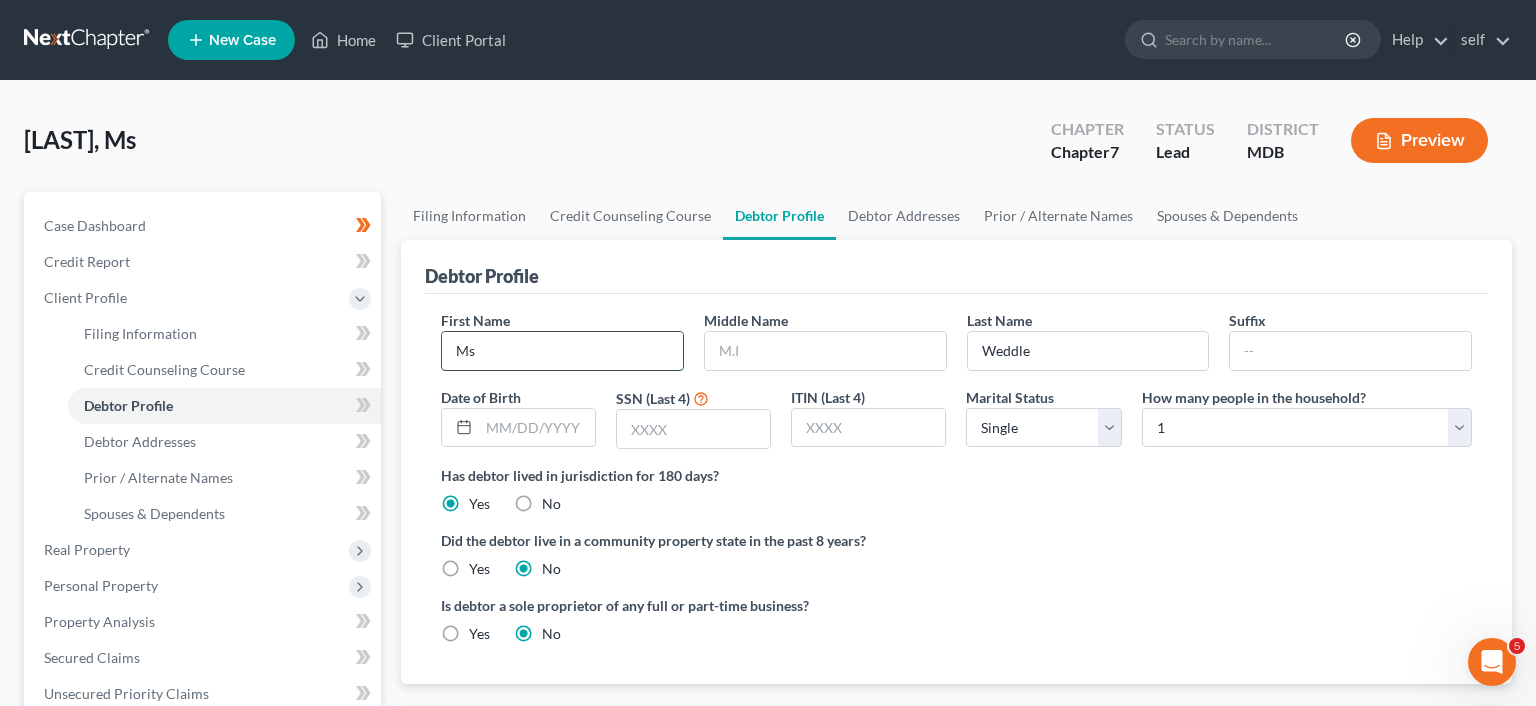 click on "Ms" at bounding box center (562, 351) 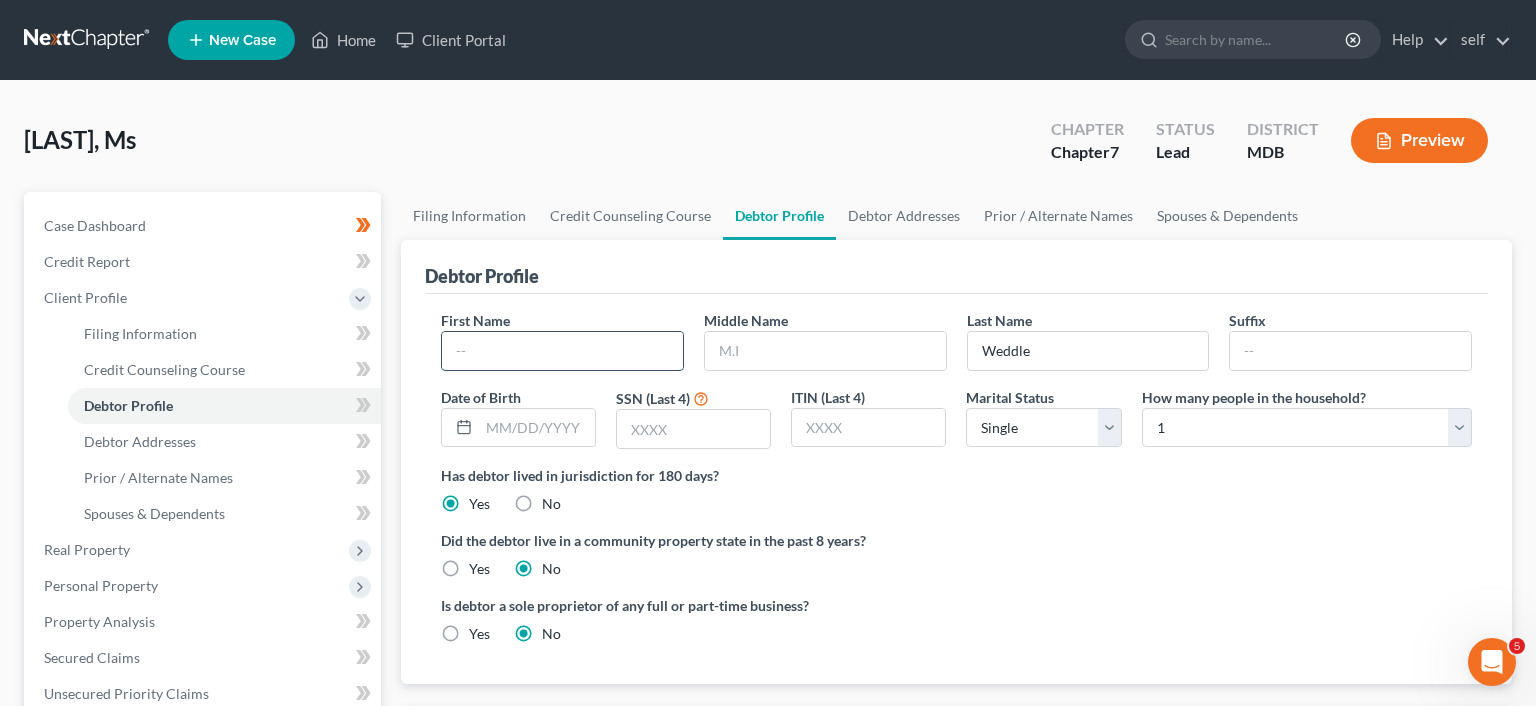 paste on "[FIRST]" 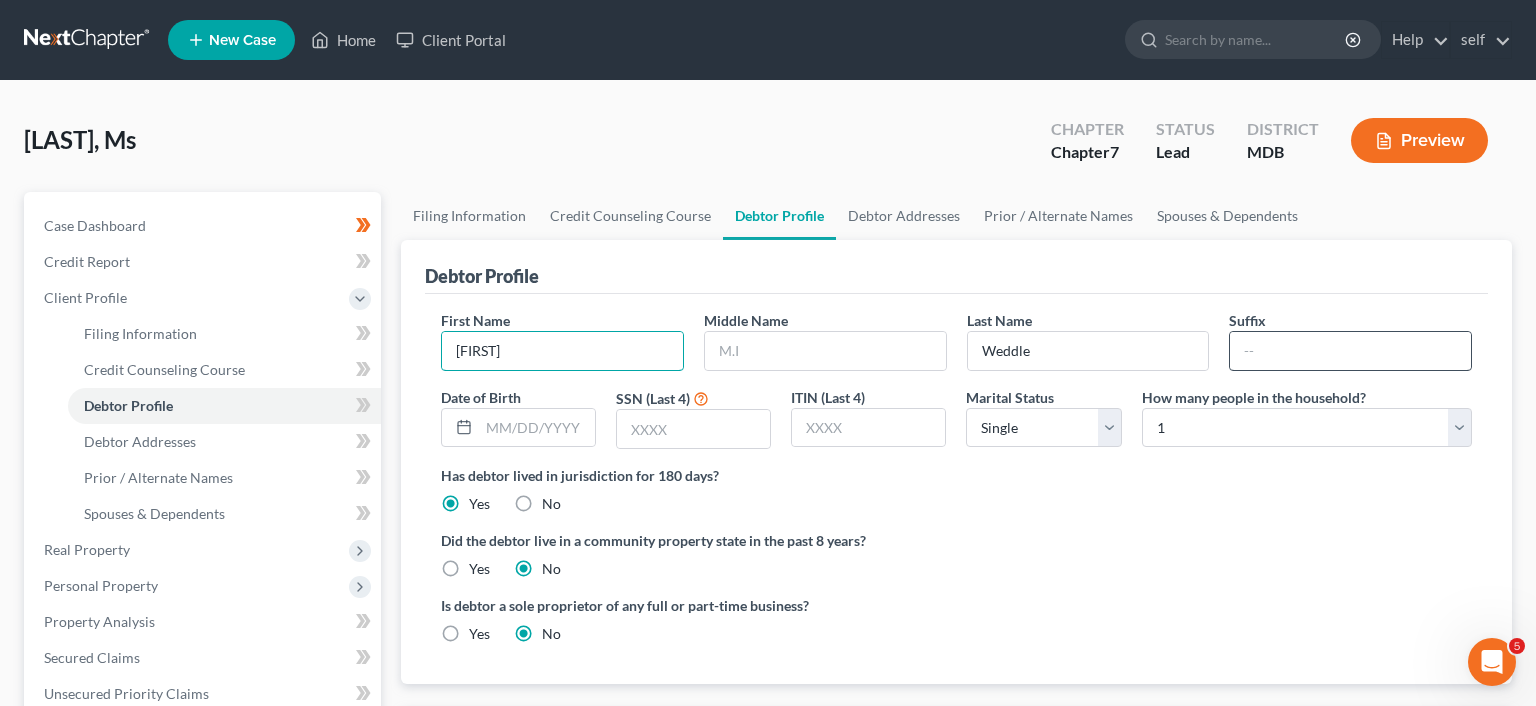 type on "[FIRST]" 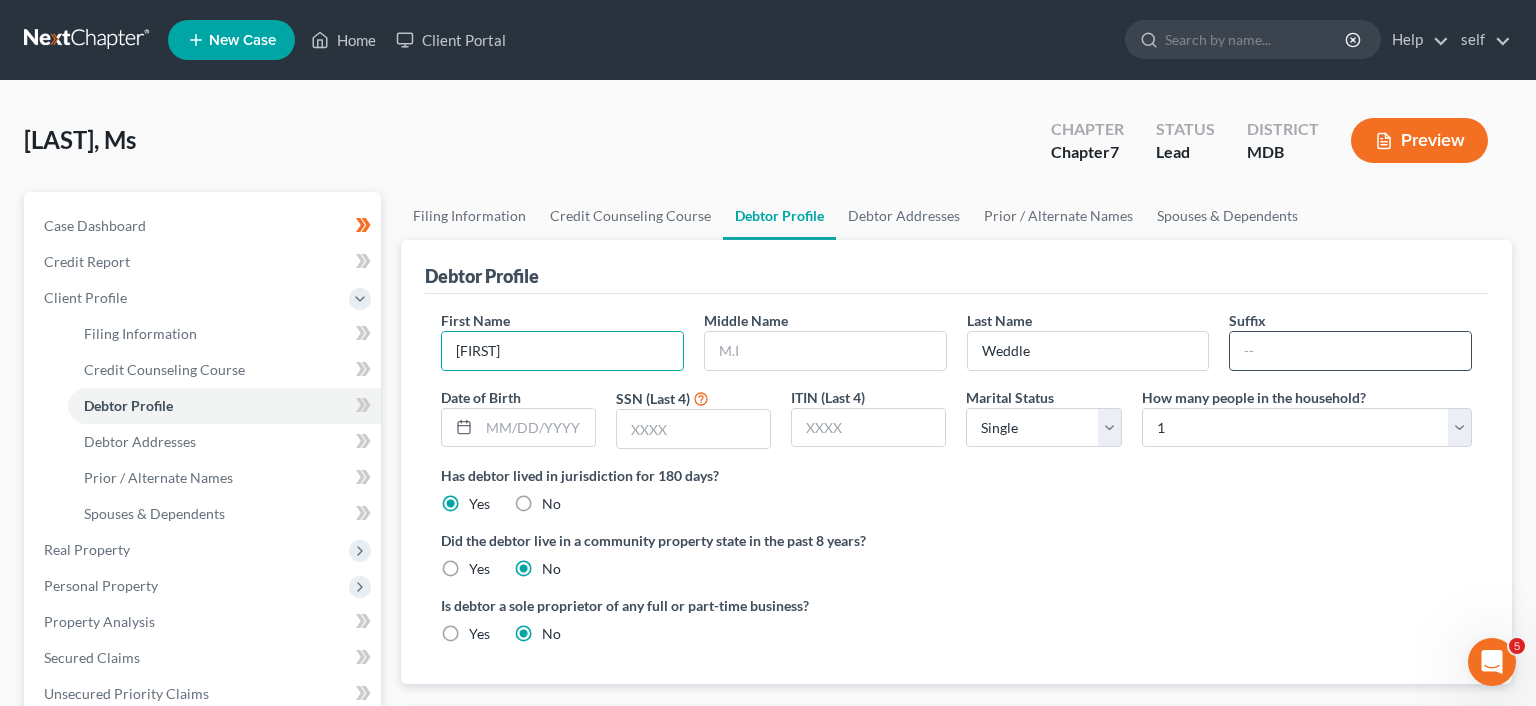 click at bounding box center [1350, 351] 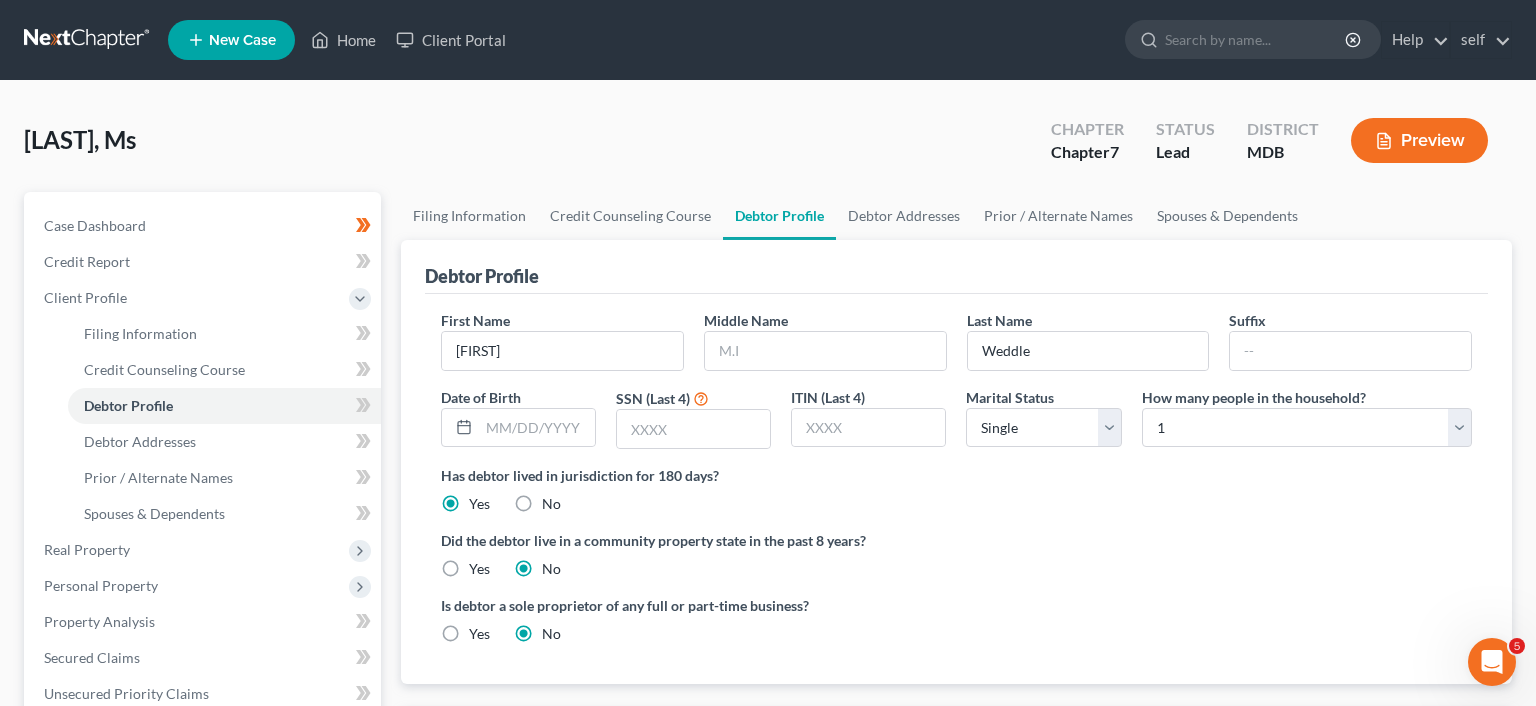 click on "Filing Information
Credit Counseling Course
Debtor Profile
Debtor Addresses
Prior / Alternate Names
Spouses & Dependents" at bounding box center [956, 216] 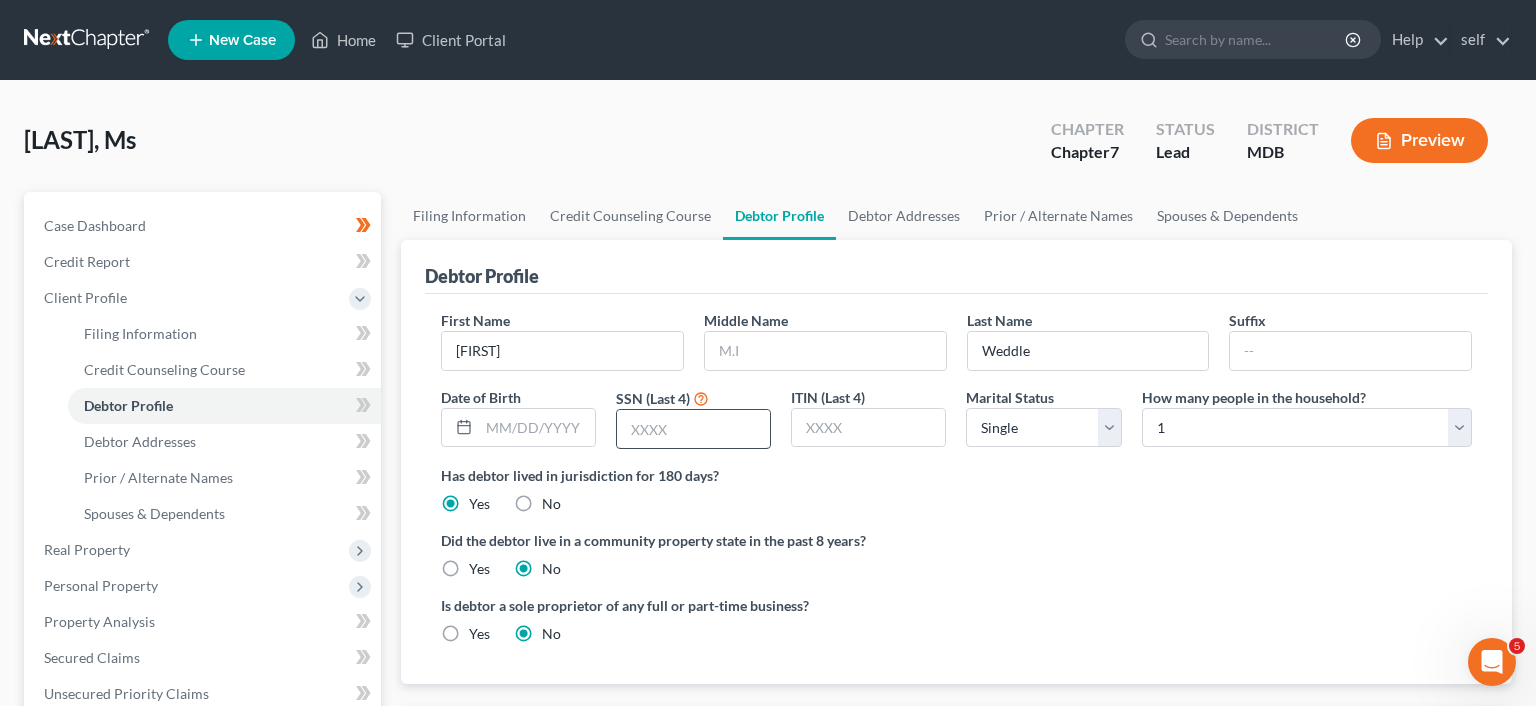 click at bounding box center [693, 429] 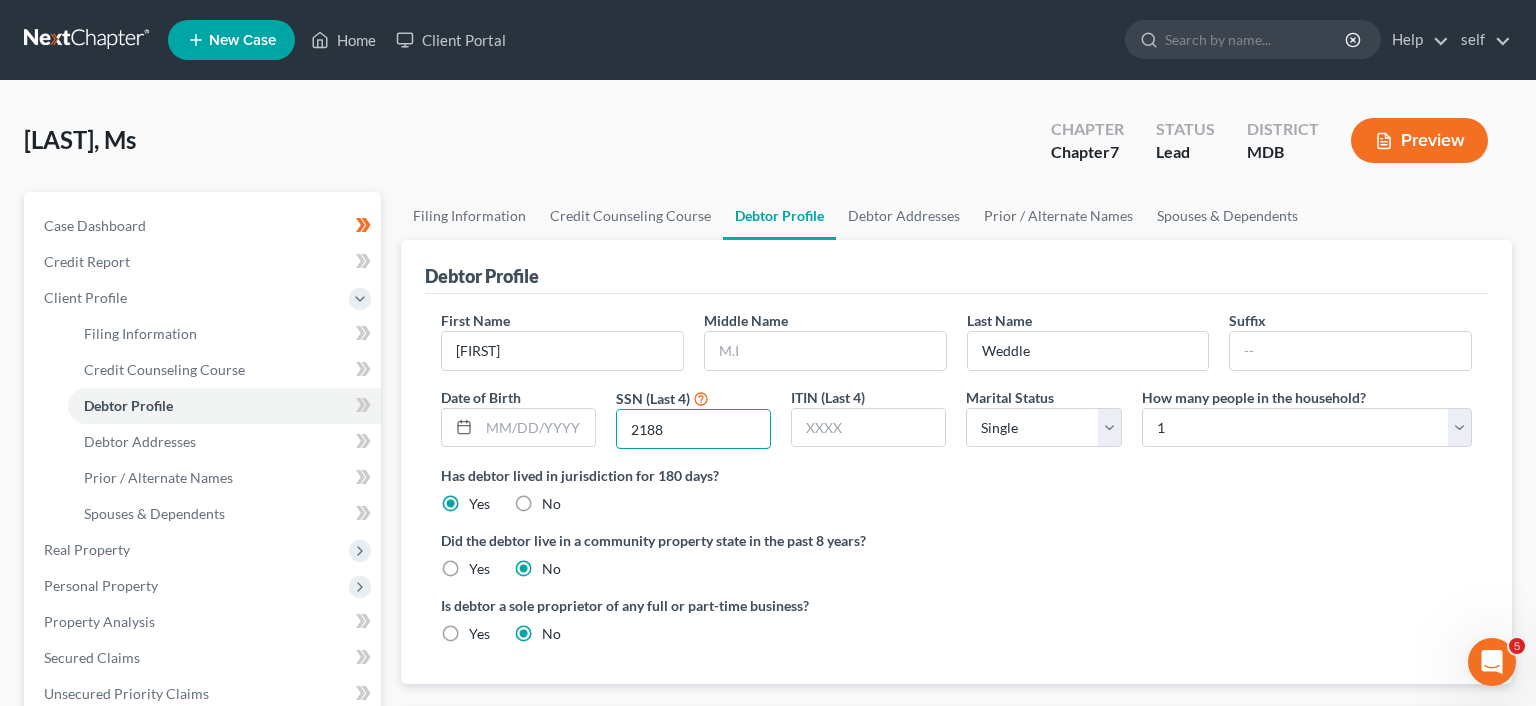 type on "2188" 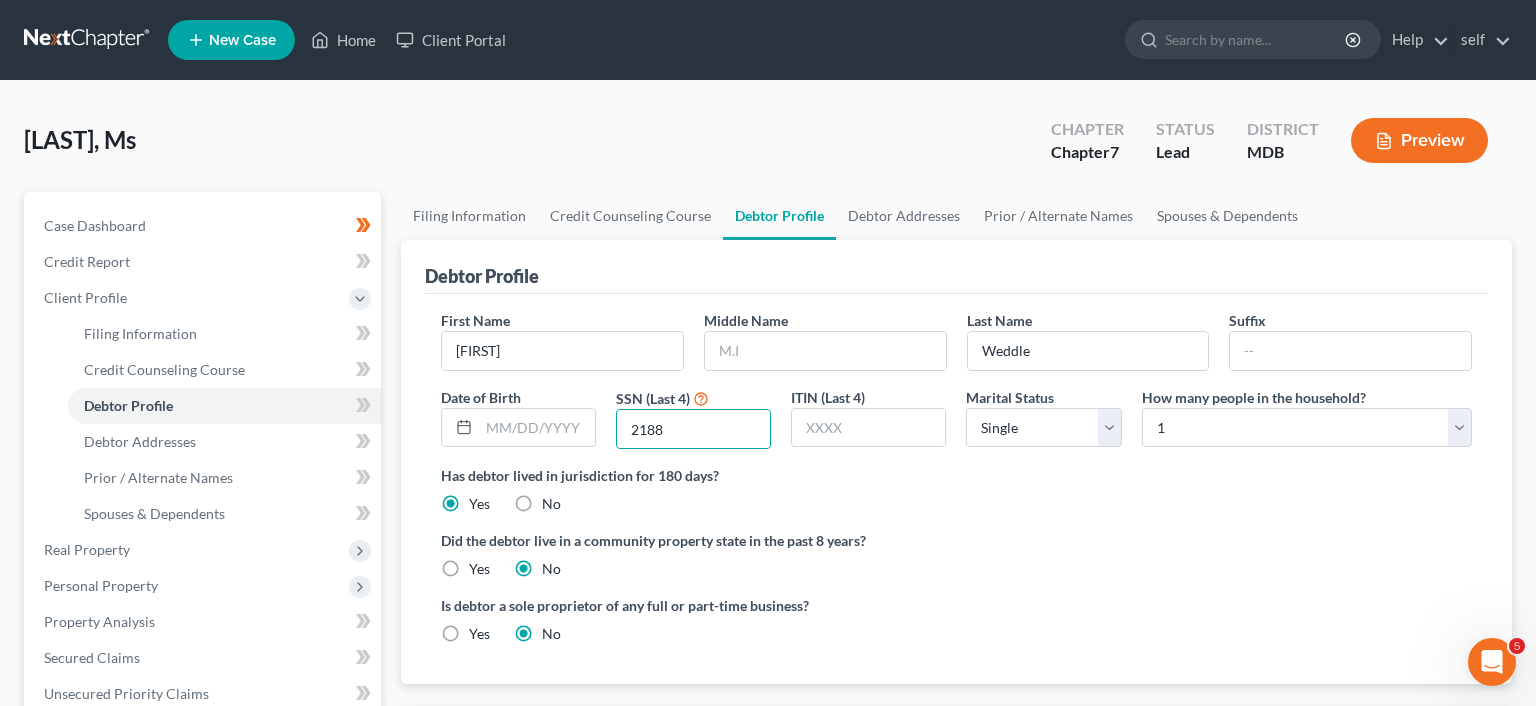 click on "Is debtor a sole proprietor of any full or part-time business?" at bounding box center (694, 605) 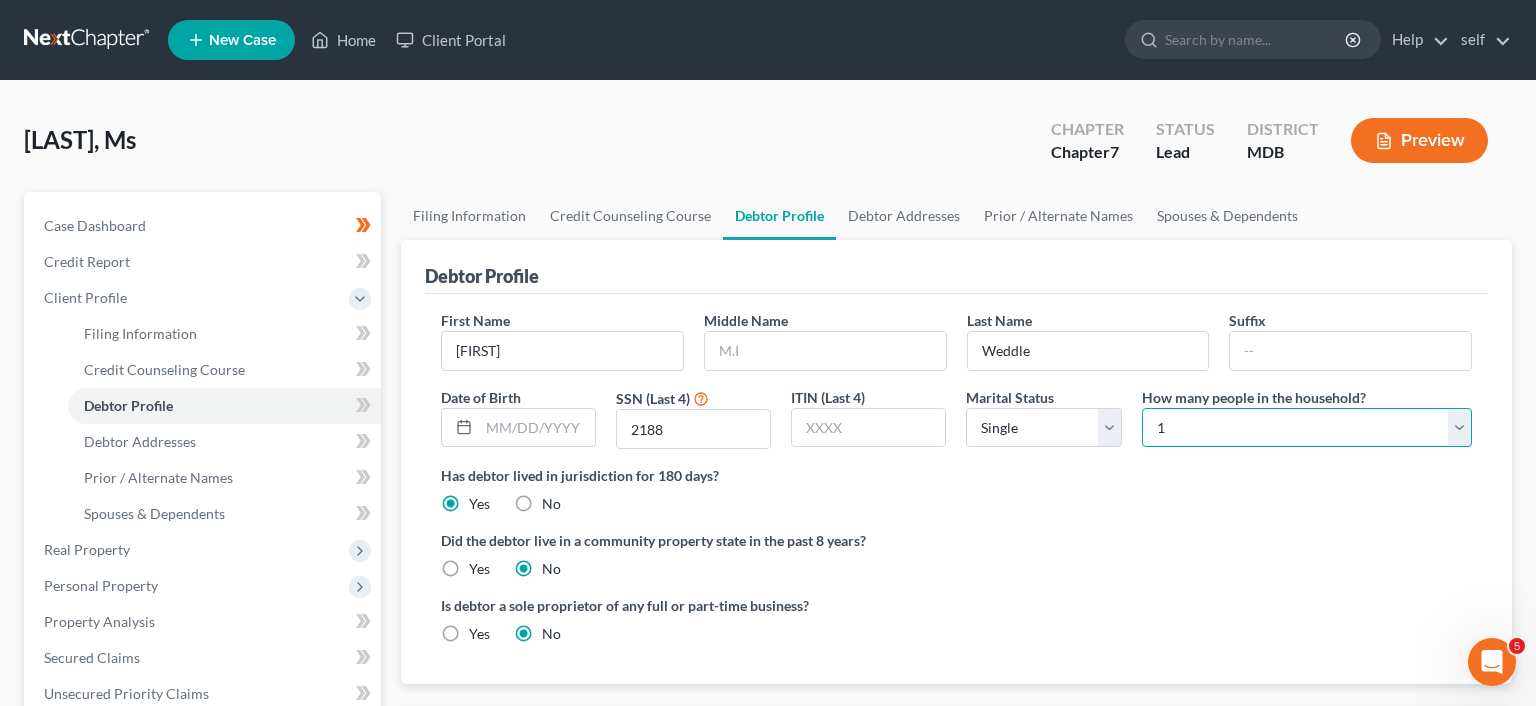 click on "Select 1 2 3 4 5 6 7 8 9 10 11 12 13 14 15 16 17 18 19 20" at bounding box center [1307, 428] 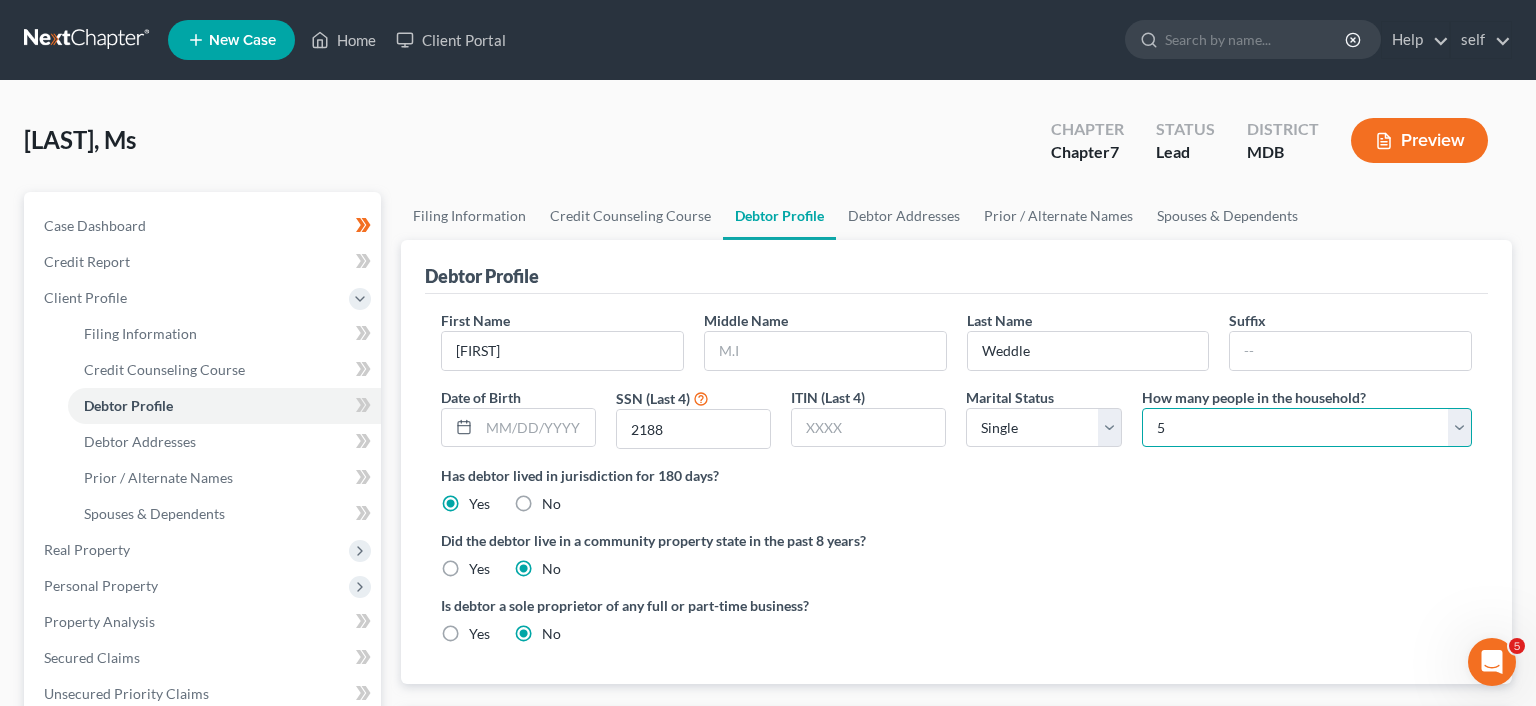 click on "5" at bounding box center [0, 0] 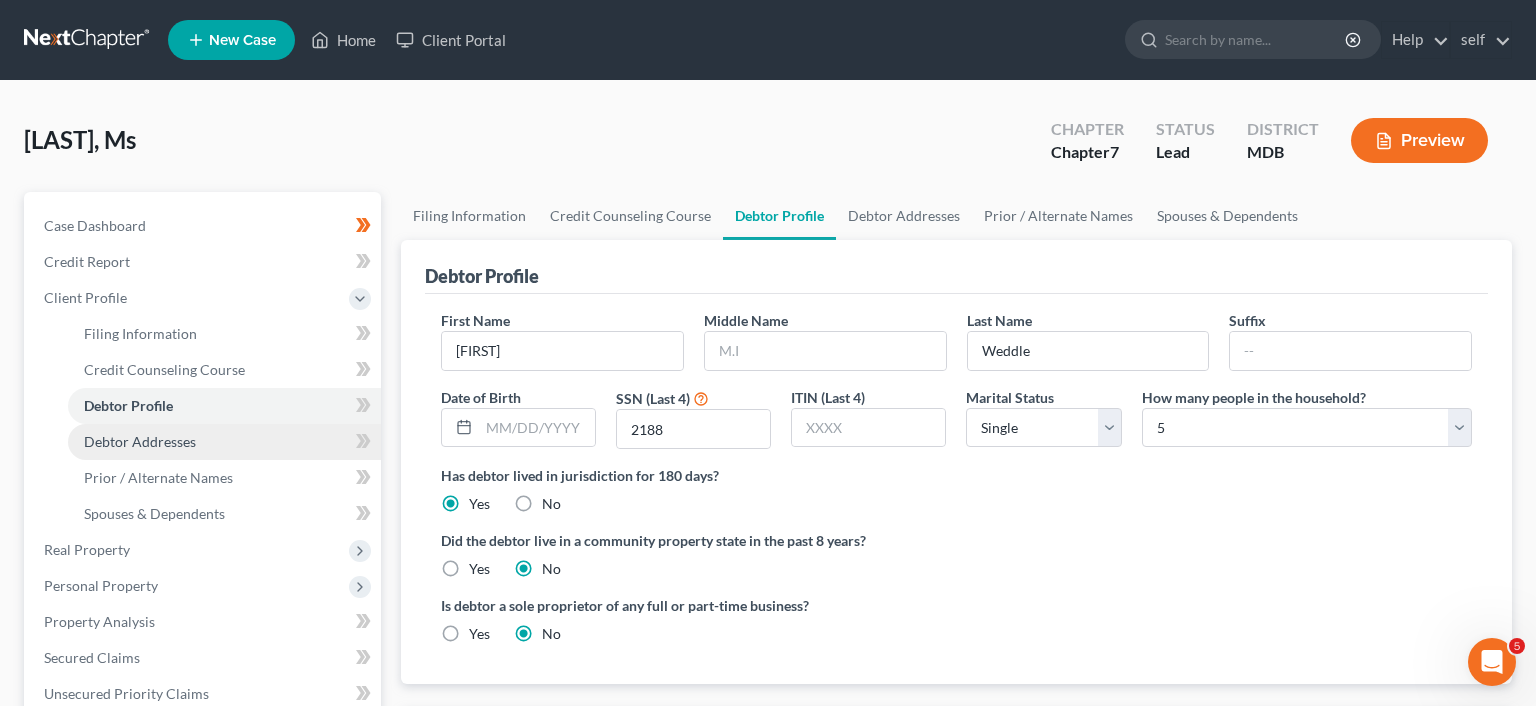 click on "Debtor Addresses" at bounding box center (224, 442) 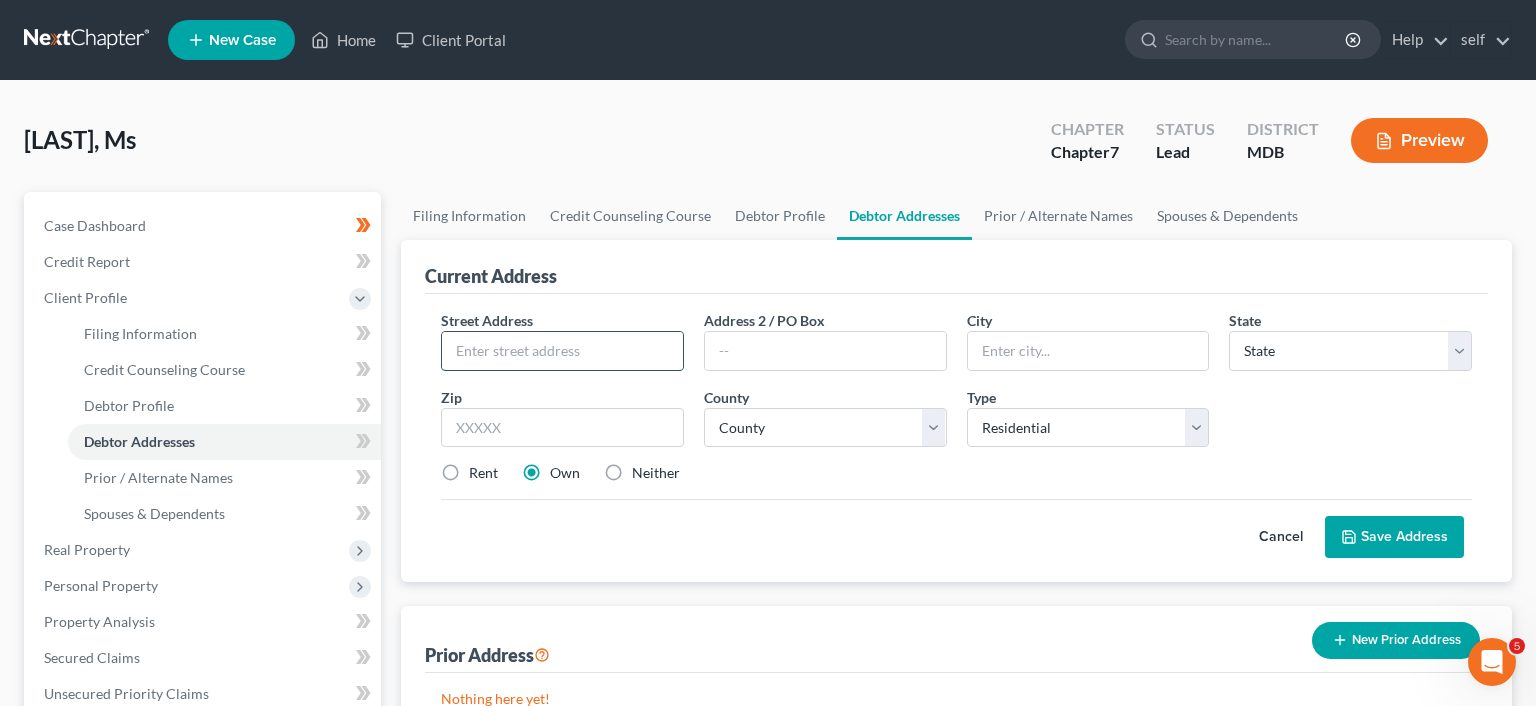 click at bounding box center [562, 351] 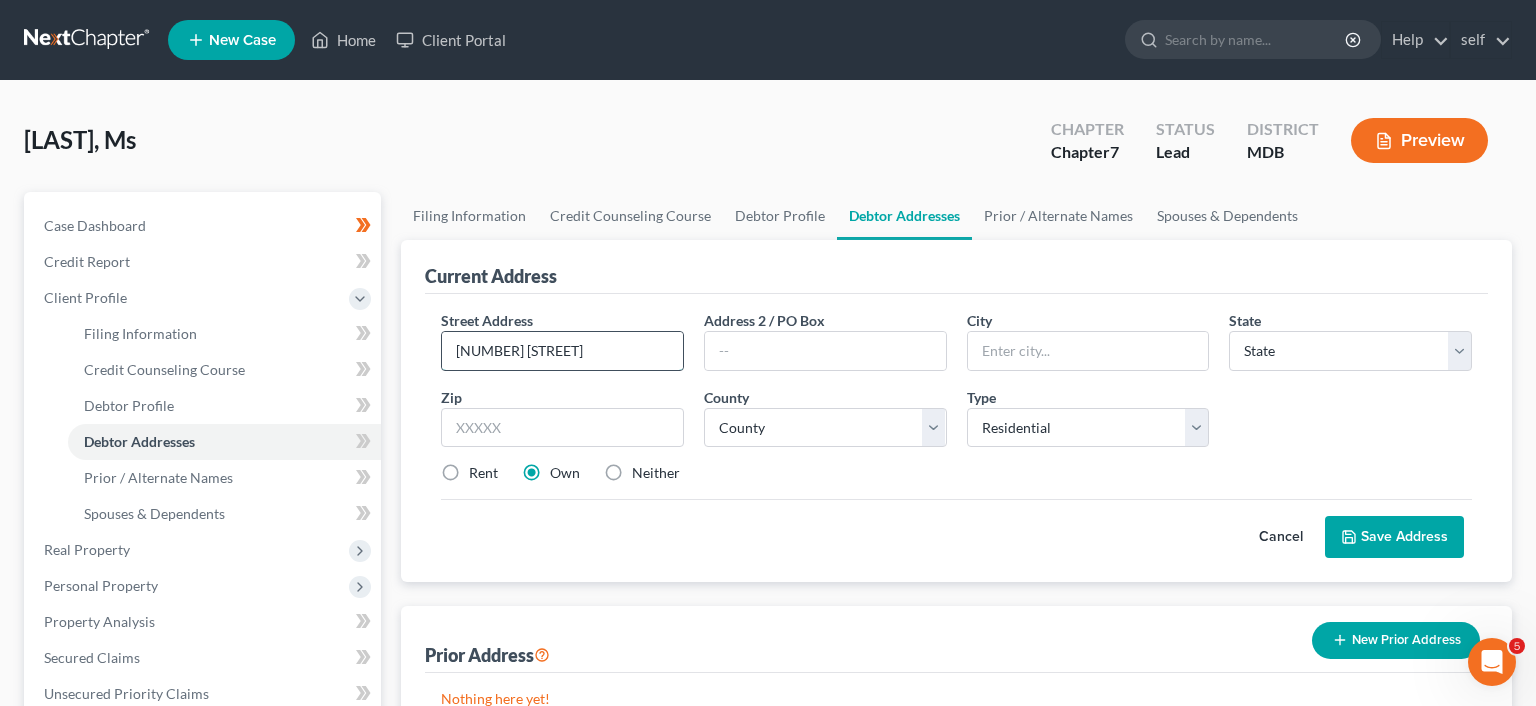 type on "[NUMBER] [STREET]" 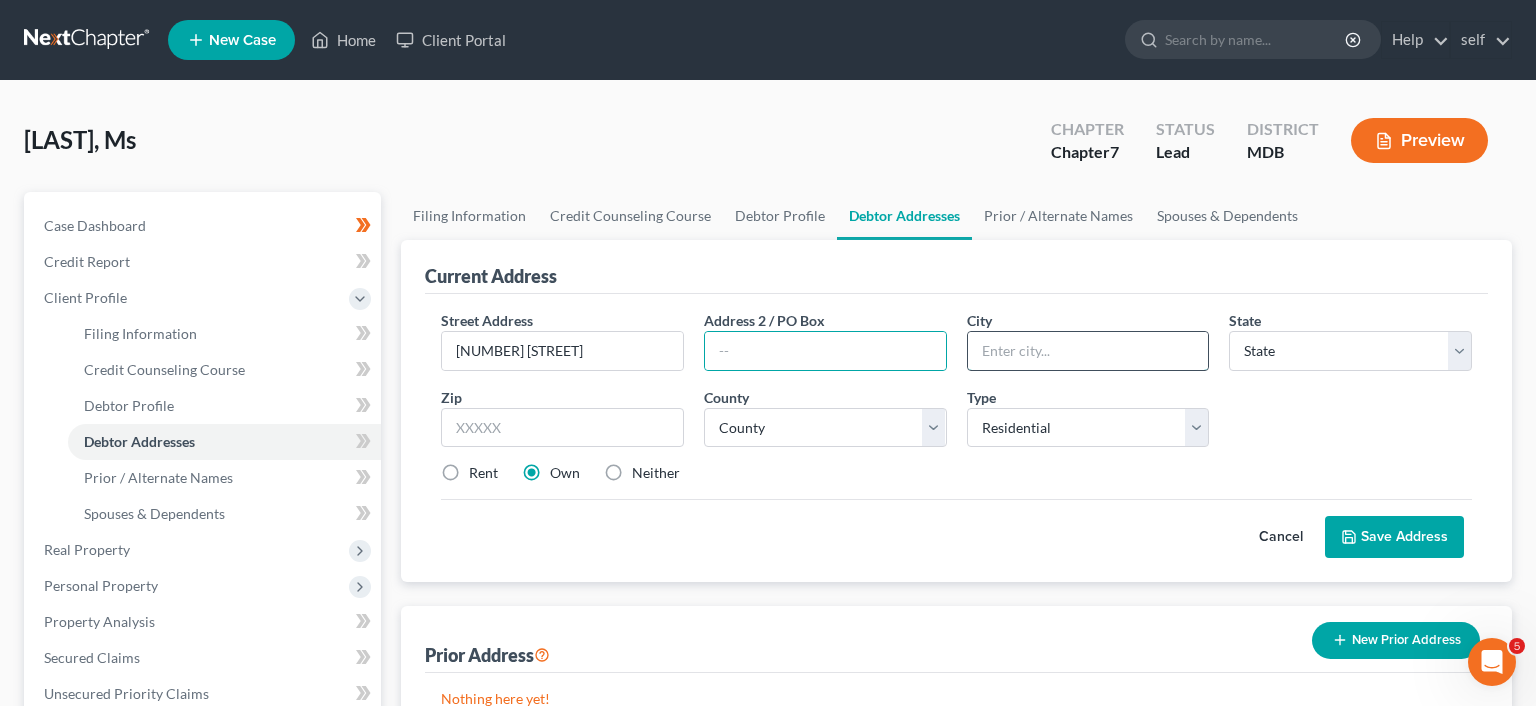 click at bounding box center (1088, 351) 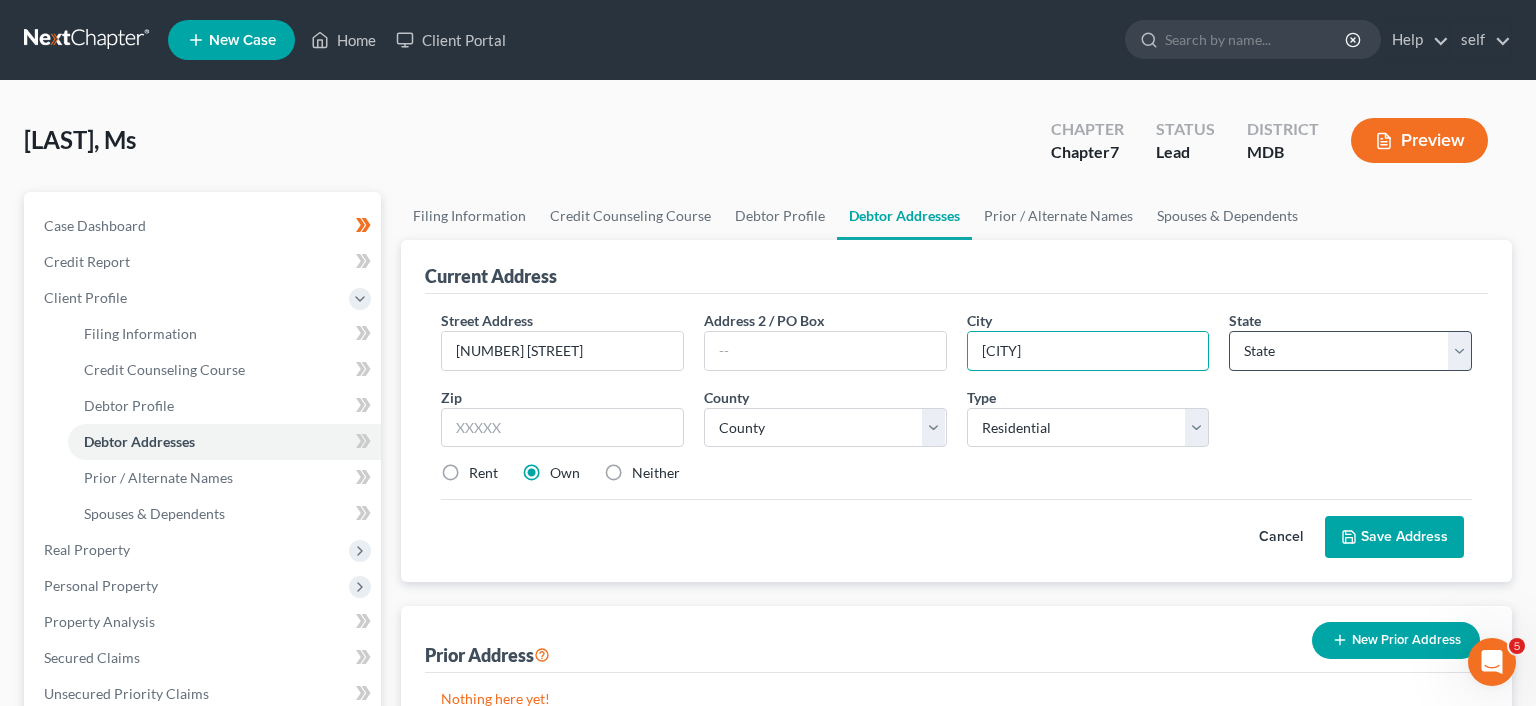 type on "[CITY]" 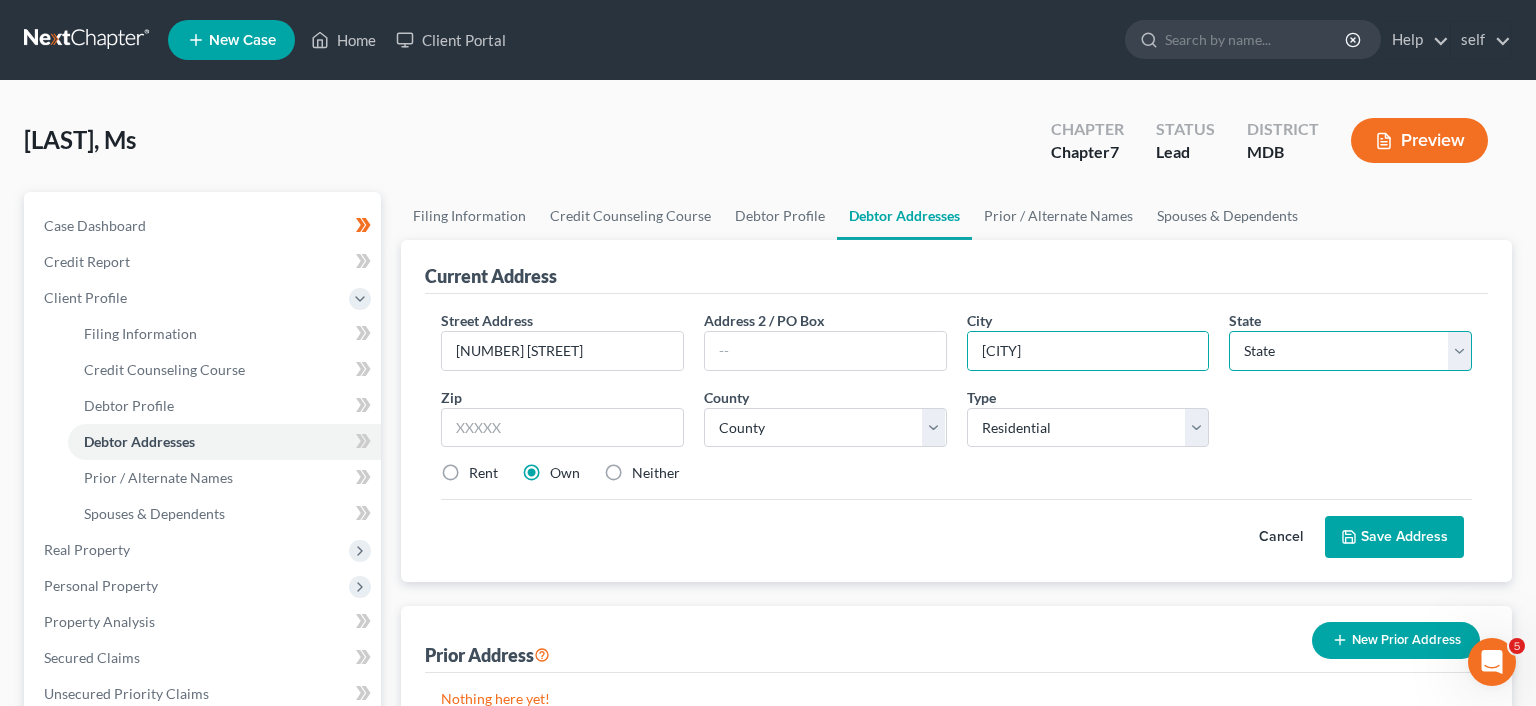 click on "State AL AK AR AZ CA CO CT DE DC FL GA GU HI ID IL IN IA KS KY LA ME MD MA MI MN MS MO MT NC ND NE NV NH NJ NM NY OH OK OR PA PR RI SC SD TN TX UT VI VA VT WA WV WI WY" at bounding box center (1350, 351) 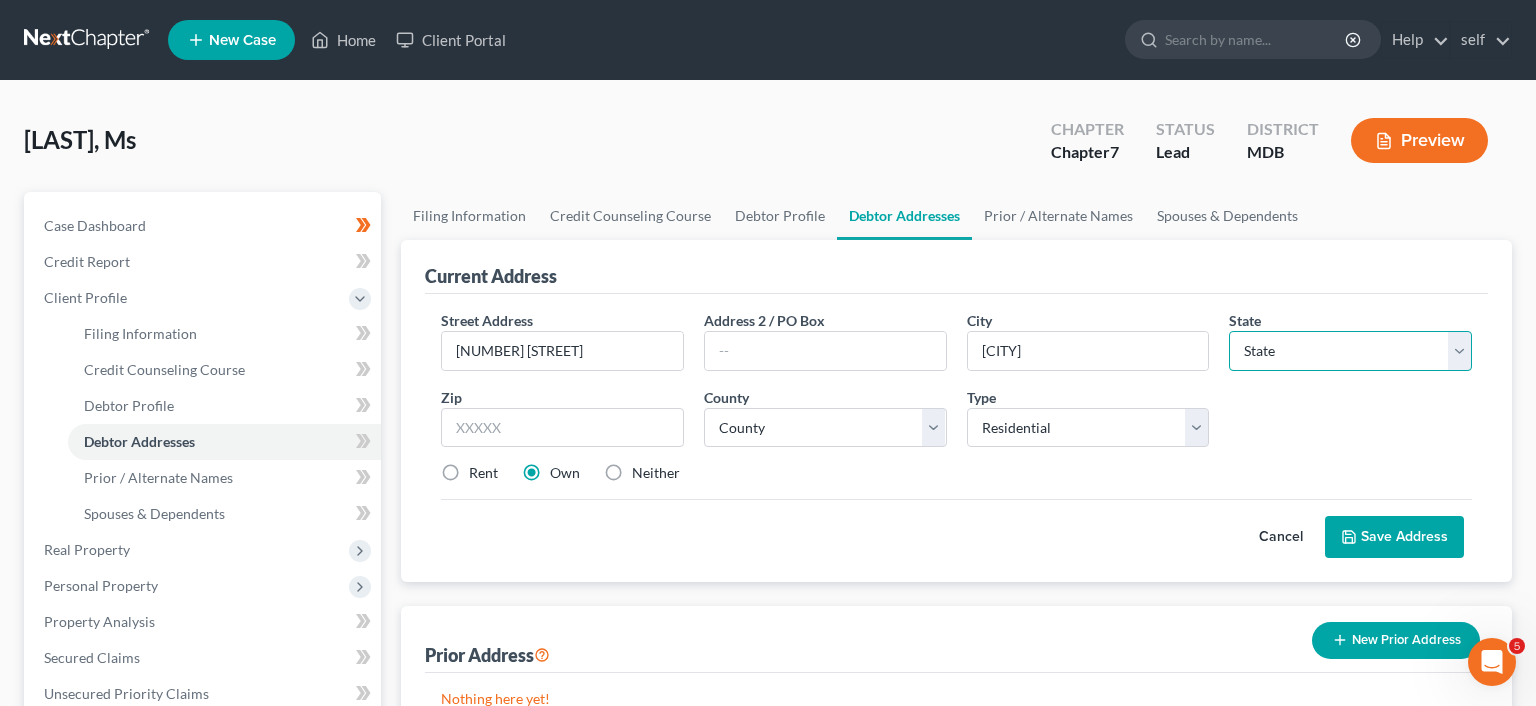 select on "21" 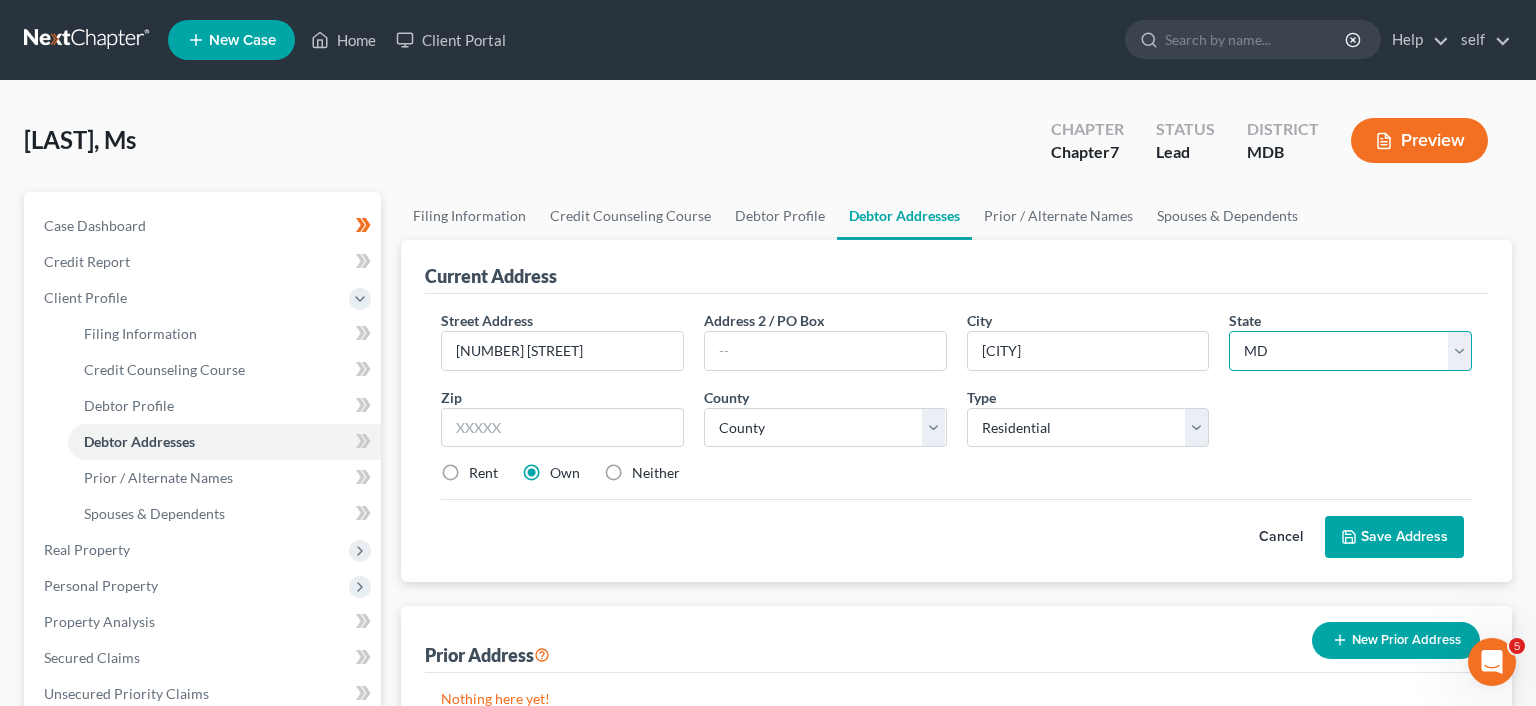 click on "MD" at bounding box center [0, 0] 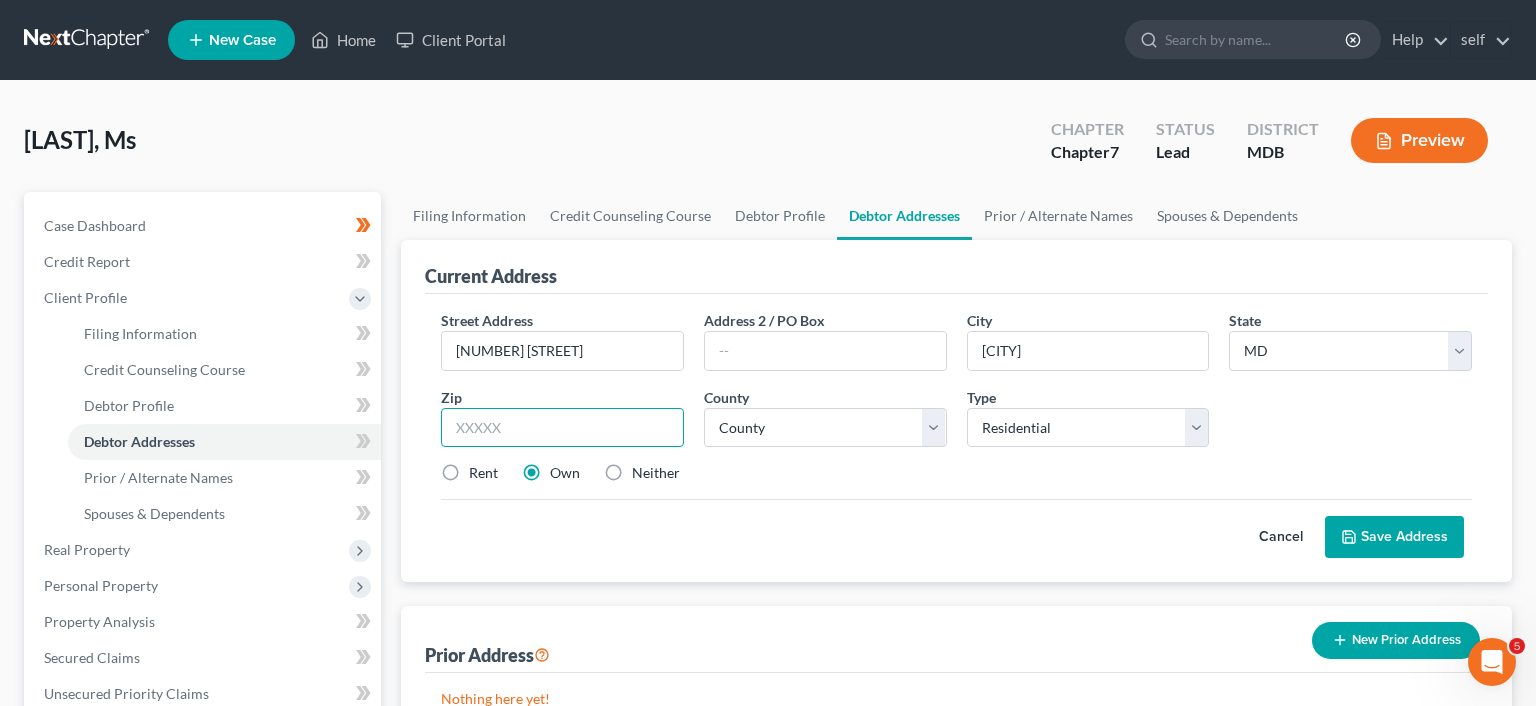 click at bounding box center [562, 428] 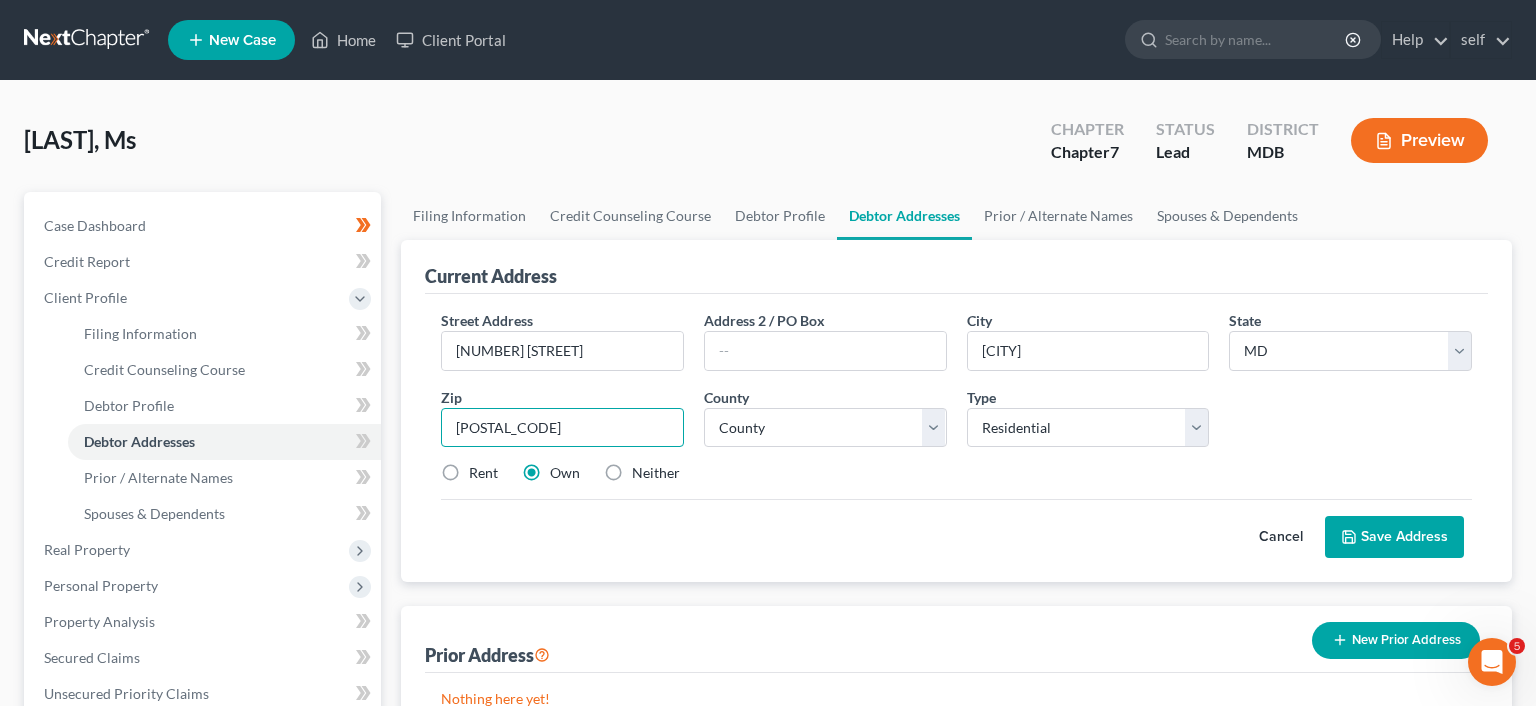 type on "[POSTAL_CODE]" 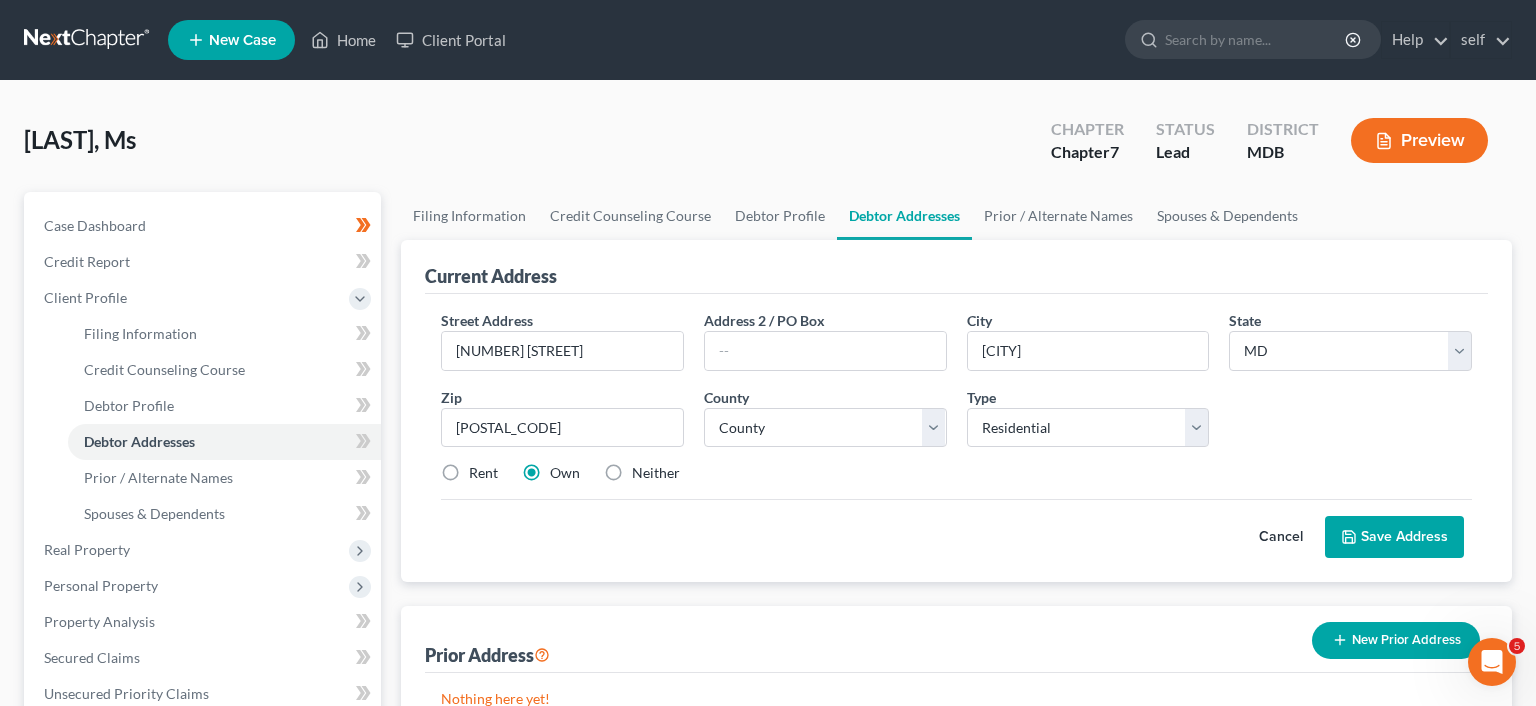 click on "Street Address
*
[NUMBER] [STREET] Address 2 / PO Box
City
*
[CITY]
State
*
State AL AK AR AZ CA CO CT DE DC FL GA GU HI ID IL IN IA KS KY LA ME MD MA MI MN MS MO MT NC ND NE NV NH NJ NM NY OH OK OR PA PR RI SC SD TN TX UT VI VA VT WA WV WI WY
Zip
*
[POSTAL_CODE]
County
*
County Allegany County Anne Arundel County Baltimore County Baltimore city Calvert County Caroline County Carroll County Cecil County Charles County Dorchester County Frederick County Garrett County Harford County Howard County Kent County Montgomery County Prince George's County Queen Anne's County Somerset County St. Mary's County Talbot County Washington County Wicomico County Worcester County Type Select Residential Mailing Rental Business Rent Own Neither Save as Property" at bounding box center (956, 405) 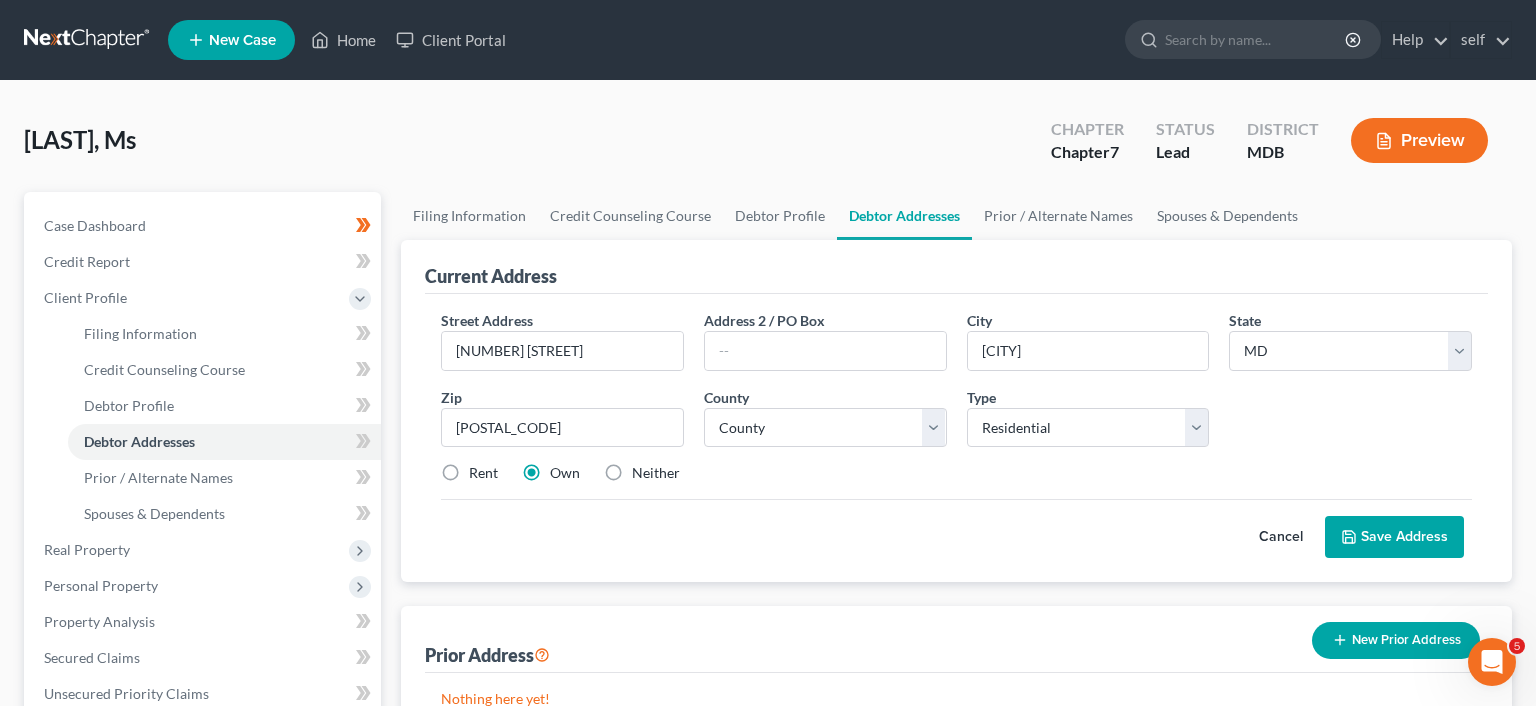 click on "Save Address" at bounding box center (1394, 537) 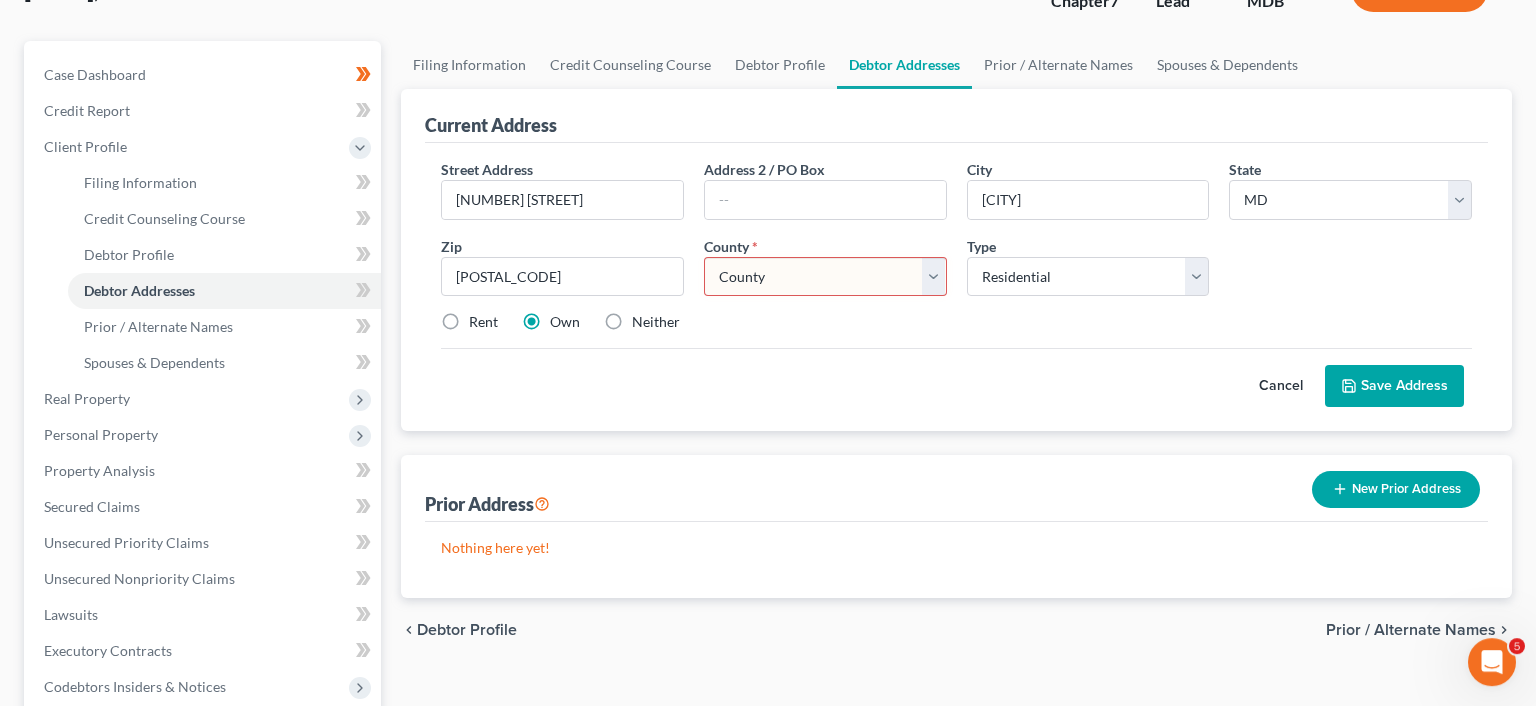 scroll, scrollTop: 160, scrollLeft: 0, axis: vertical 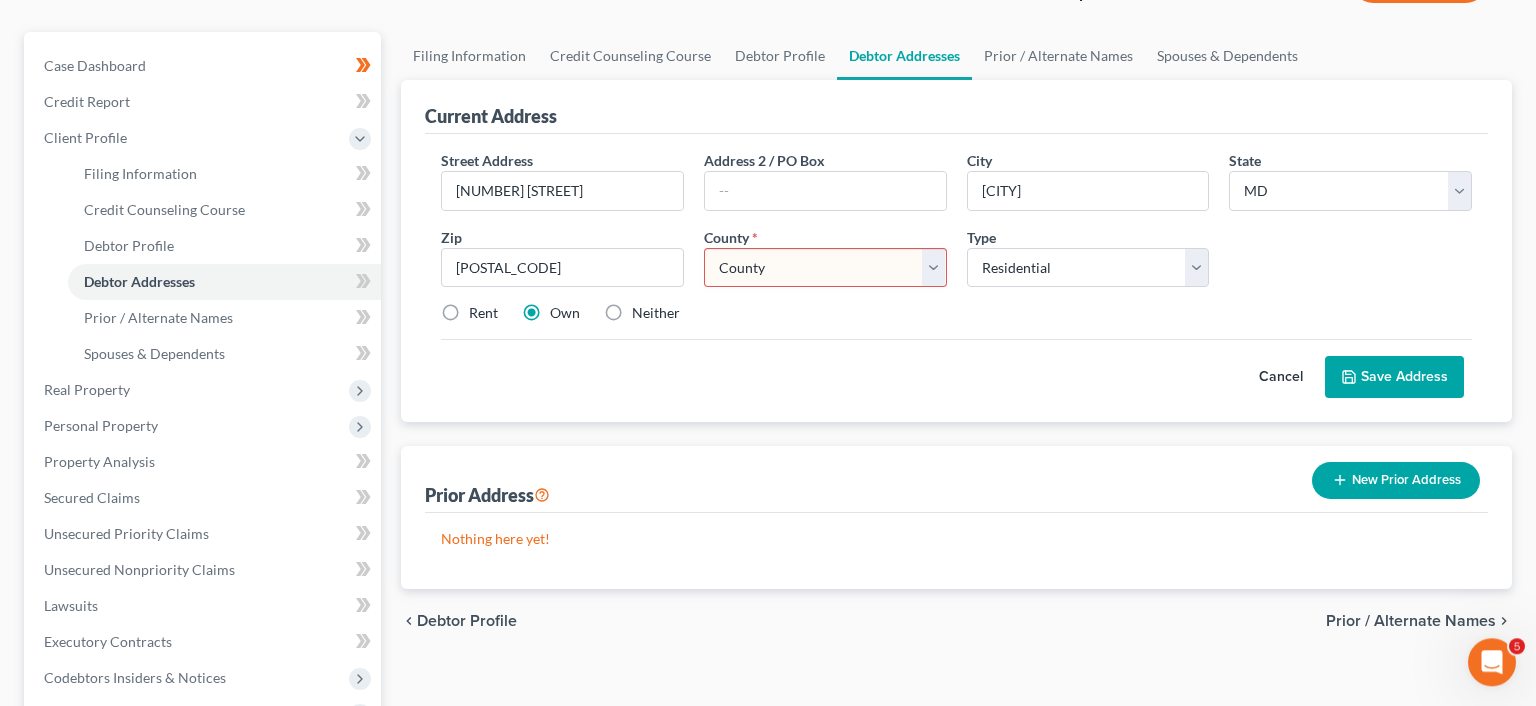 click on "County Allegany County Anne Arundel County Baltimore County Baltimore city Calvert County Caroline County Carroll County Cecil County Charles County Dorchester County Frederick County Garrett County Harford County Howard County Kent County Montgomery County Prince George's County Queen Anne's County Somerset County St. Mary's County Talbot County Washington County Wicomico County Worcester County" at bounding box center [825, 268] 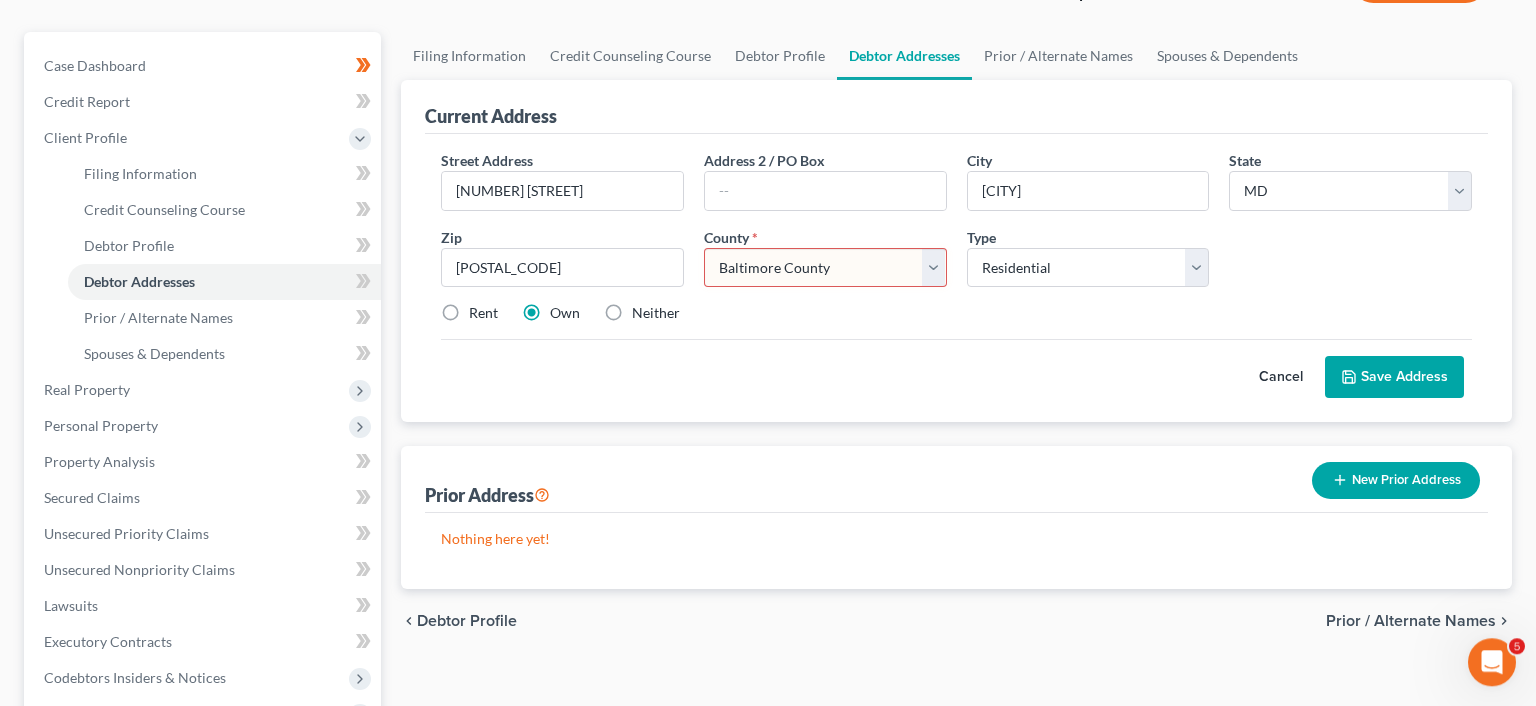click on "Baltimore County" at bounding box center [0, 0] 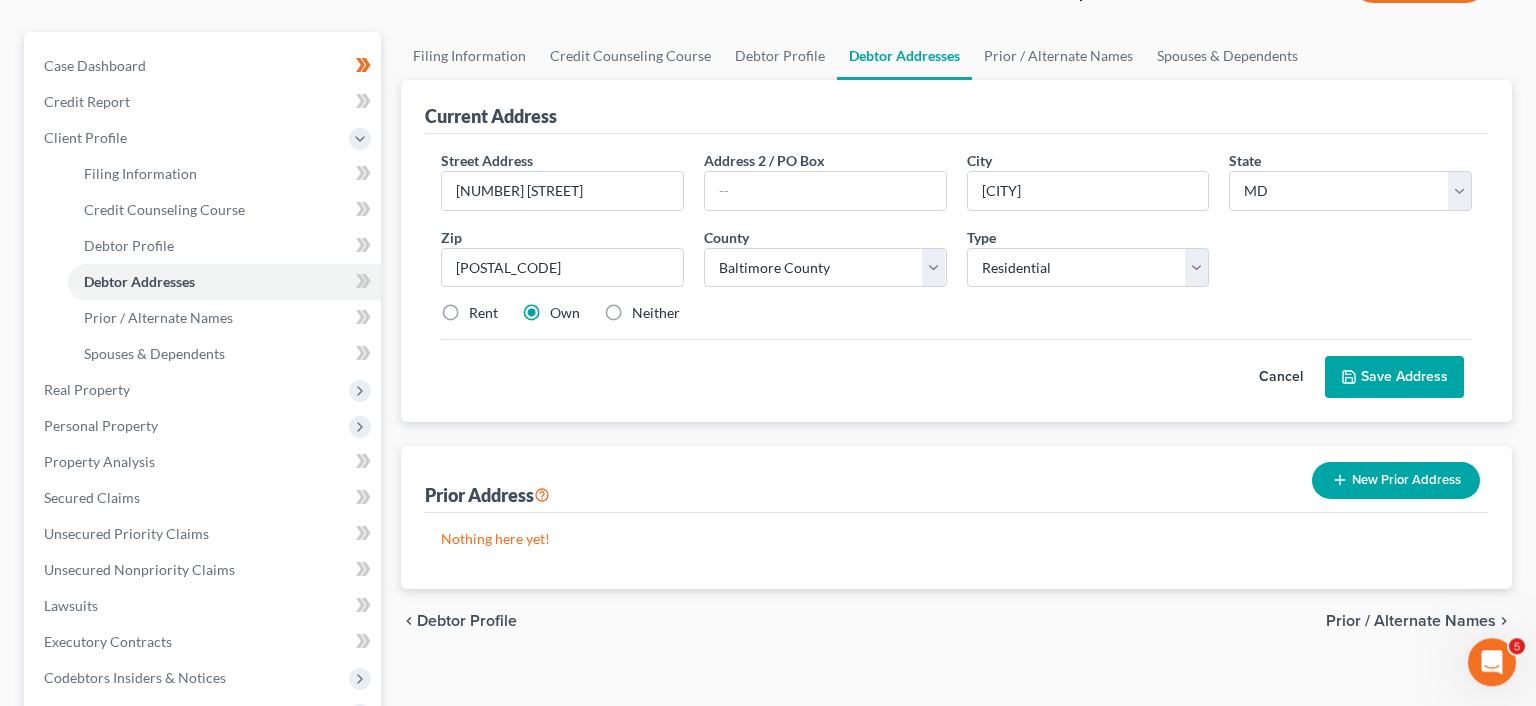 click on "Save Address" at bounding box center [1394, 377] 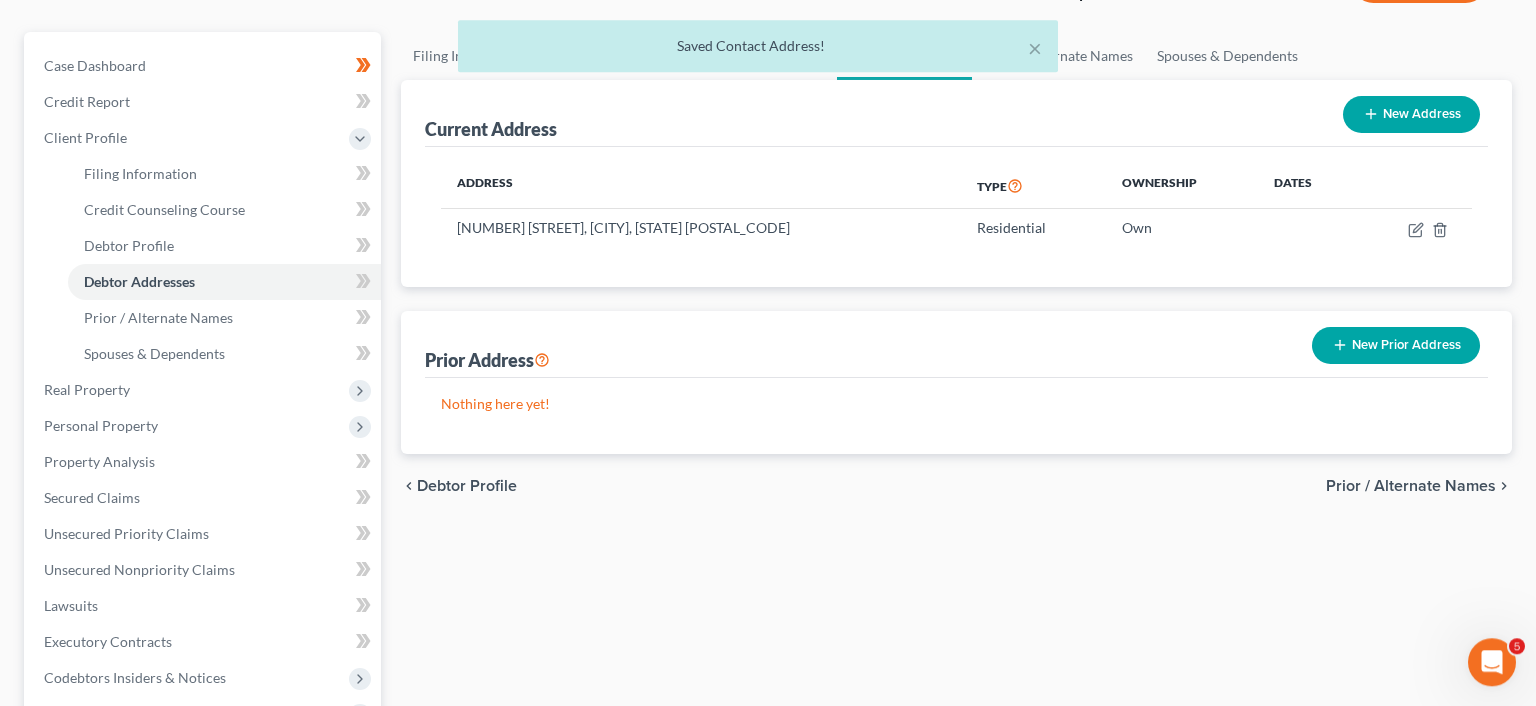 scroll, scrollTop: 0, scrollLeft: 0, axis: both 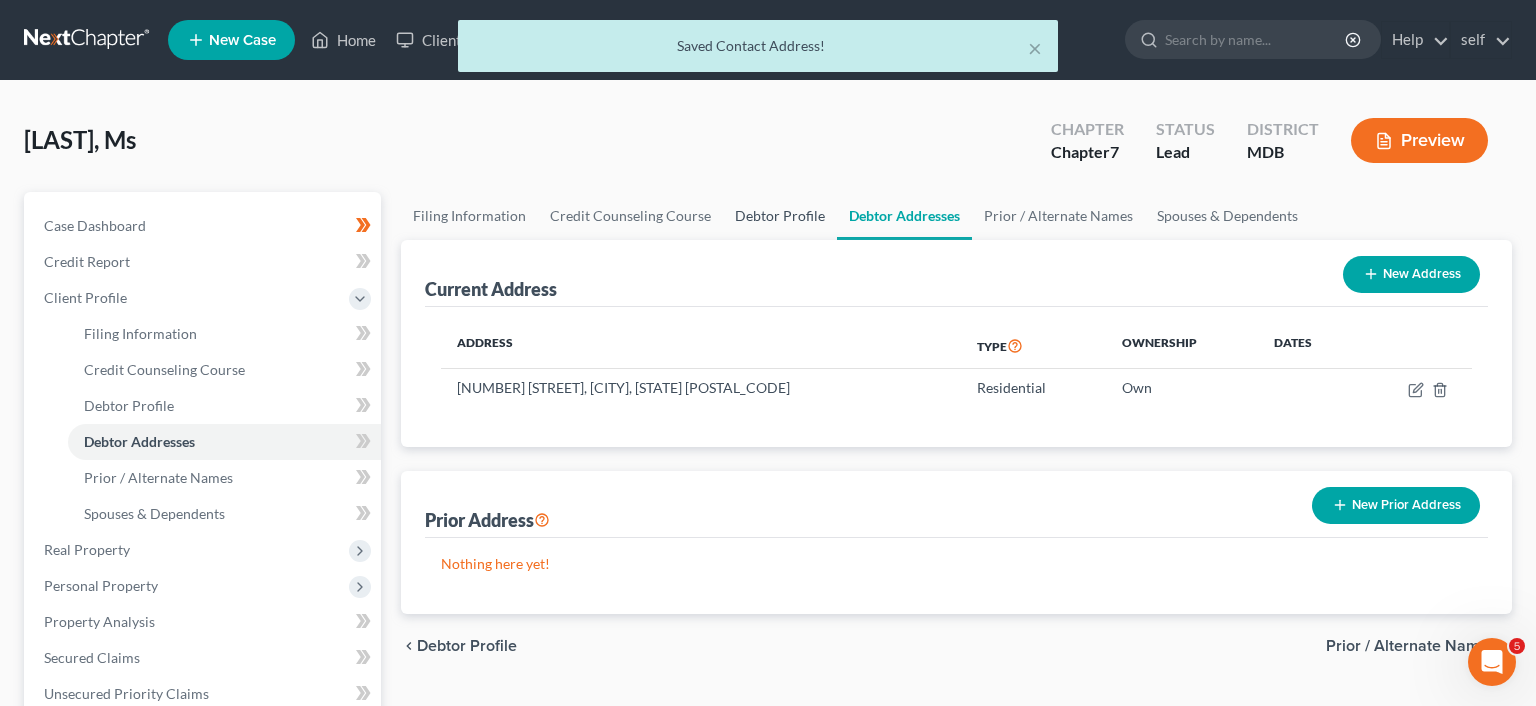 click on "Debtor Profile" at bounding box center (780, 216) 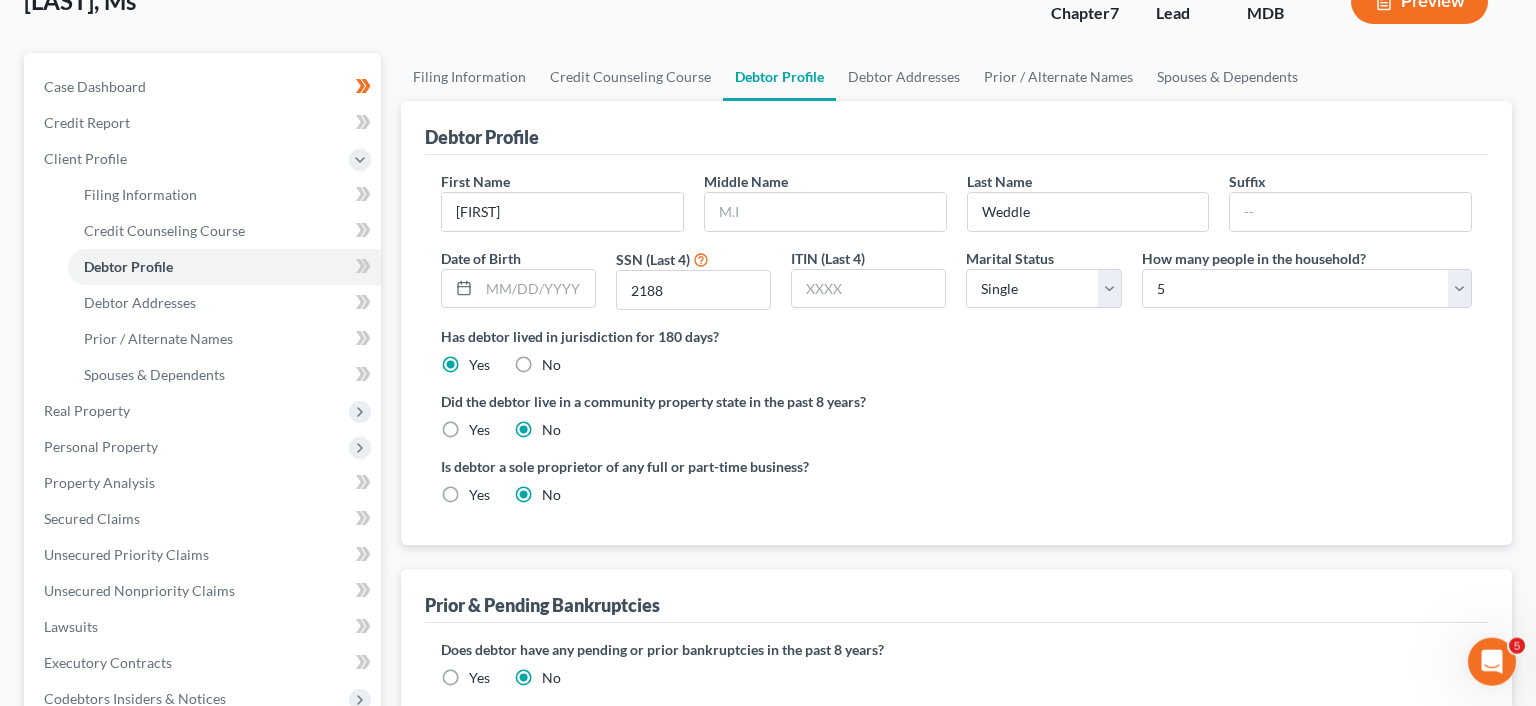 scroll, scrollTop: 138, scrollLeft: 0, axis: vertical 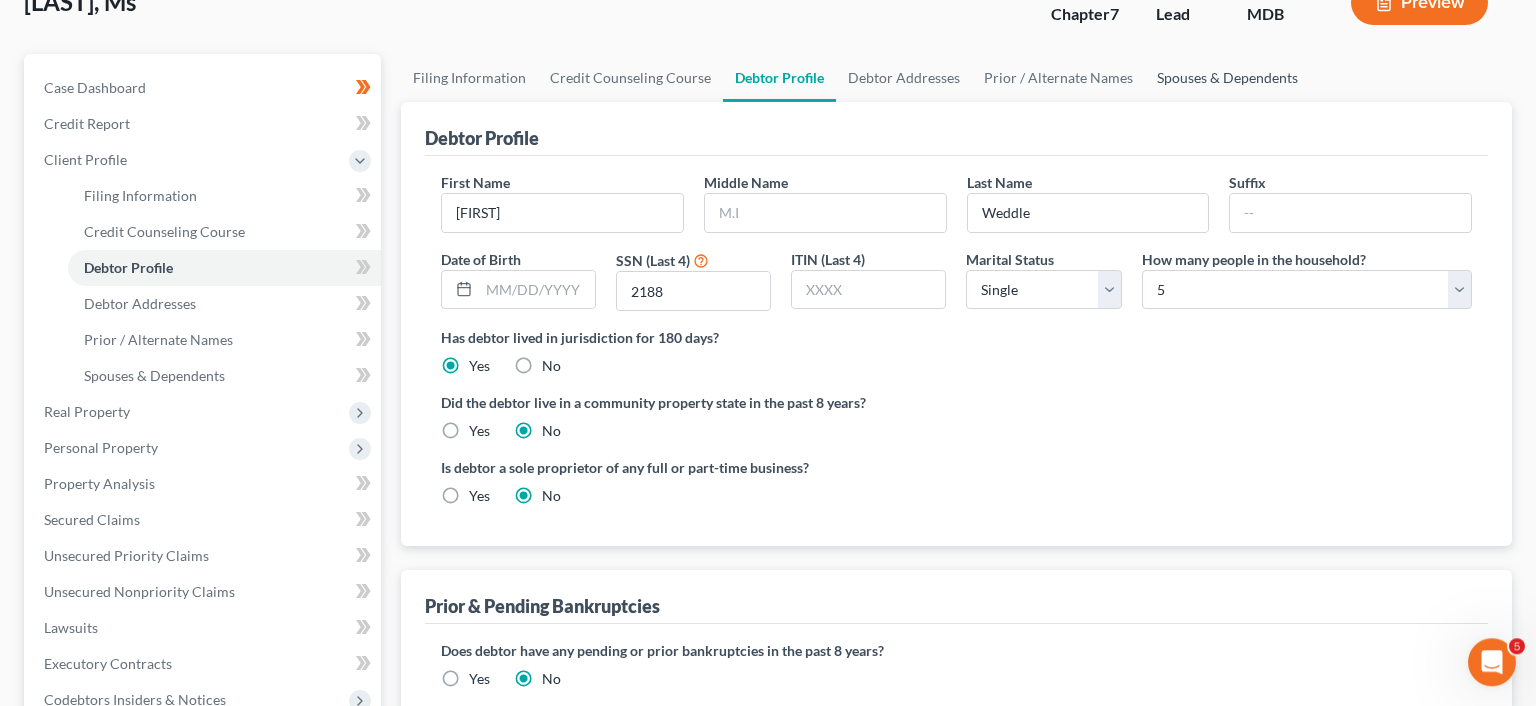 click on "Spouses & Dependents" at bounding box center [1227, 78] 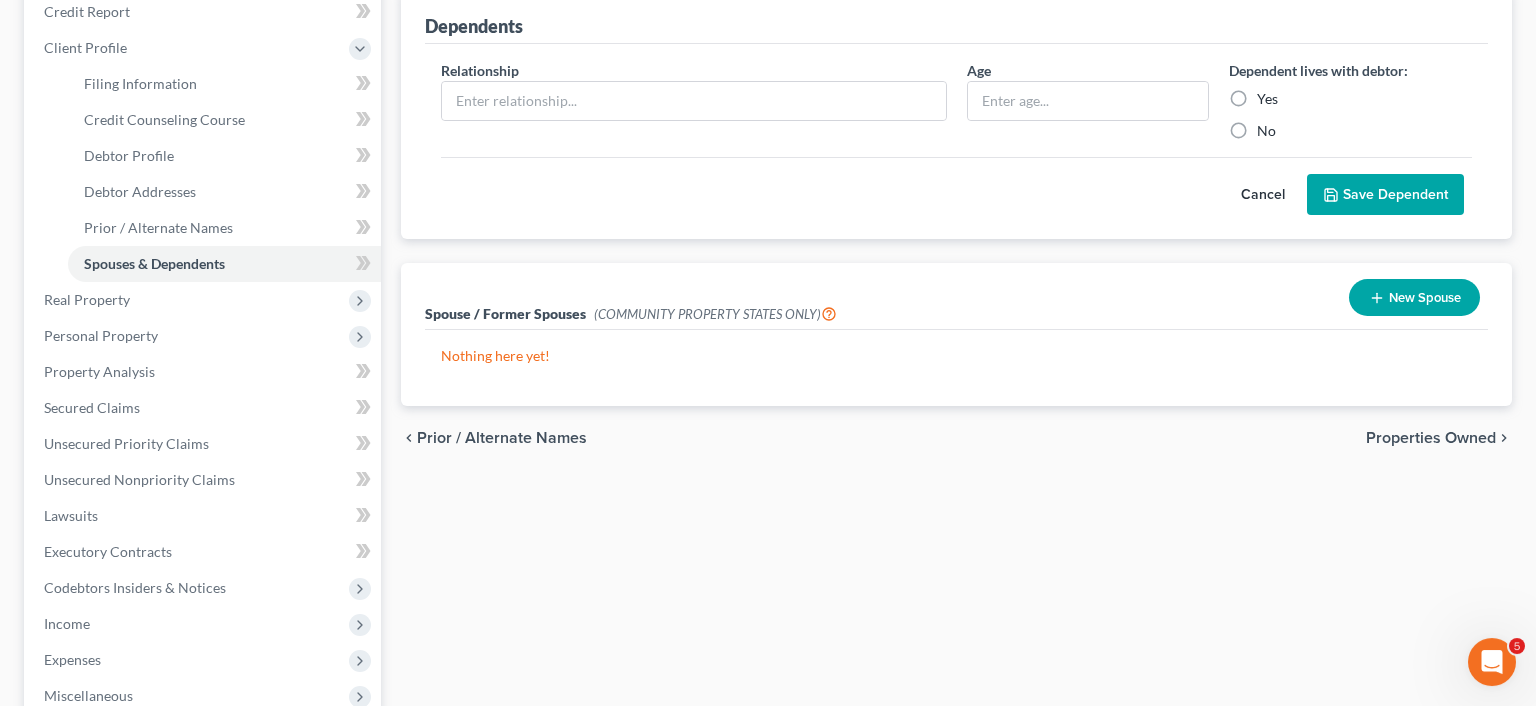 scroll, scrollTop: 282, scrollLeft: 0, axis: vertical 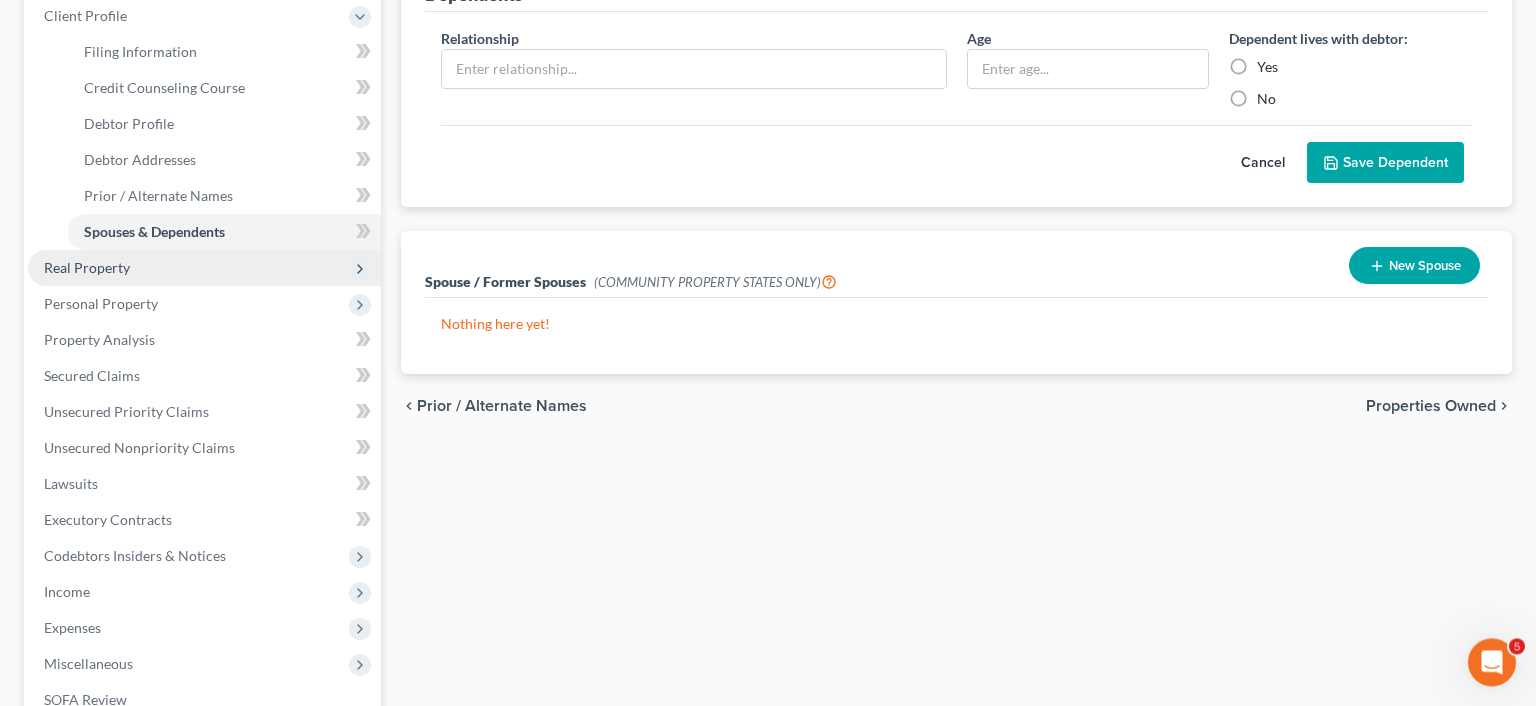 click on "Real Property" at bounding box center [204, 268] 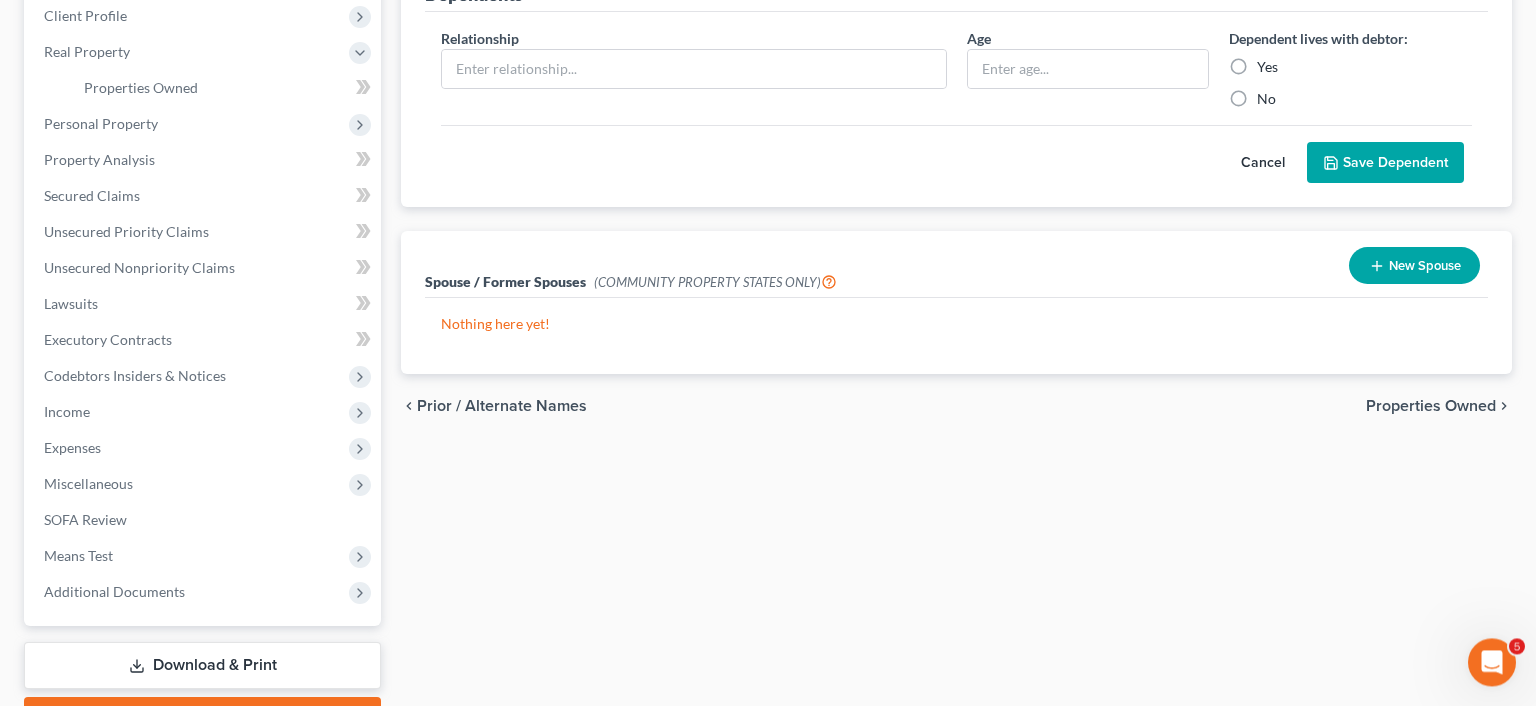 scroll, scrollTop: 229, scrollLeft: 0, axis: vertical 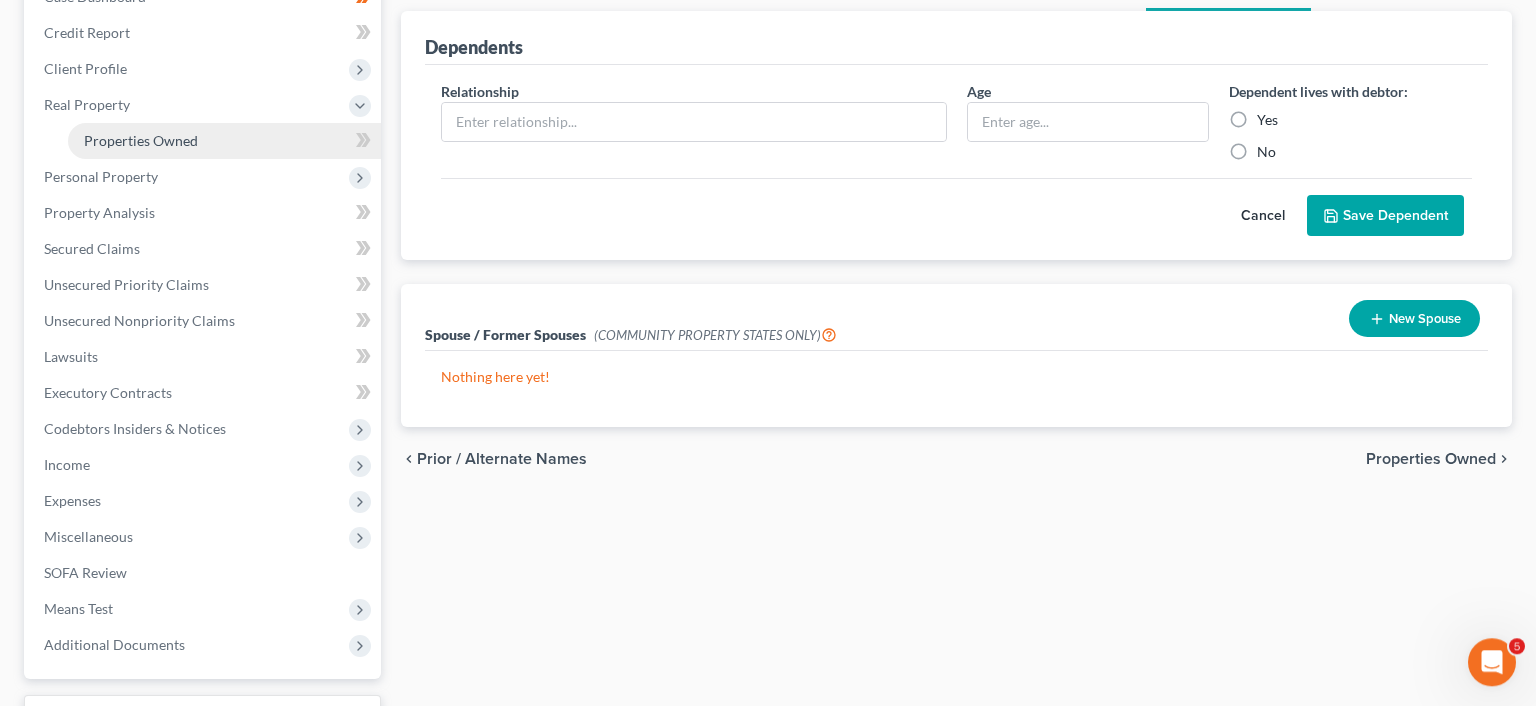 click on "Properties Owned" at bounding box center [224, 141] 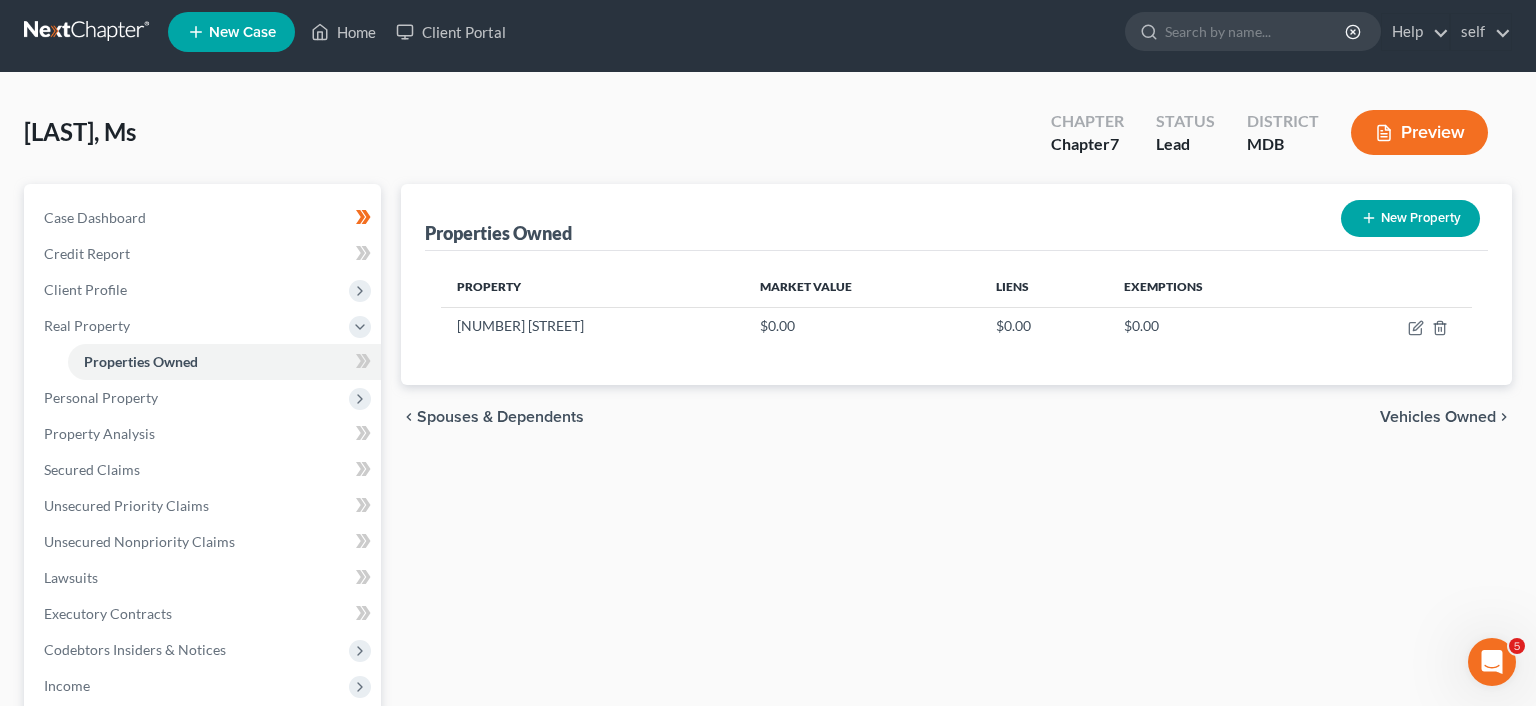 scroll, scrollTop: 0, scrollLeft: 0, axis: both 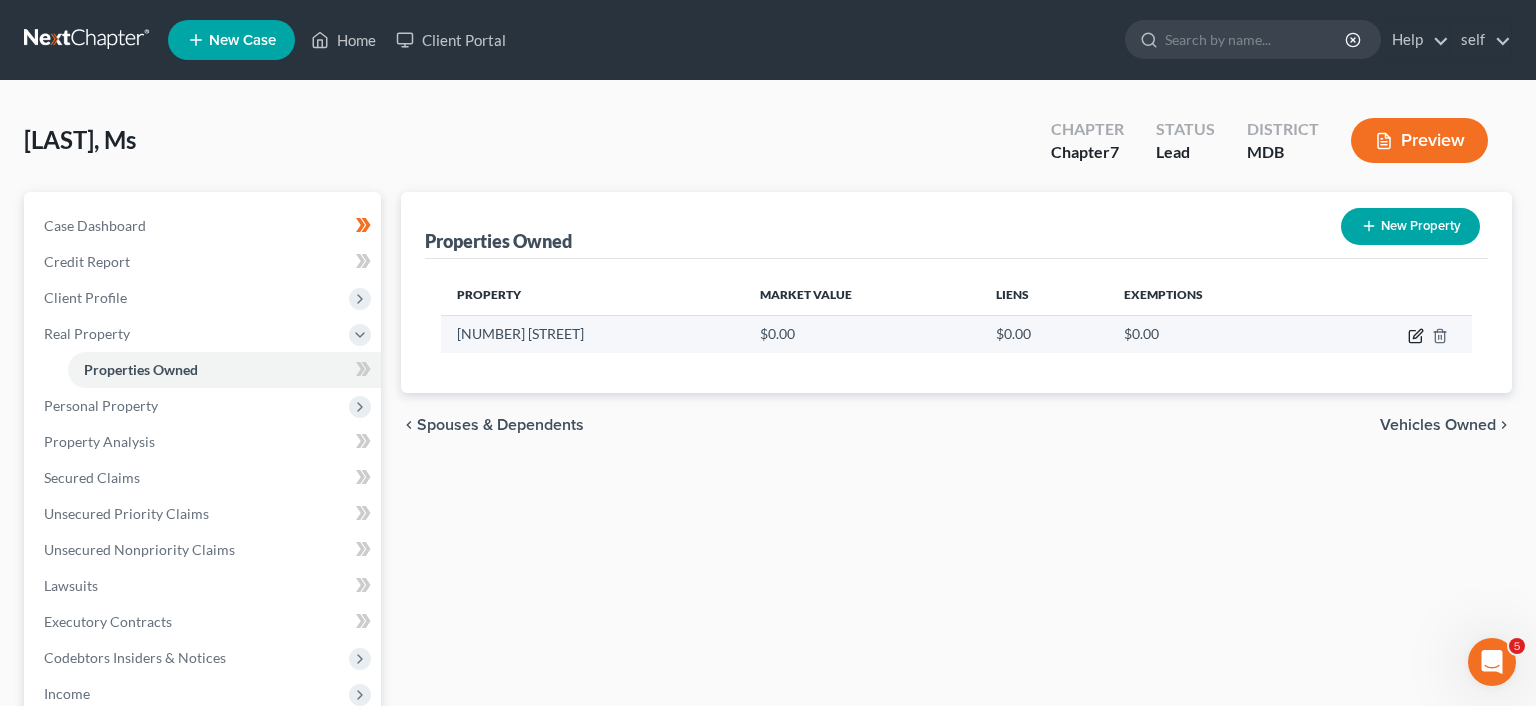 click 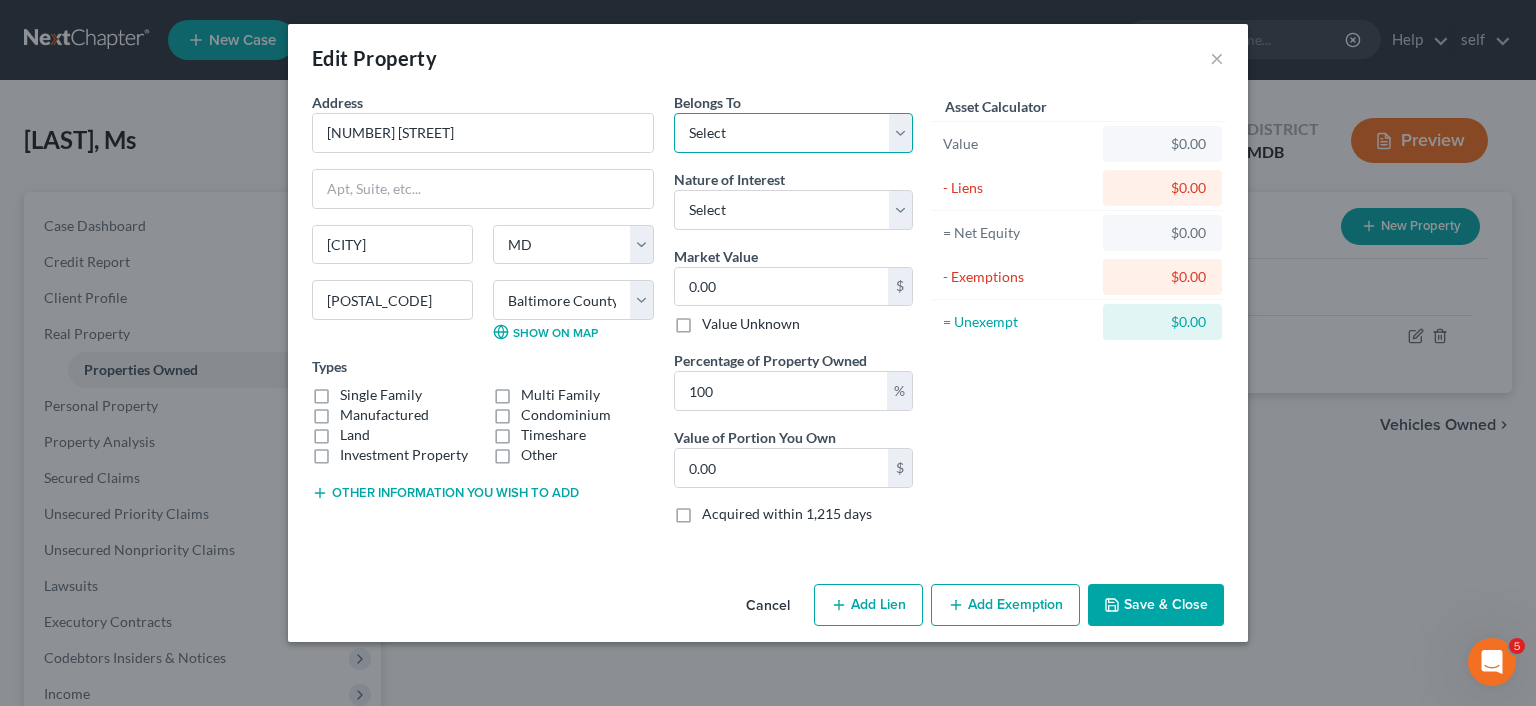 click on "Select Debtor 1 Only Debtor 2 Only Debtor 1 And Debtor 2 Only At Least One Of The Debtors And Another Community Property" at bounding box center [793, 133] 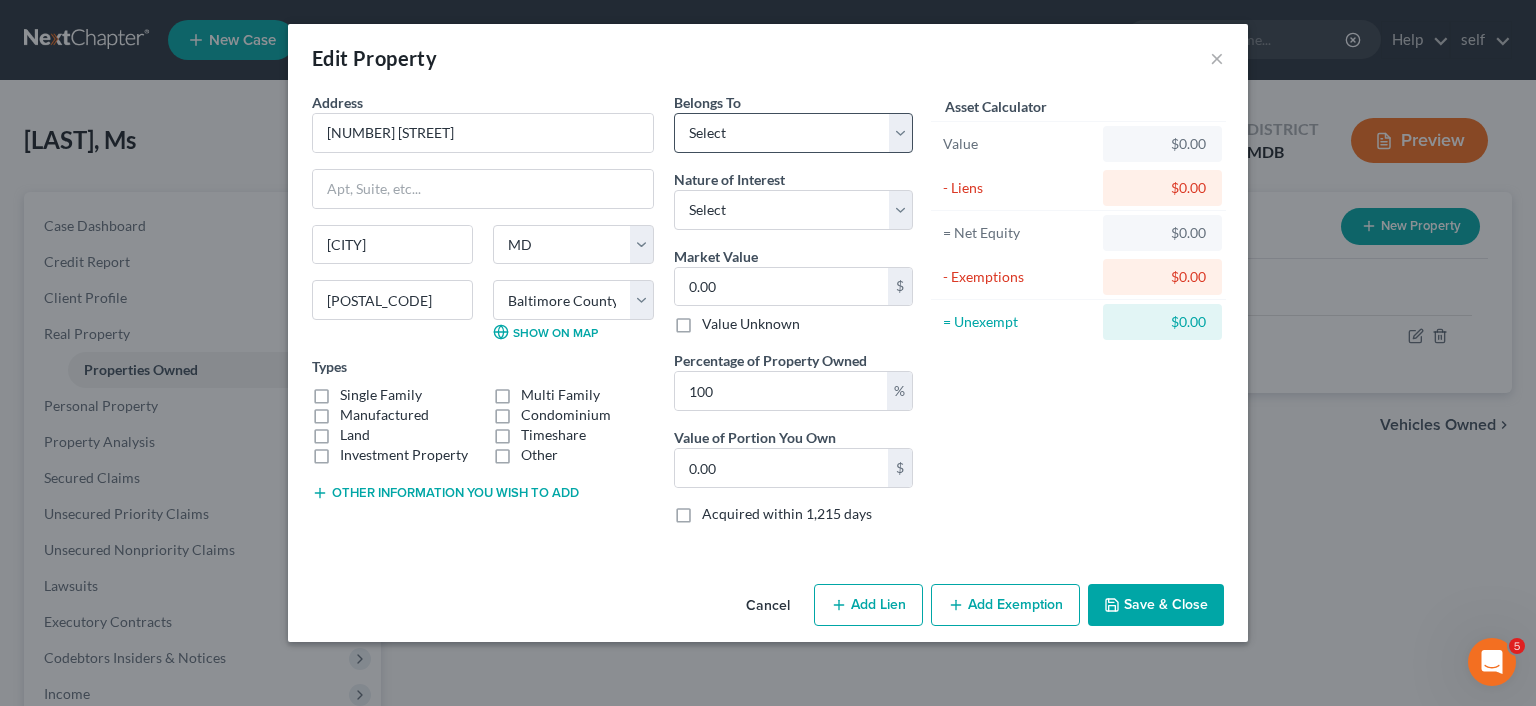 click on "Edit Property ×" at bounding box center [768, 58] 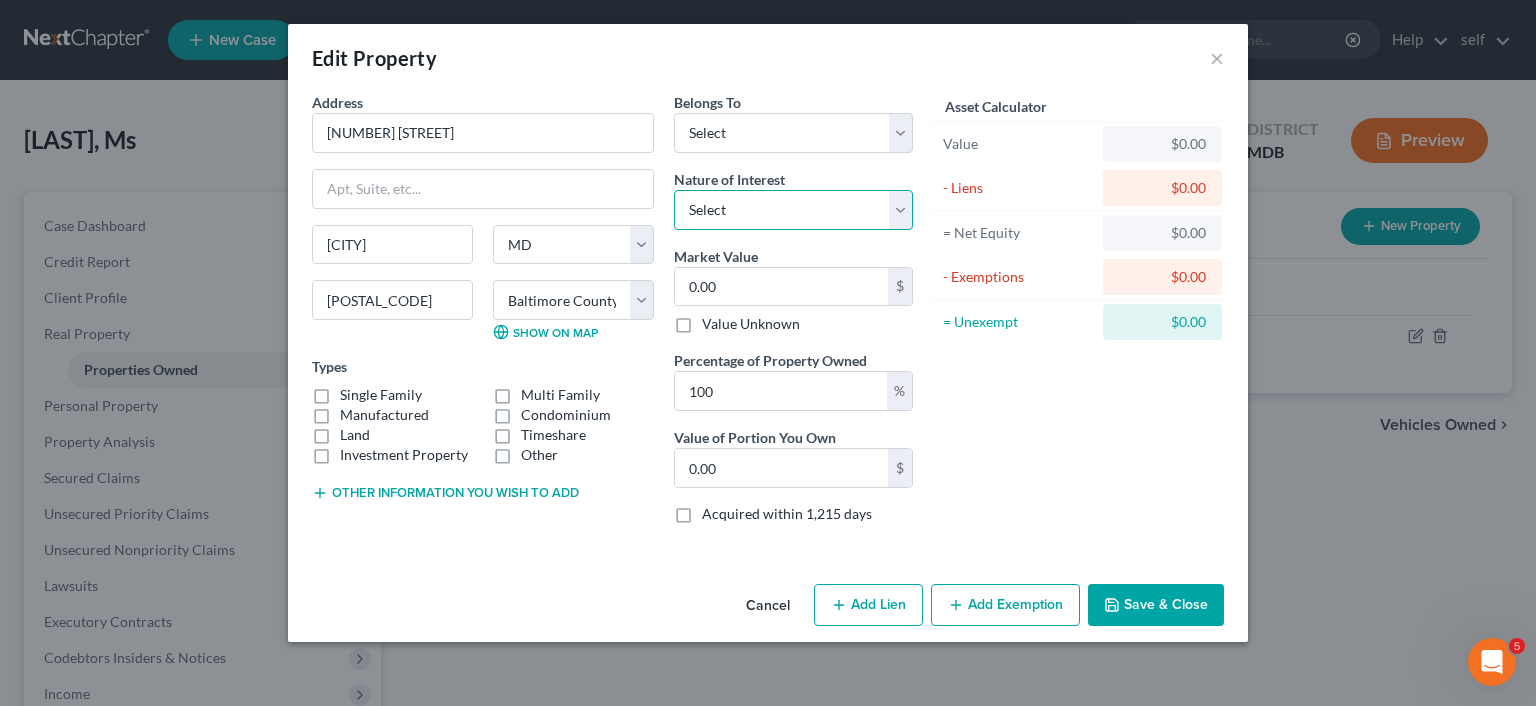 click on "Select Fee Simple Joint Tenant Life Estate Equitable Interest Future Interest Tenancy By The Entireties Tenants In Common Other" at bounding box center (793, 210) 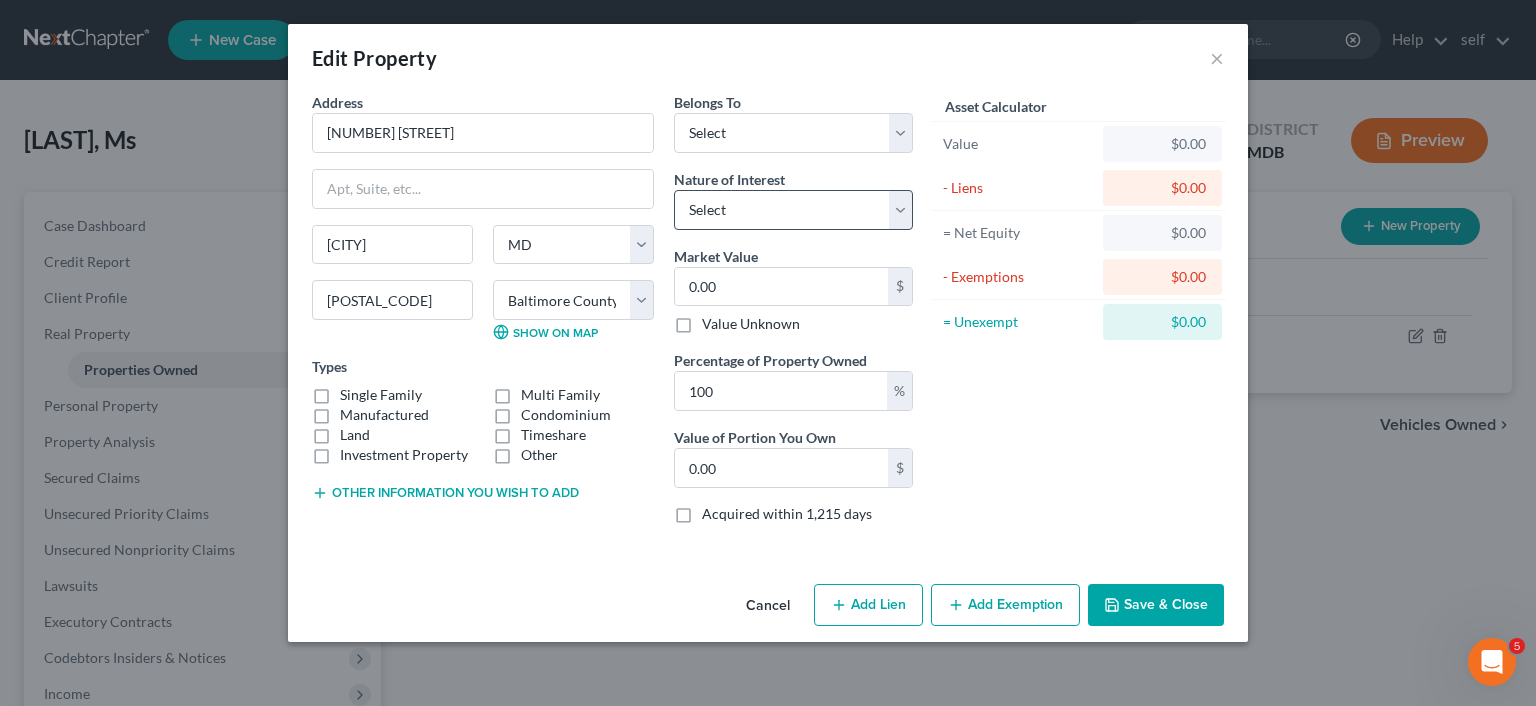 click on "Asset Calculator Value $0.00 - Liens $0.00 = Net Equity $0.00 - Exemptions $0.00 = Unexempt $0.00" at bounding box center [1078, 316] 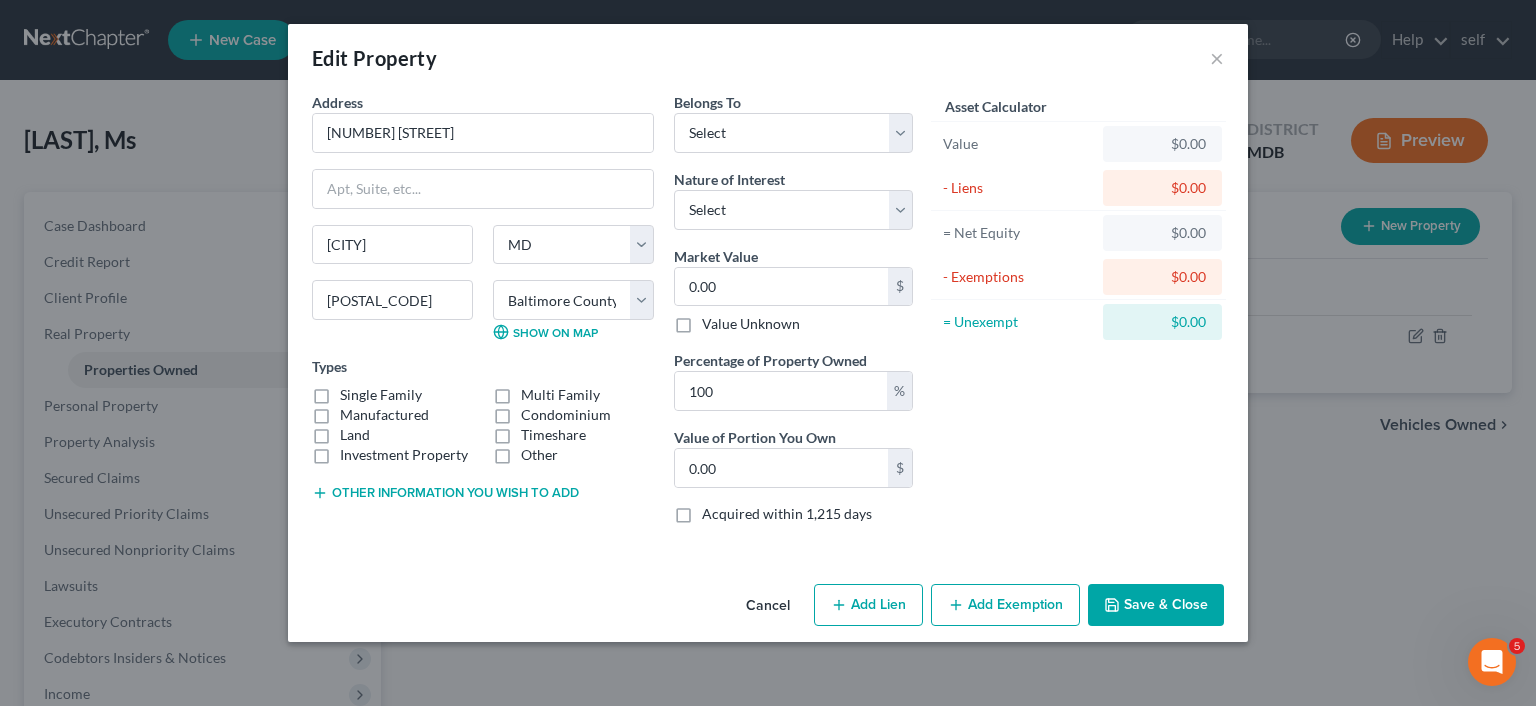 click on "Cancel" at bounding box center (768, 606) 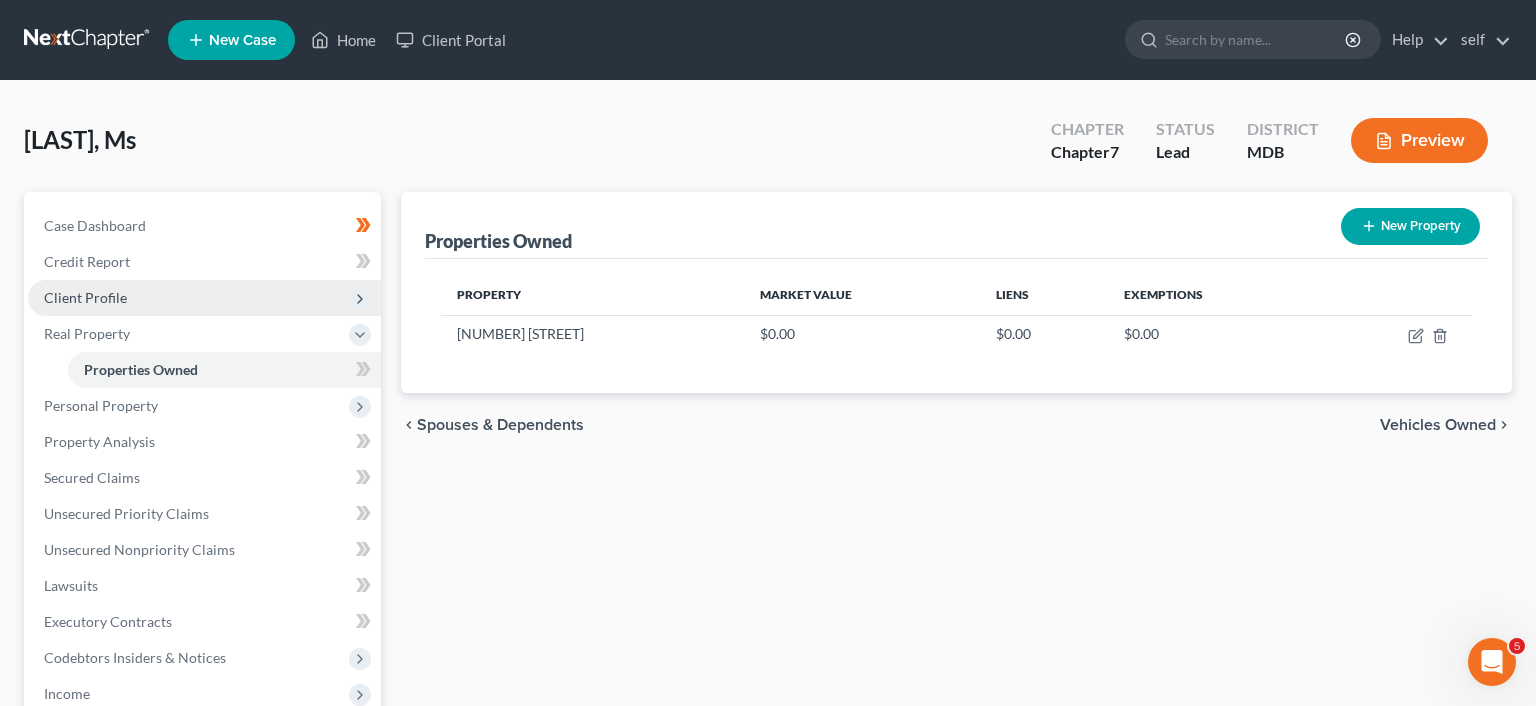 click on "Client Profile" at bounding box center (204, 298) 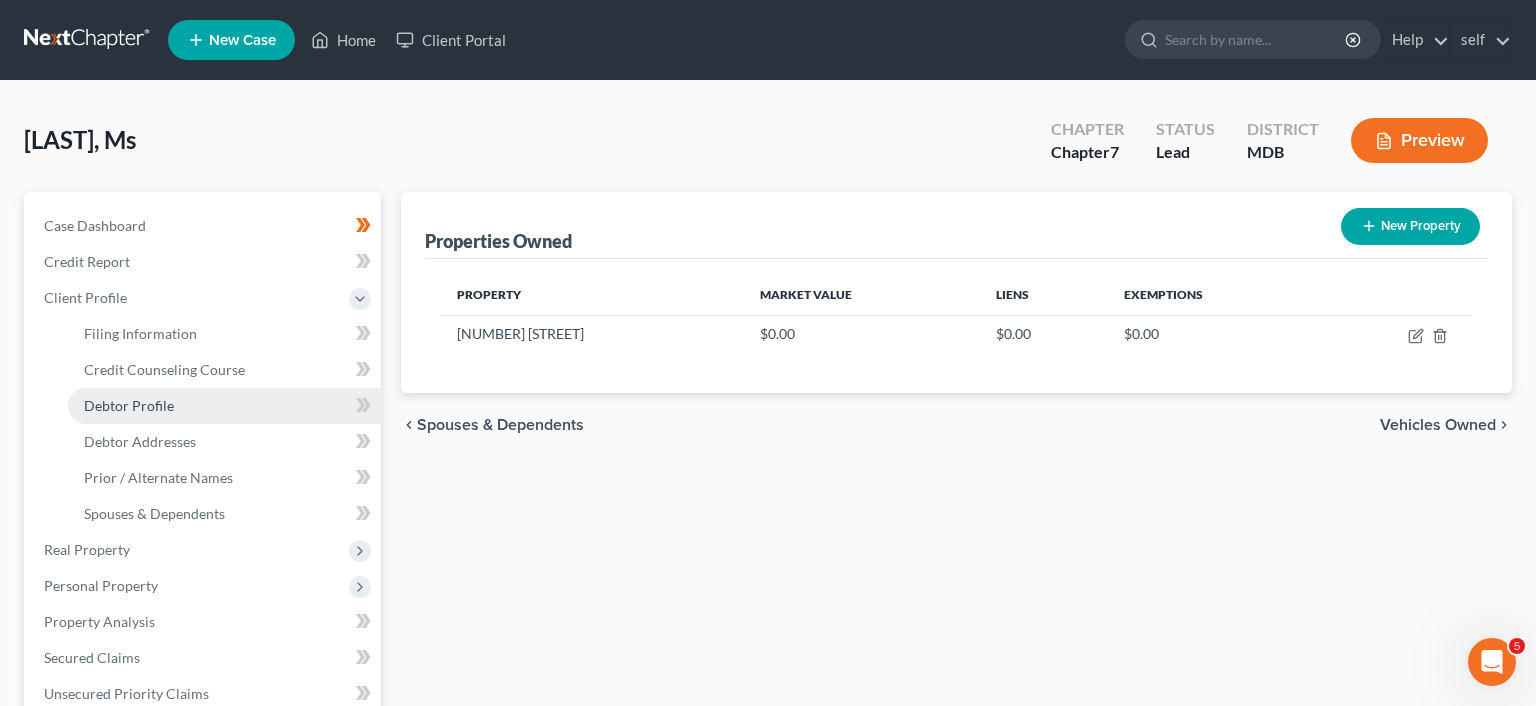 click on "Debtor Profile" at bounding box center [224, 406] 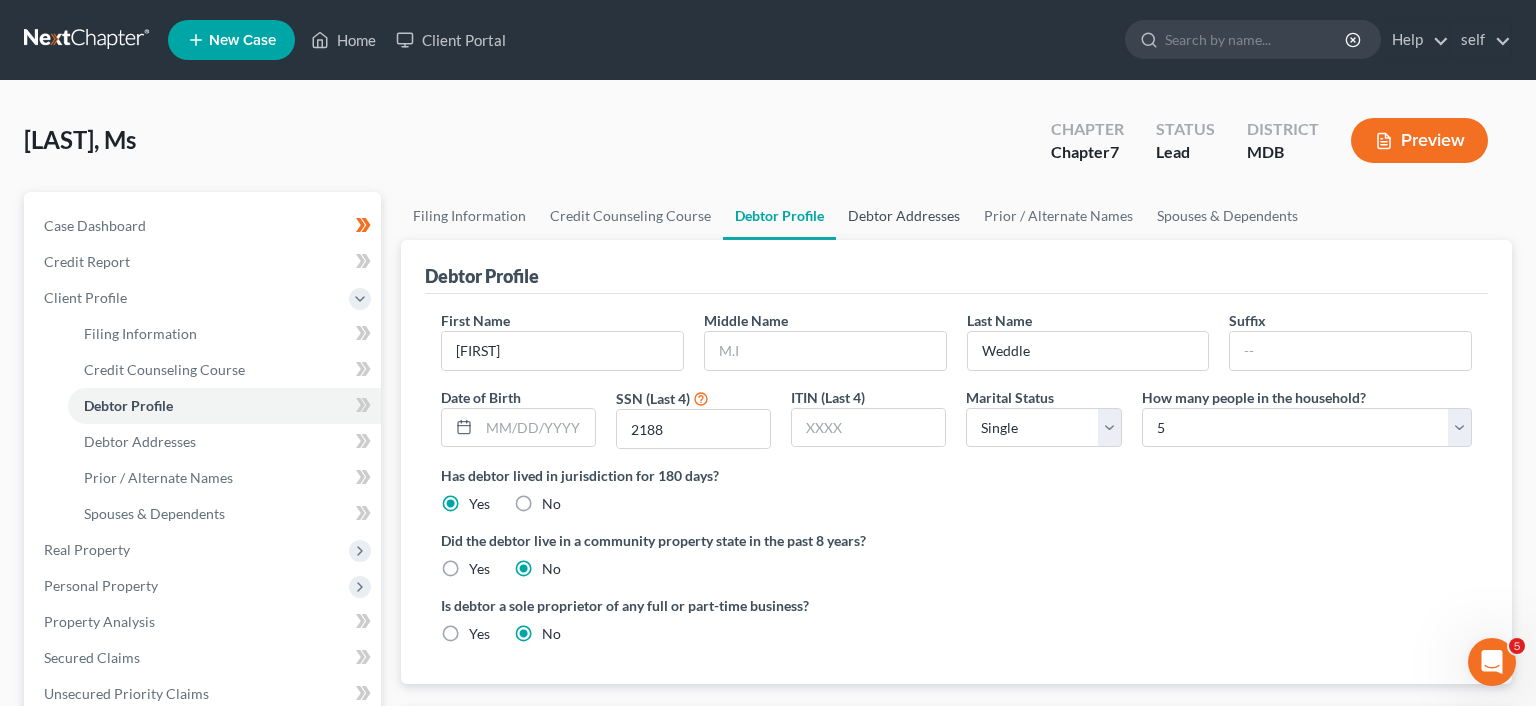 click on "Debtor Addresses" at bounding box center [904, 216] 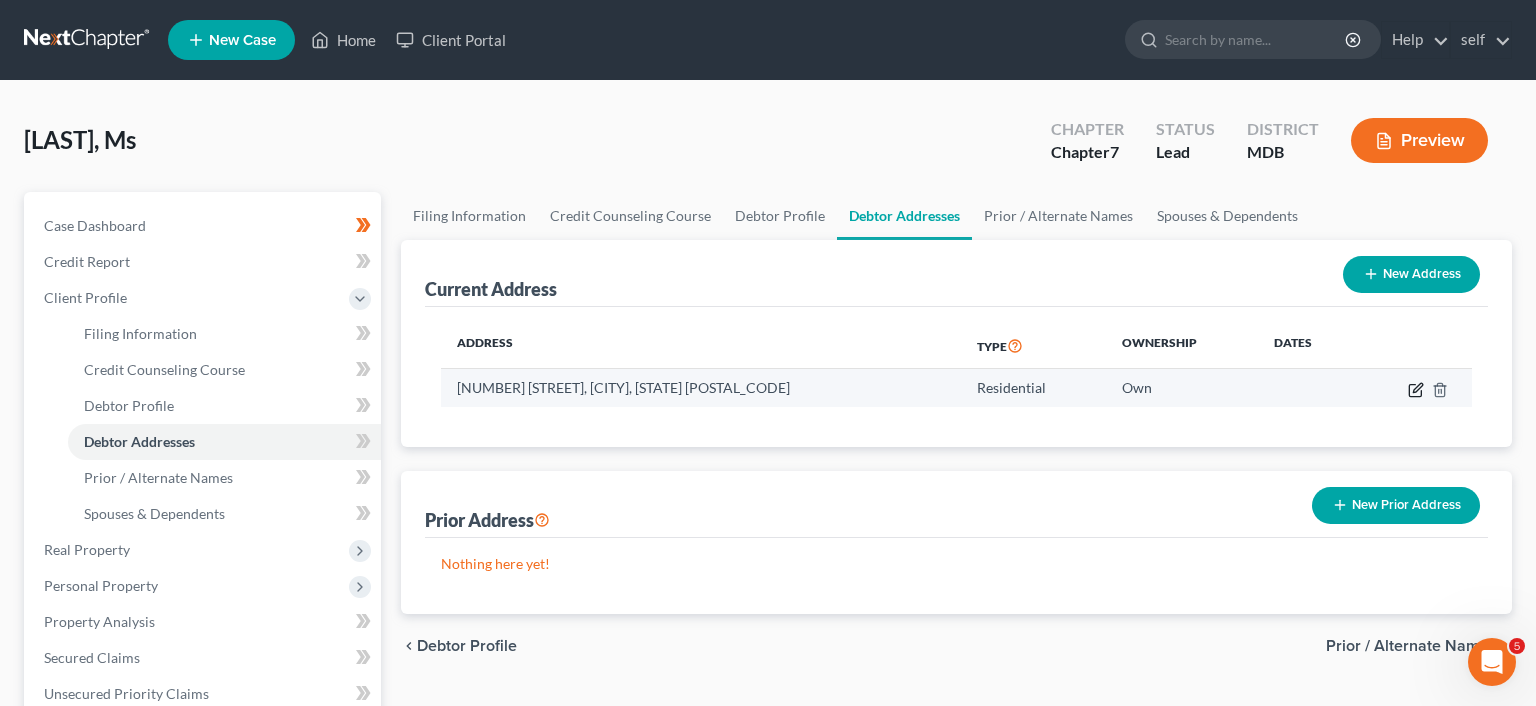 click 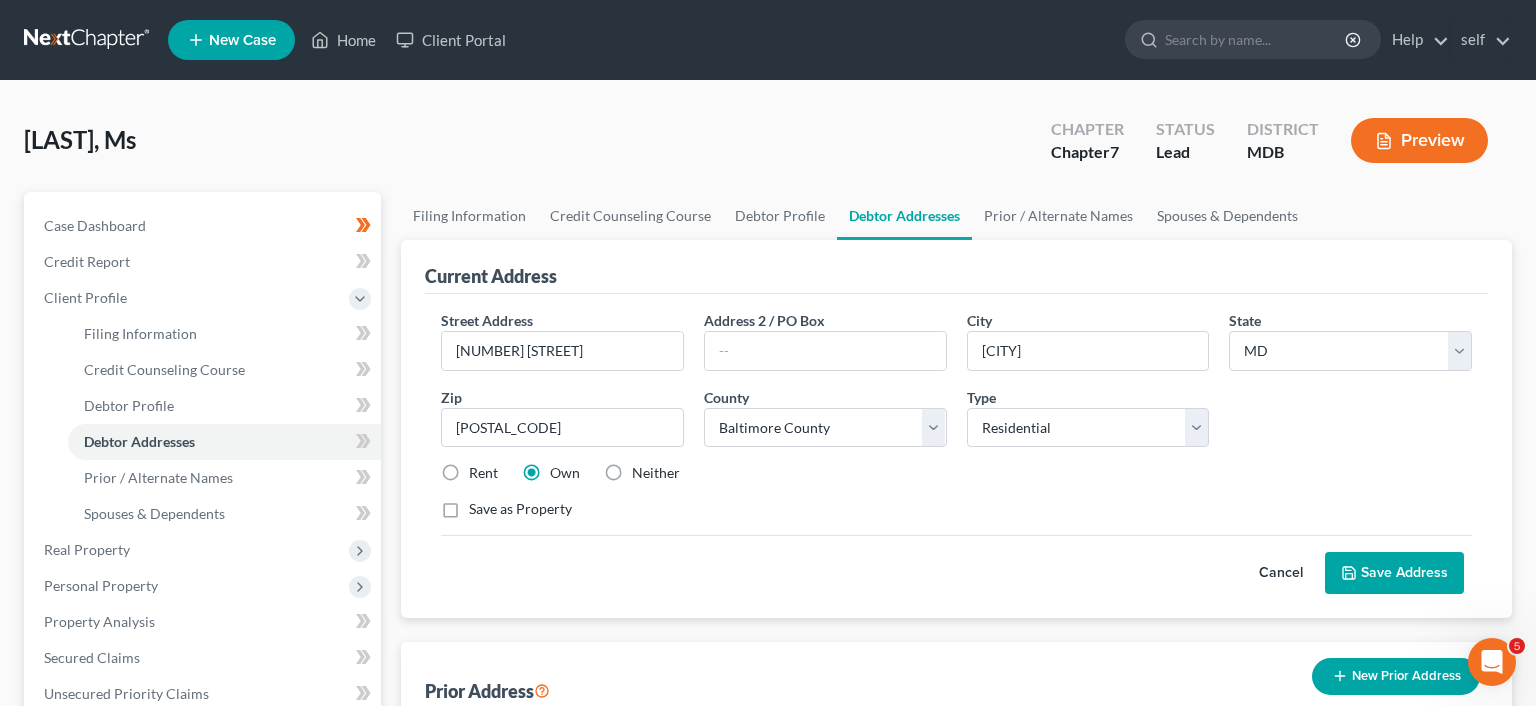 click on "Rent" at bounding box center (483, 473) 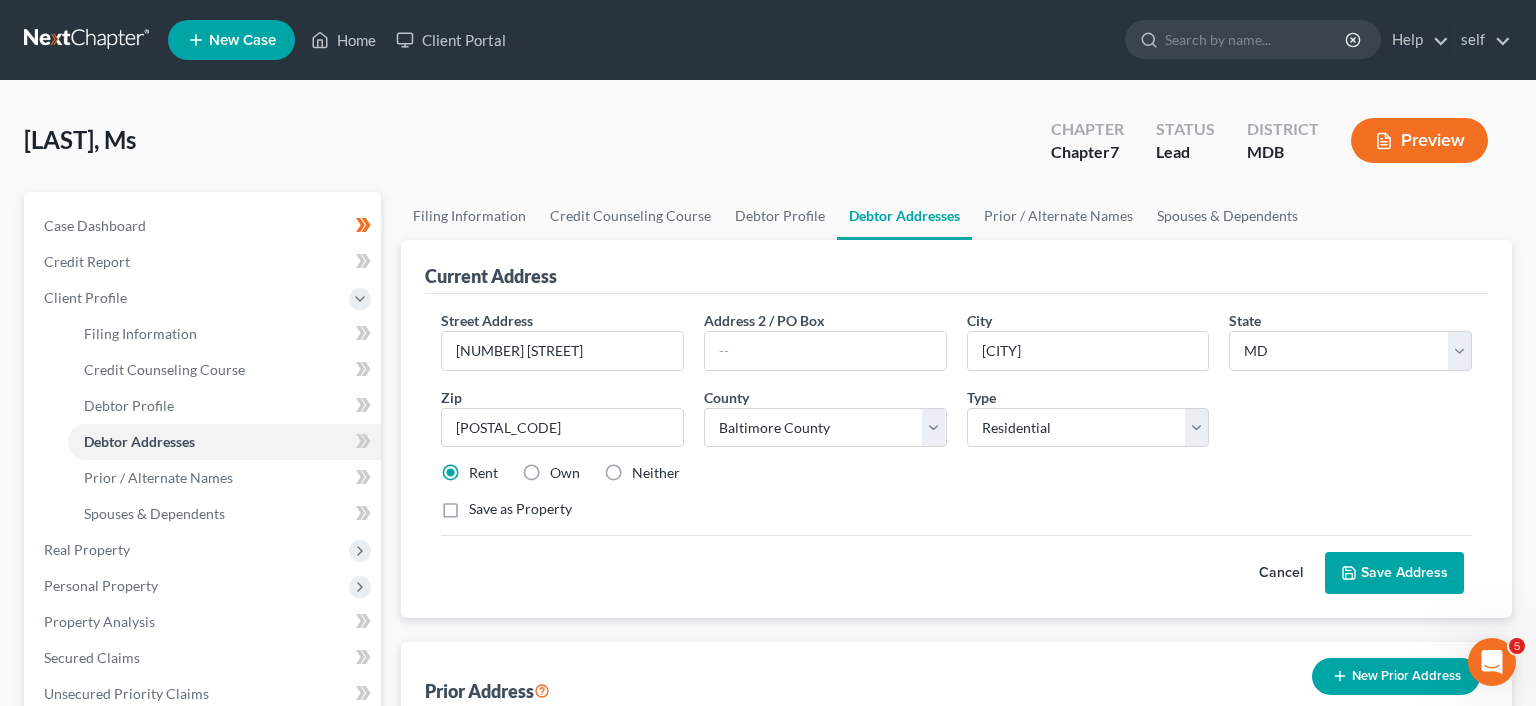 click on "Save Address" at bounding box center (1394, 573) 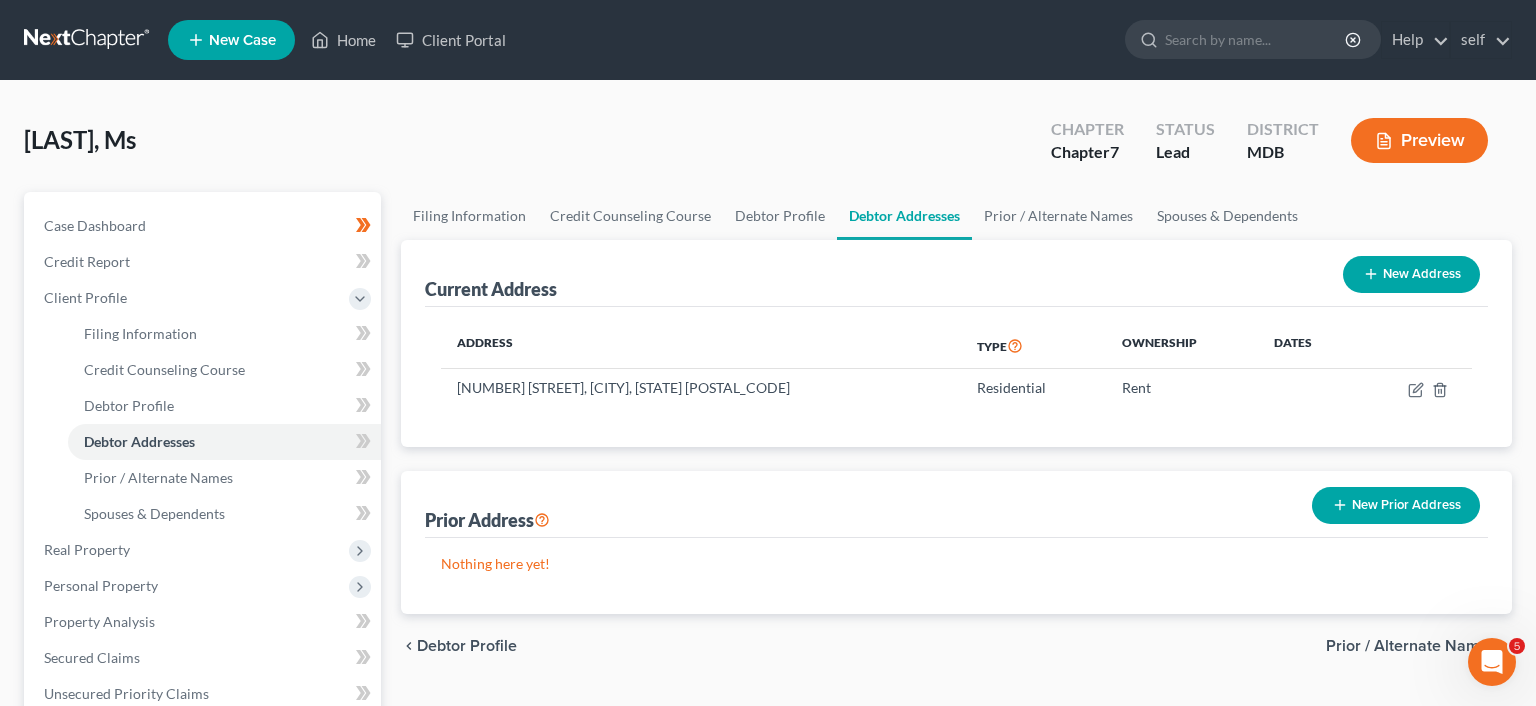 click on "Nothing here yet!" at bounding box center [956, 576] 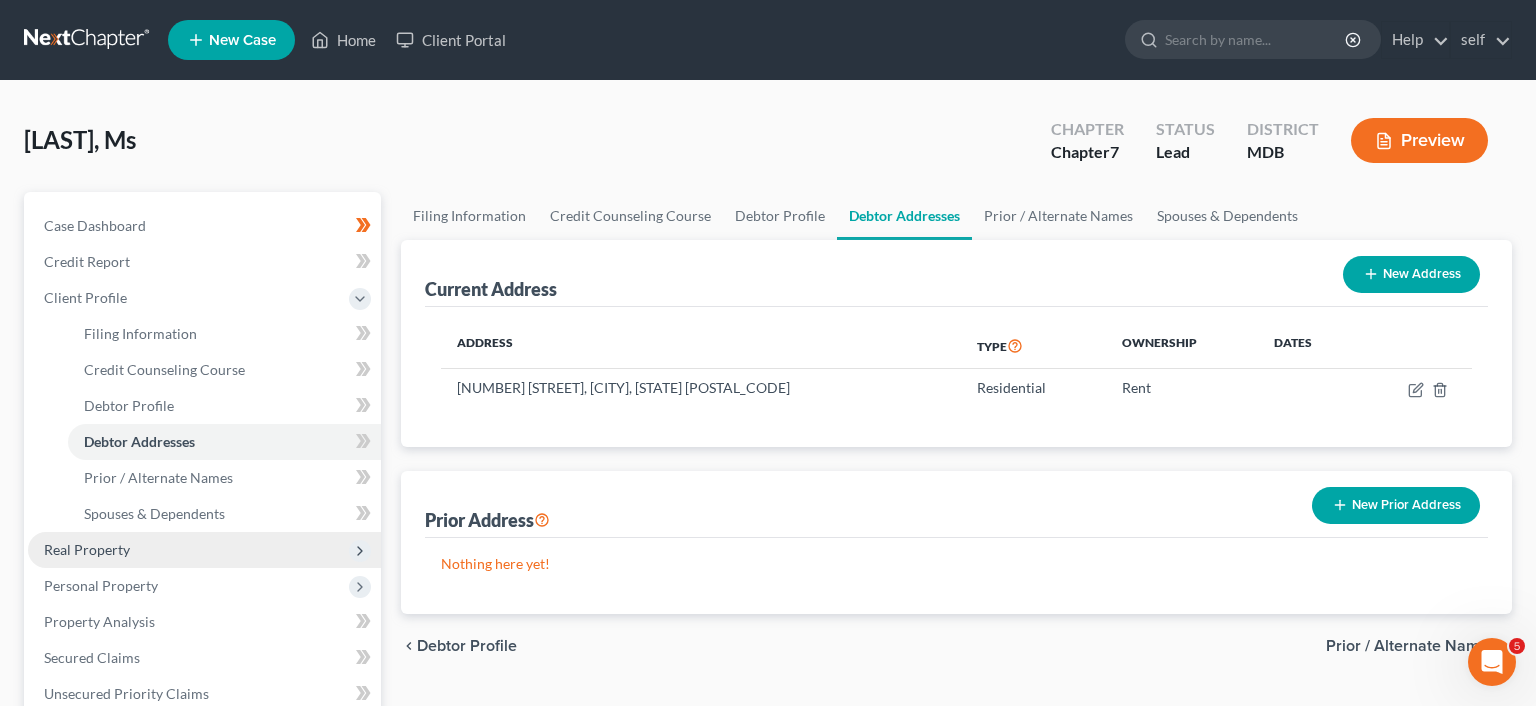 click on "Real Property" at bounding box center (204, 550) 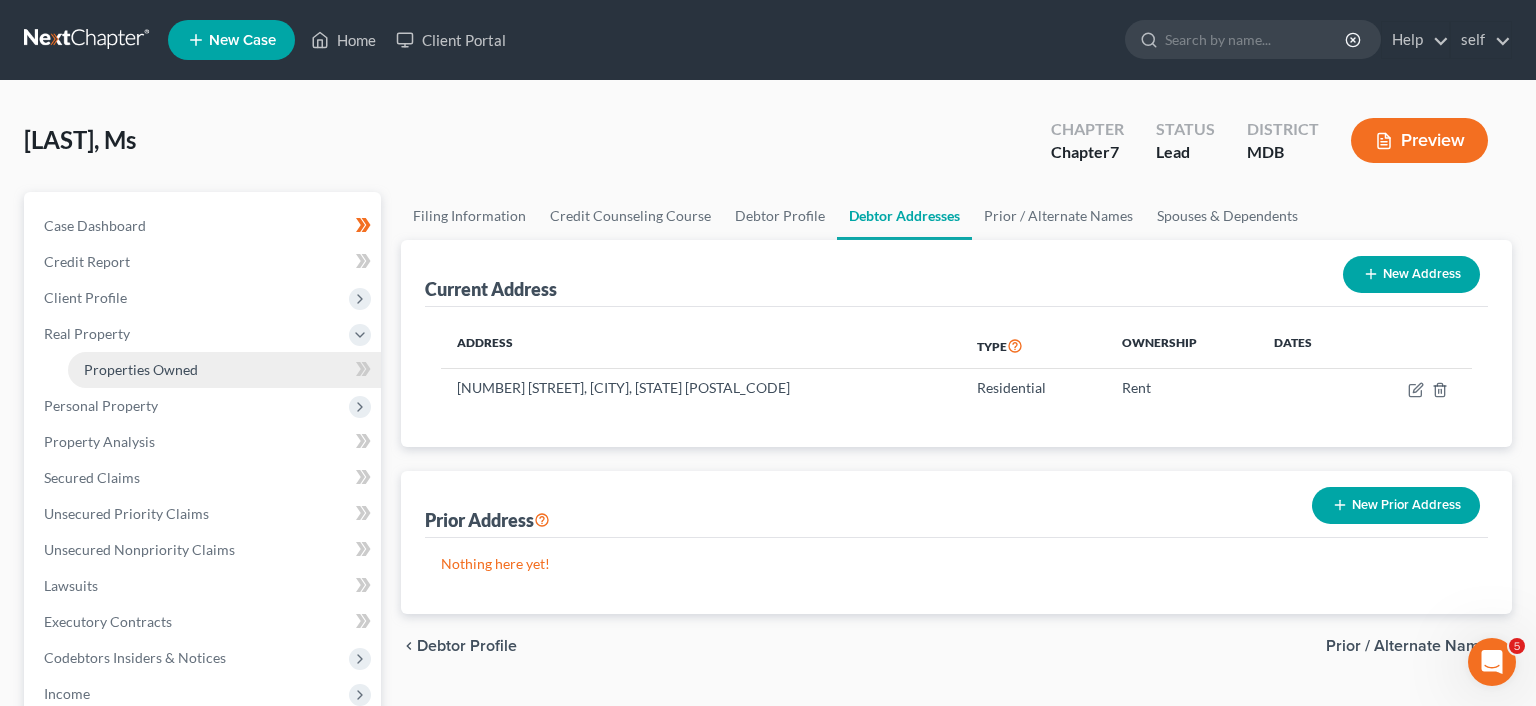 click on "Properties Owned" at bounding box center [224, 370] 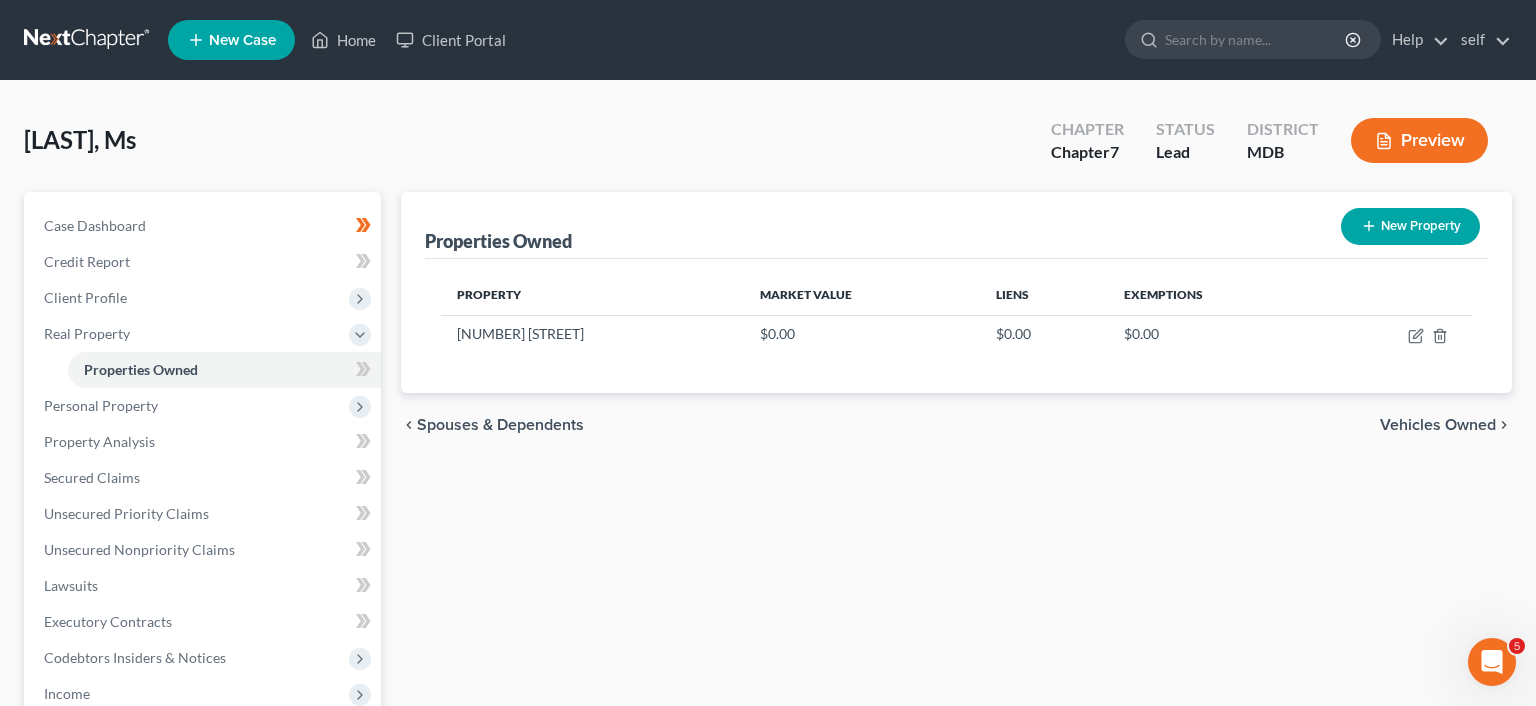 click on "Properties Owned New Property
Property Market Value Liens Exemptions [NUMBER] [STREET] $0.00 $0.00 $0.00
chevron_left
Spouses & Dependents
Vehicles Owned
chevron_right" at bounding box center (956, 607) 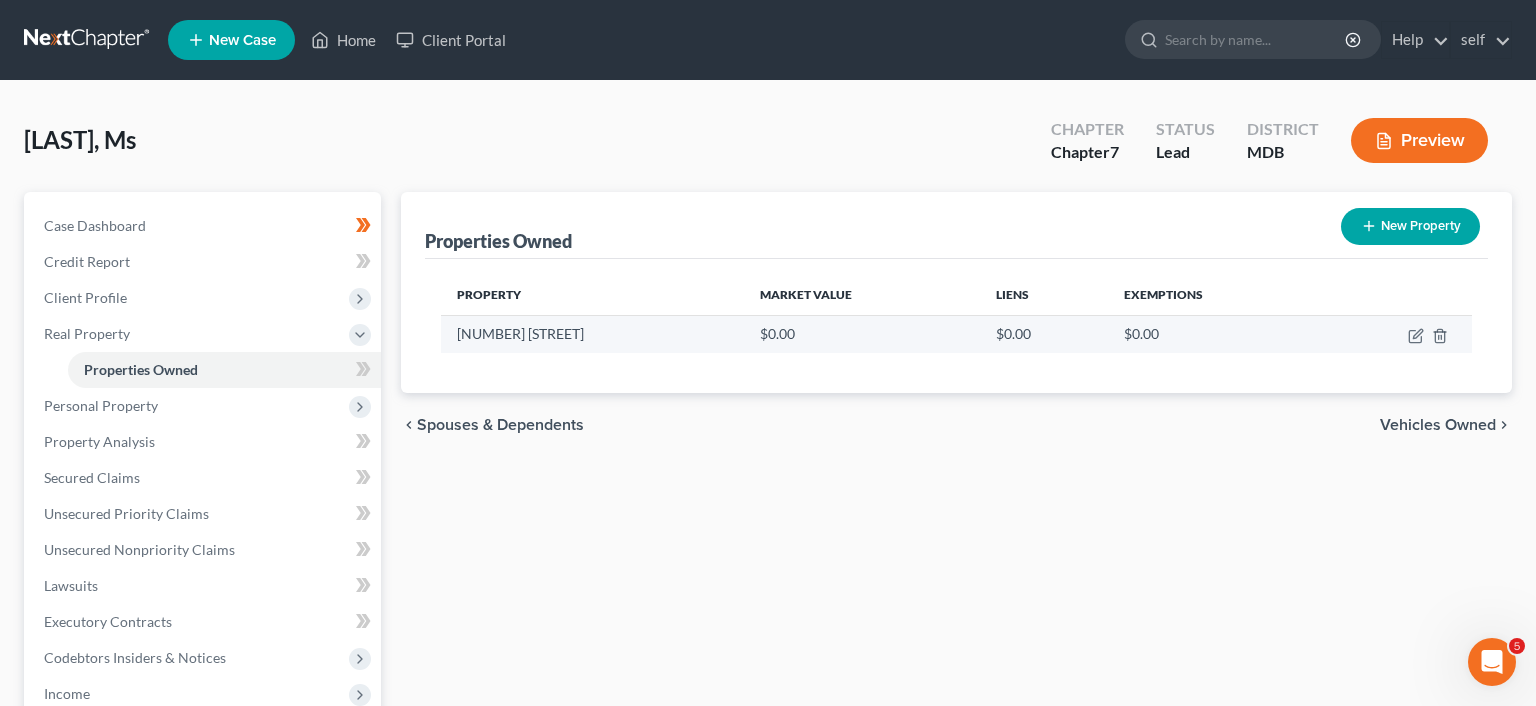 click at bounding box center [1396, 334] 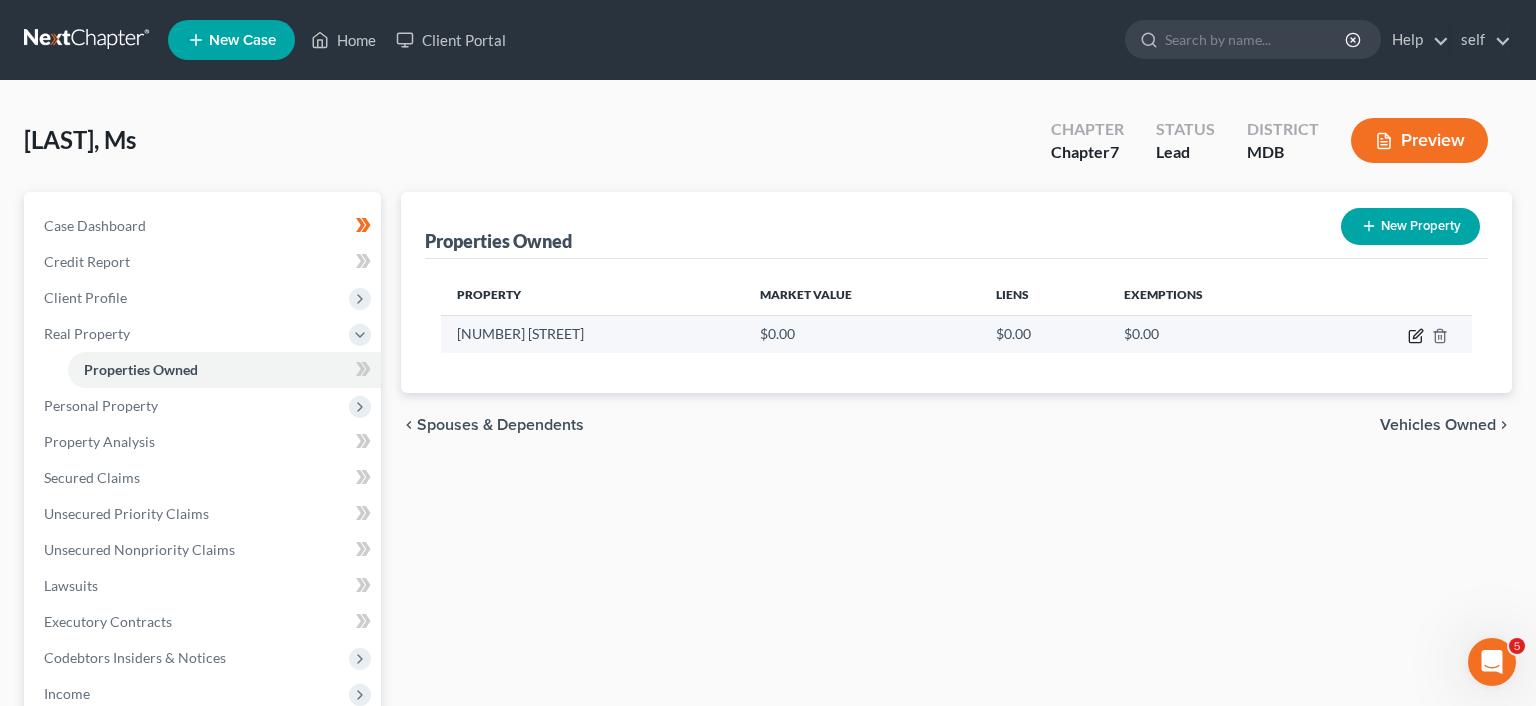 click 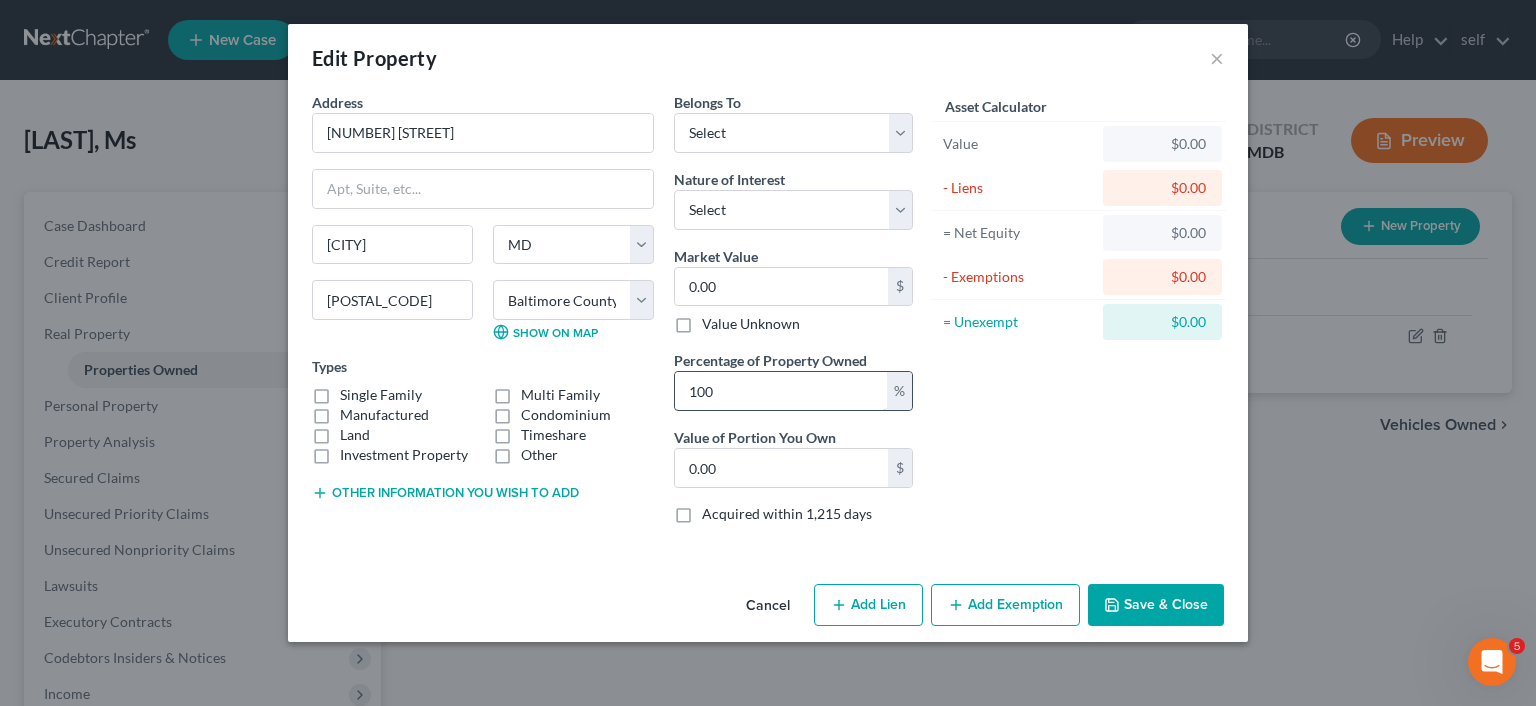 drag, startPoint x: 809, startPoint y: 389, endPoint x: 605, endPoint y: 386, distance: 204.02206 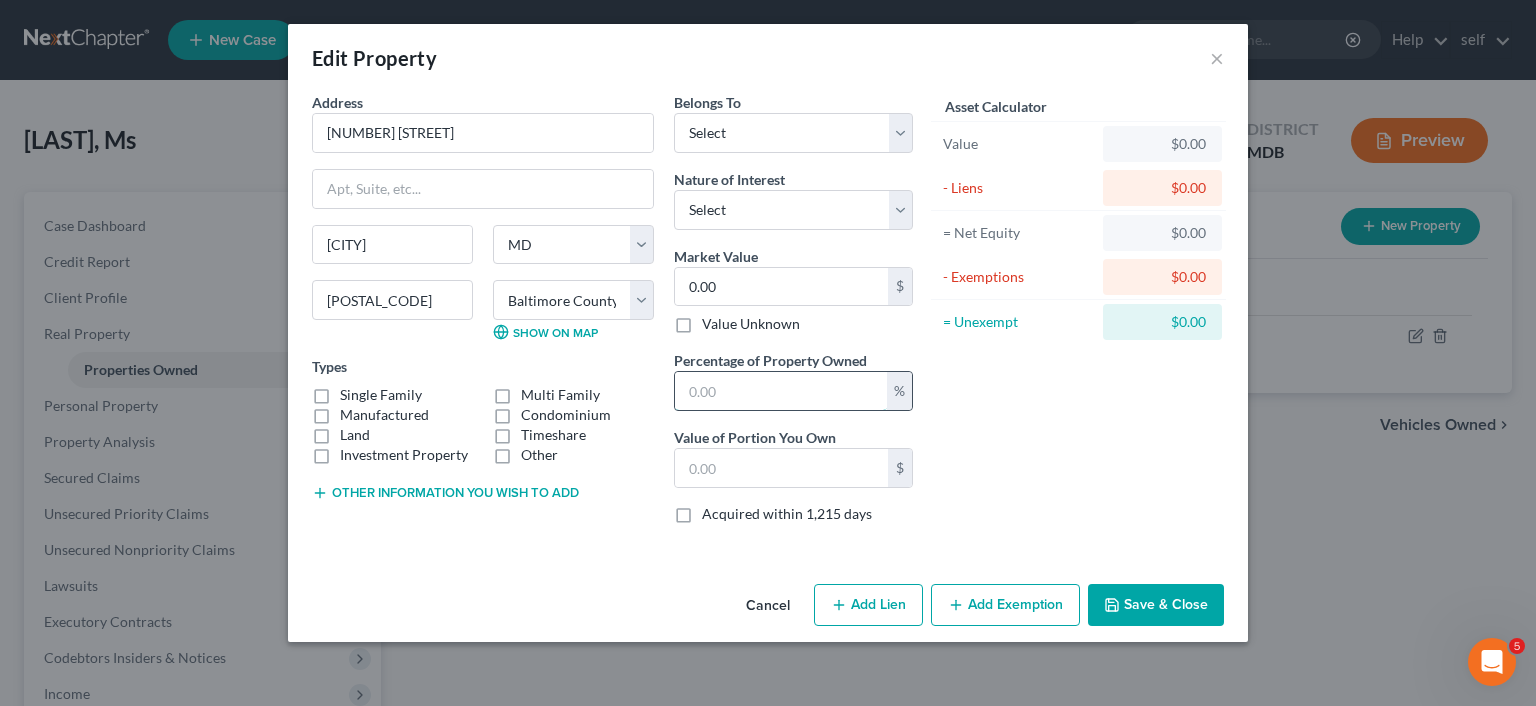 type on "0" 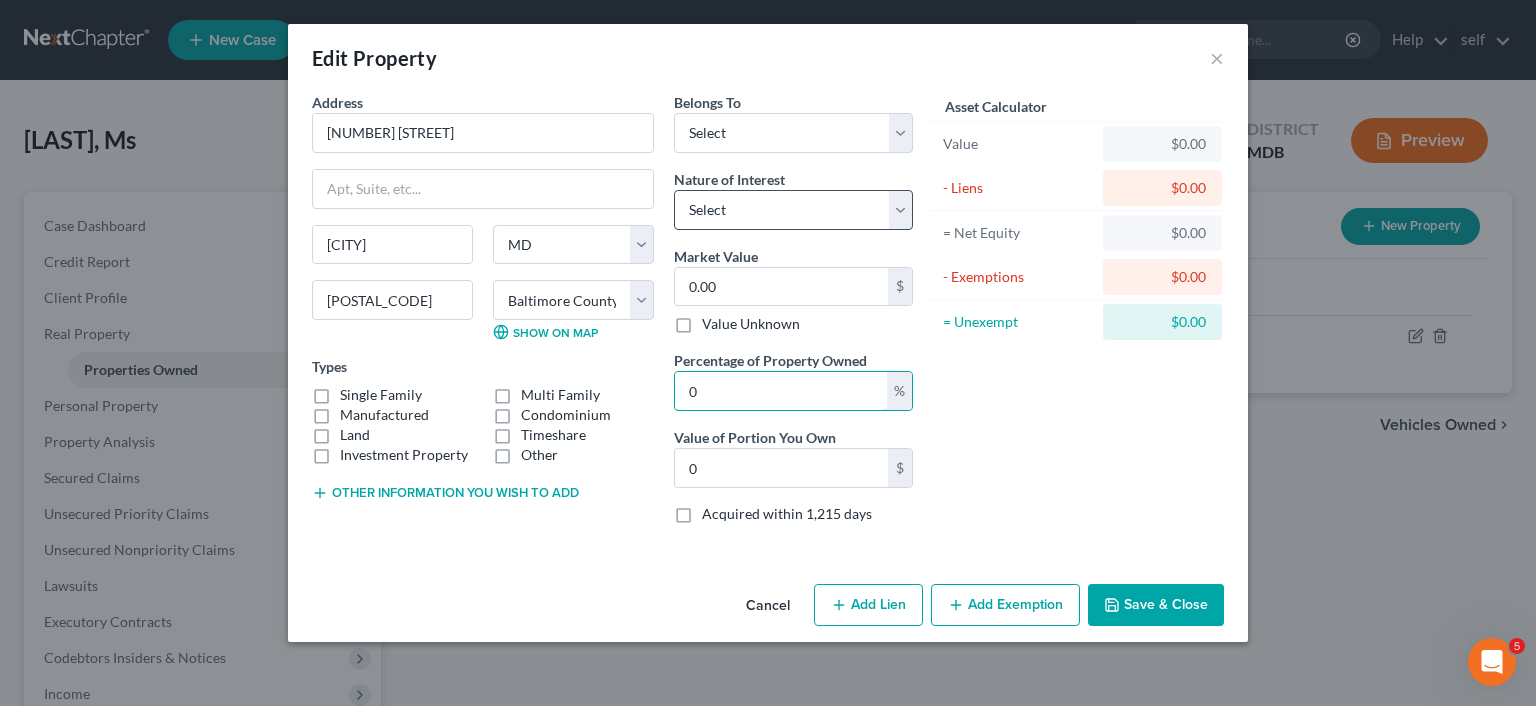 type on "0" 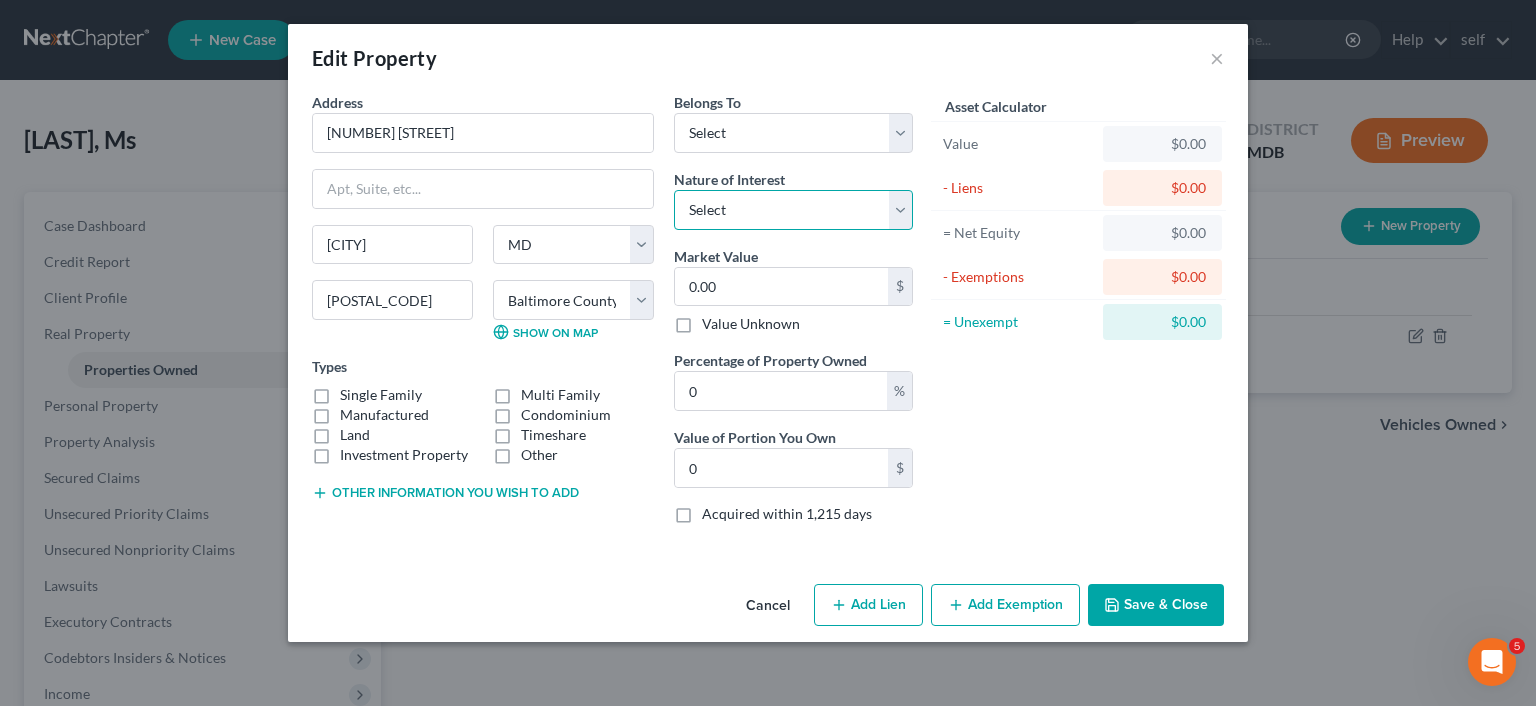click on "Select Fee Simple Joint Tenant Life Estate Equitable Interest Future Interest Tenancy By The Entireties Tenants In Common Other" at bounding box center (793, 210) 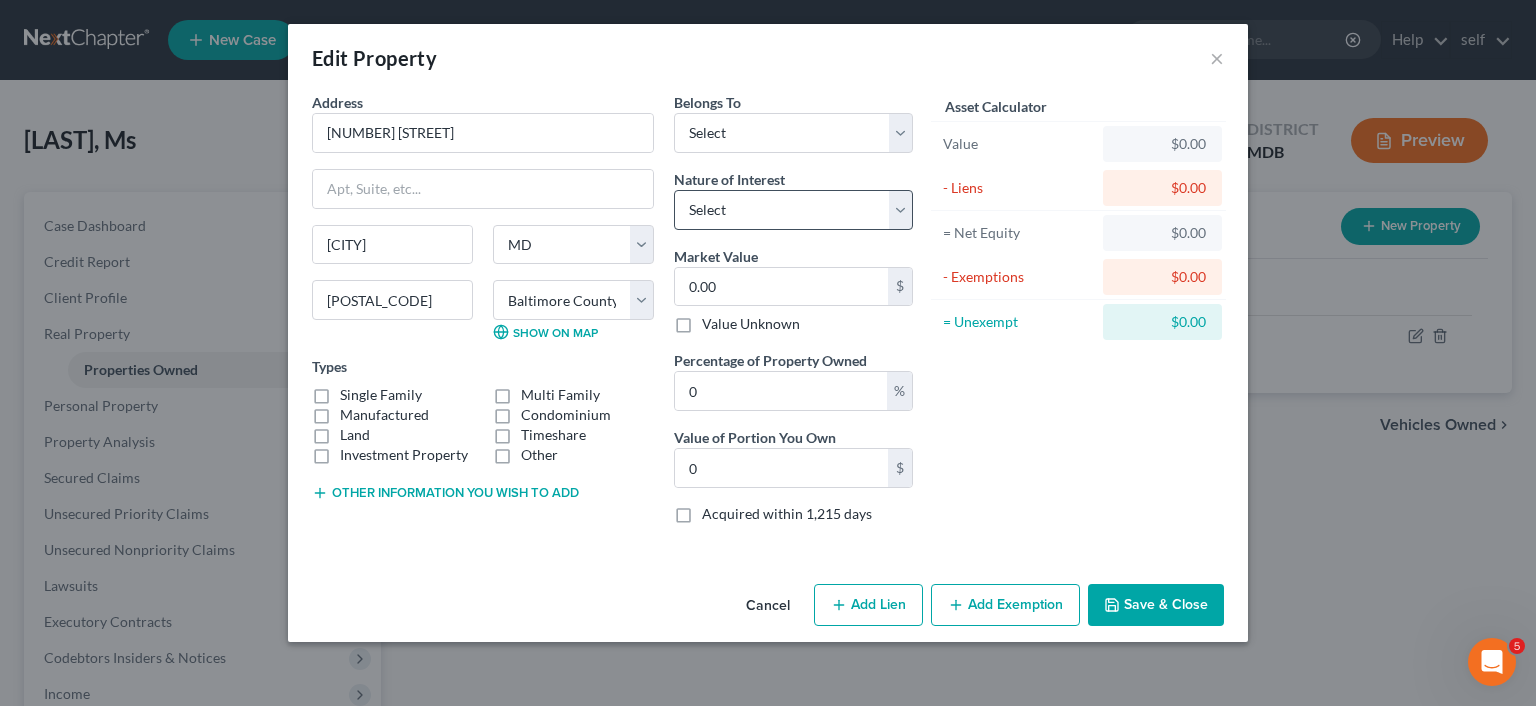 click on "Asset Calculator Value $0.00 - Liens $0.00 = Net Equity $0.00 - Exemptions $0.00 = Unexempt $0.00" at bounding box center (1078, 316) 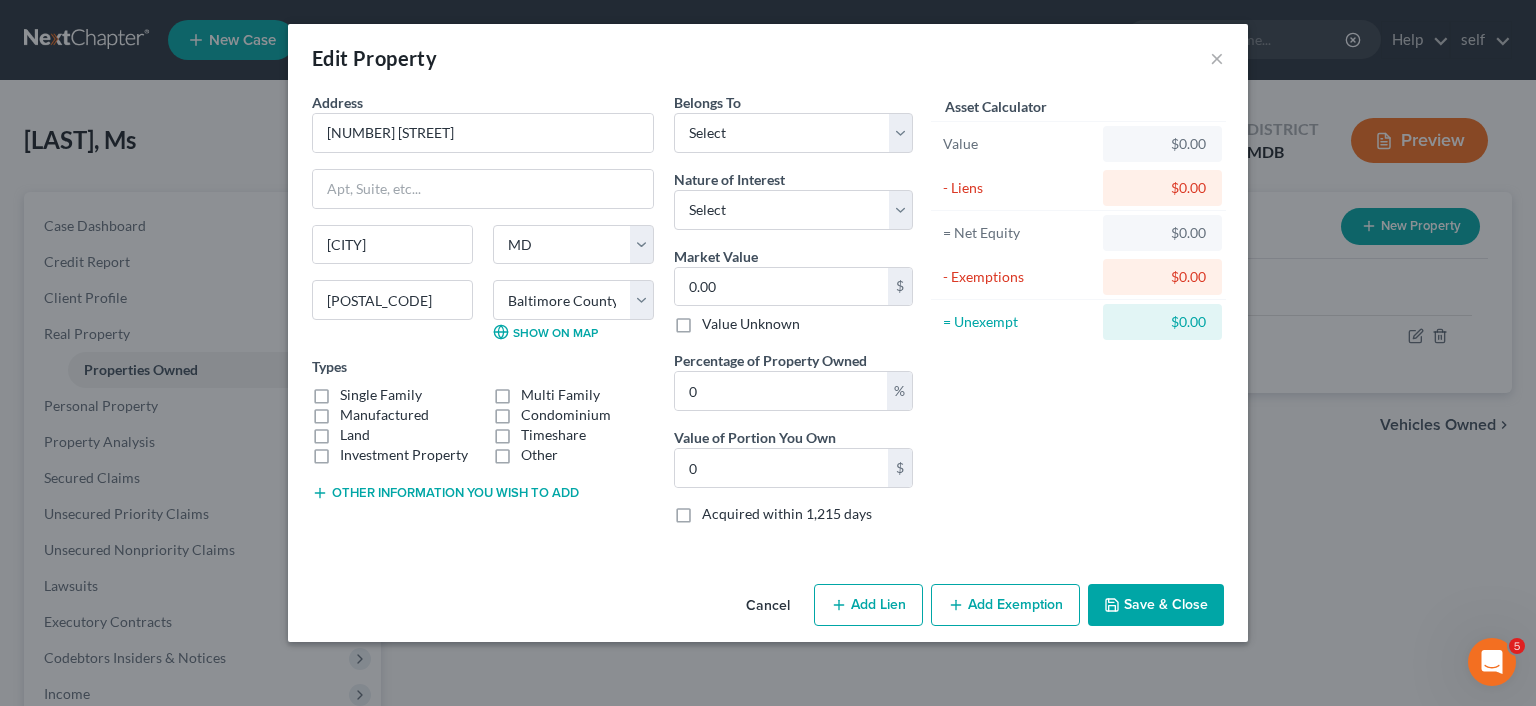 click on "Save & Close" at bounding box center [1156, 605] 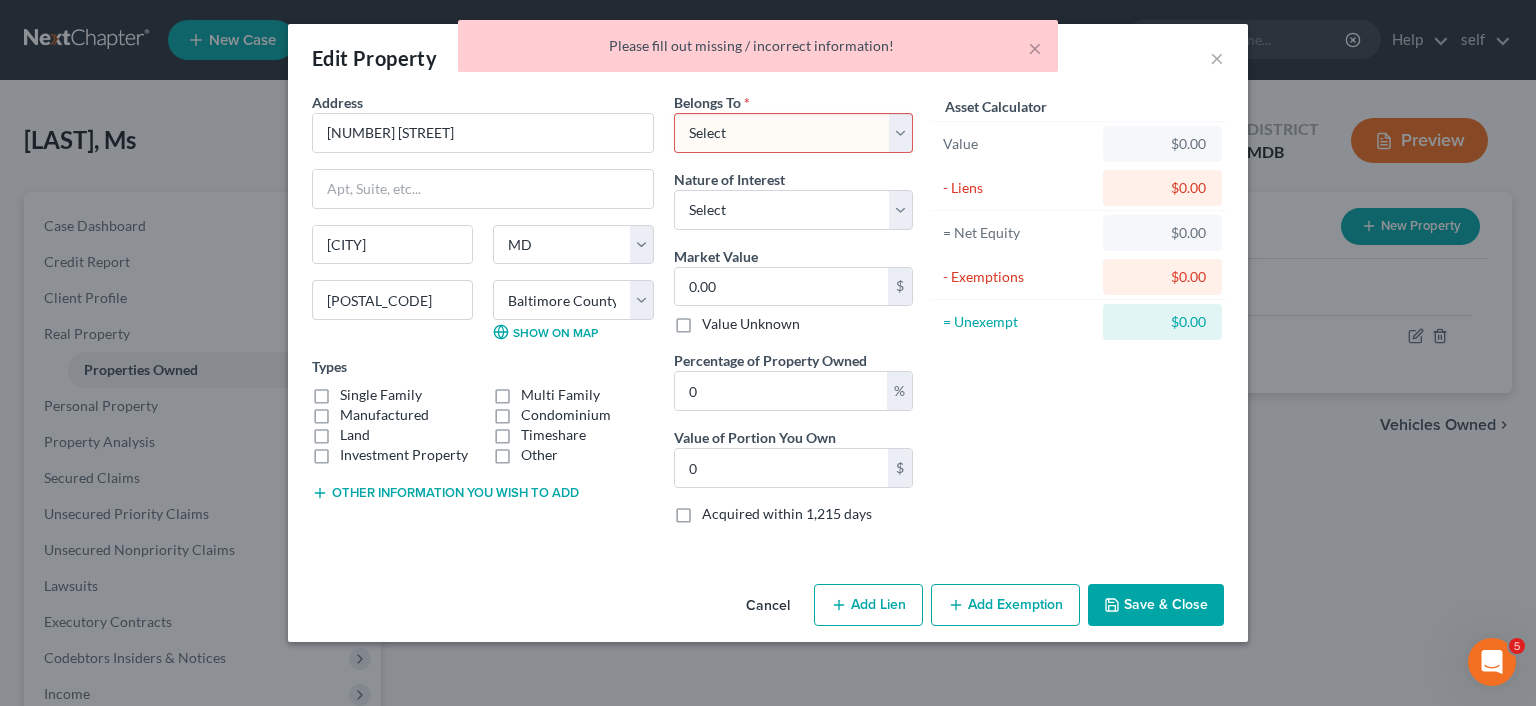click on "Select Debtor 1 Only Debtor 2 Only Debtor 1 And Debtor 2 Only At Least One Of The Debtors And Another Community Property" at bounding box center (793, 133) 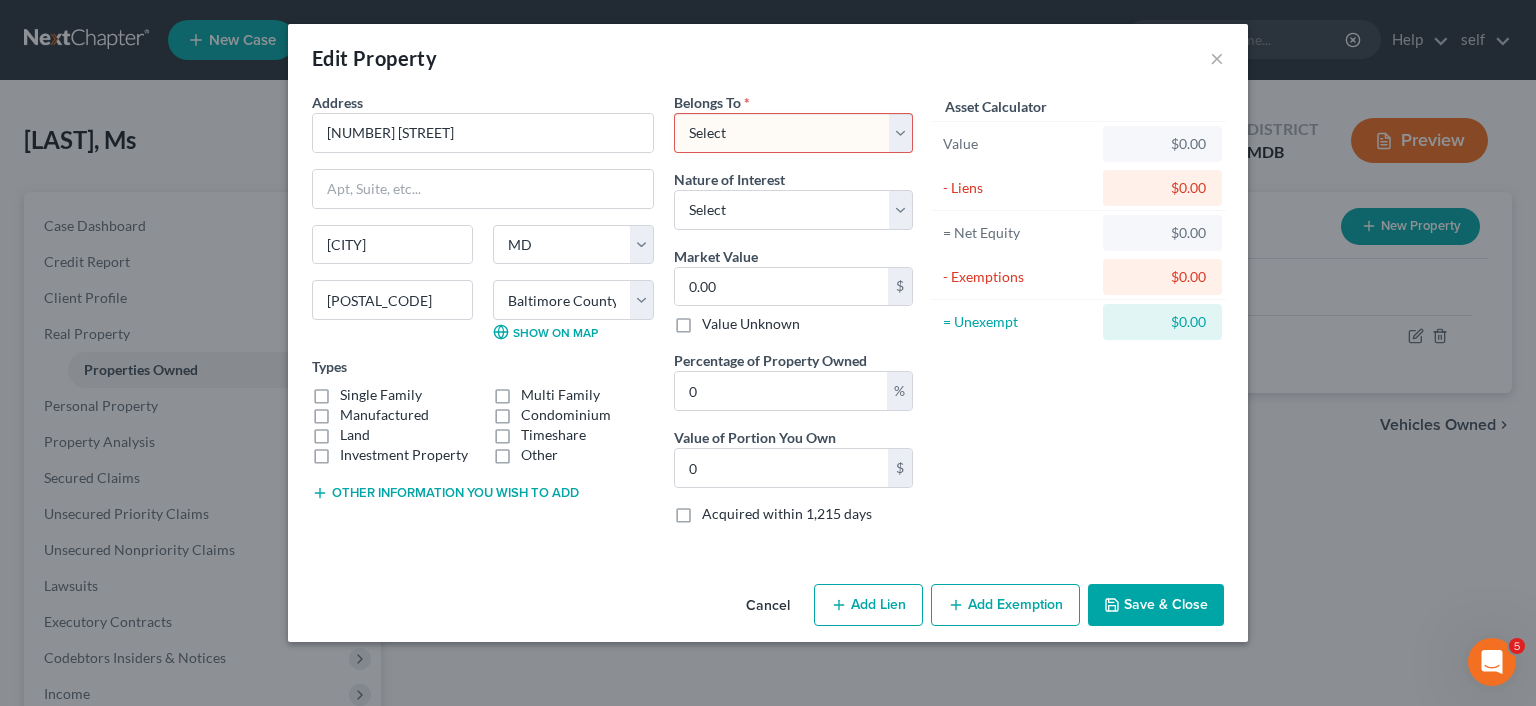 click on "Asset Calculator Value $0.00 - Liens $0.00 = Net Equity $0.00 - Exemptions $0.00 = Unexempt $0.00" at bounding box center (1078, 316) 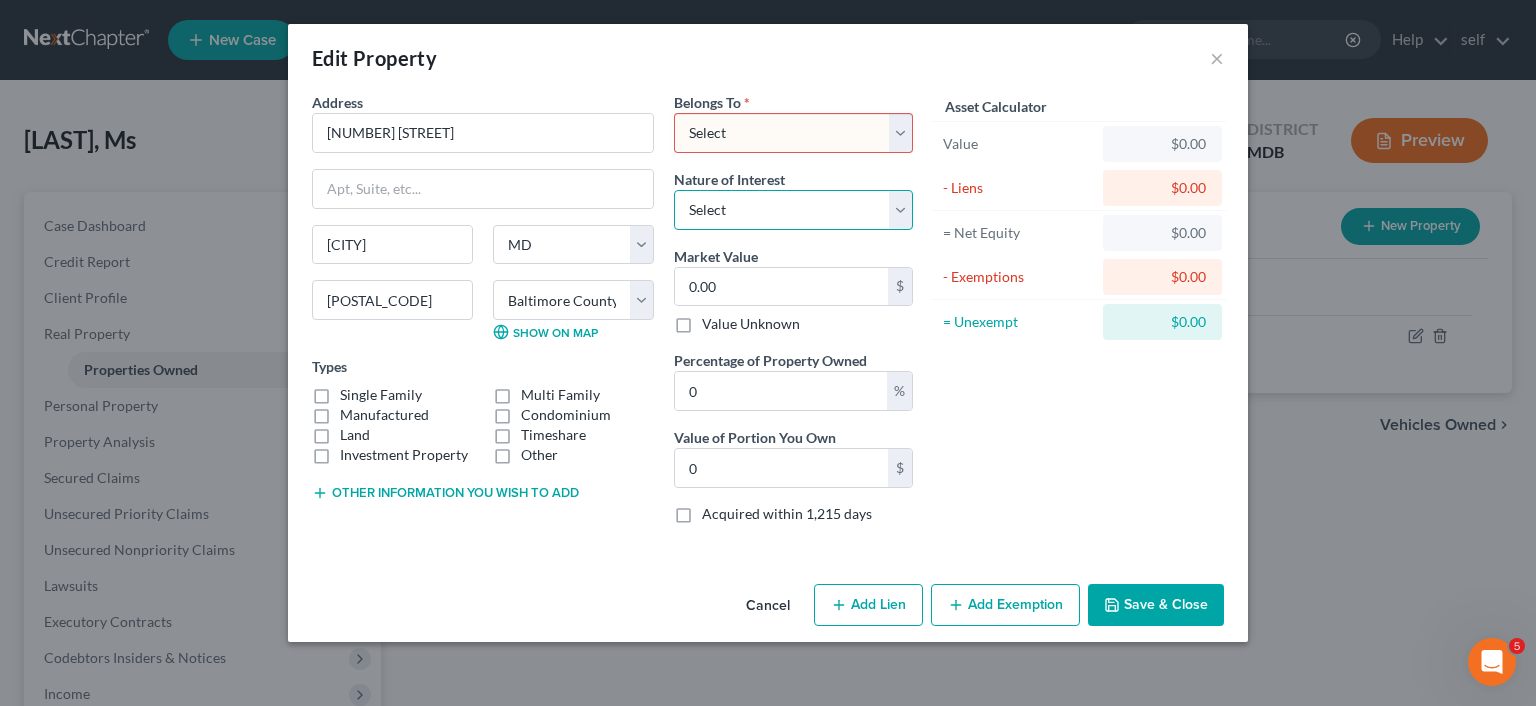 click on "Select Fee Simple Joint Tenant Life Estate Equitable Interest Future Interest Tenancy By The Entireties Tenants In Common Other" at bounding box center [793, 210] 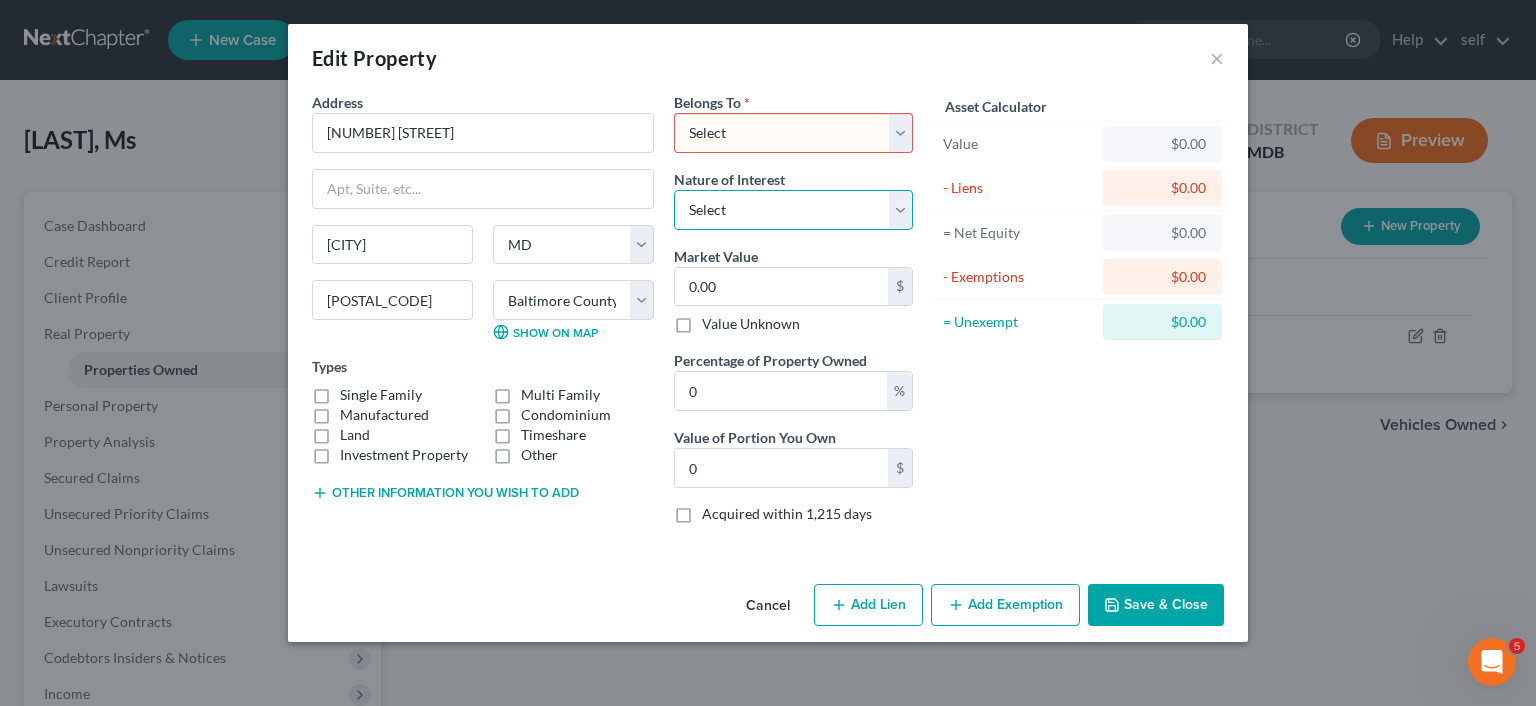 select on "7" 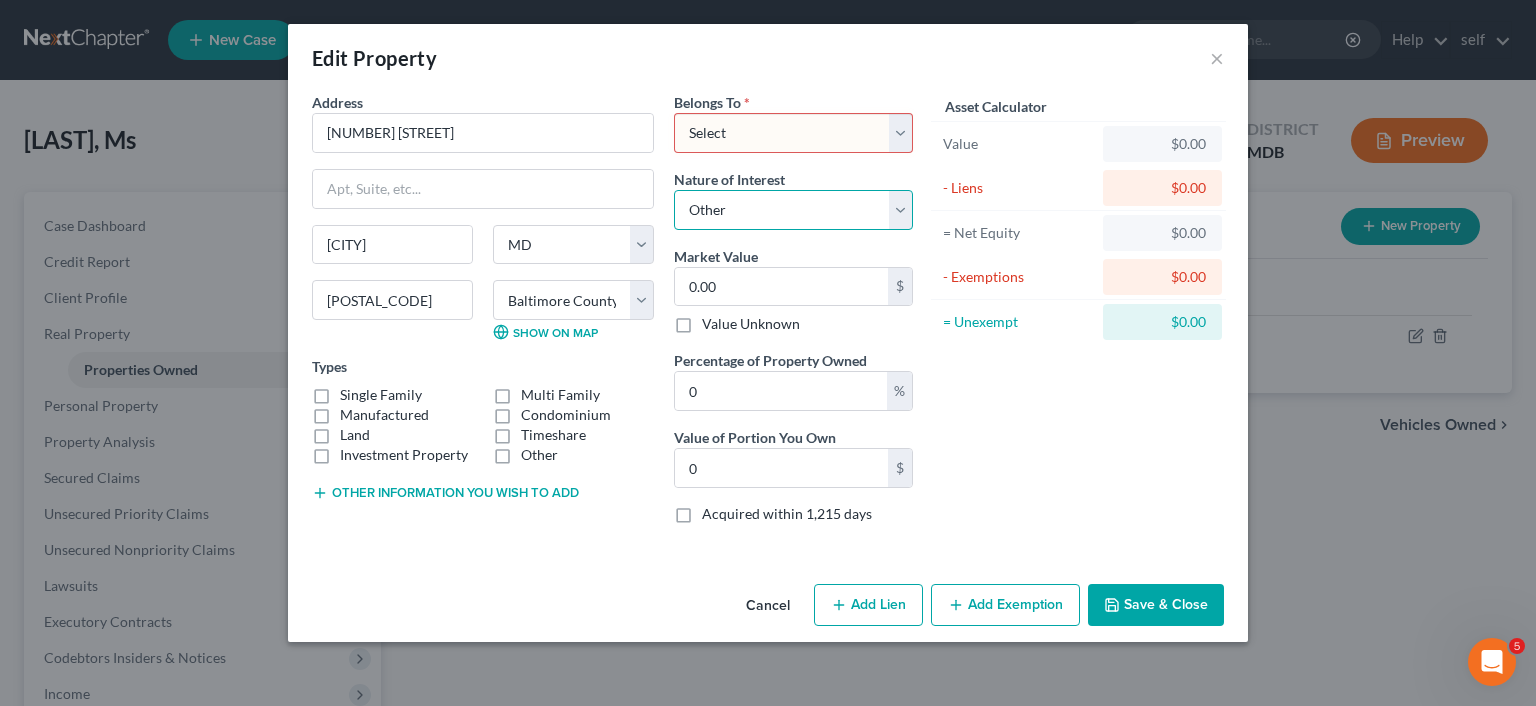 click on "Other" at bounding box center [0, 0] 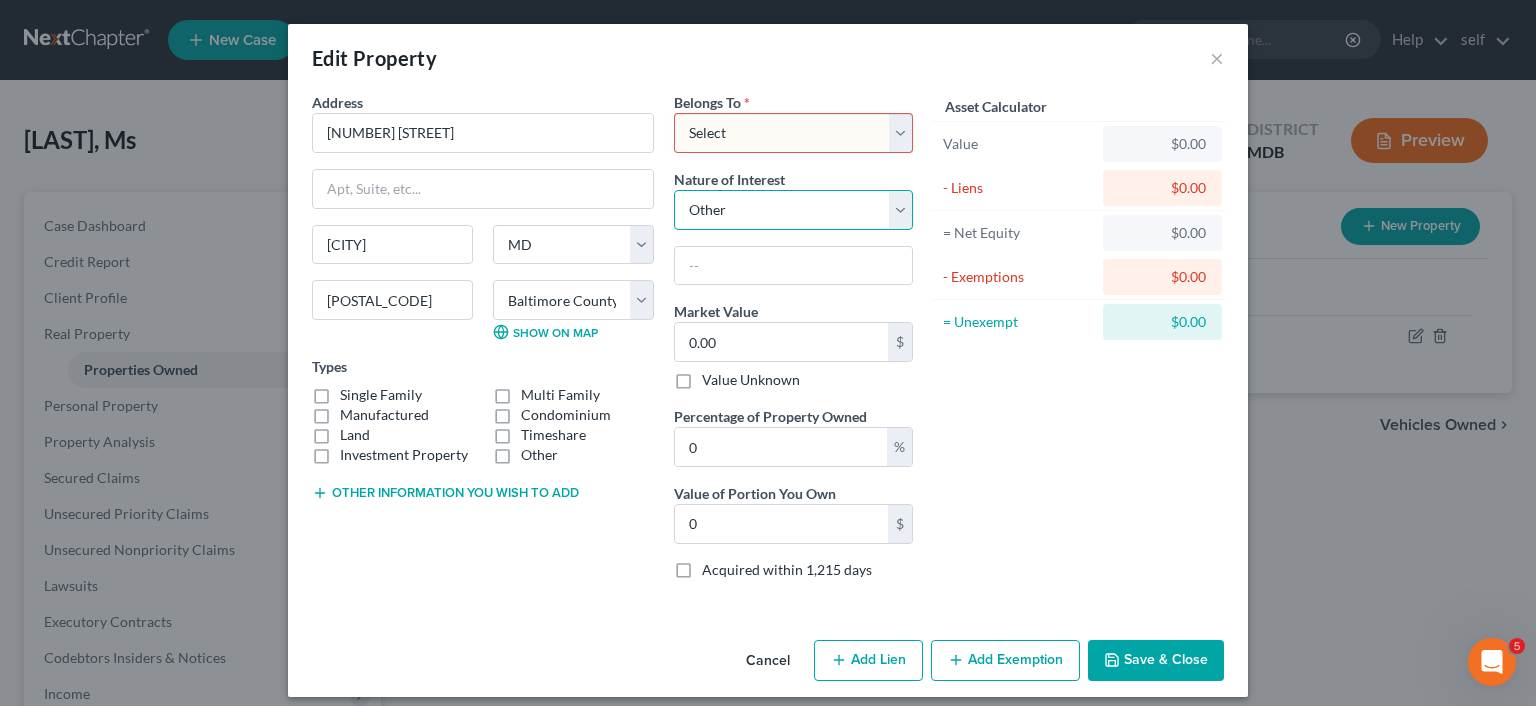 click on "Select Fee Simple Joint Tenant Life Estate Equitable Interest Future Interest Tenancy By The Entireties Tenants In Common Other" at bounding box center [793, 210] 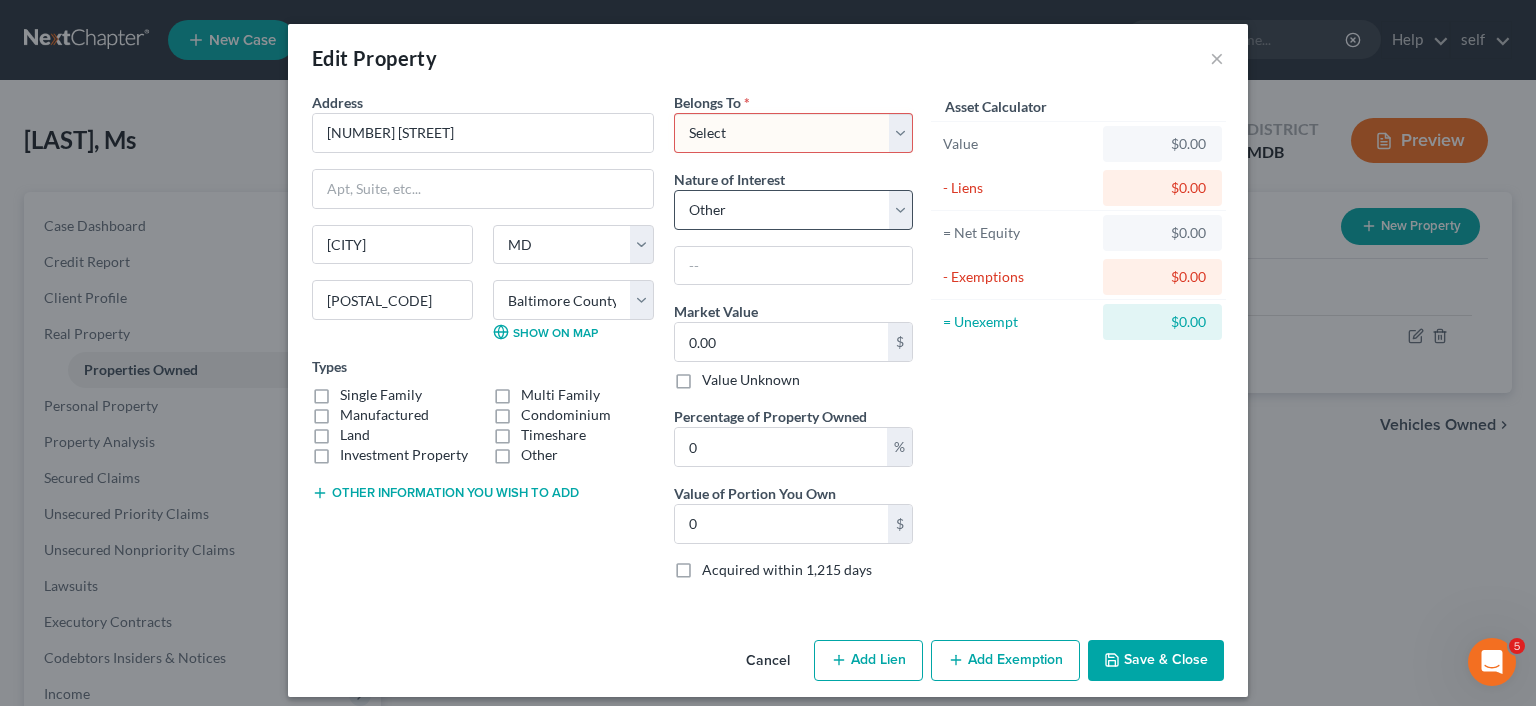 click on "Select Debtor 1 Only Debtor 2 Only Debtor 1 And Debtor 2 Only At Least One Of The Debtors And Another Community Property" at bounding box center (793, 133) 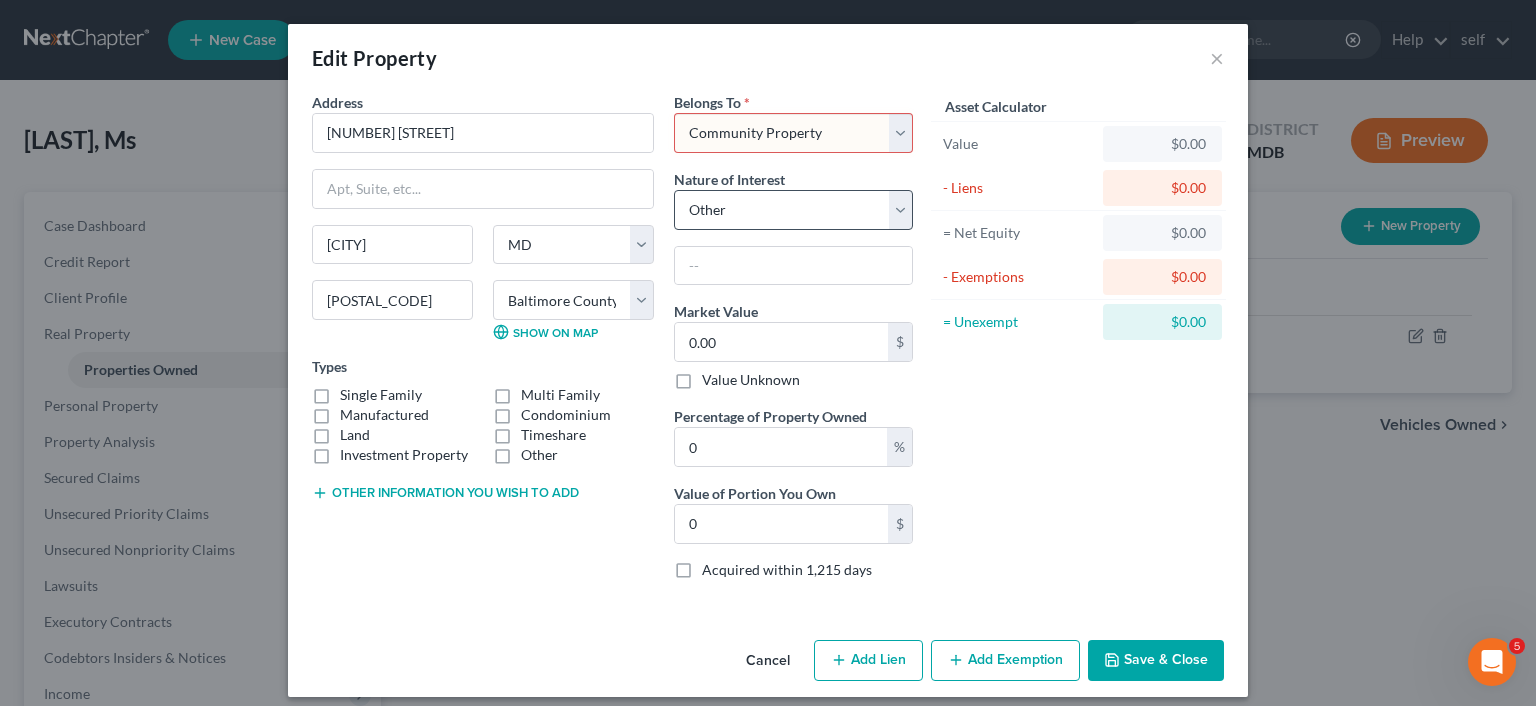 click on "Community Property" at bounding box center [0, 0] 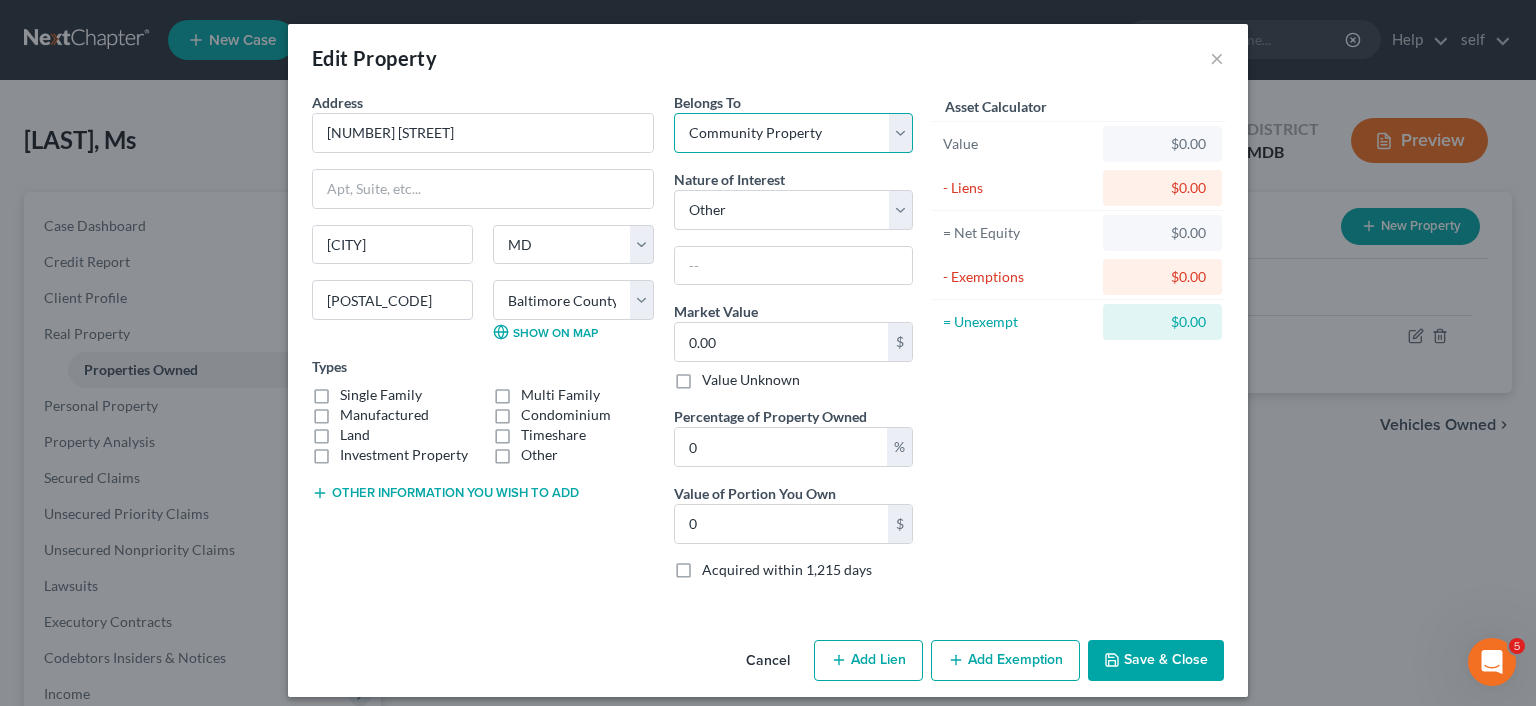 click on "Select Debtor 1 Only Debtor 2 Only Debtor 1 And Debtor 2 Only At Least One Of The Debtors And Another Community Property" at bounding box center [793, 133] 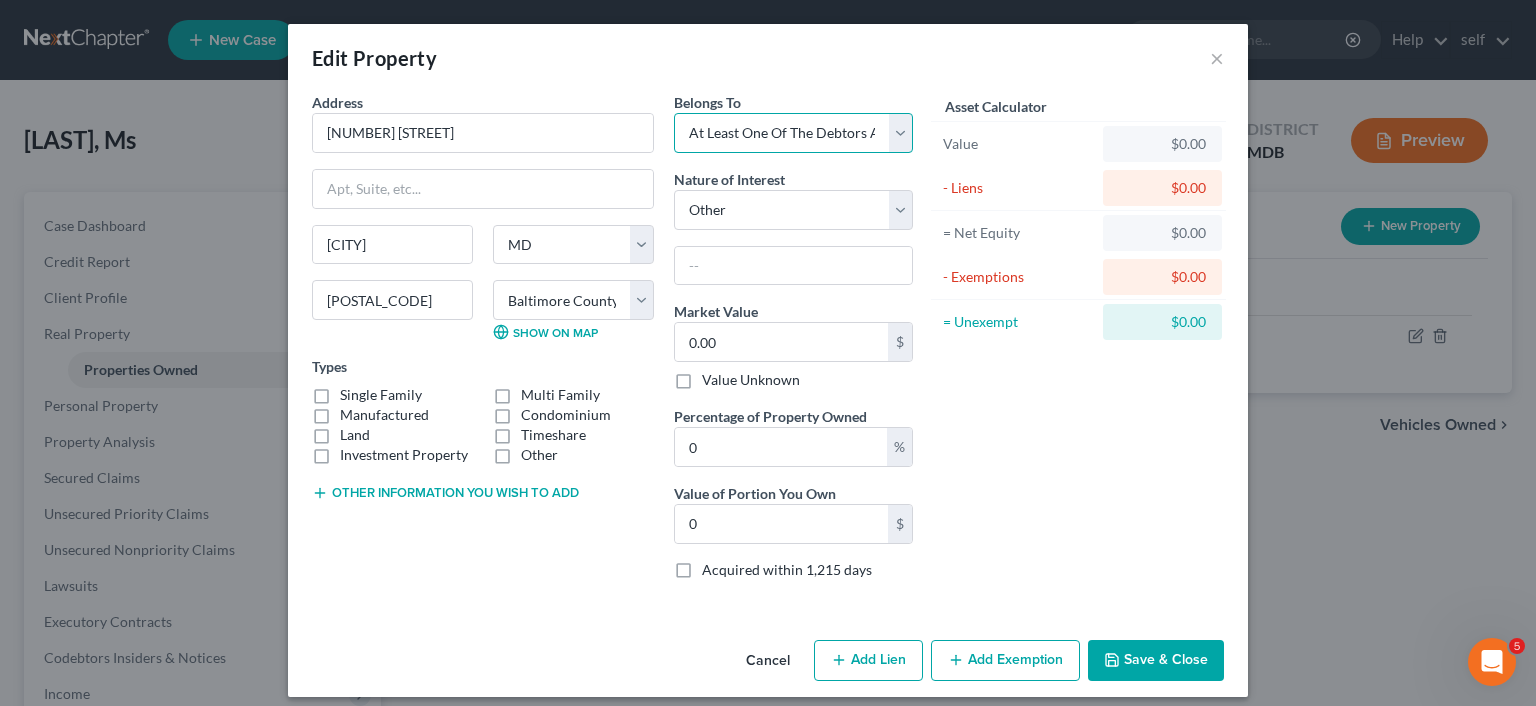 click on "At Least One Of The Debtors And Another" at bounding box center [0, 0] 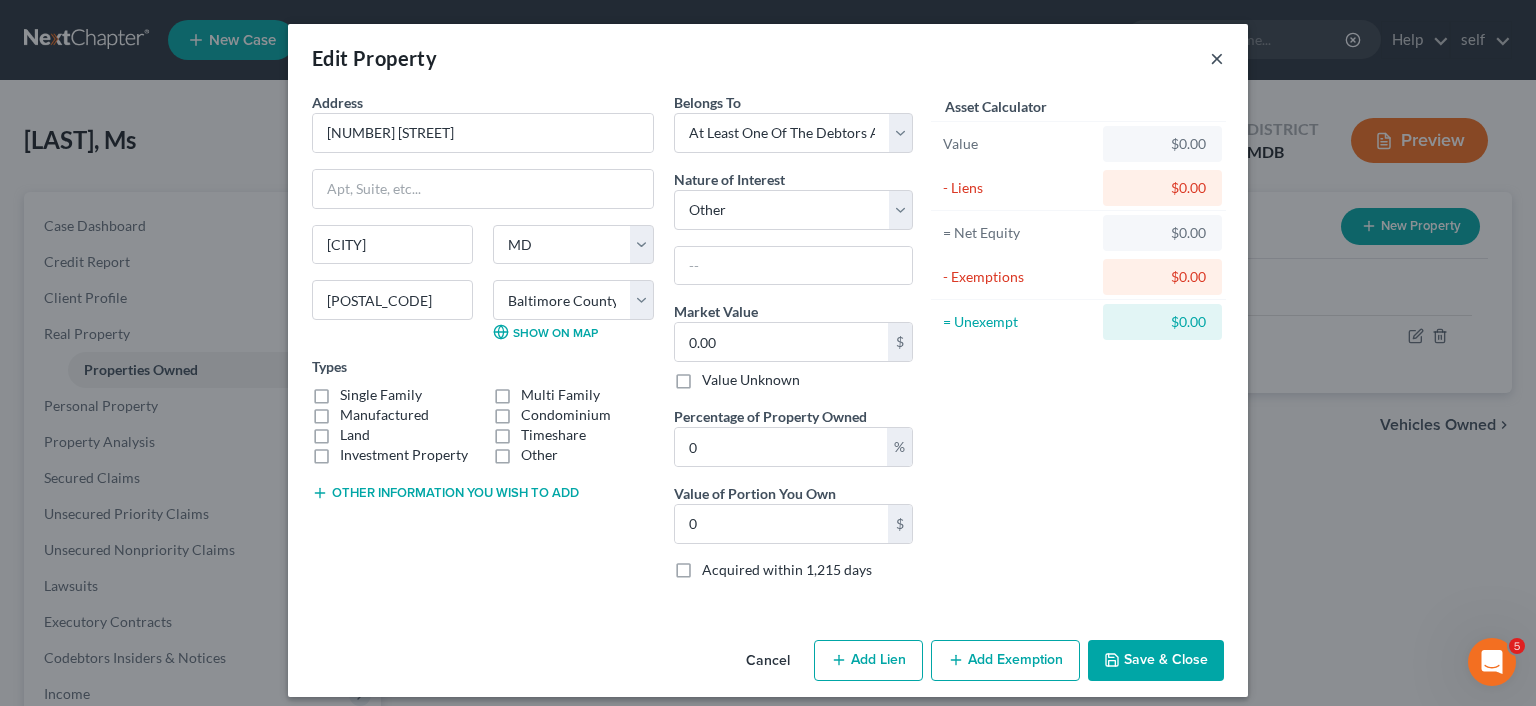 click on "×" at bounding box center [1217, 58] 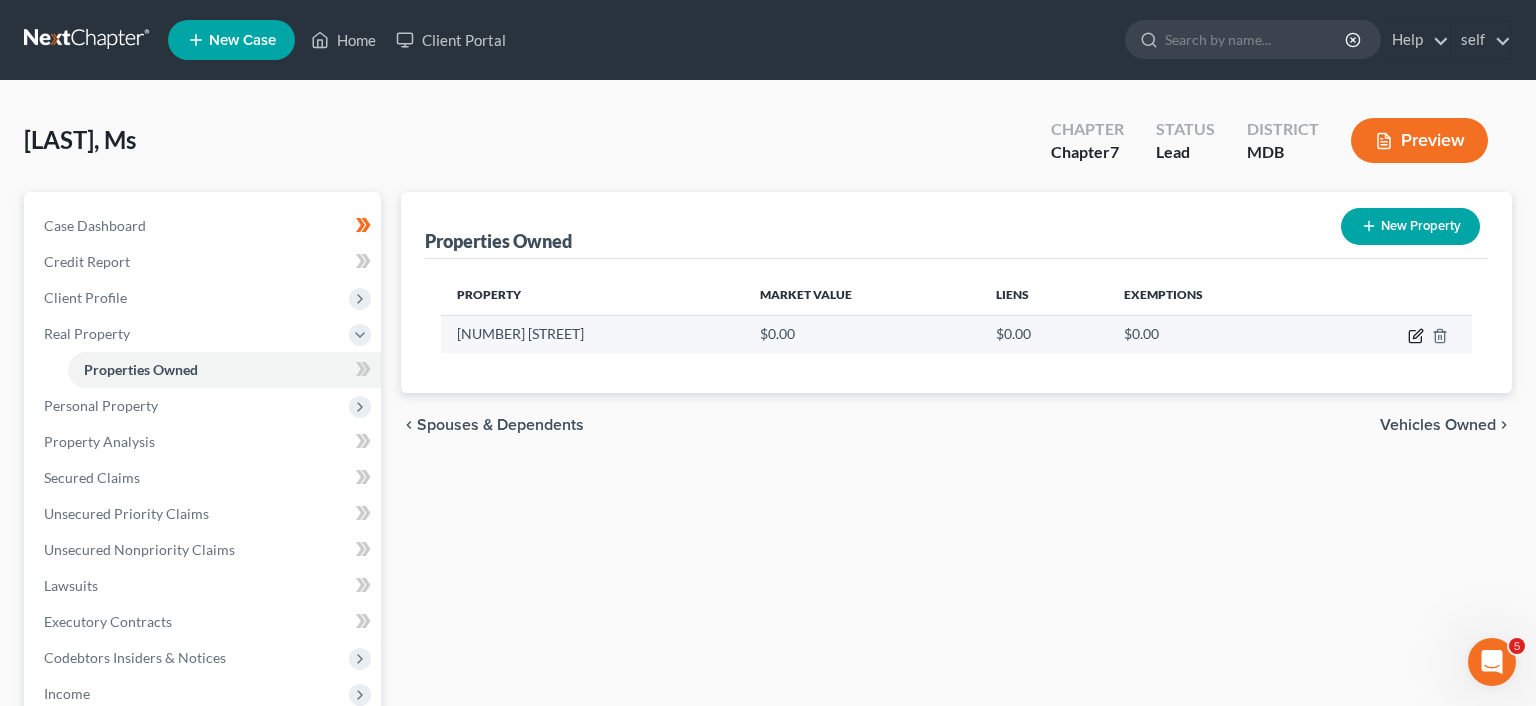 click 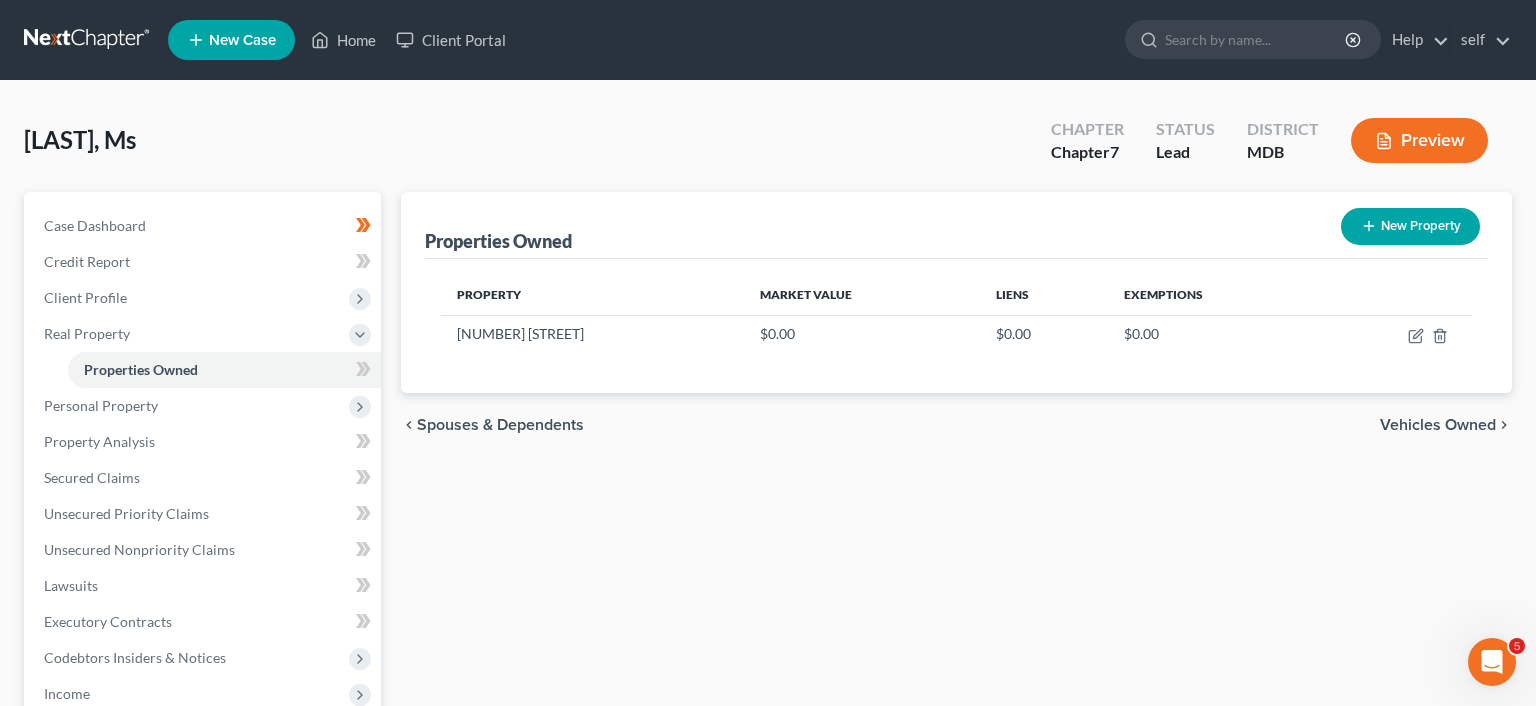 select on "21" 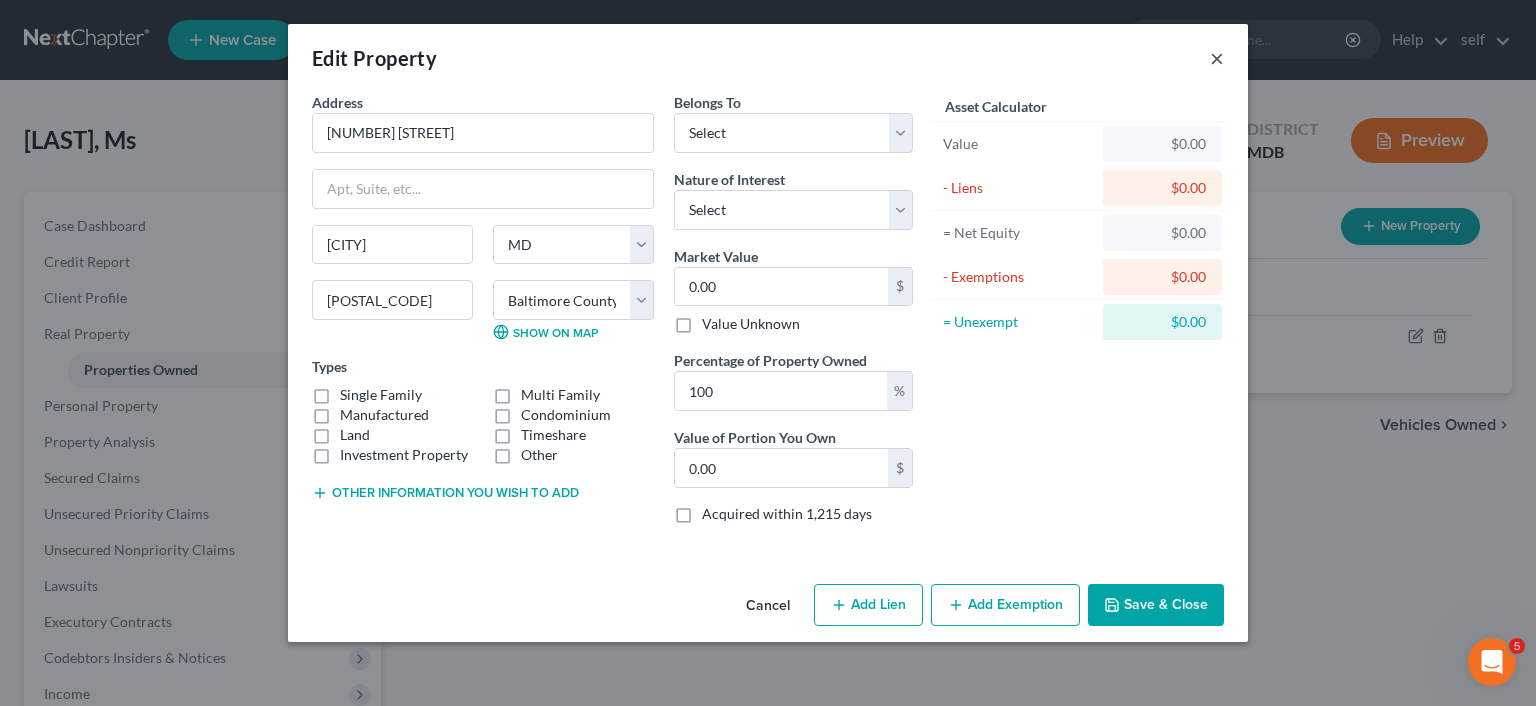 click on "×" at bounding box center [1217, 58] 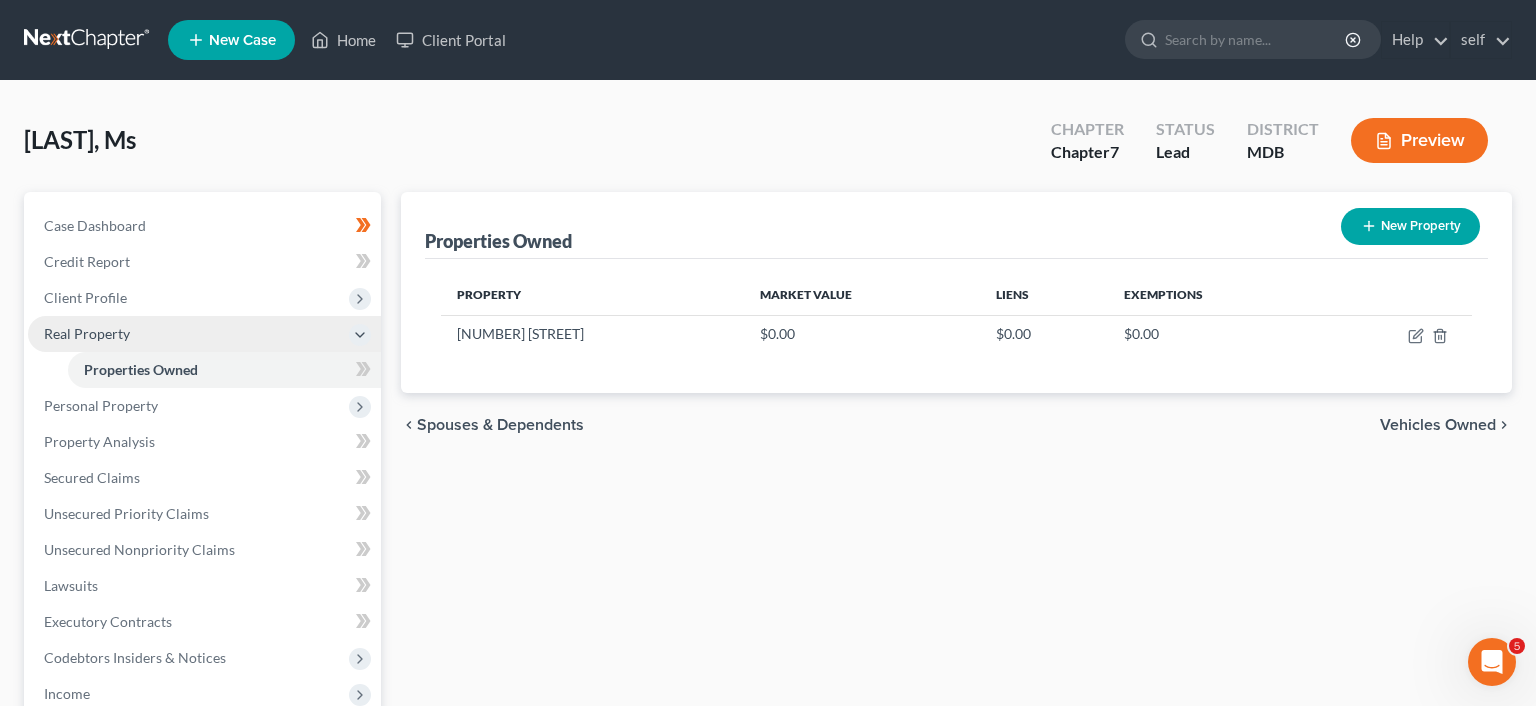 click on "Real Property" at bounding box center [204, 334] 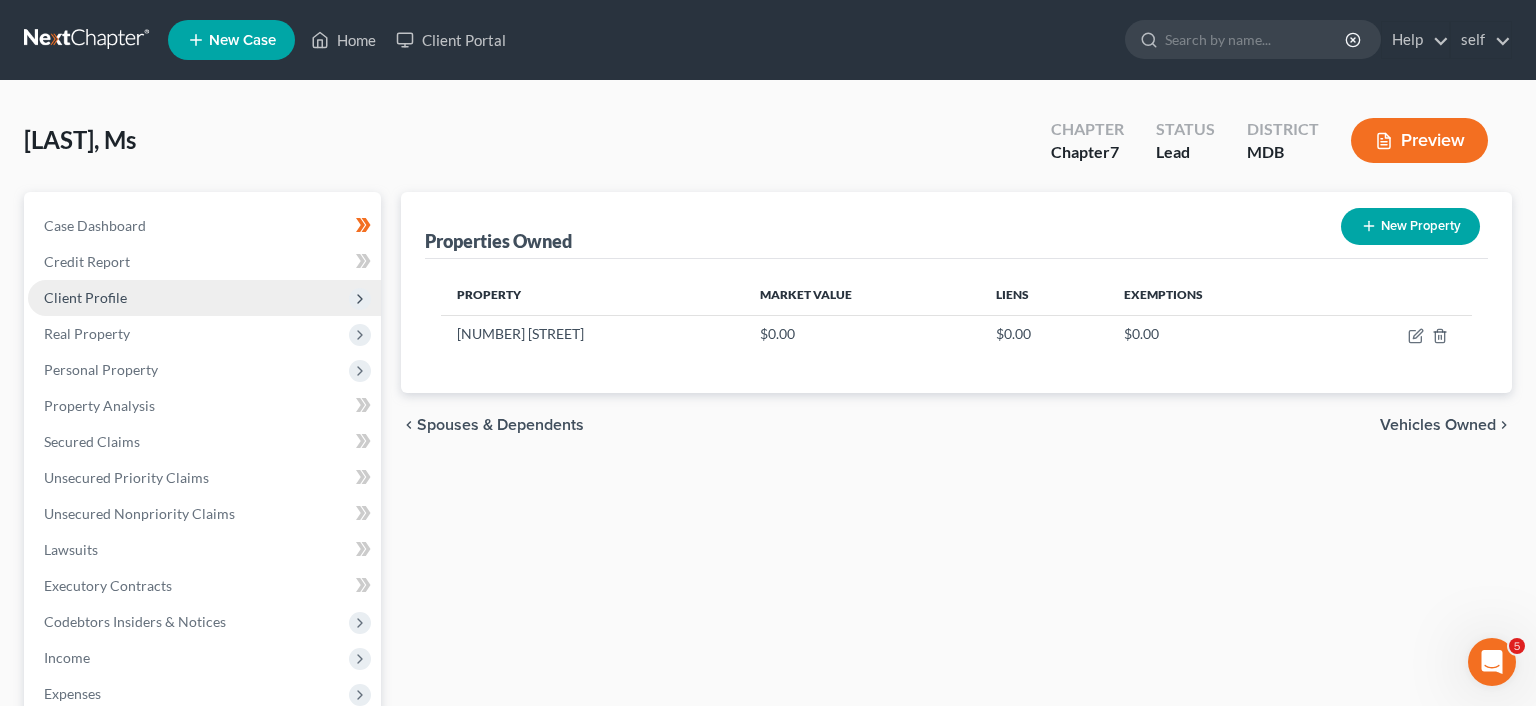 click on "Client Profile" at bounding box center [204, 298] 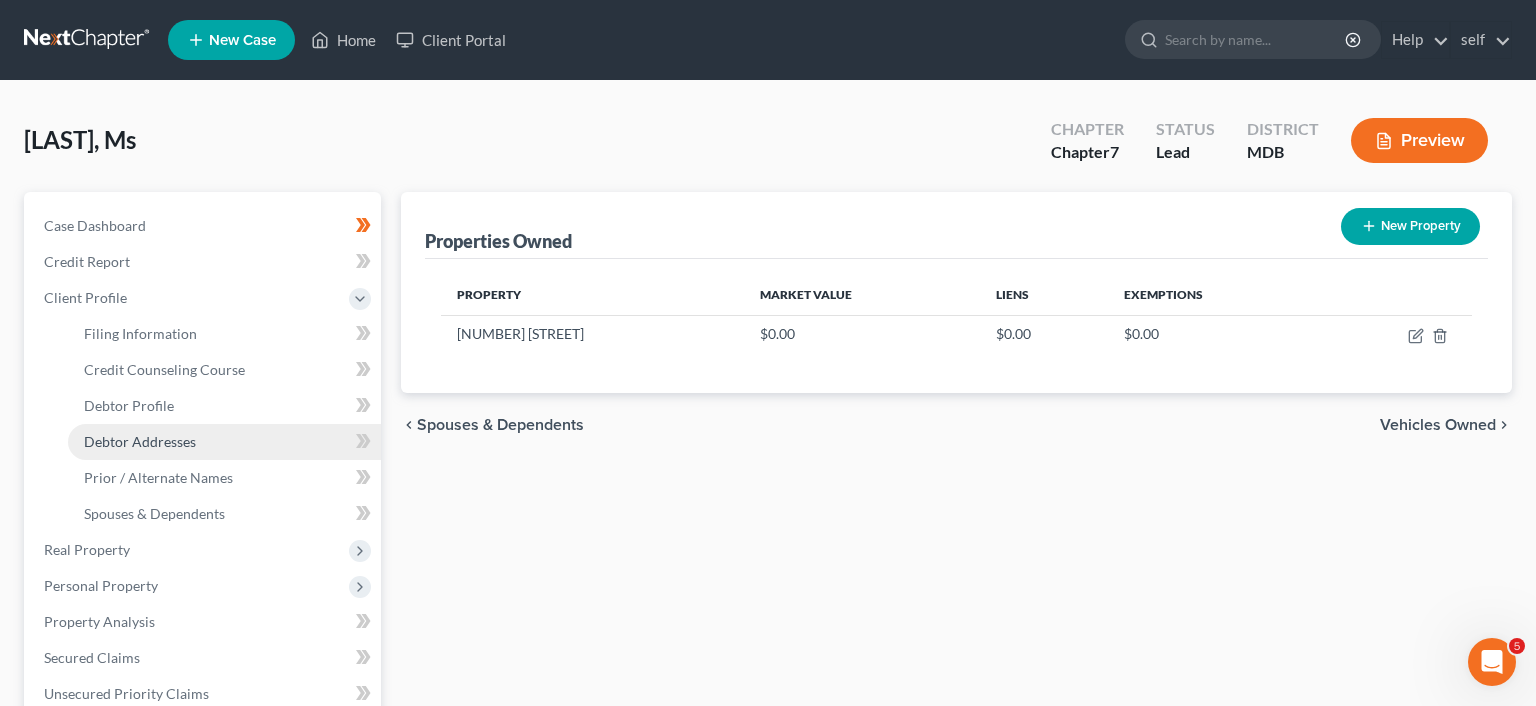 click on "Debtor Addresses" at bounding box center [224, 442] 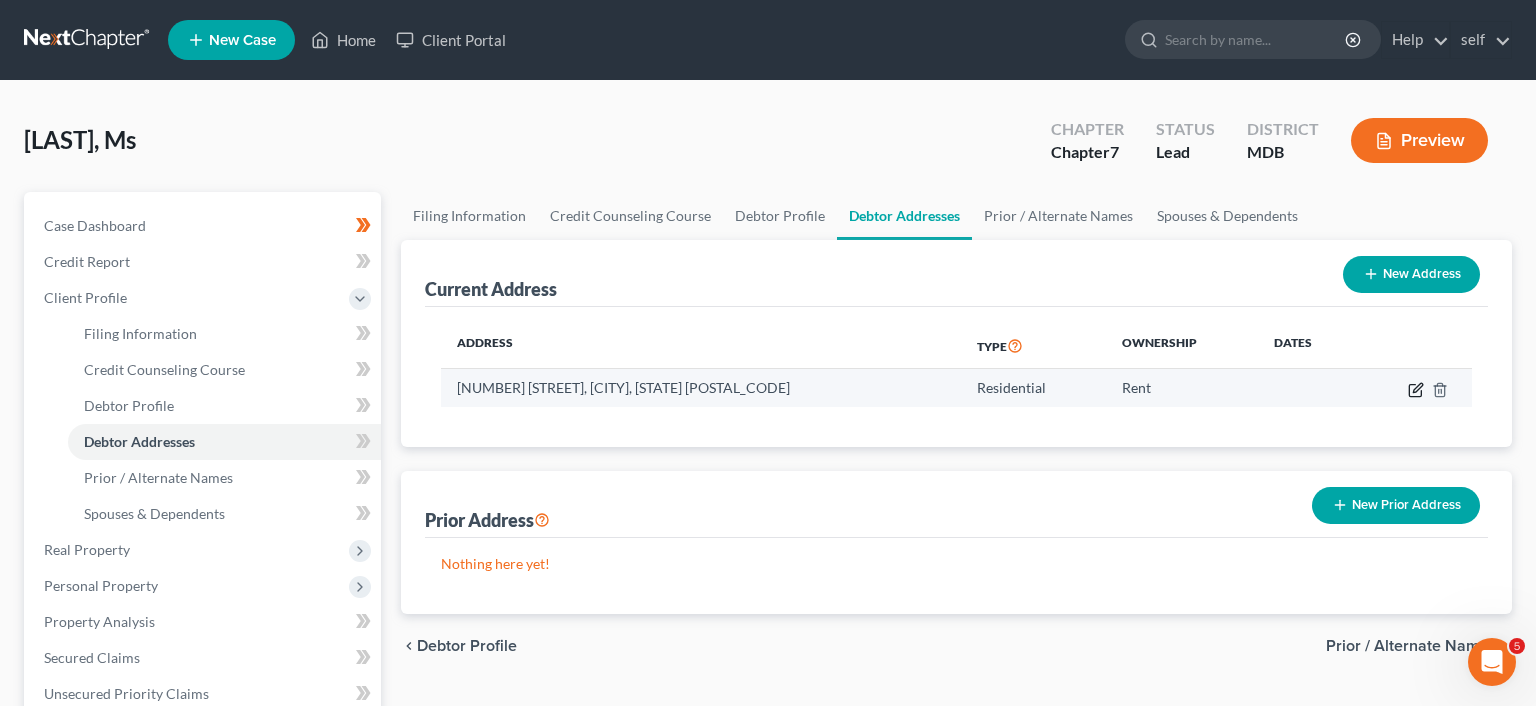 click 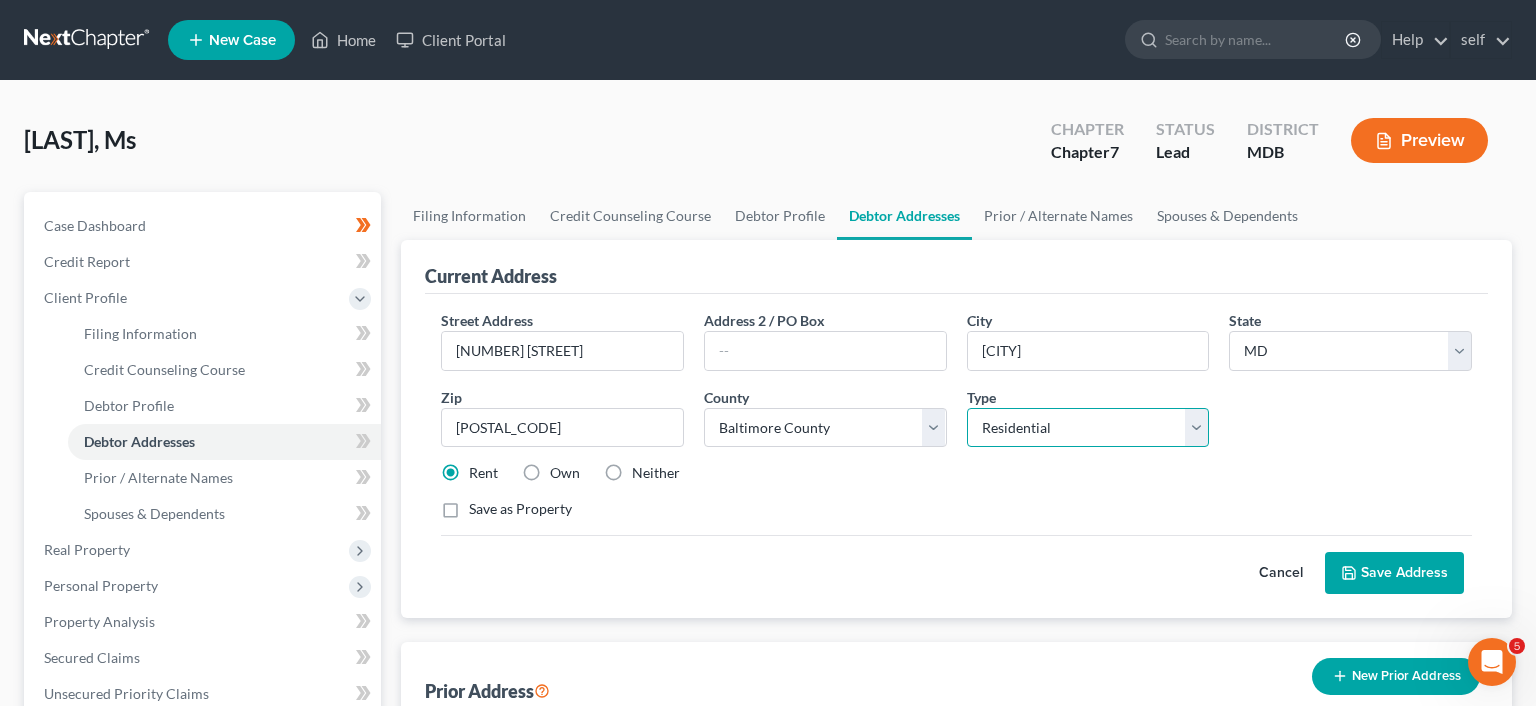 click on "Select Residential Mailing Rental Business" at bounding box center [1088, 428] 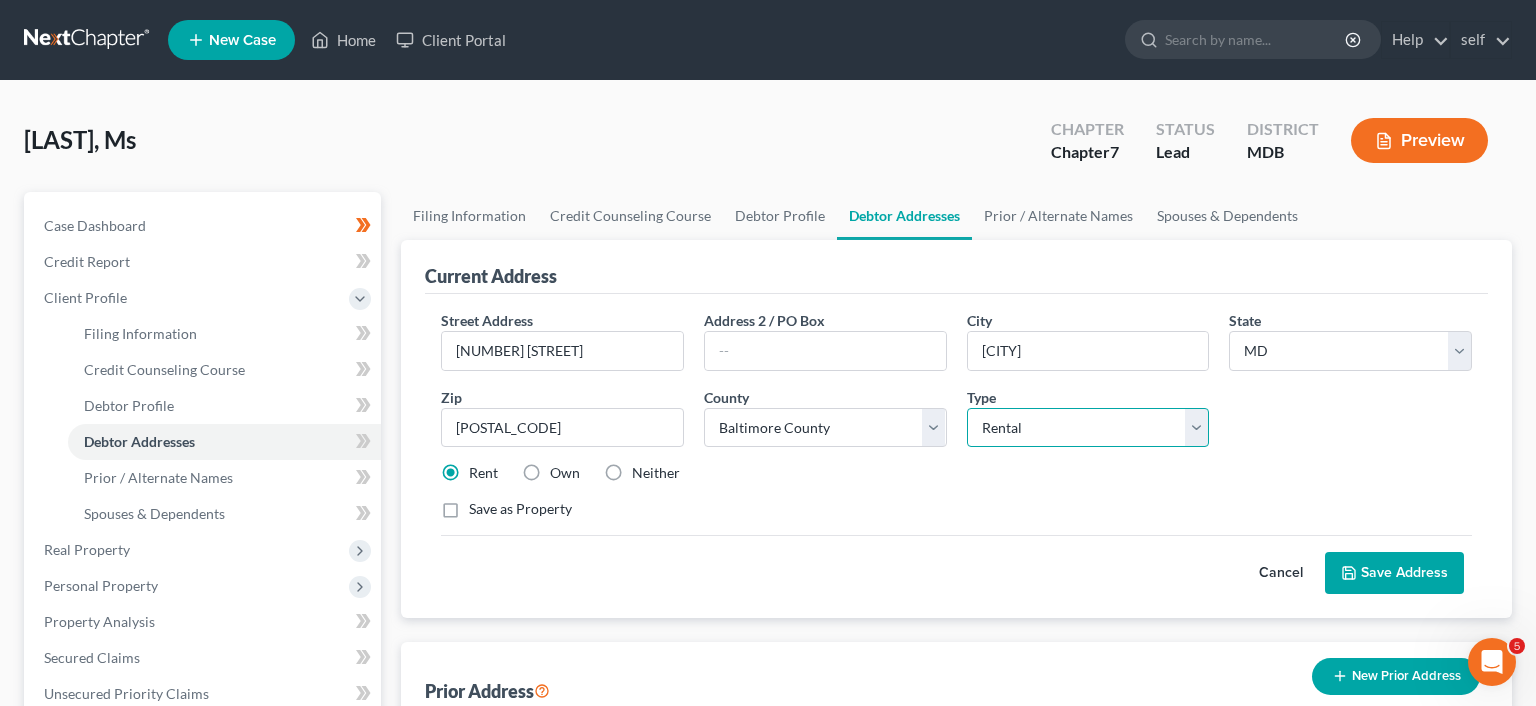 click on "Rental" at bounding box center (0, 0) 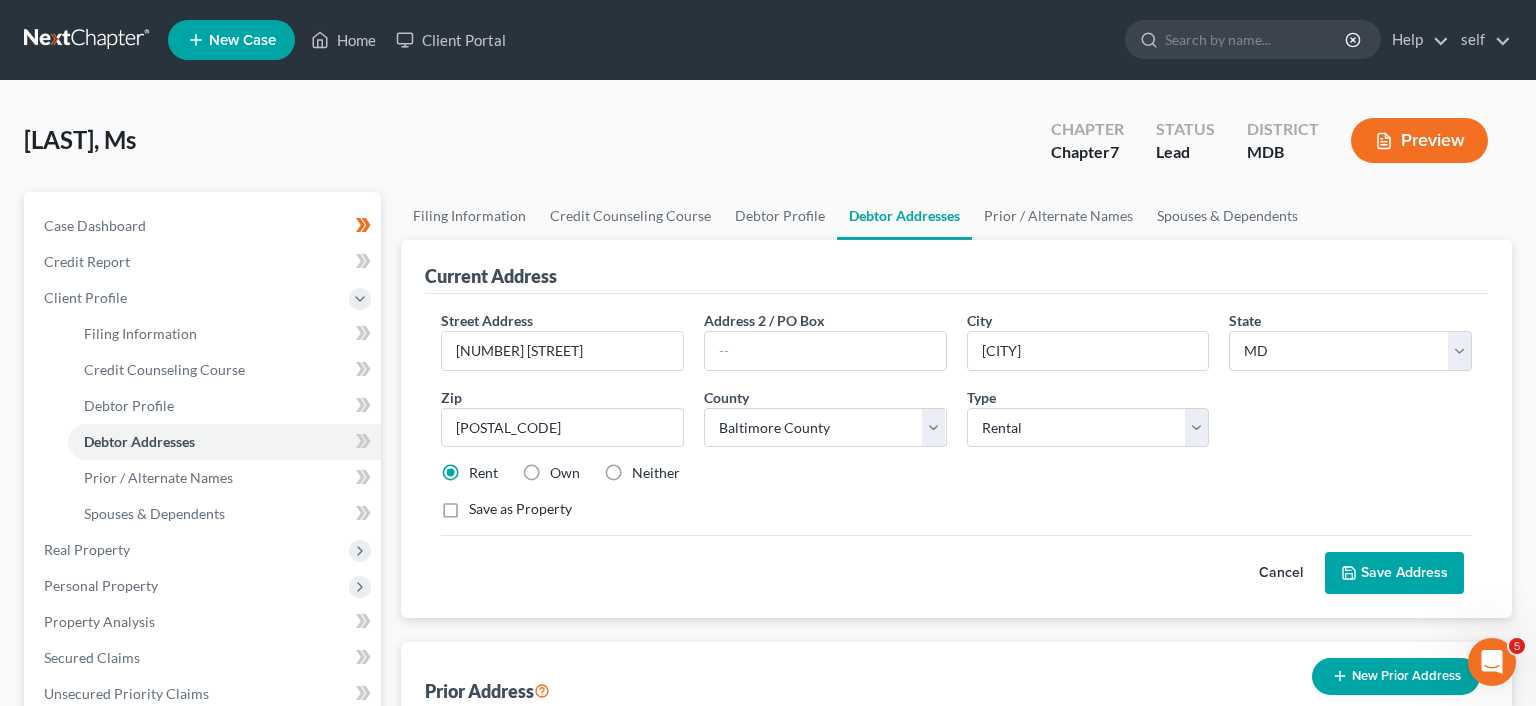 click on "Save Address" at bounding box center (1394, 573) 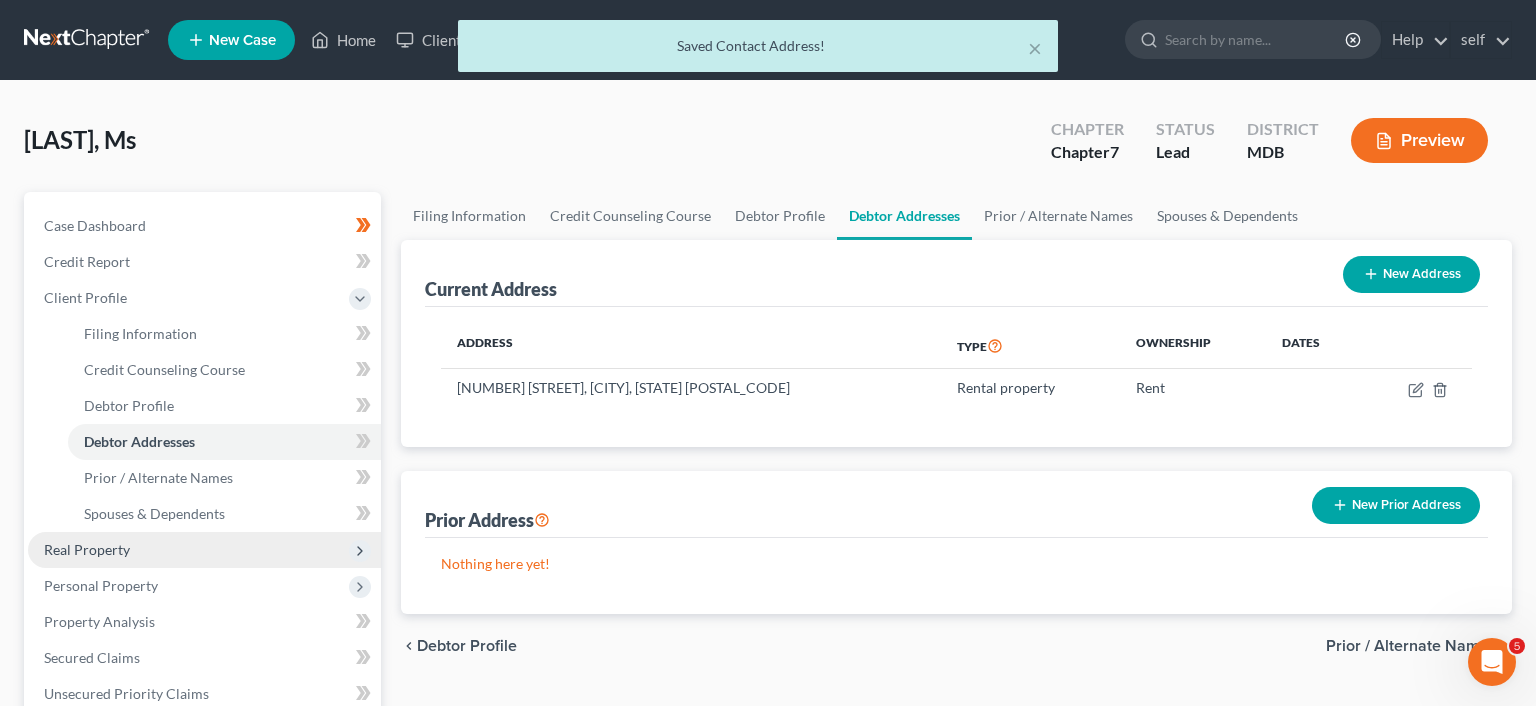 click on "Real Property" at bounding box center (204, 550) 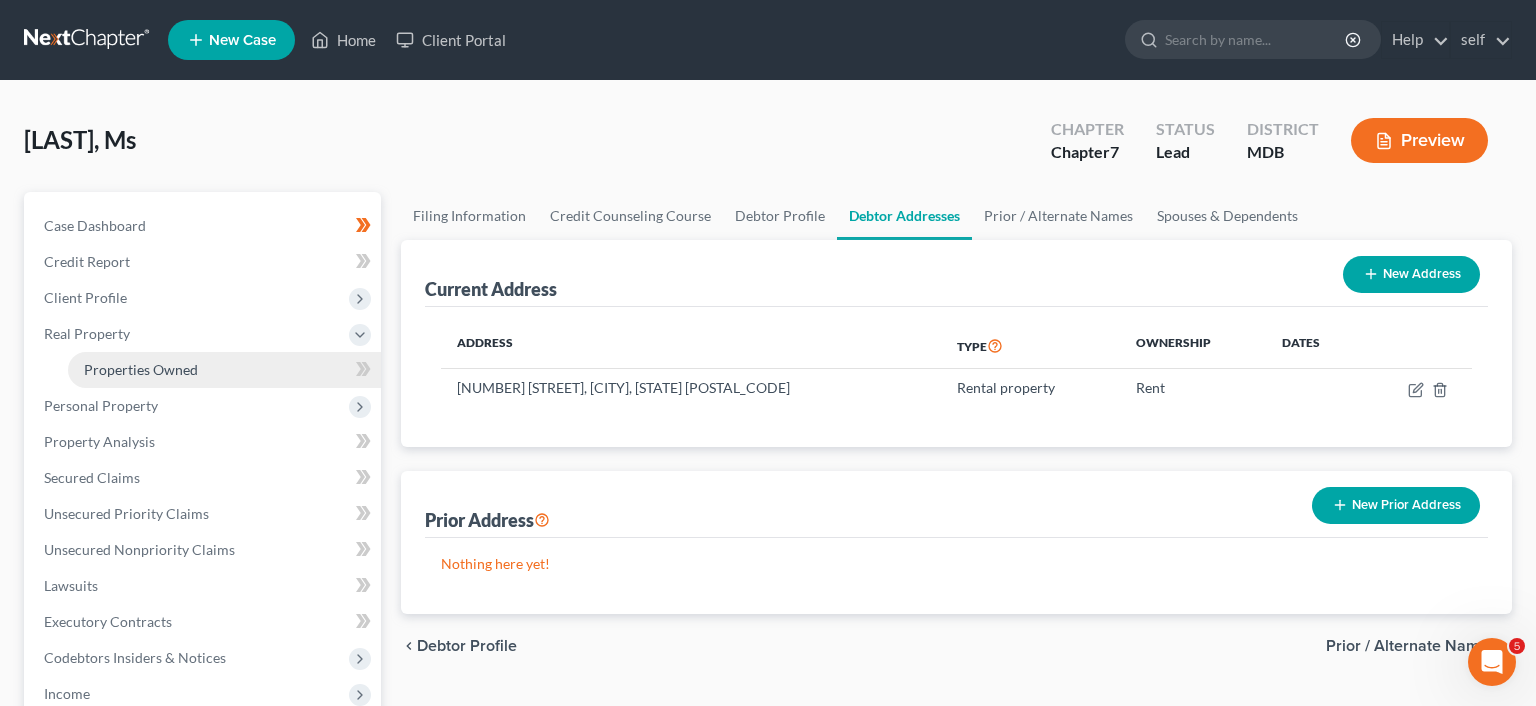 click on "Properties Owned" at bounding box center [224, 370] 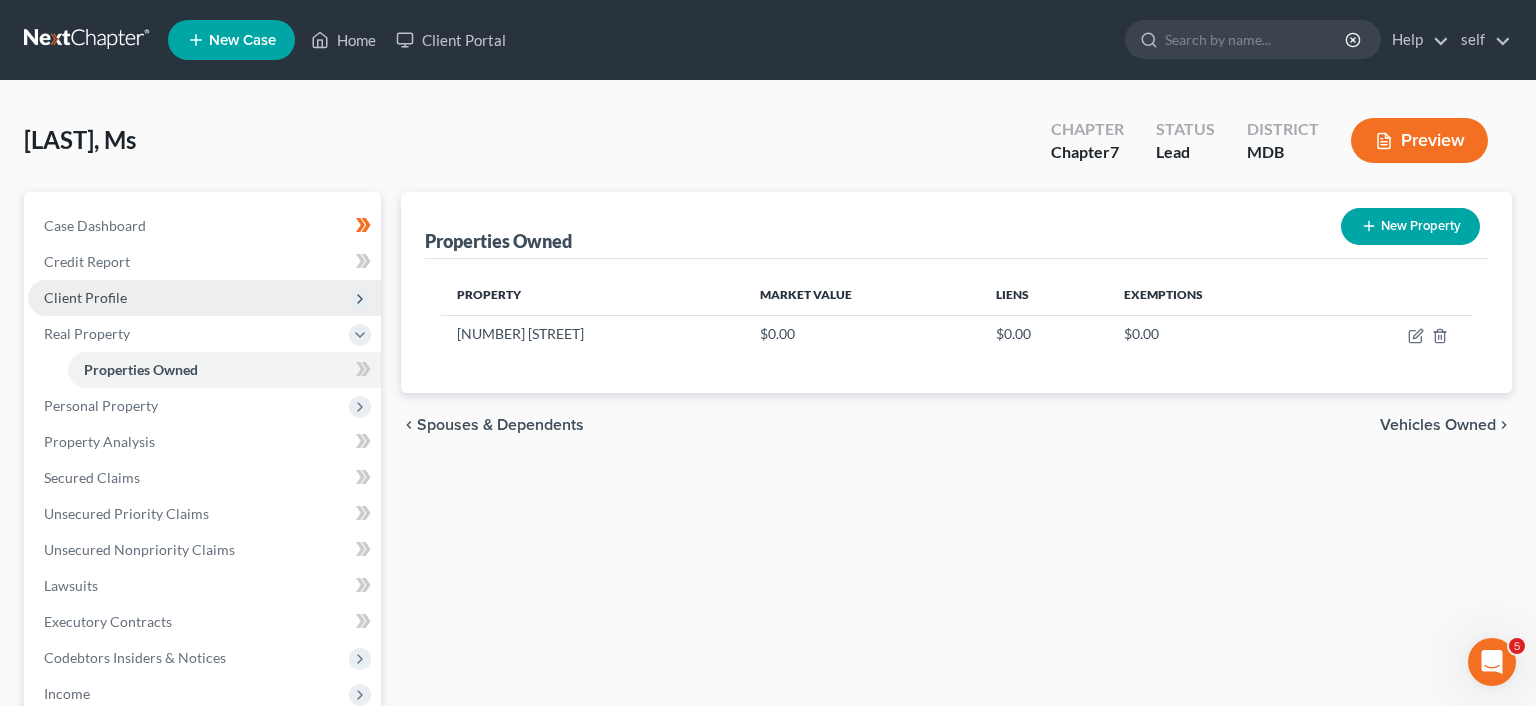 click on "Client Profile" at bounding box center (204, 298) 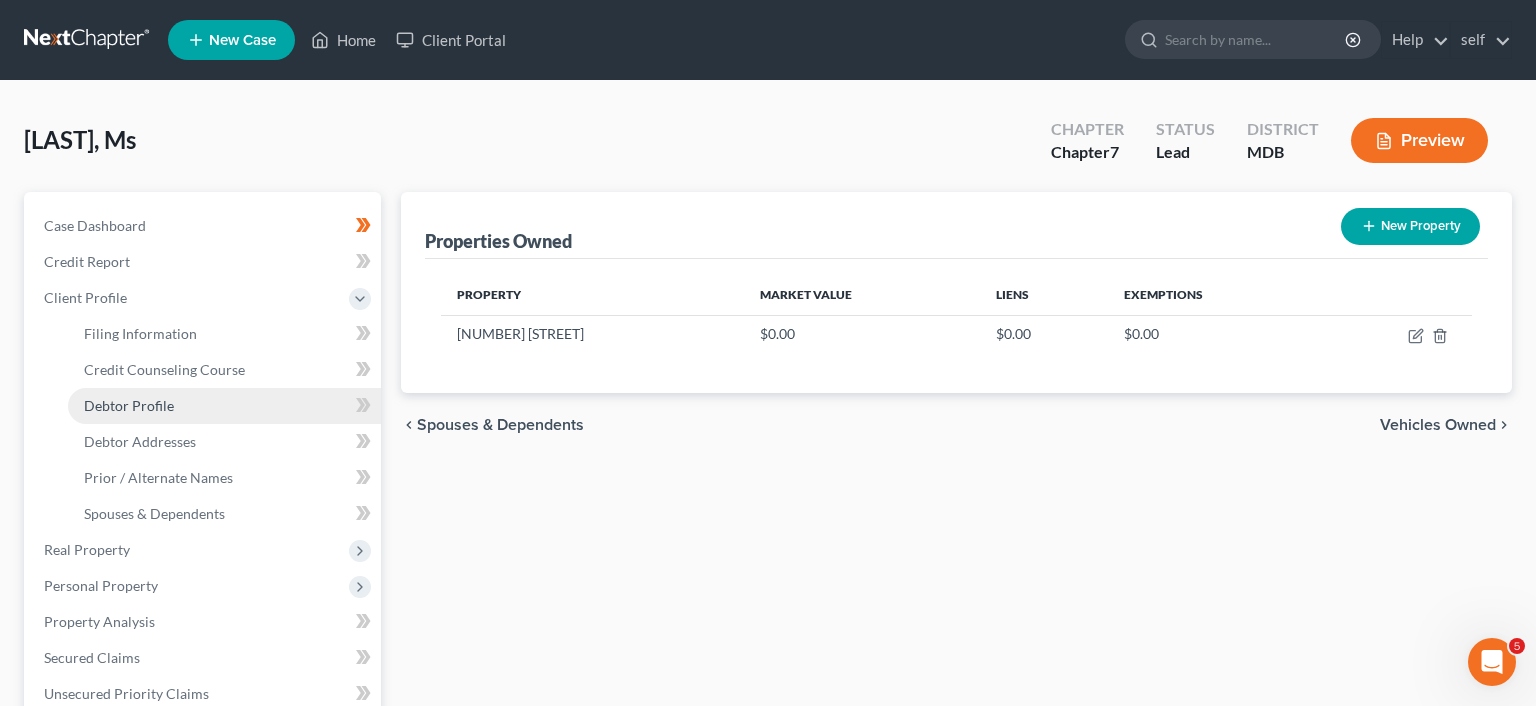 click on "Debtor Profile" at bounding box center [224, 406] 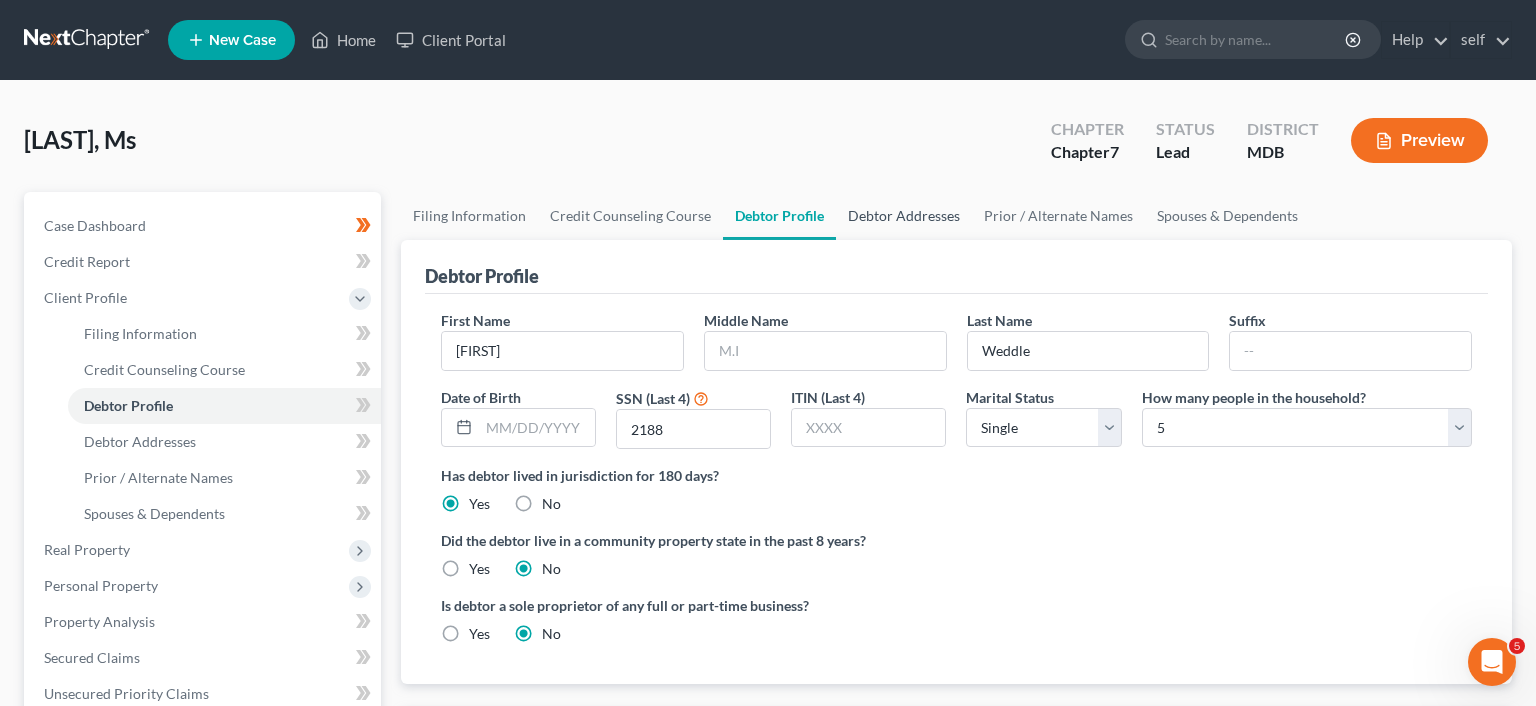 click on "Debtor Addresses" at bounding box center [904, 216] 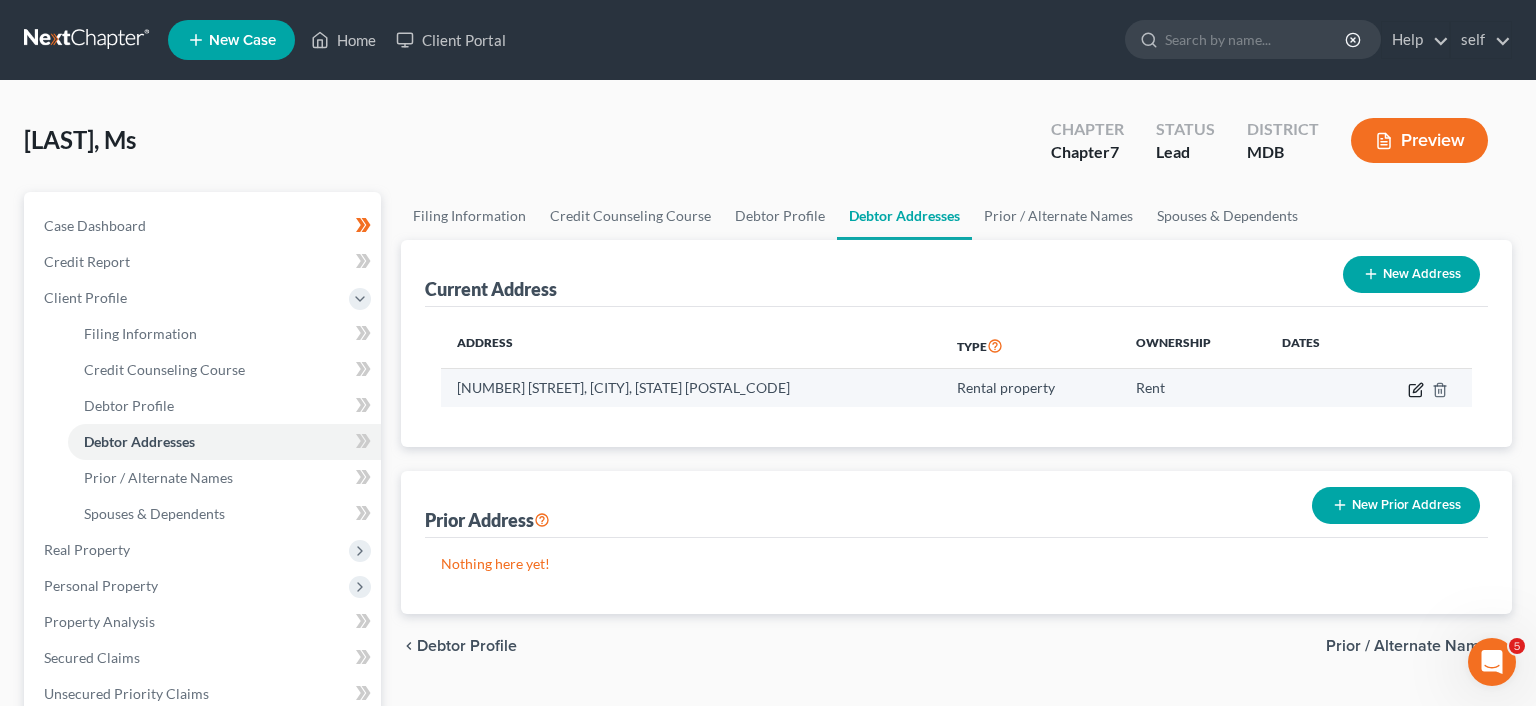 click 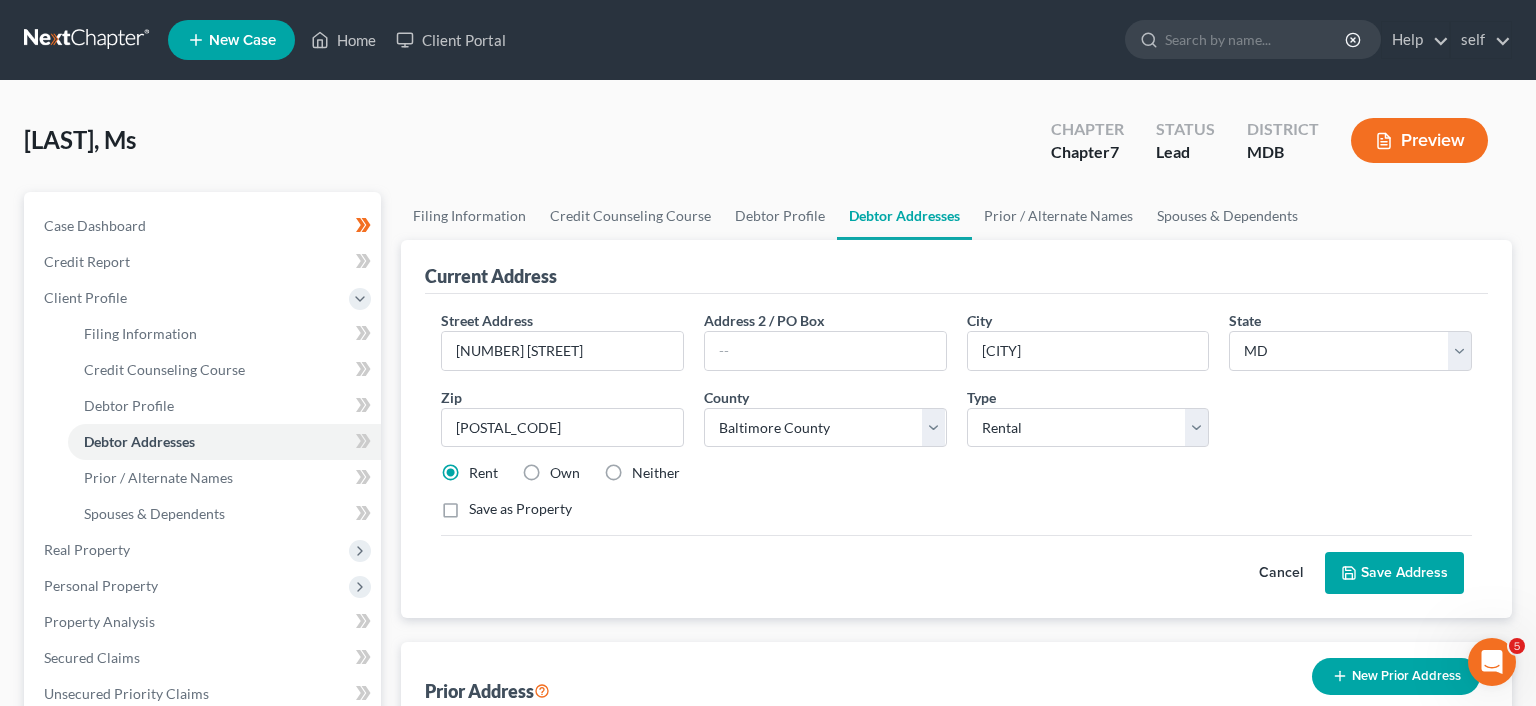 click on "Cancel Save Address" at bounding box center (956, 564) 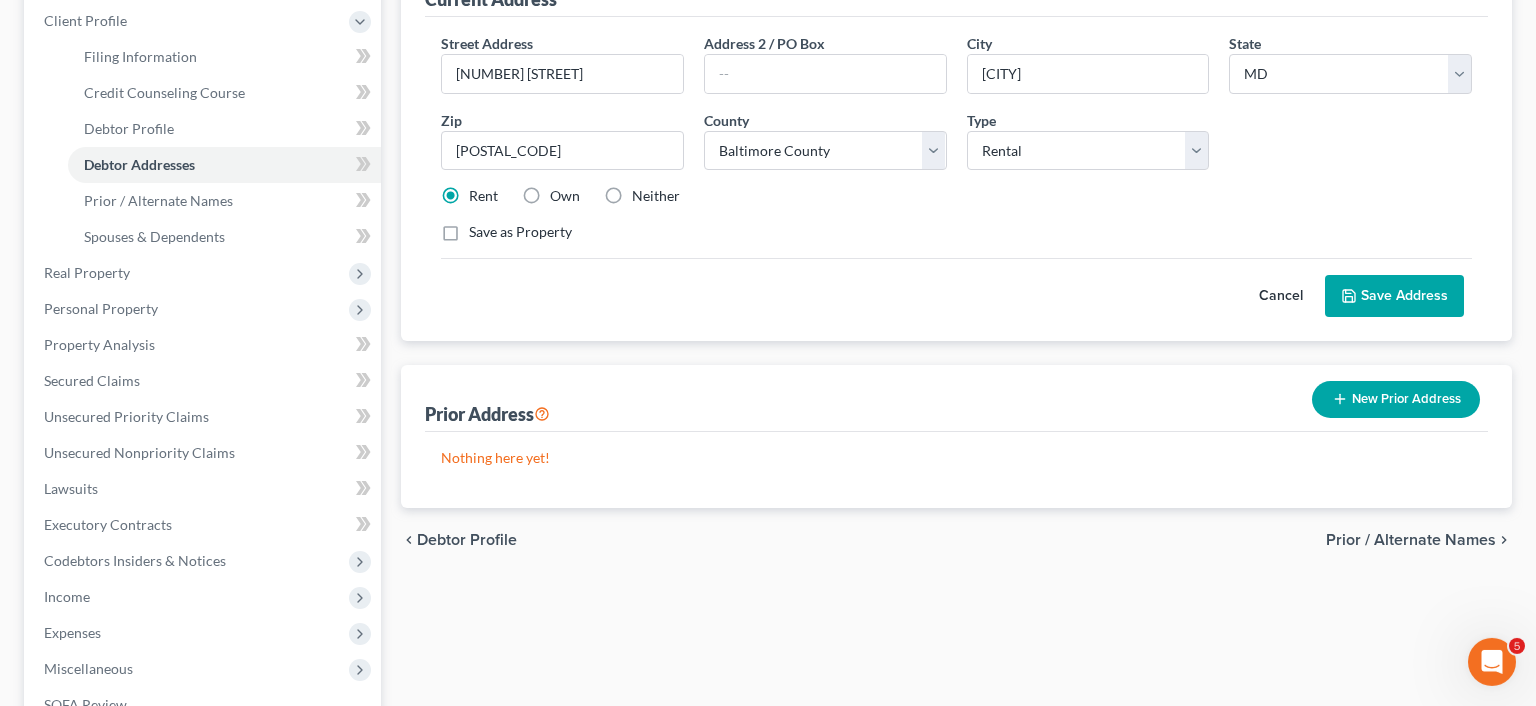 scroll, scrollTop: 279, scrollLeft: 0, axis: vertical 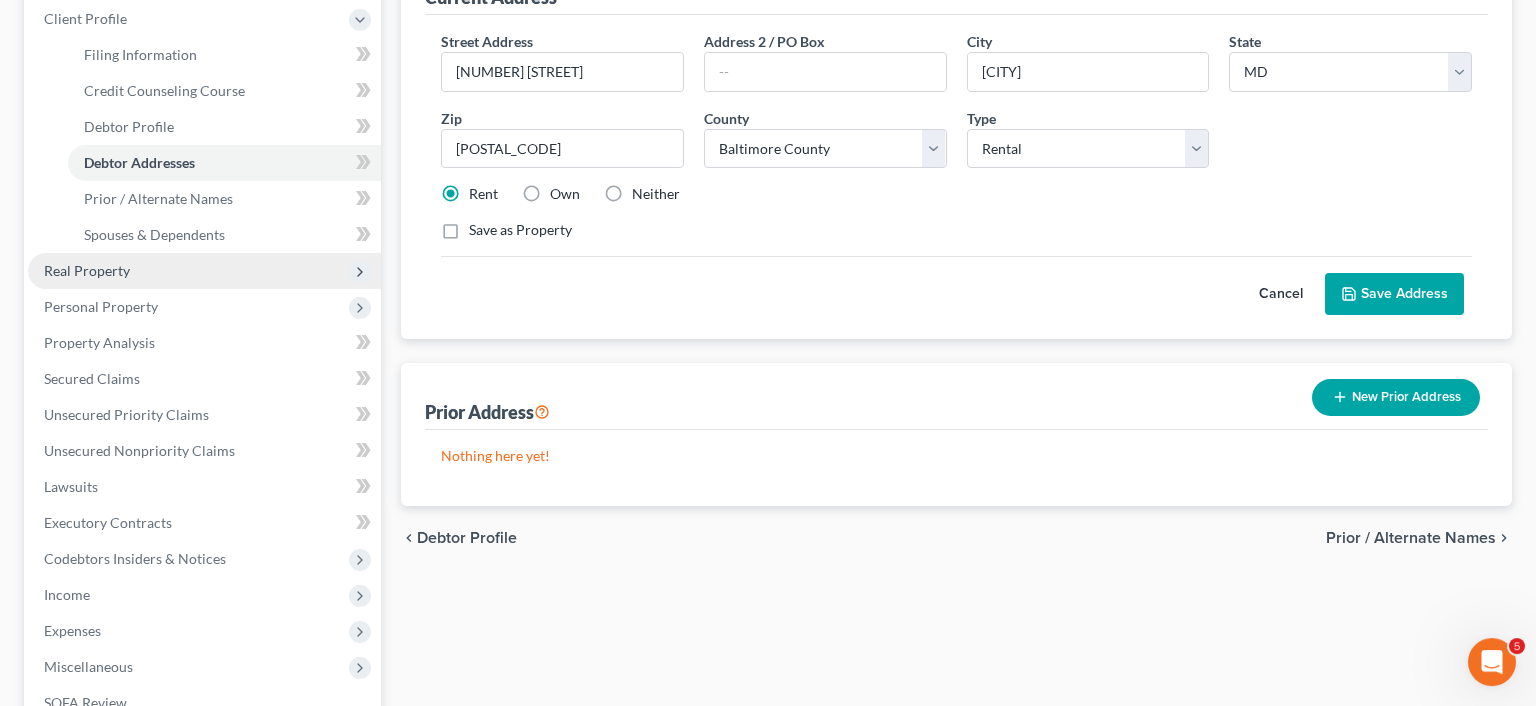 click on "Real Property" at bounding box center [204, 271] 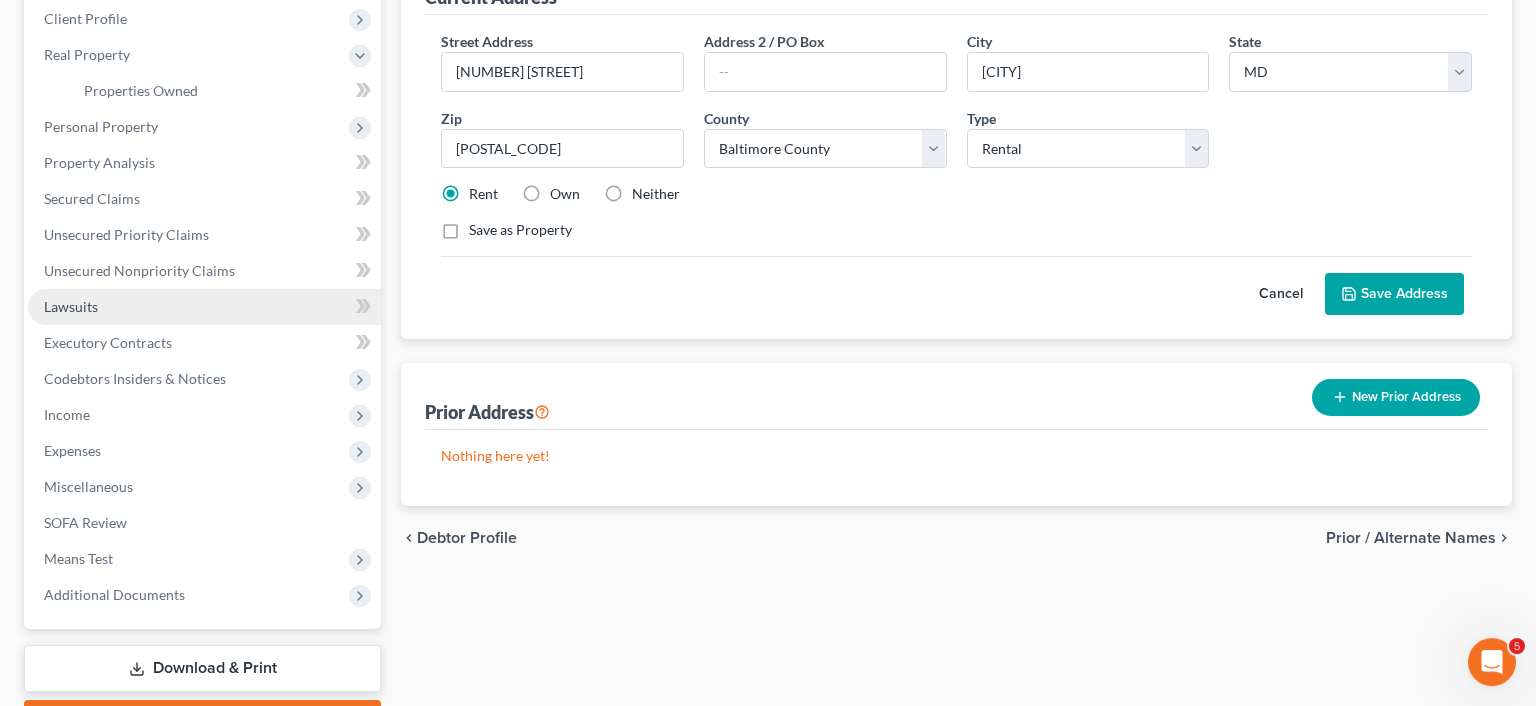 click on "Lawsuits" at bounding box center (204, 307) 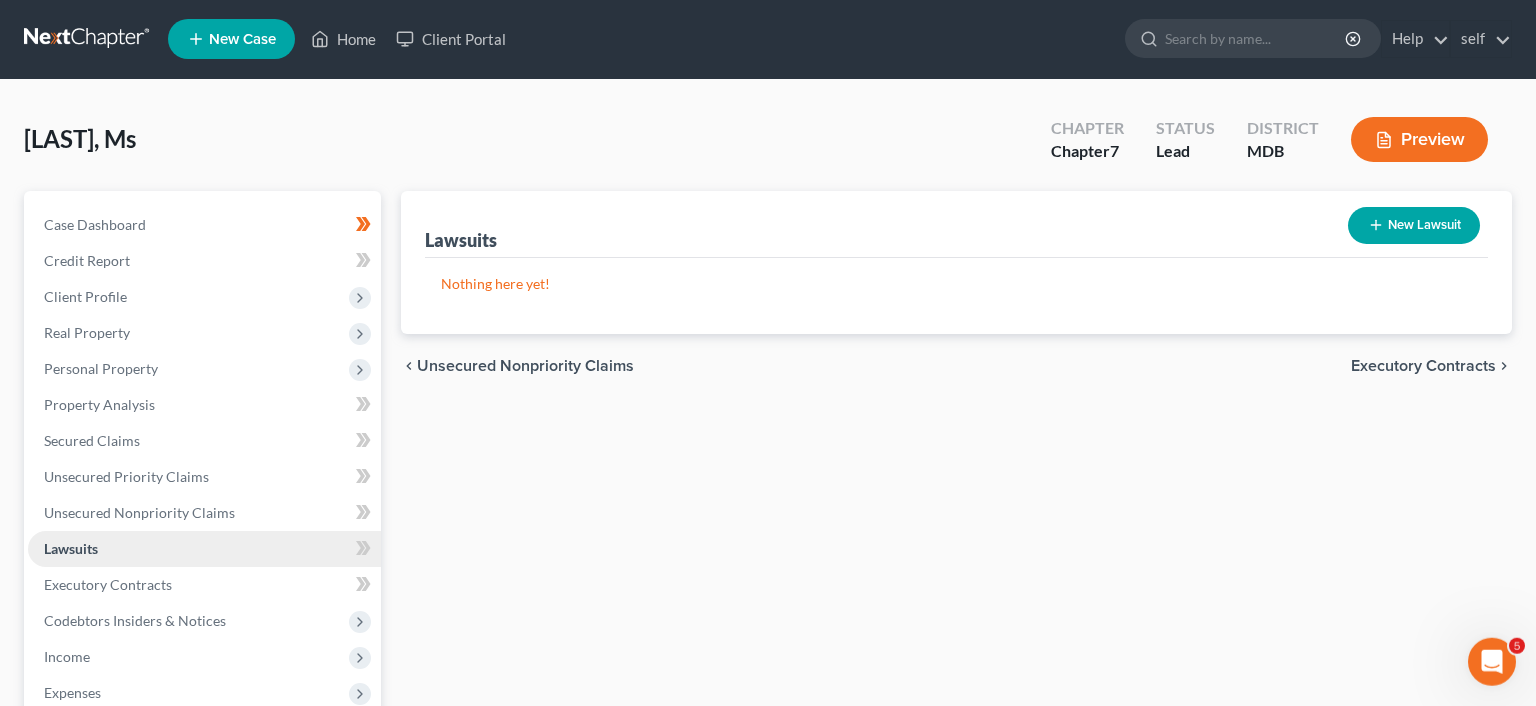 scroll, scrollTop: 0, scrollLeft: 0, axis: both 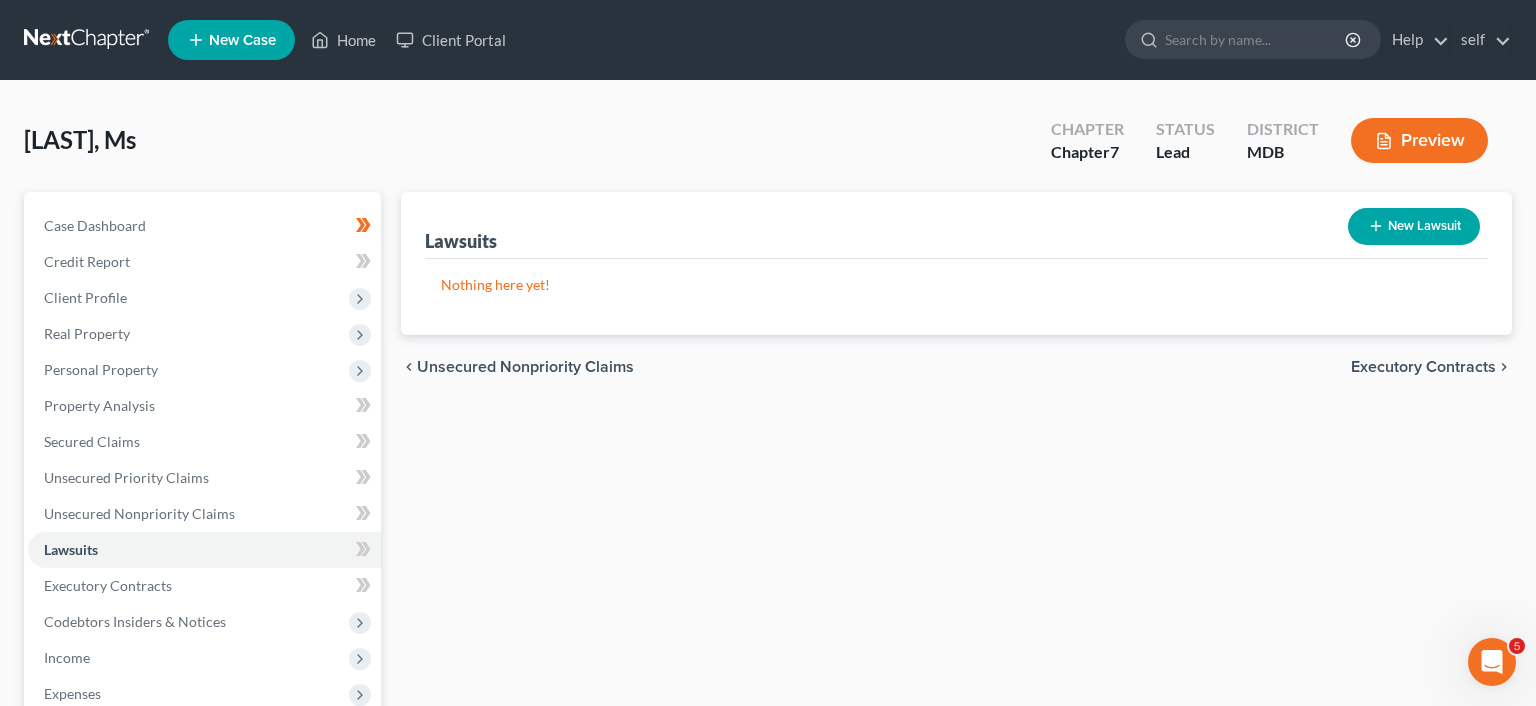click on "New Lawsuit" at bounding box center (1414, 226) 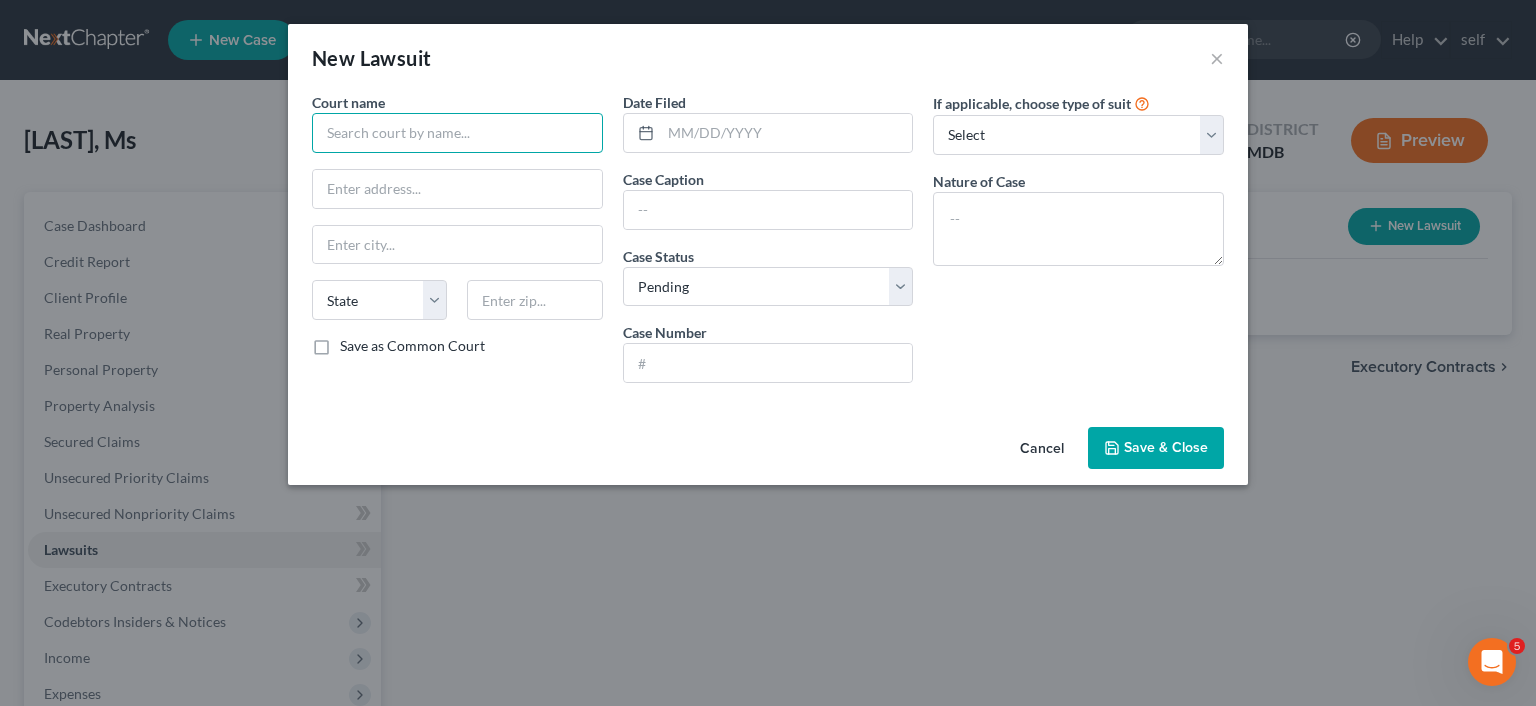 click at bounding box center (457, 133) 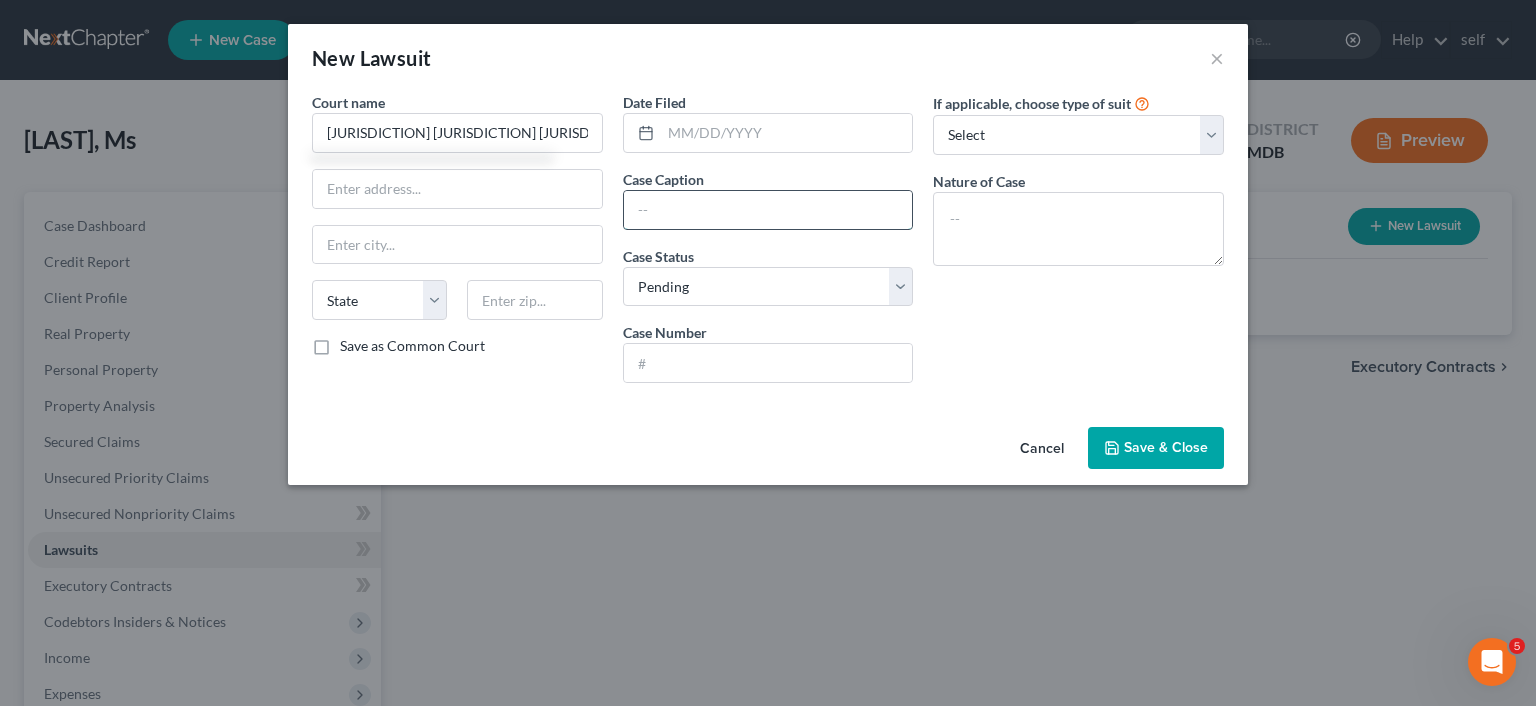 click at bounding box center [768, 210] 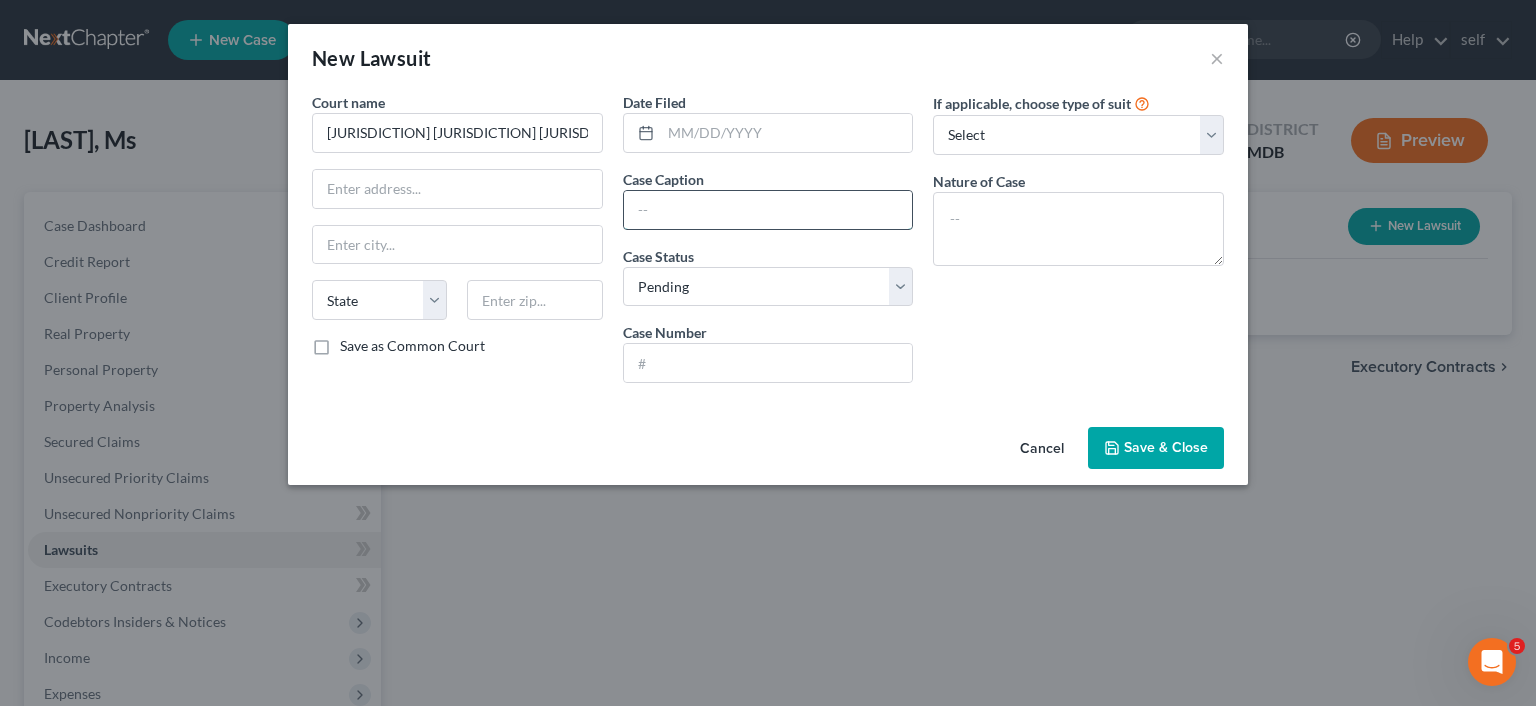 type on "[JURISDICTION] [JURISDICTION] [JURISDICTION]" 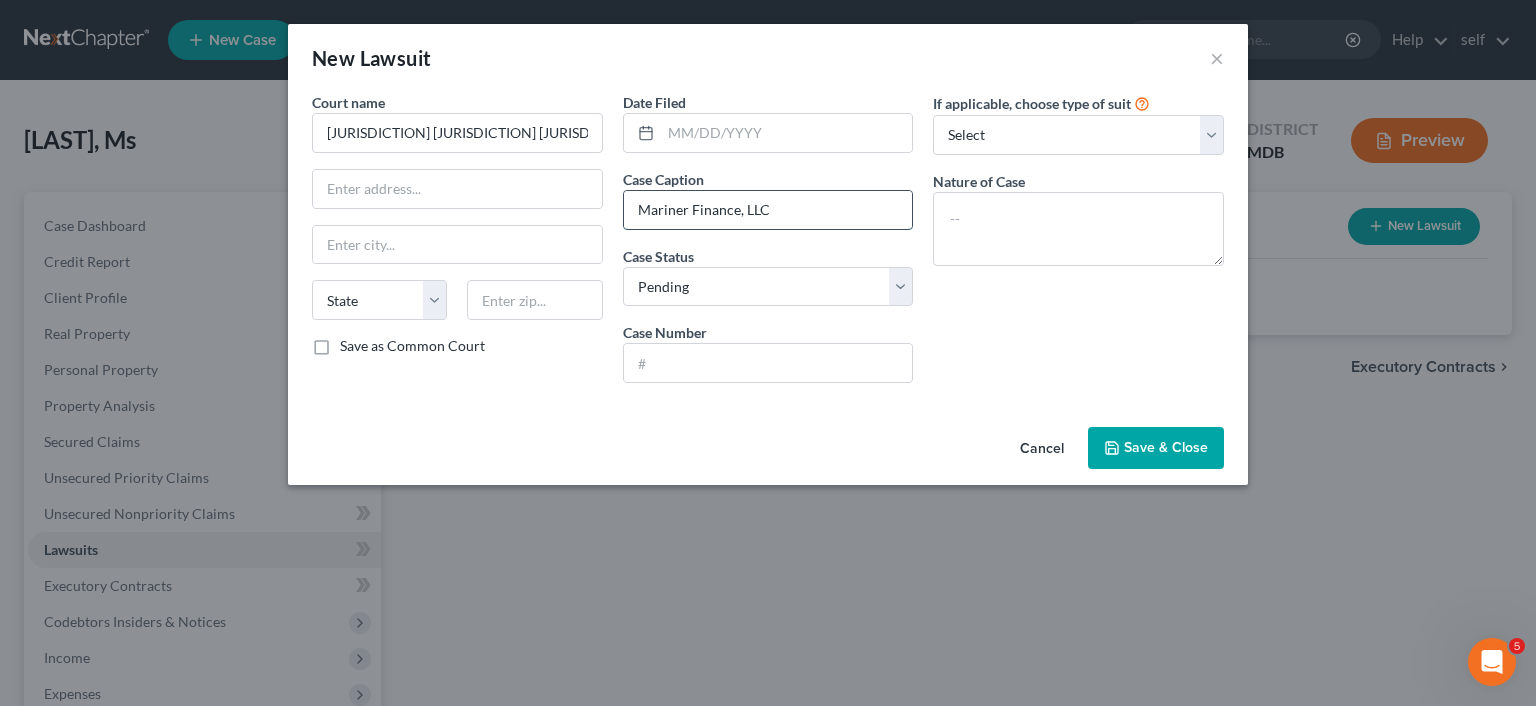 click on "Mariner Finance, LLC" at bounding box center [768, 210] 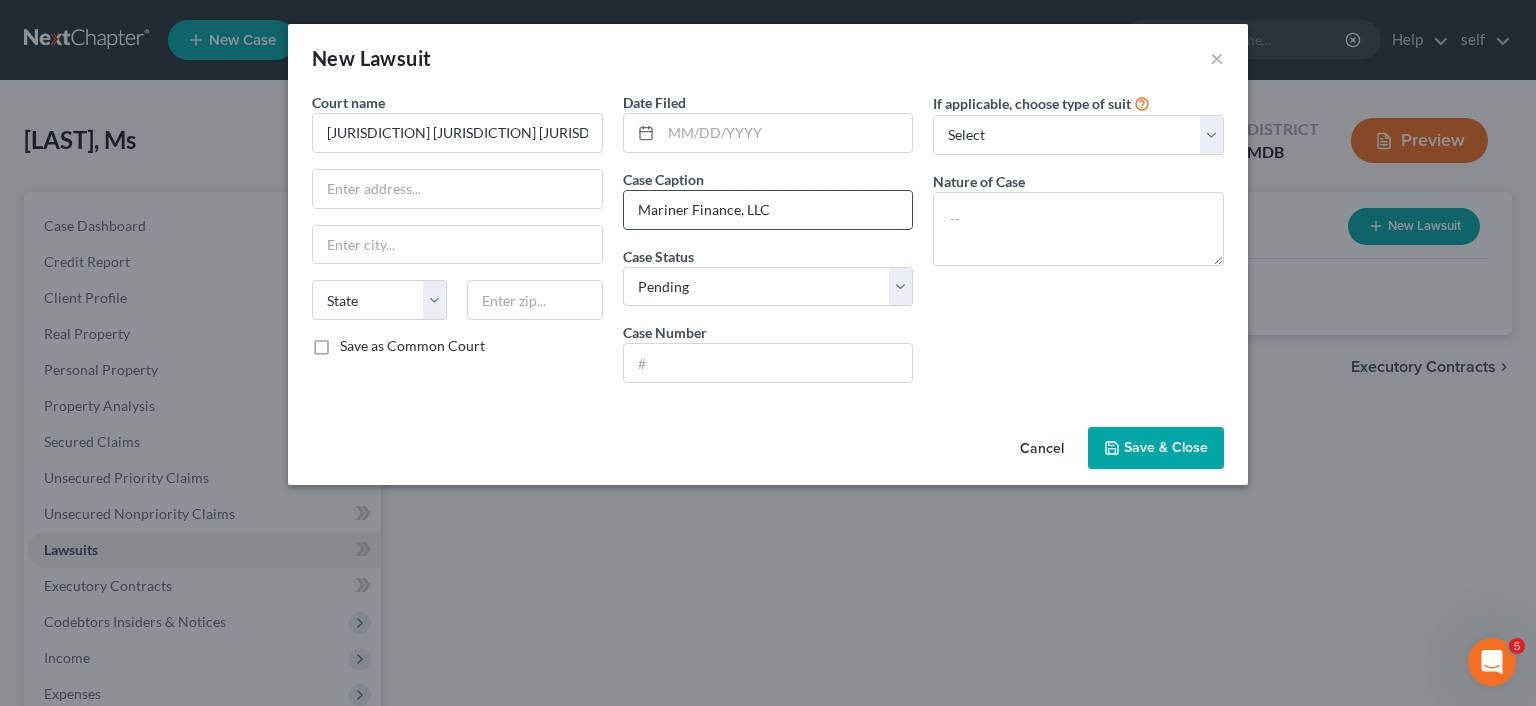 click on "Mariner Finance, LLC" at bounding box center [768, 210] 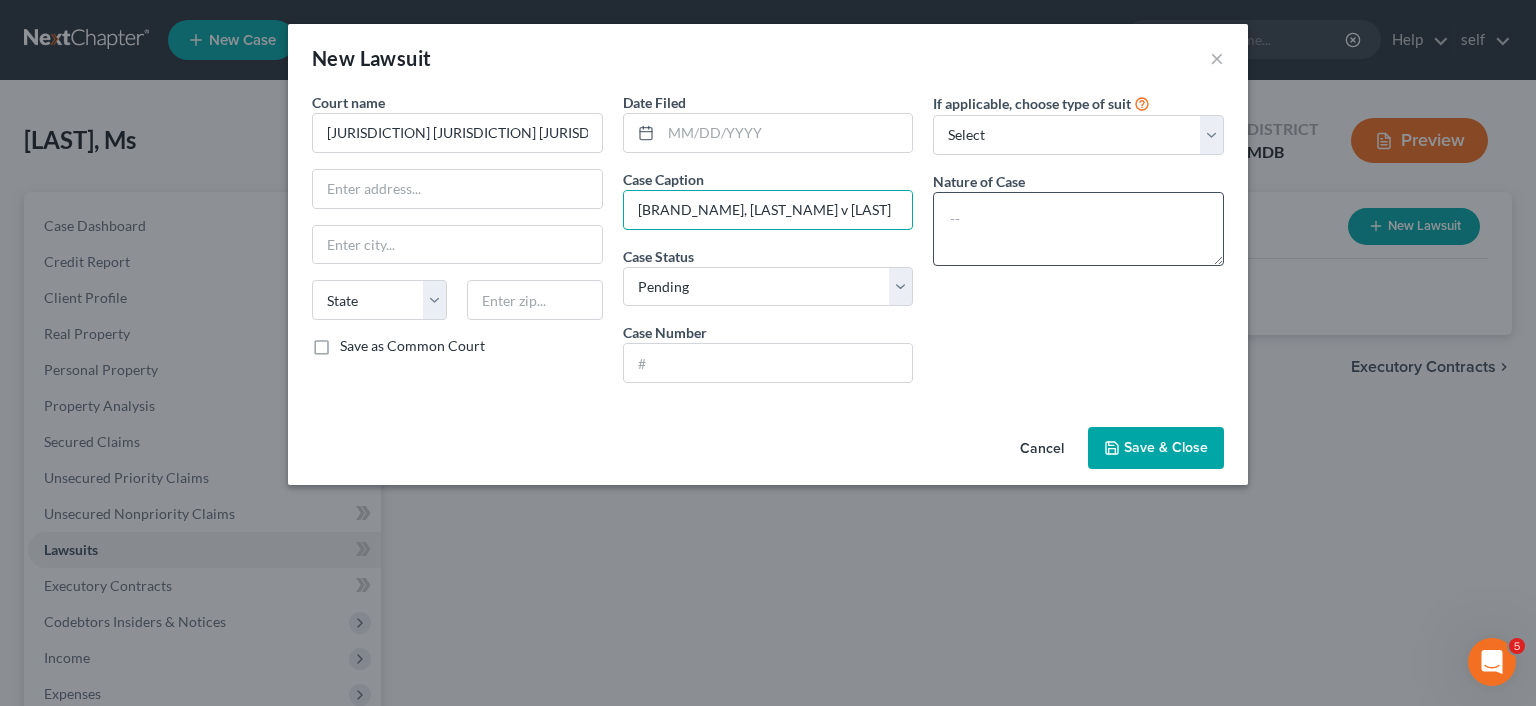 type on "[BRAND_NAME], [LAST_NAME] v [LAST]" 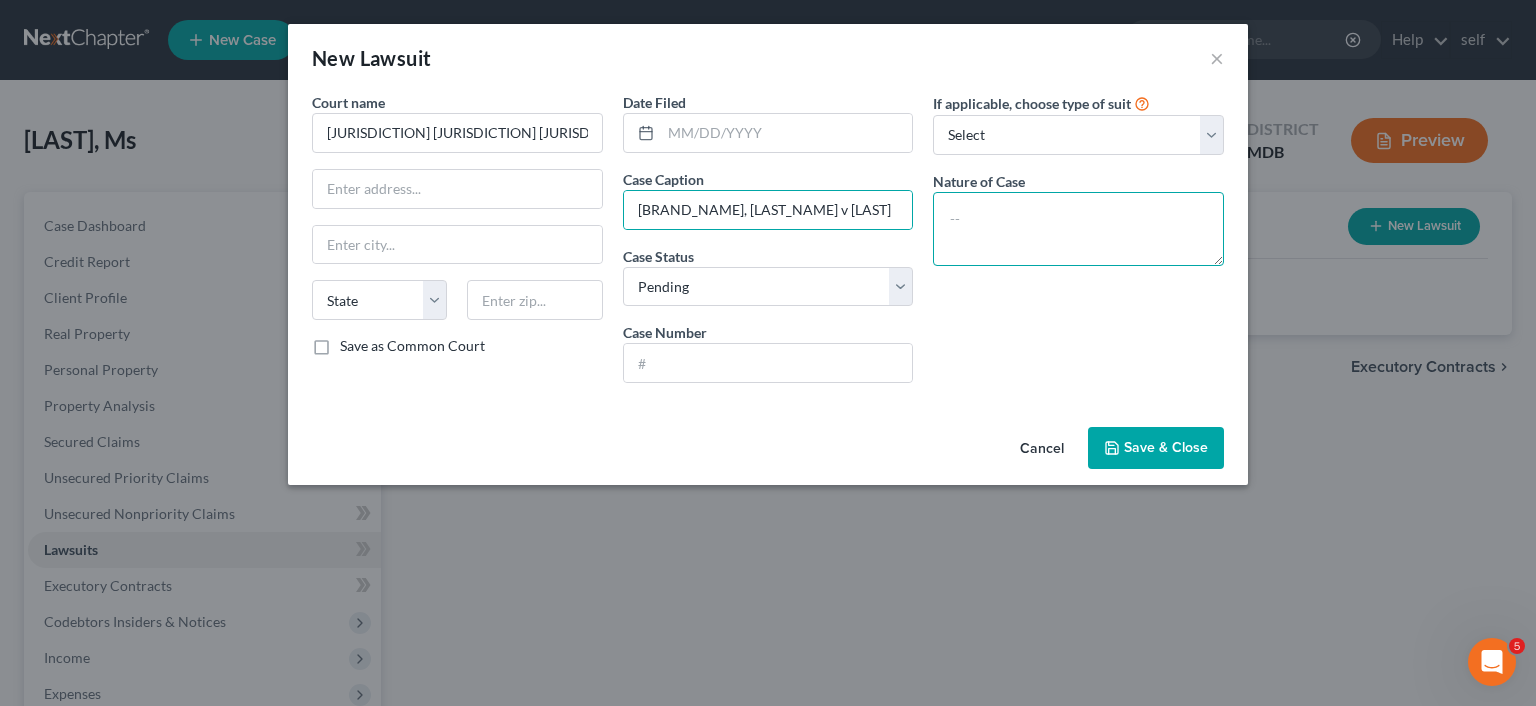 click at bounding box center (1078, 229) 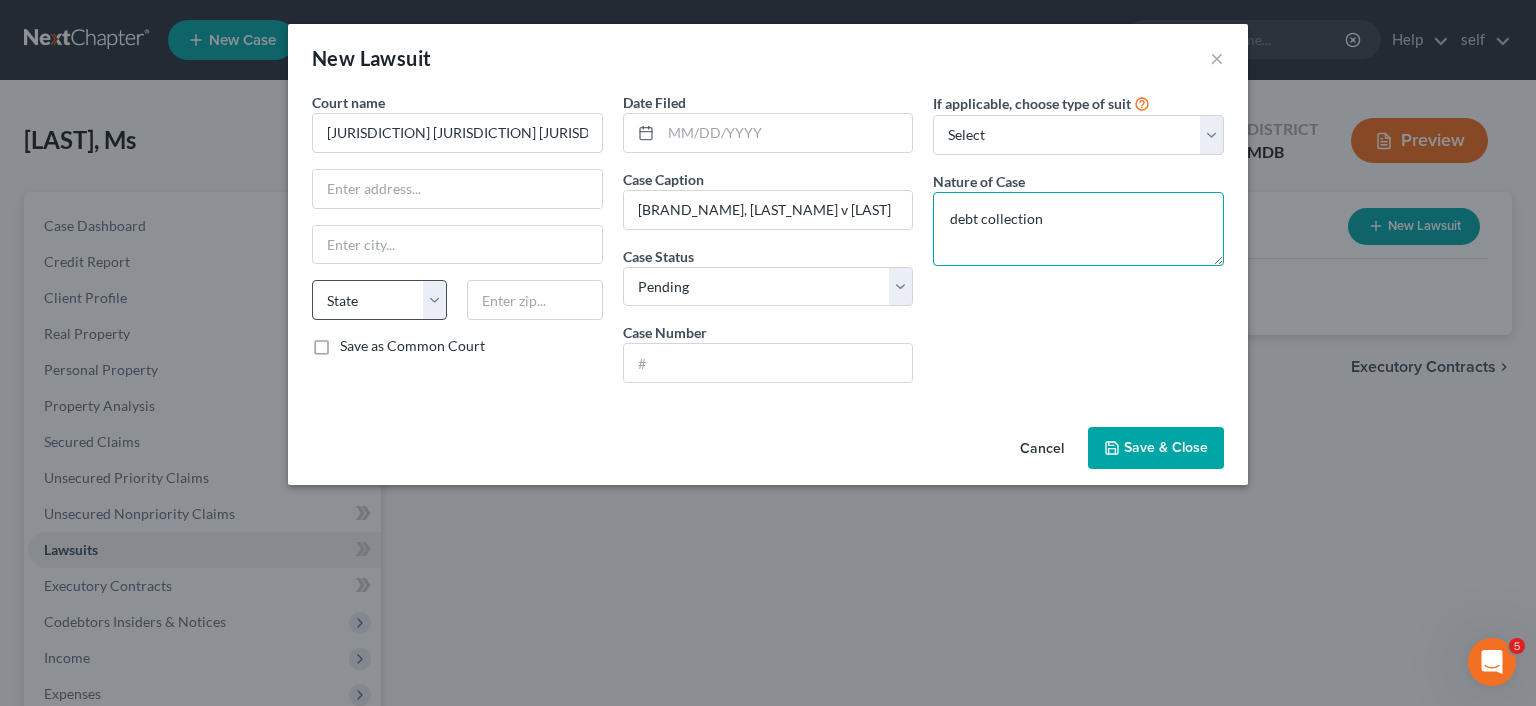 type on "debt collection" 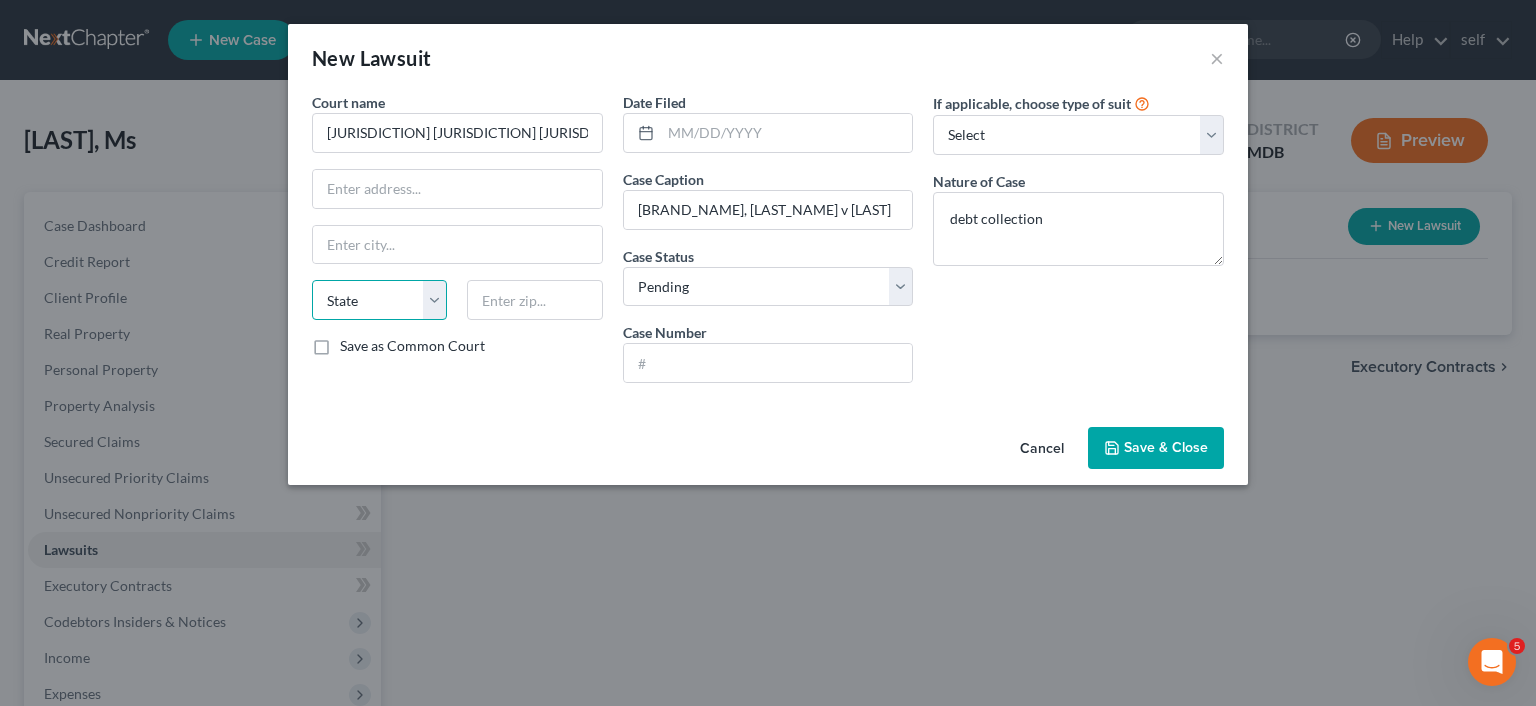 click on "State AL AK AR AZ CA CO CT DE DC FL GA GU HI ID IL IN IA KS KY LA ME MD MA MI MN MS MO MT NC ND NE NV NH NJ NM NY OH OK OR PA PR RI SC SD TN TX UT VI VA VT WA WV WI WY" at bounding box center [379, 300] 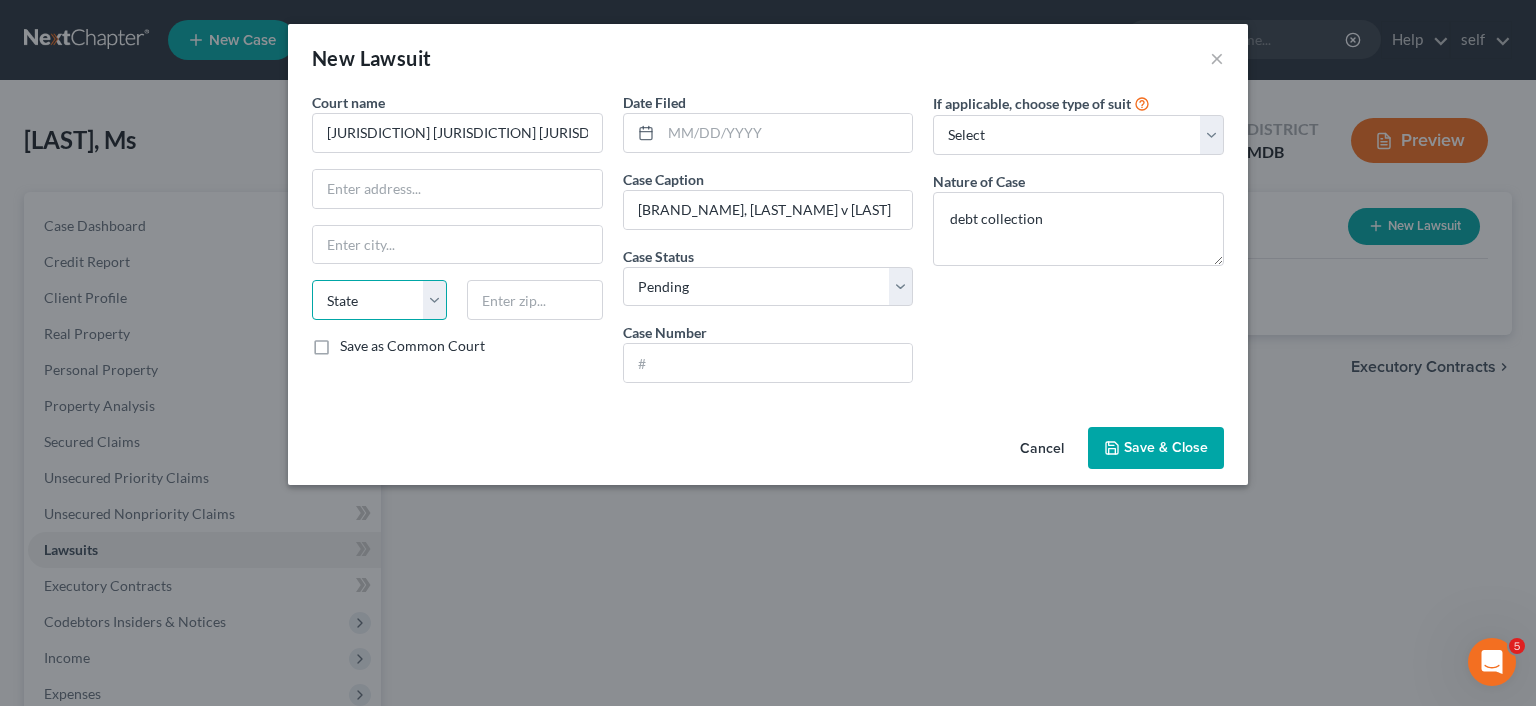 select on "21" 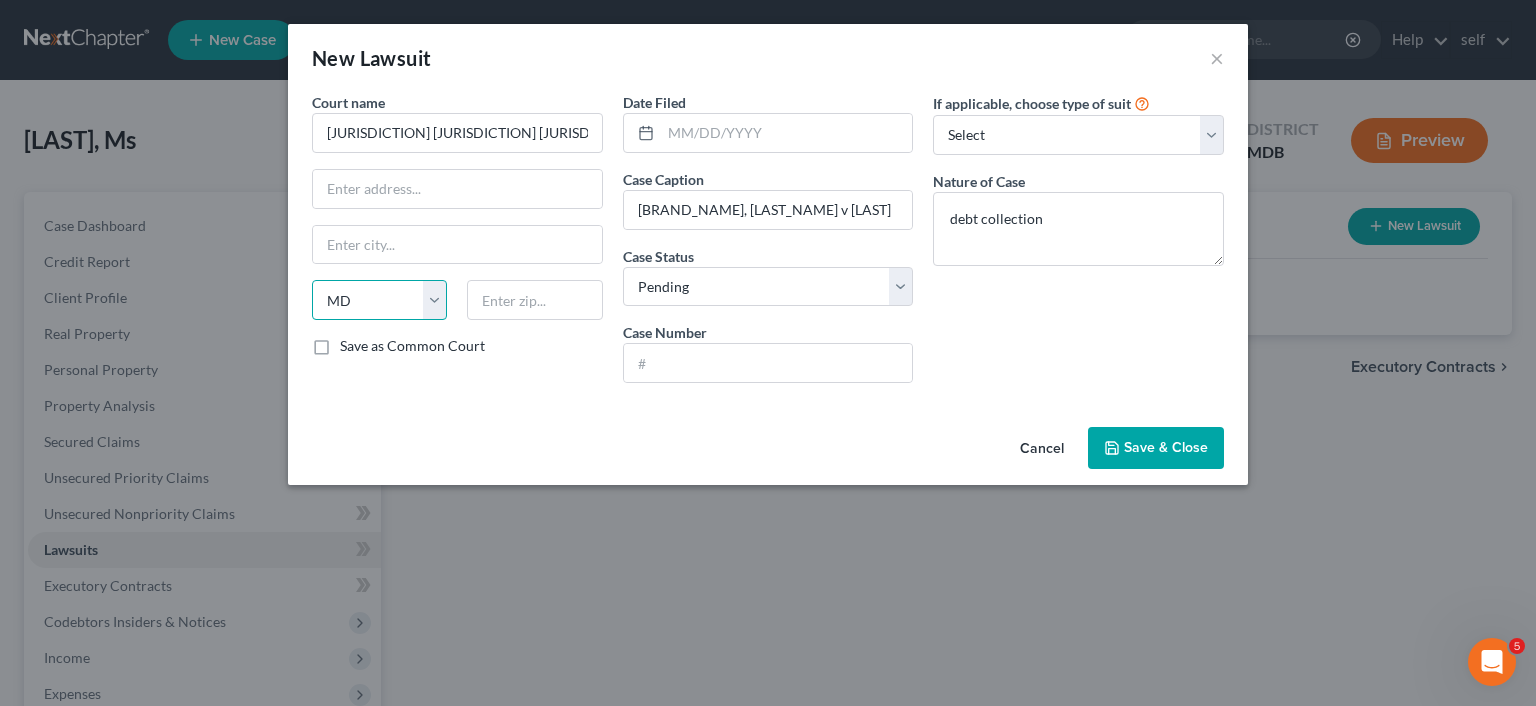 click on "MD" at bounding box center (0, 0) 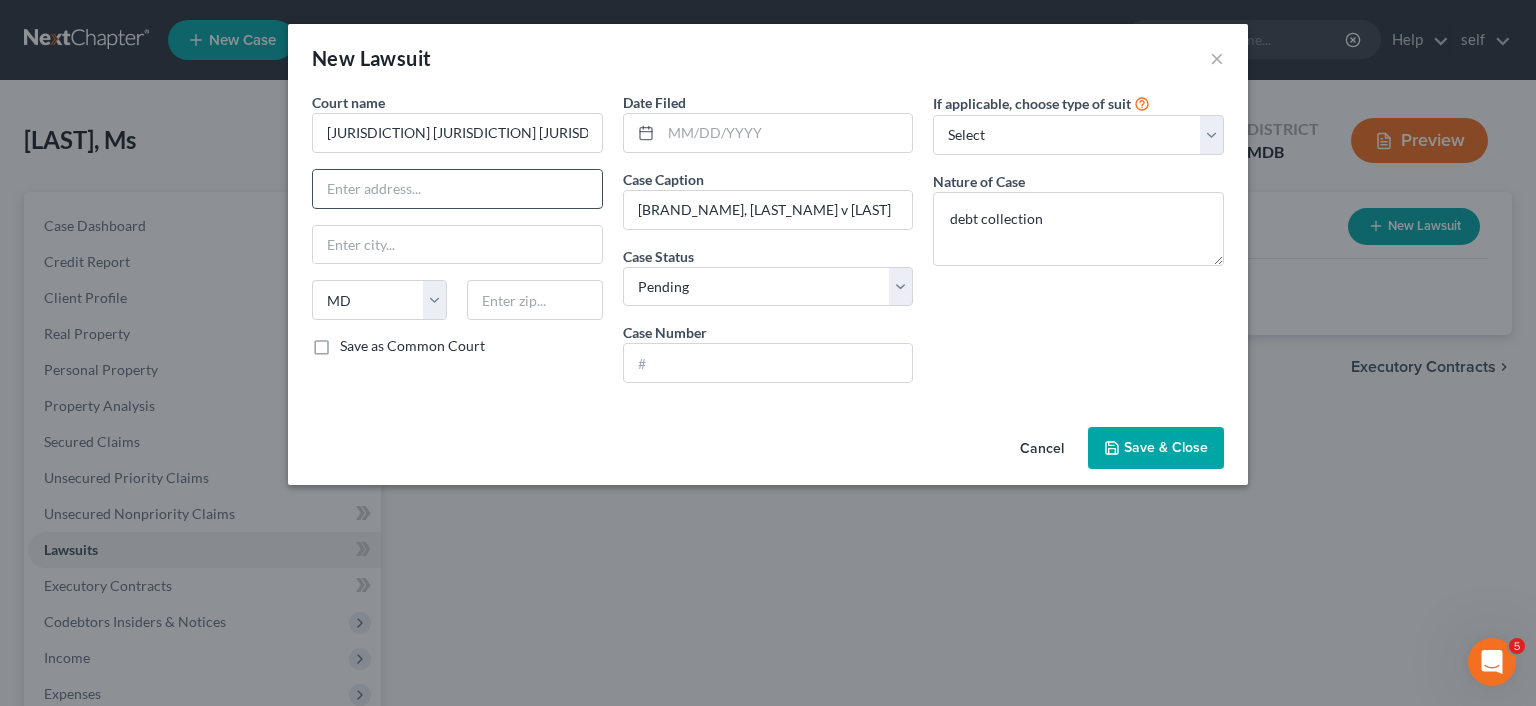 click at bounding box center [457, 189] 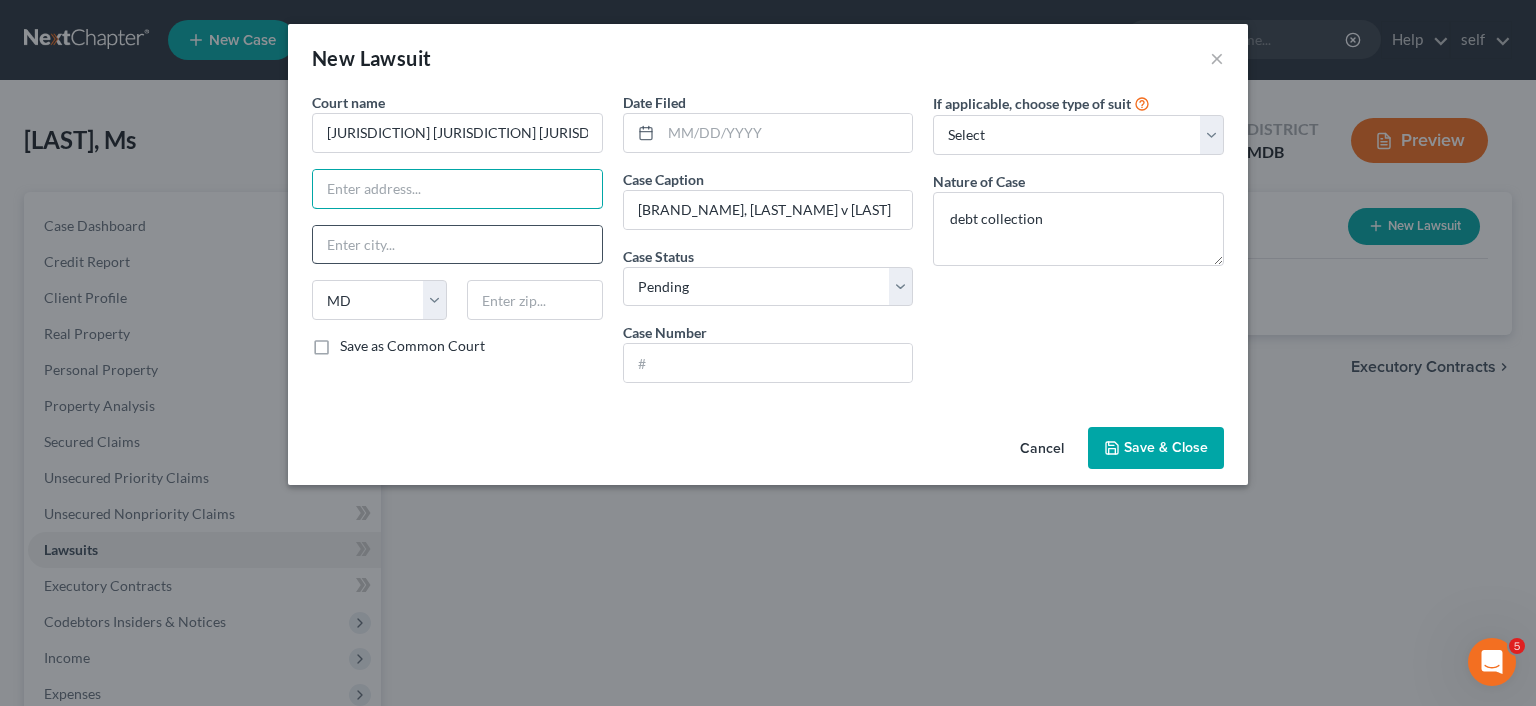 paste on "[NUMBER] [STREET]" 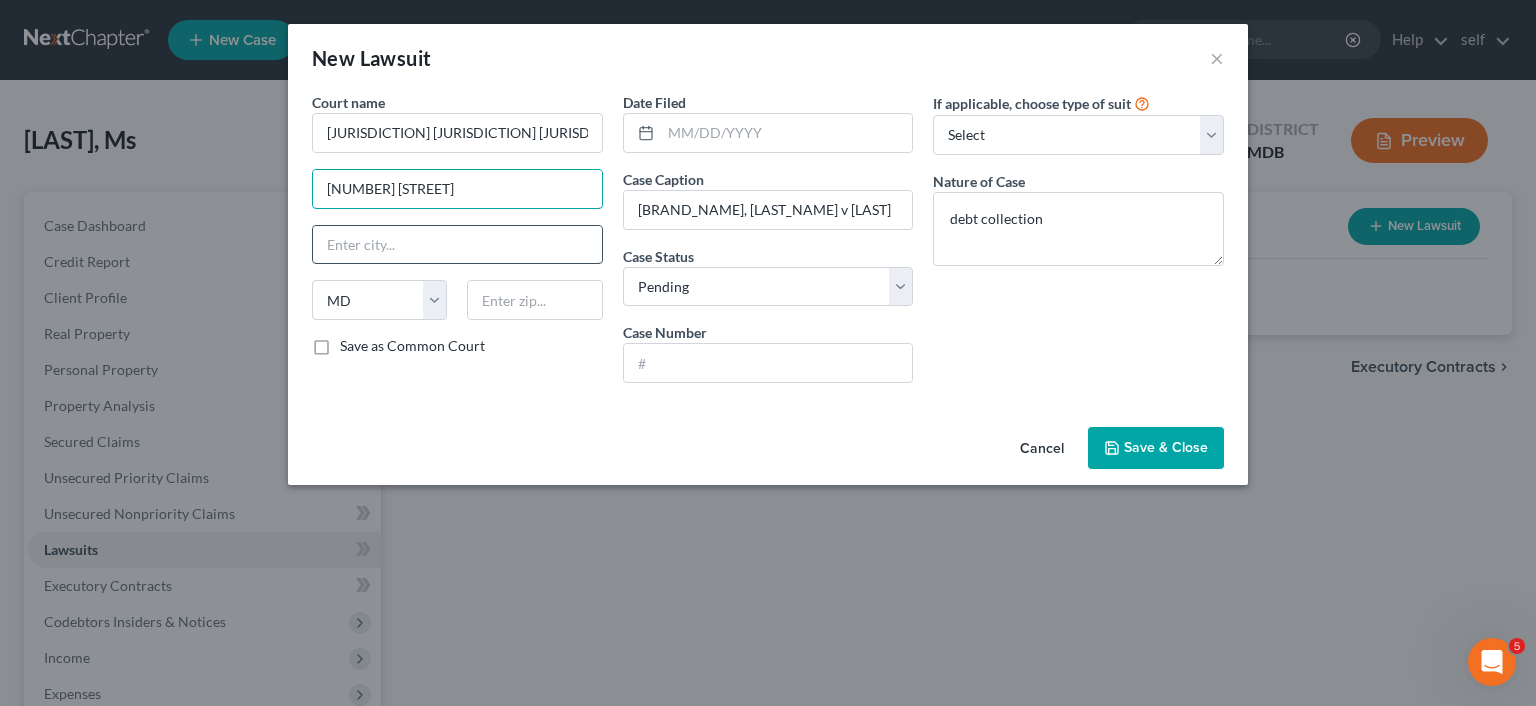 type on "[NUMBER] [STREET]" 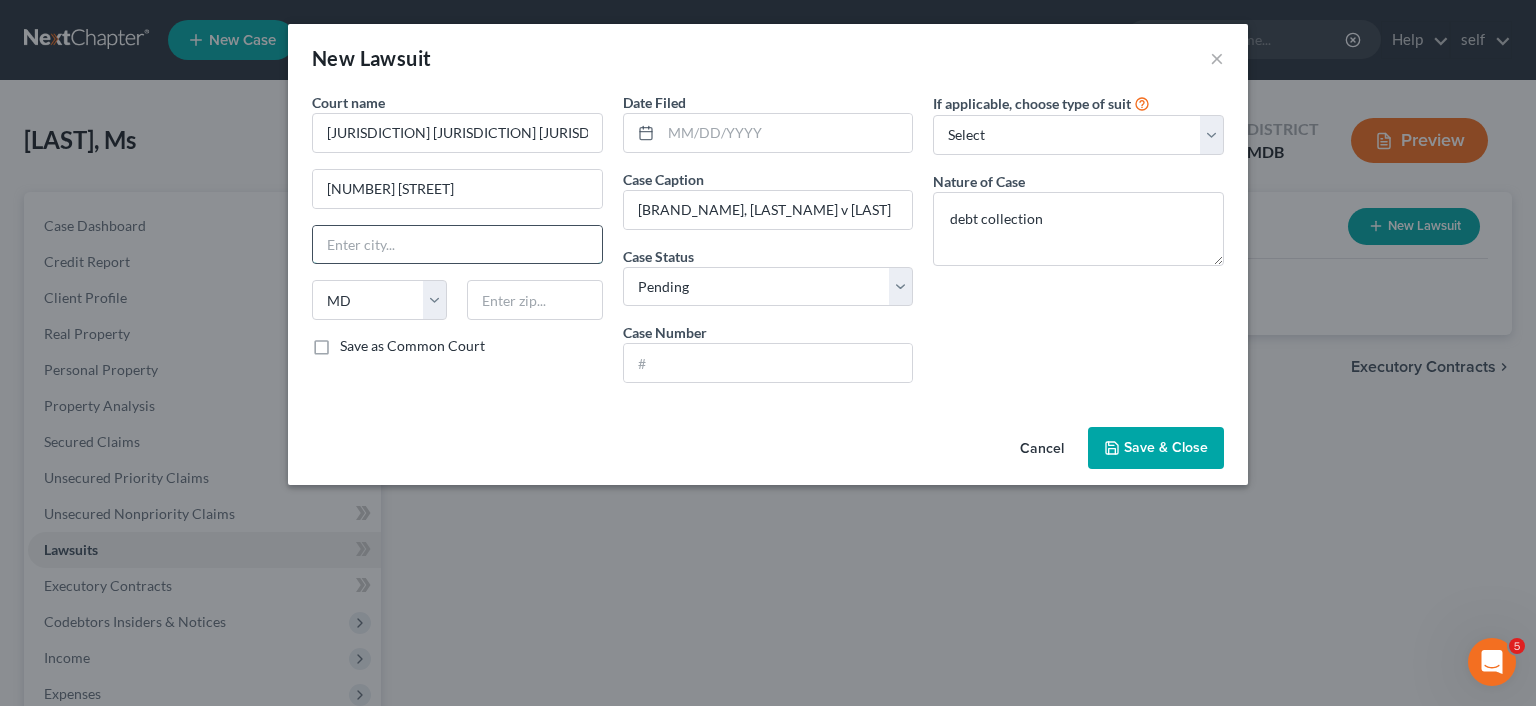 click at bounding box center [457, 245] 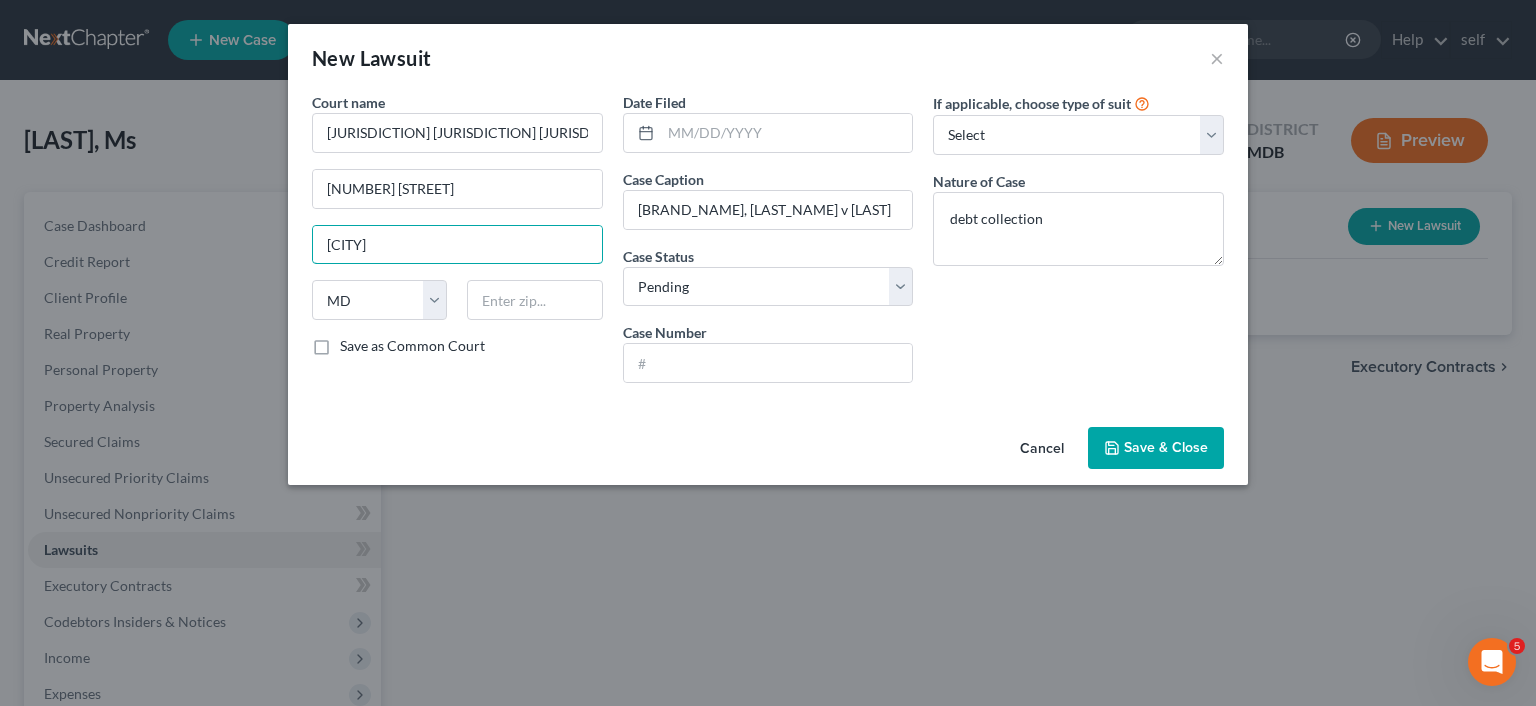 type on "[CITY]" 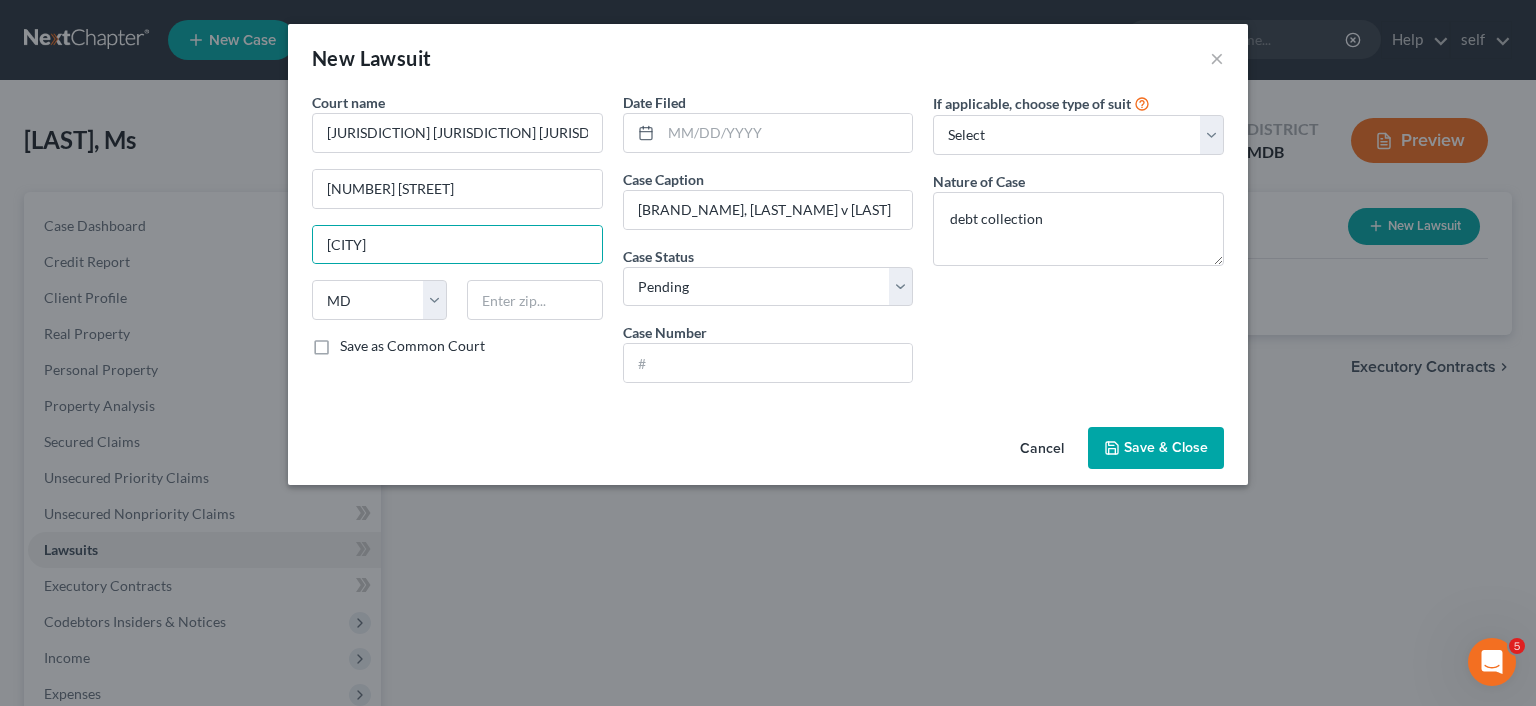 click on "Save as Common Court" at bounding box center (412, 346) 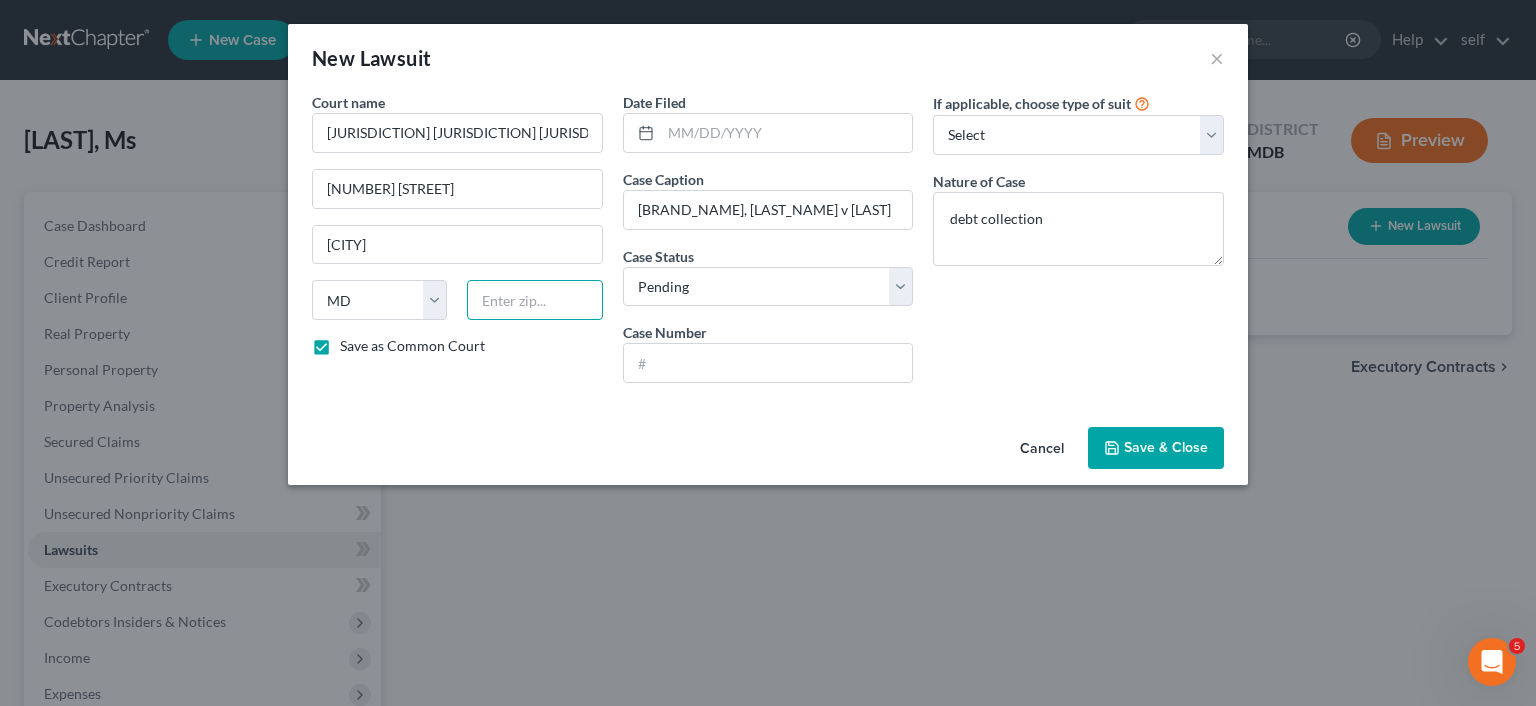 click at bounding box center [534, 300] 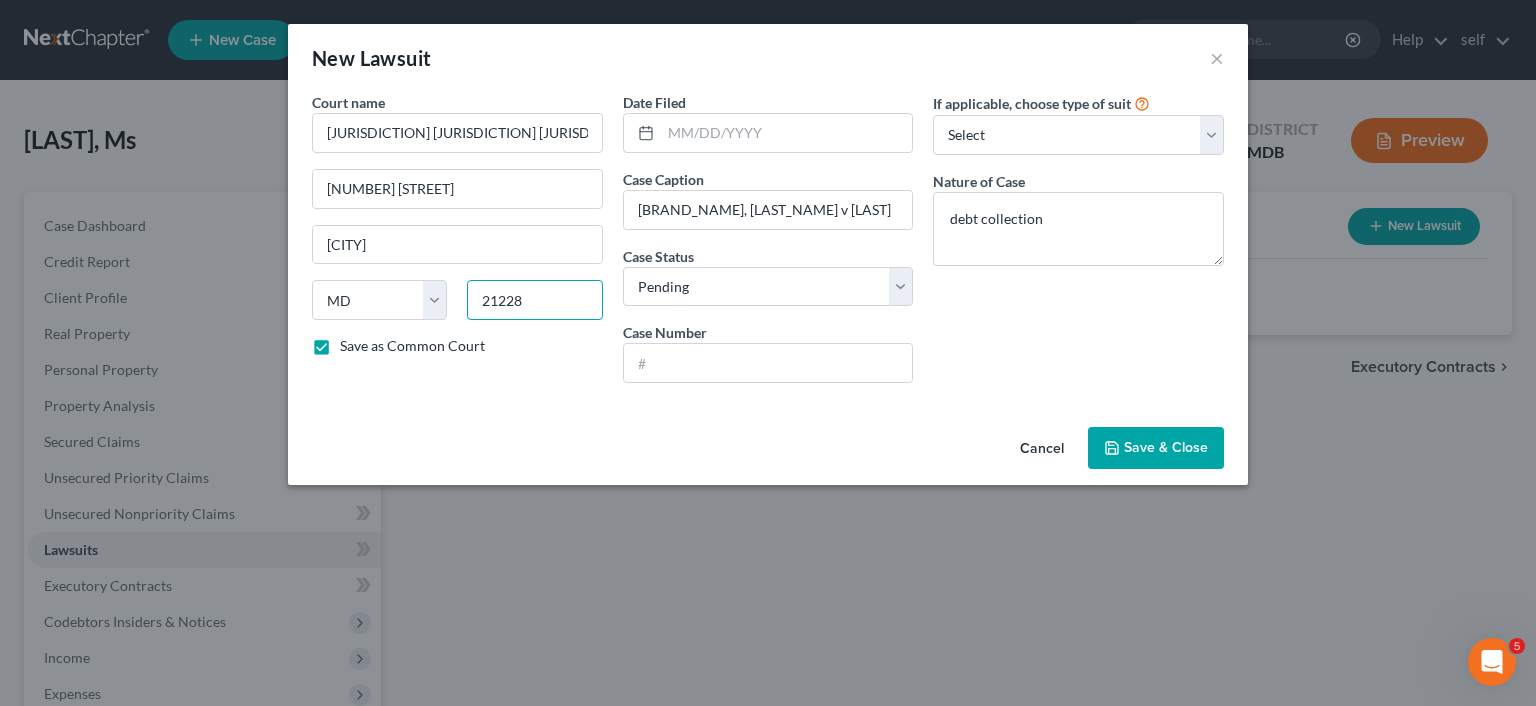 type on "21228" 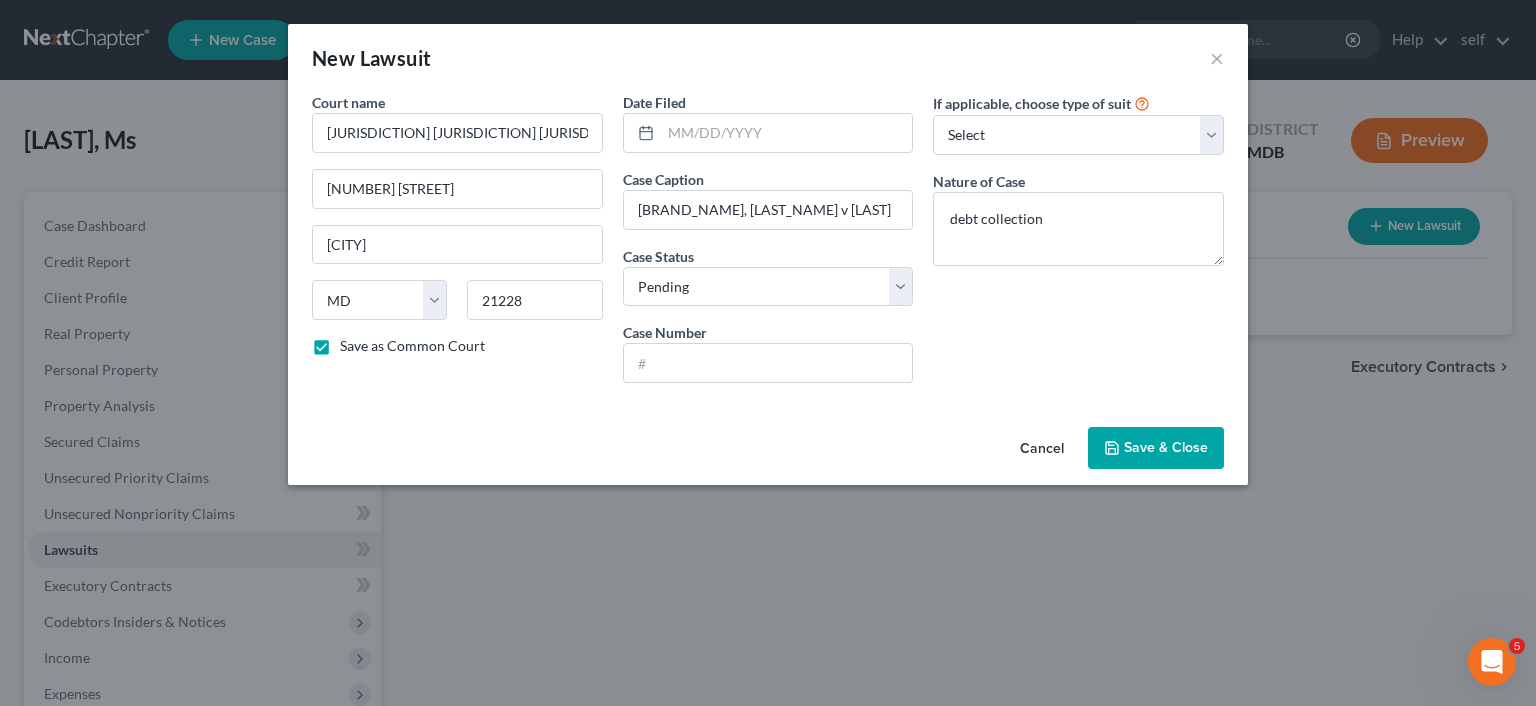 type on "Catonsville" 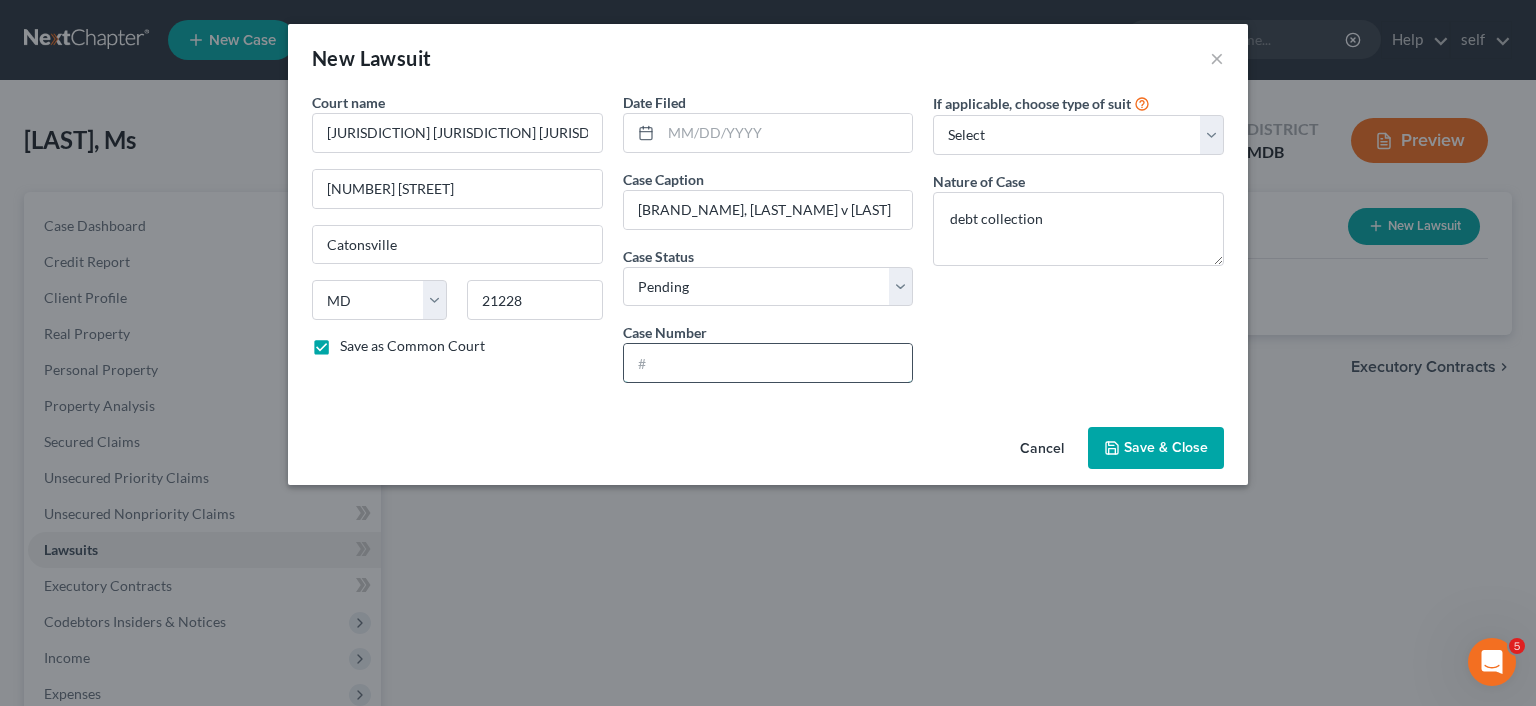 click at bounding box center [768, 363] 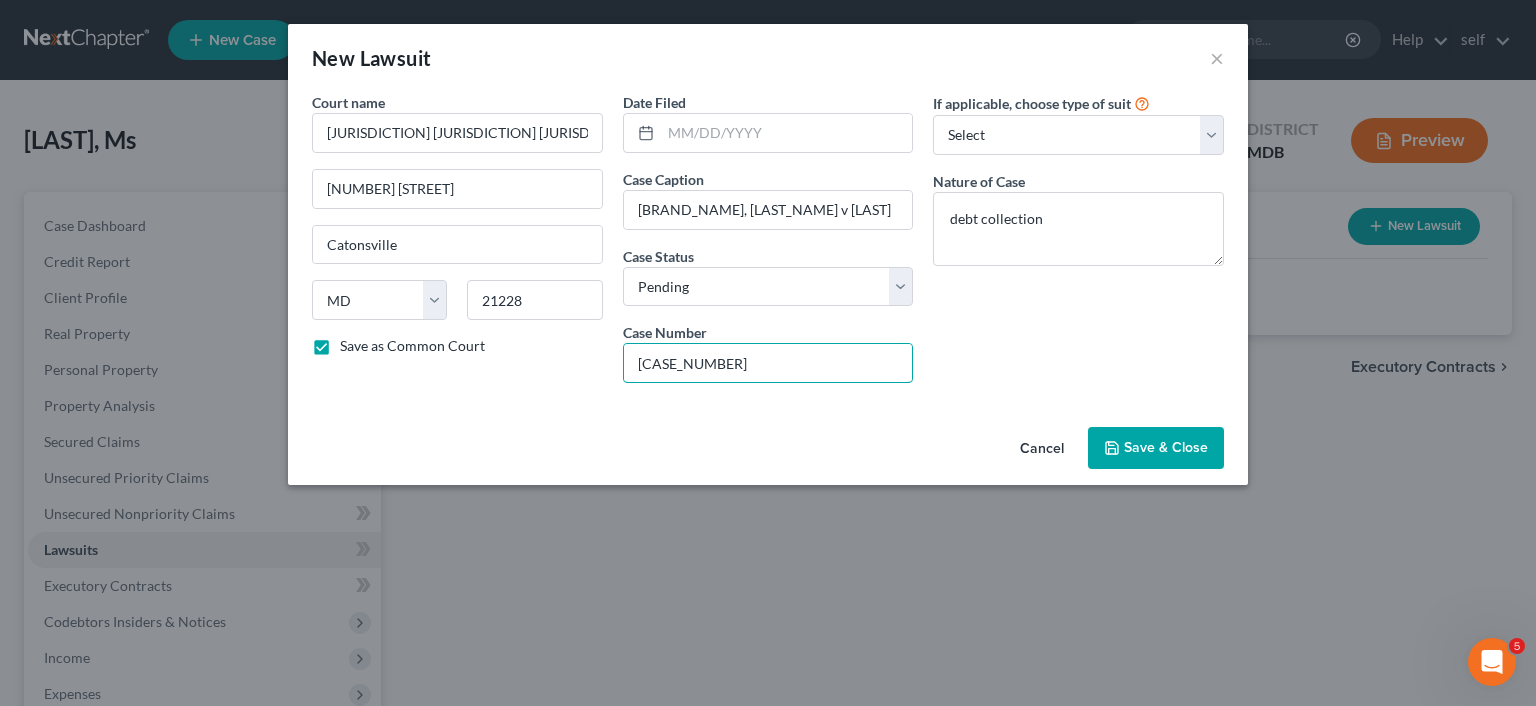 type on "[CASE_NUMBER]" 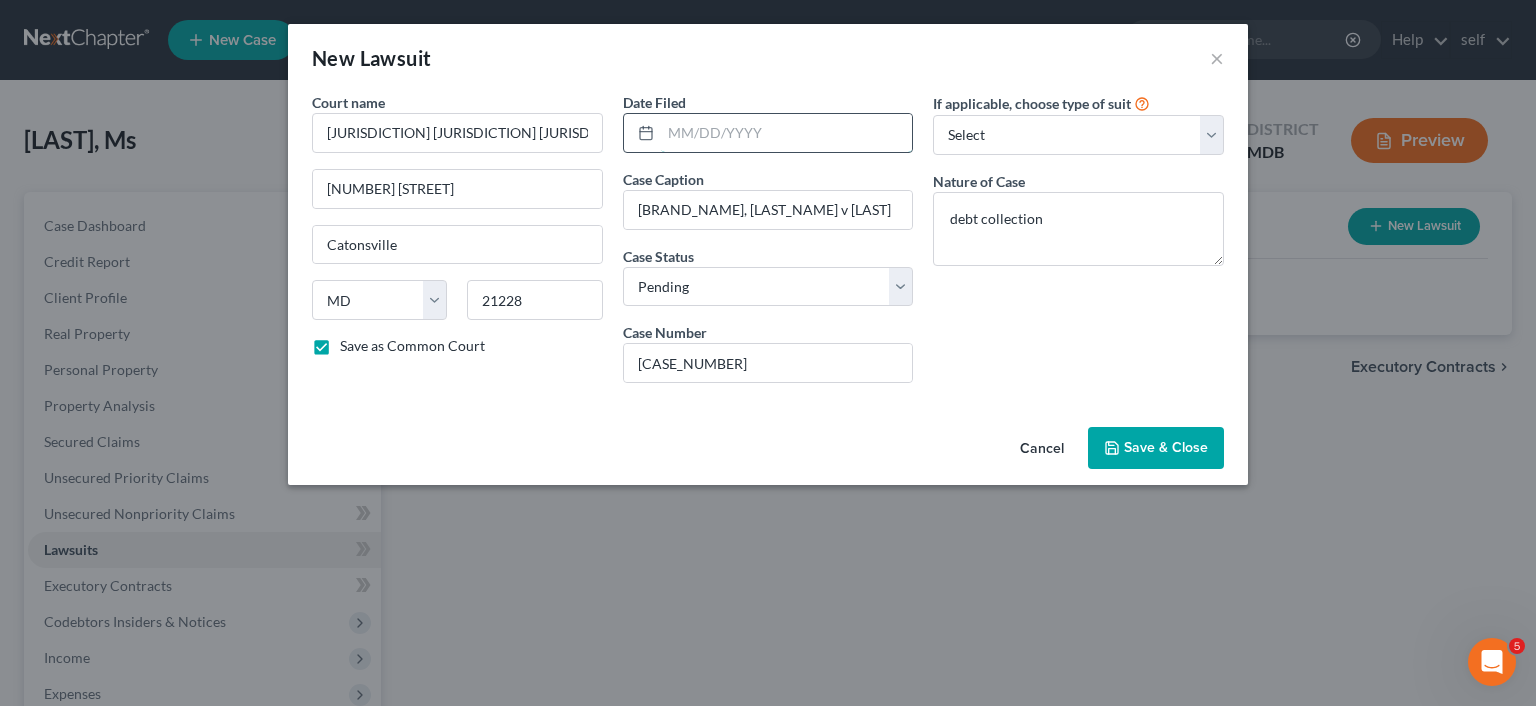 click at bounding box center (787, 133) 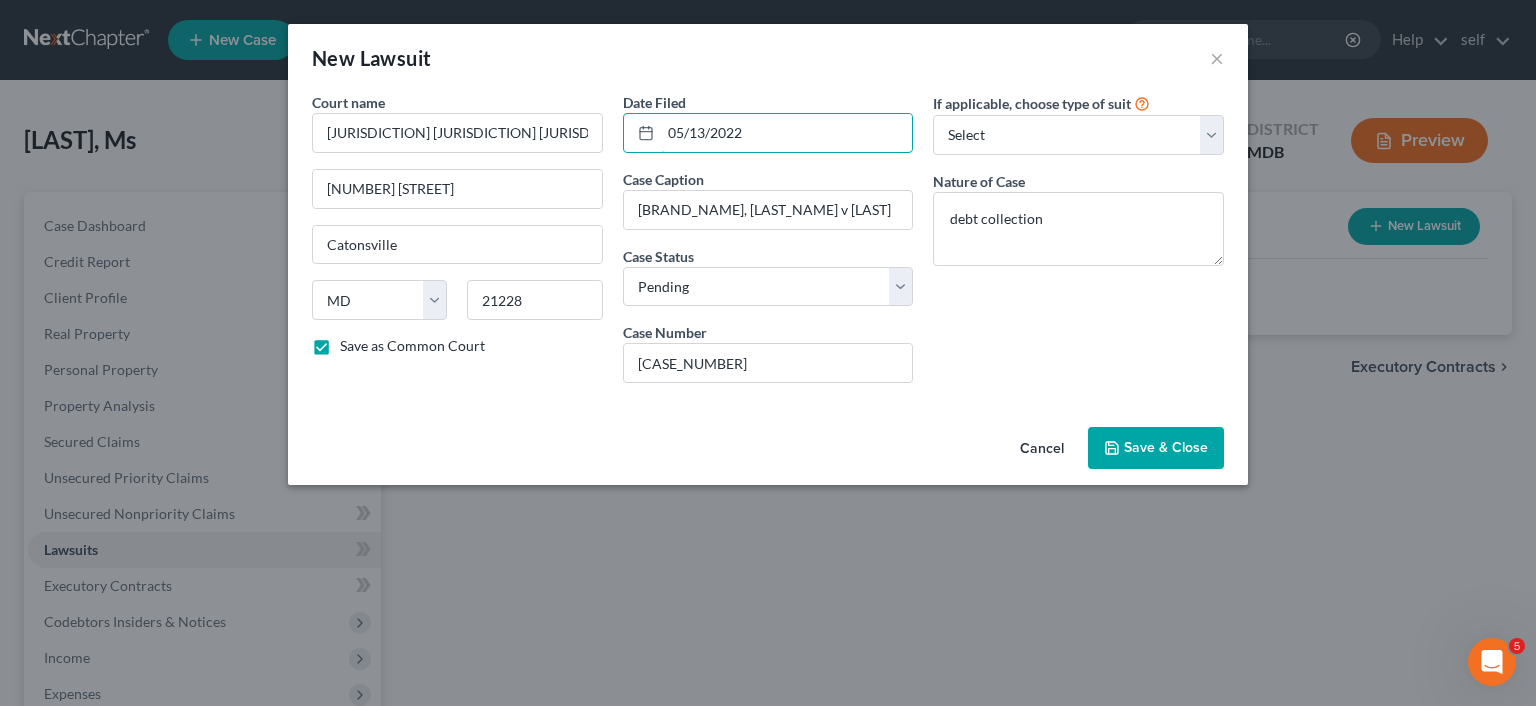 type on "05/13/2022" 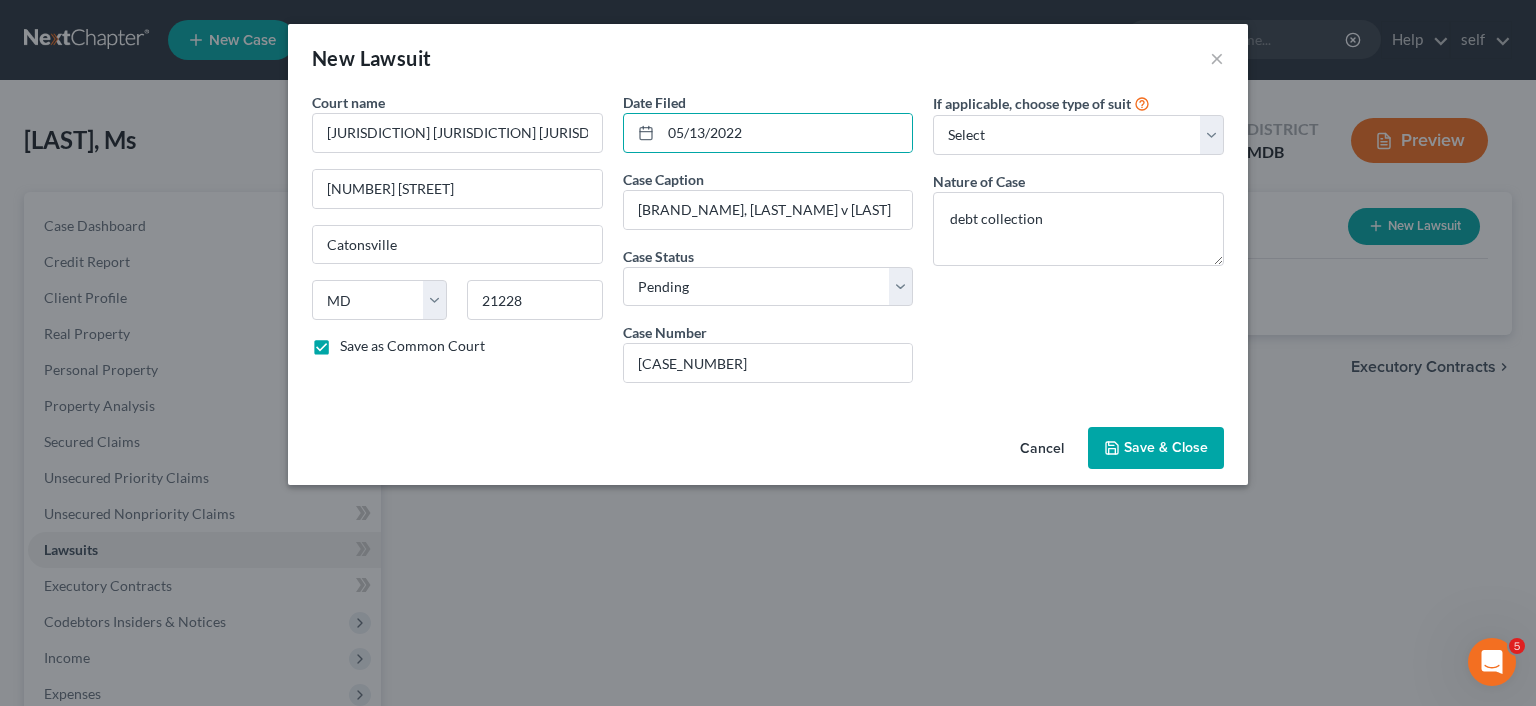 click on "Save & Close" at bounding box center (1166, 447) 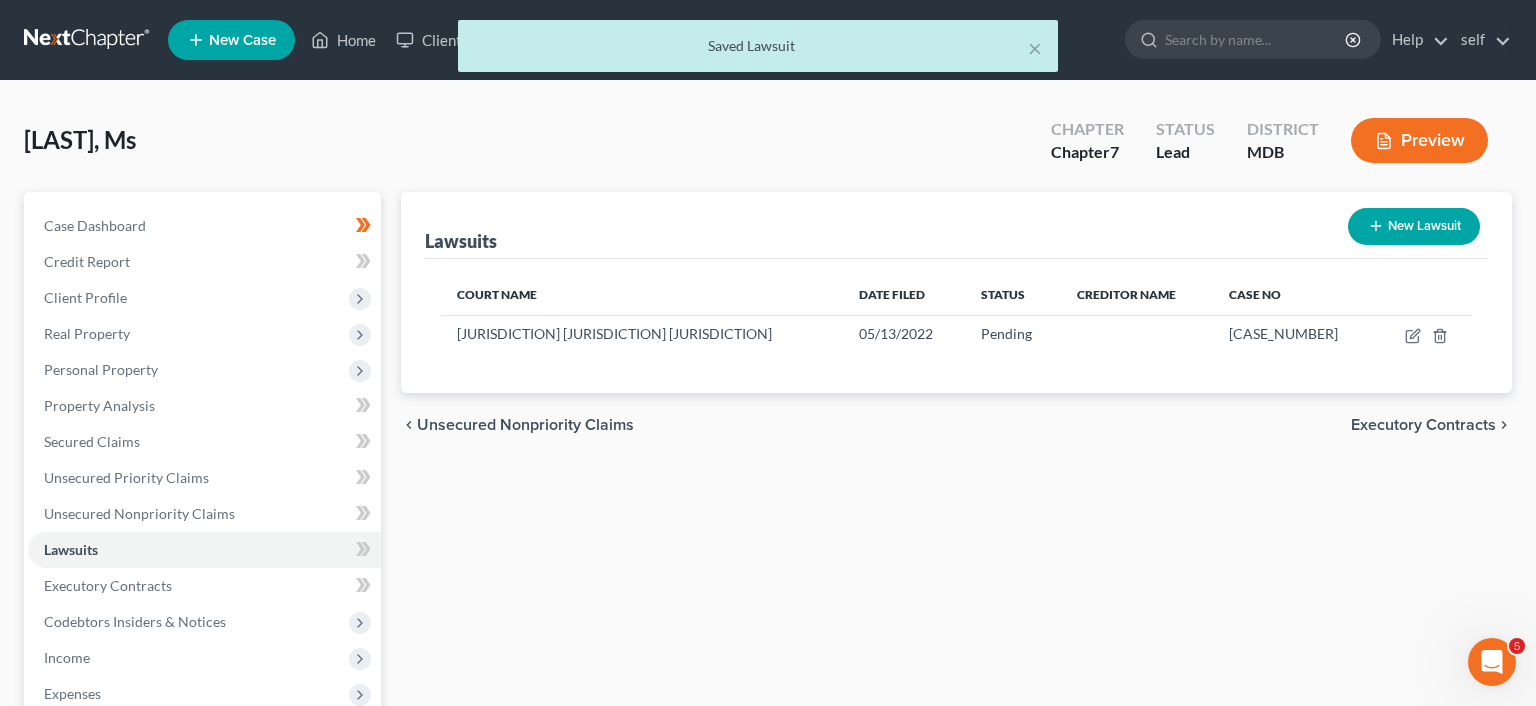 click on "New Lawsuit" at bounding box center [1414, 226] 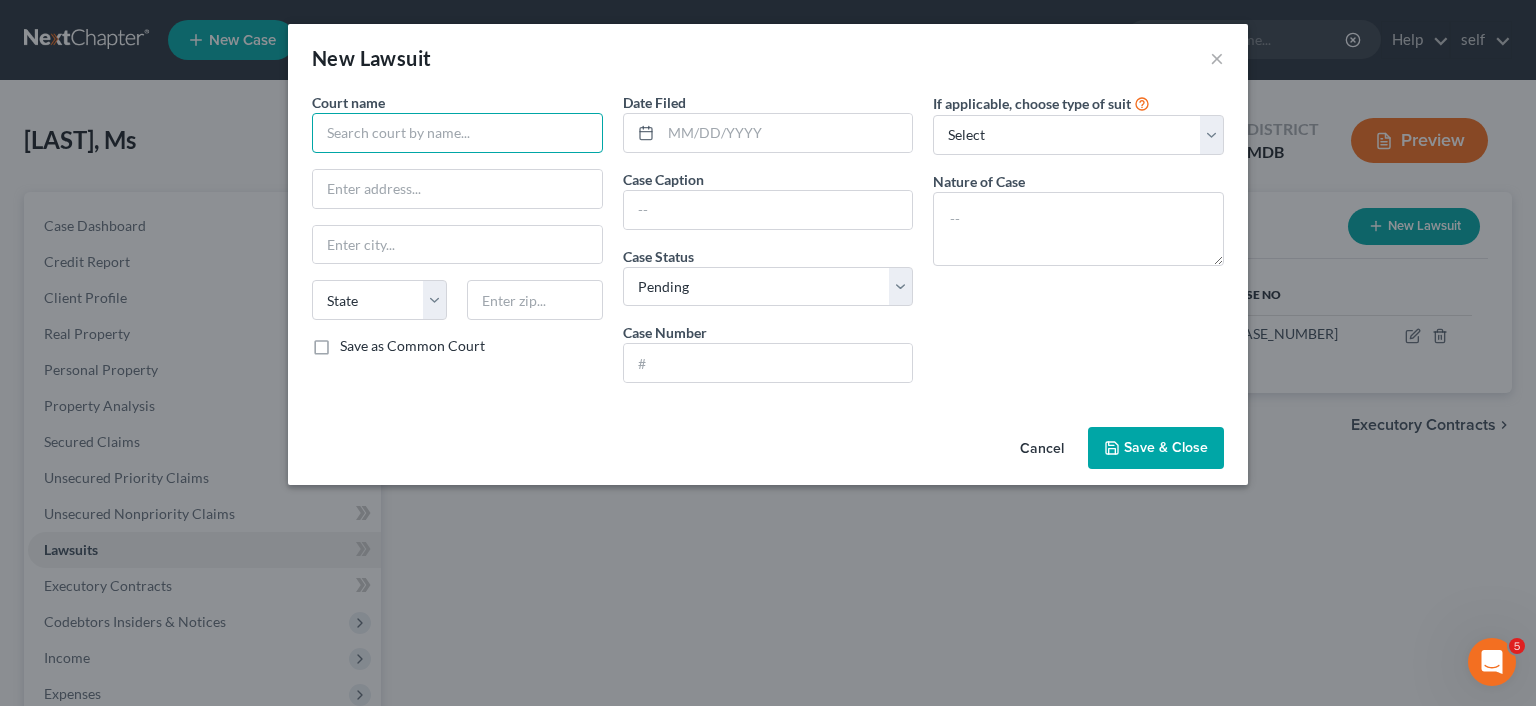 click at bounding box center [457, 133] 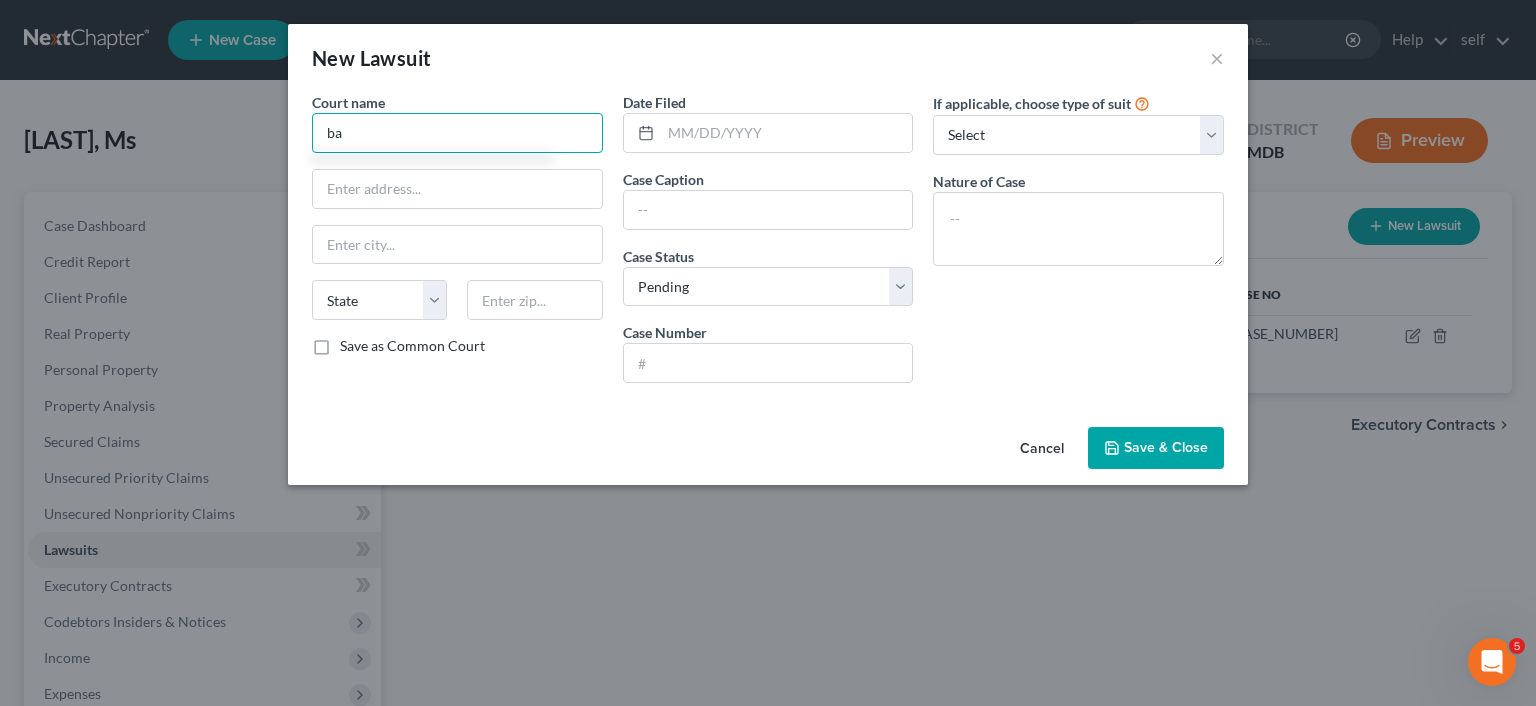 type on "b" 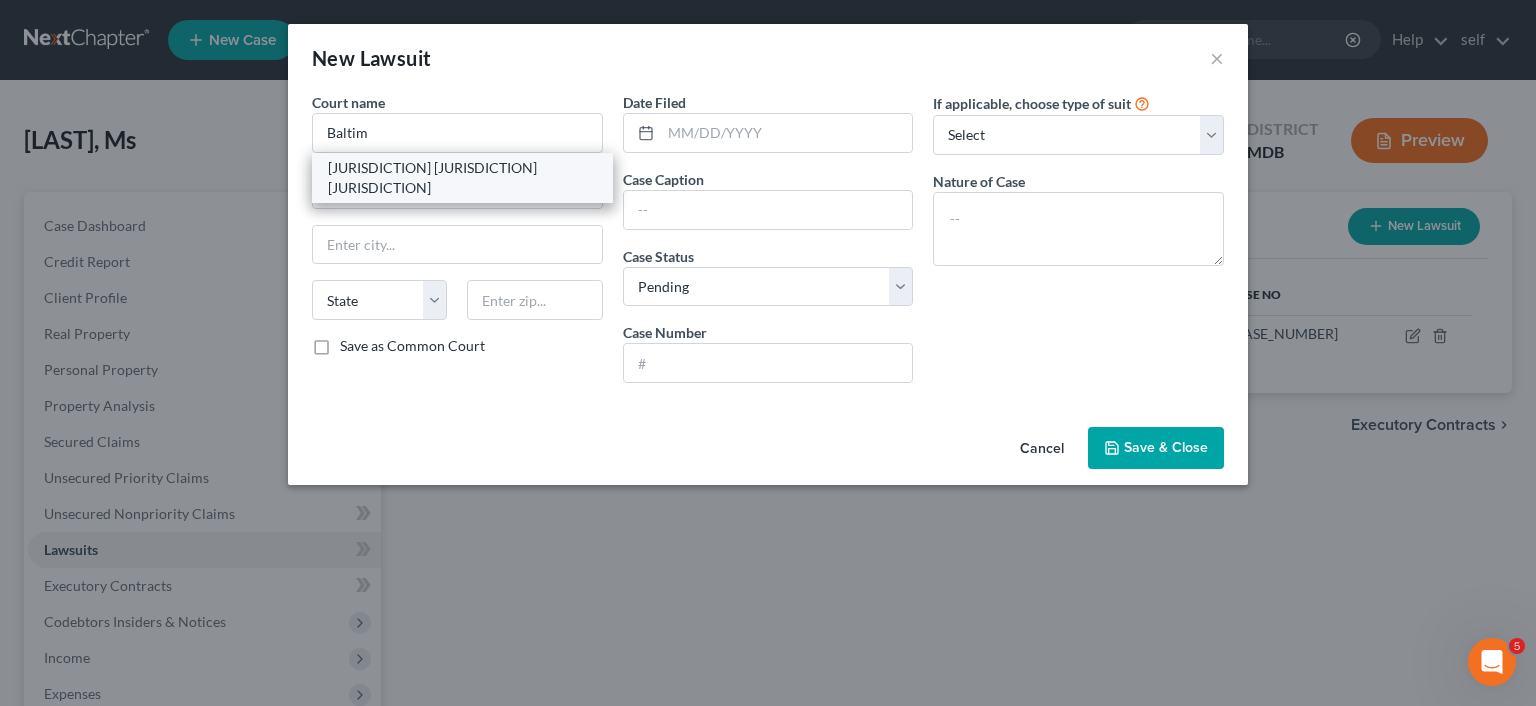 click on "[JURISDICTION] [JURISDICTION] [JURISDICTION]" at bounding box center (462, 178) 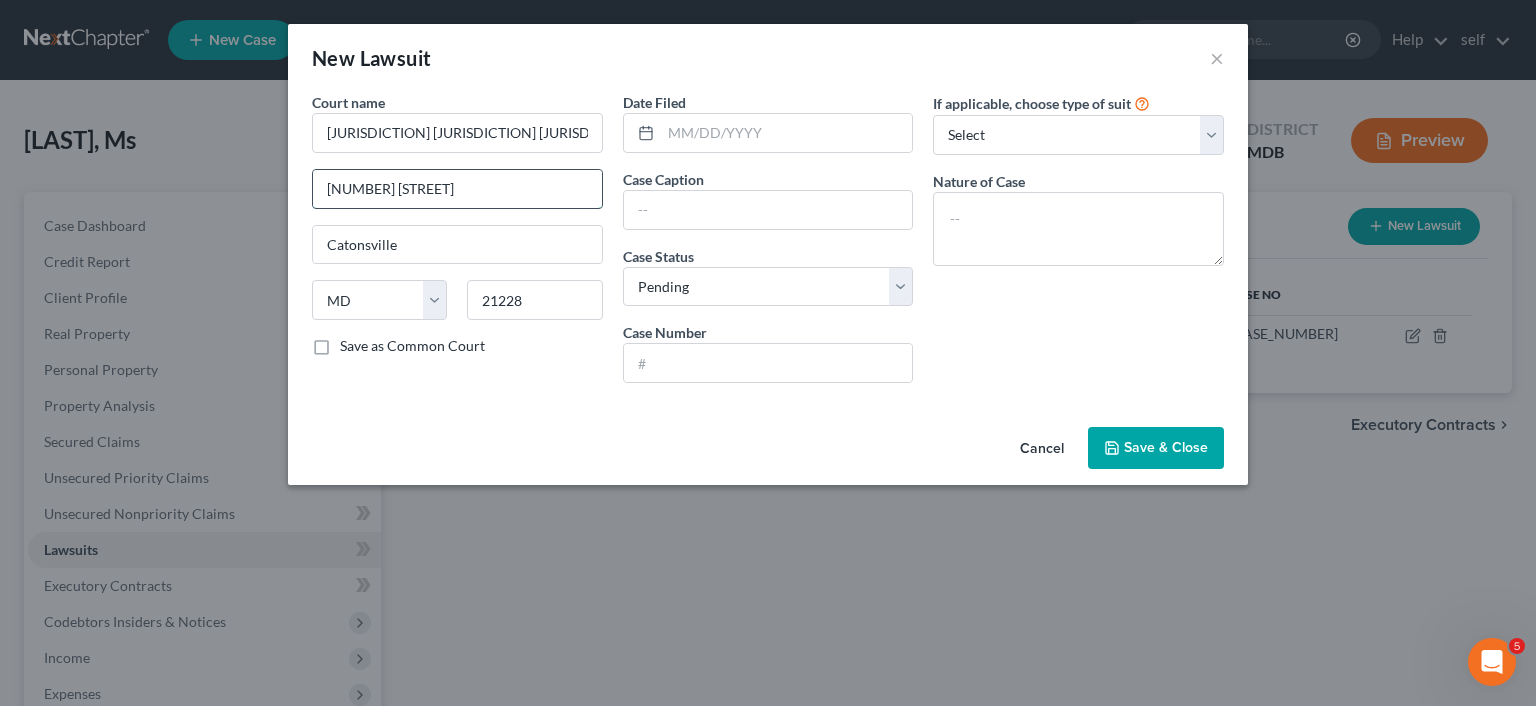 drag, startPoint x: 479, startPoint y: 185, endPoint x: 193, endPoint y: 183, distance: 286.007 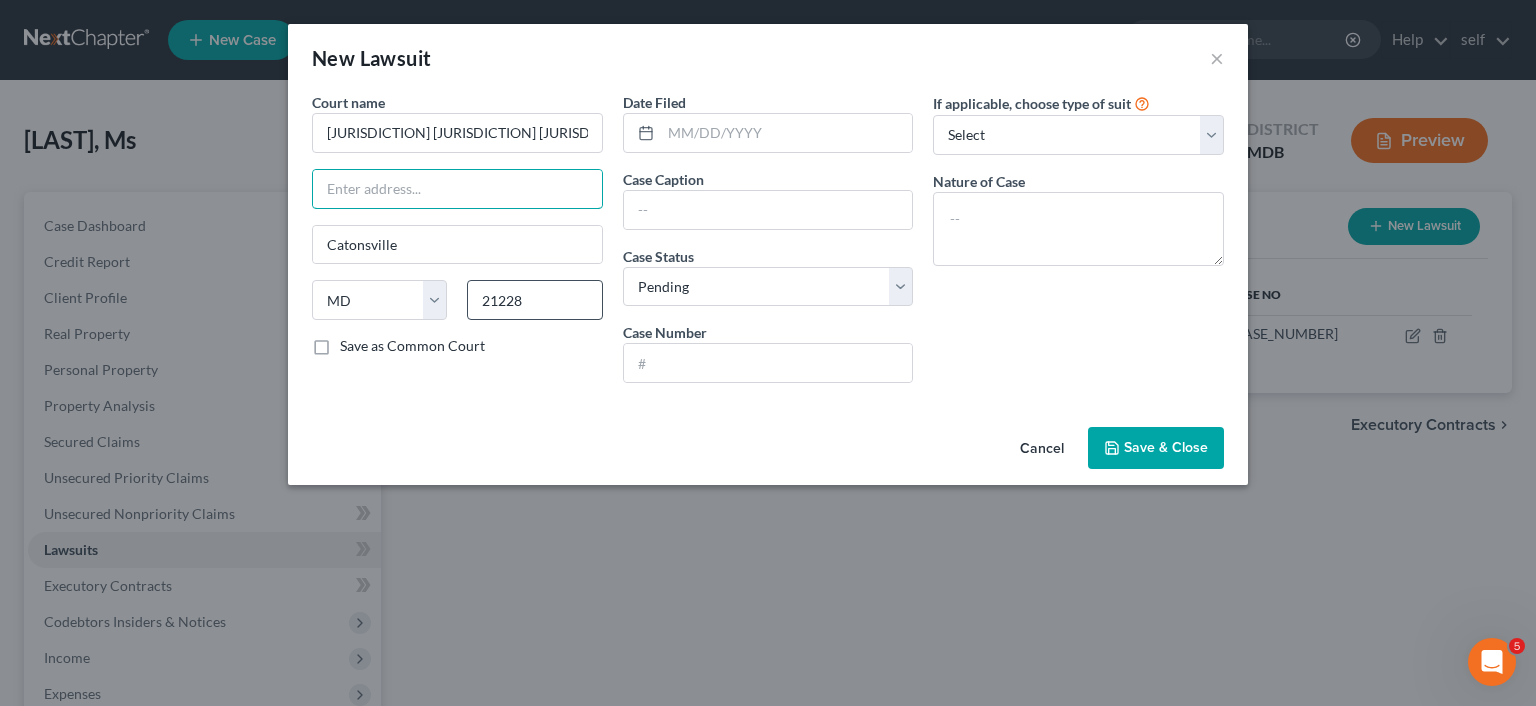 type 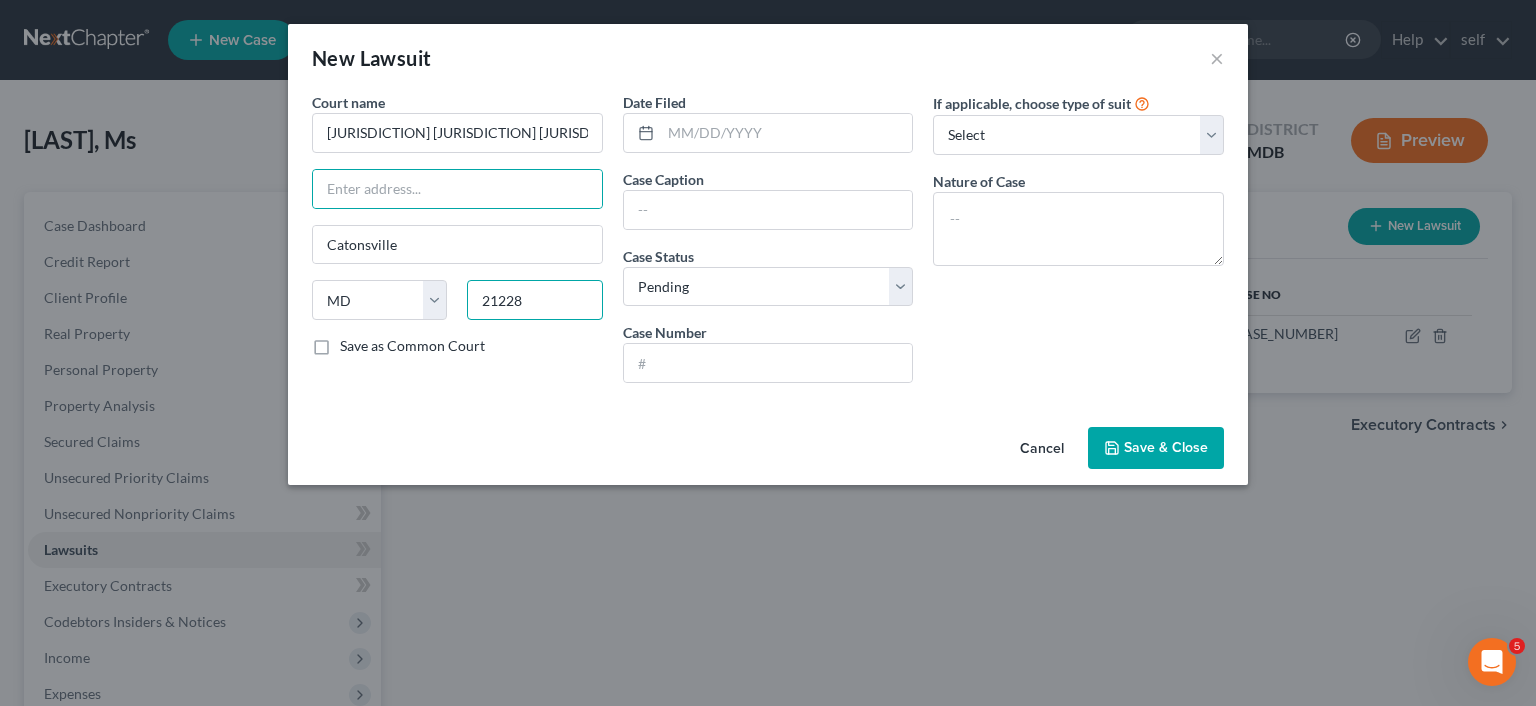 click on "21228" at bounding box center (534, 300) 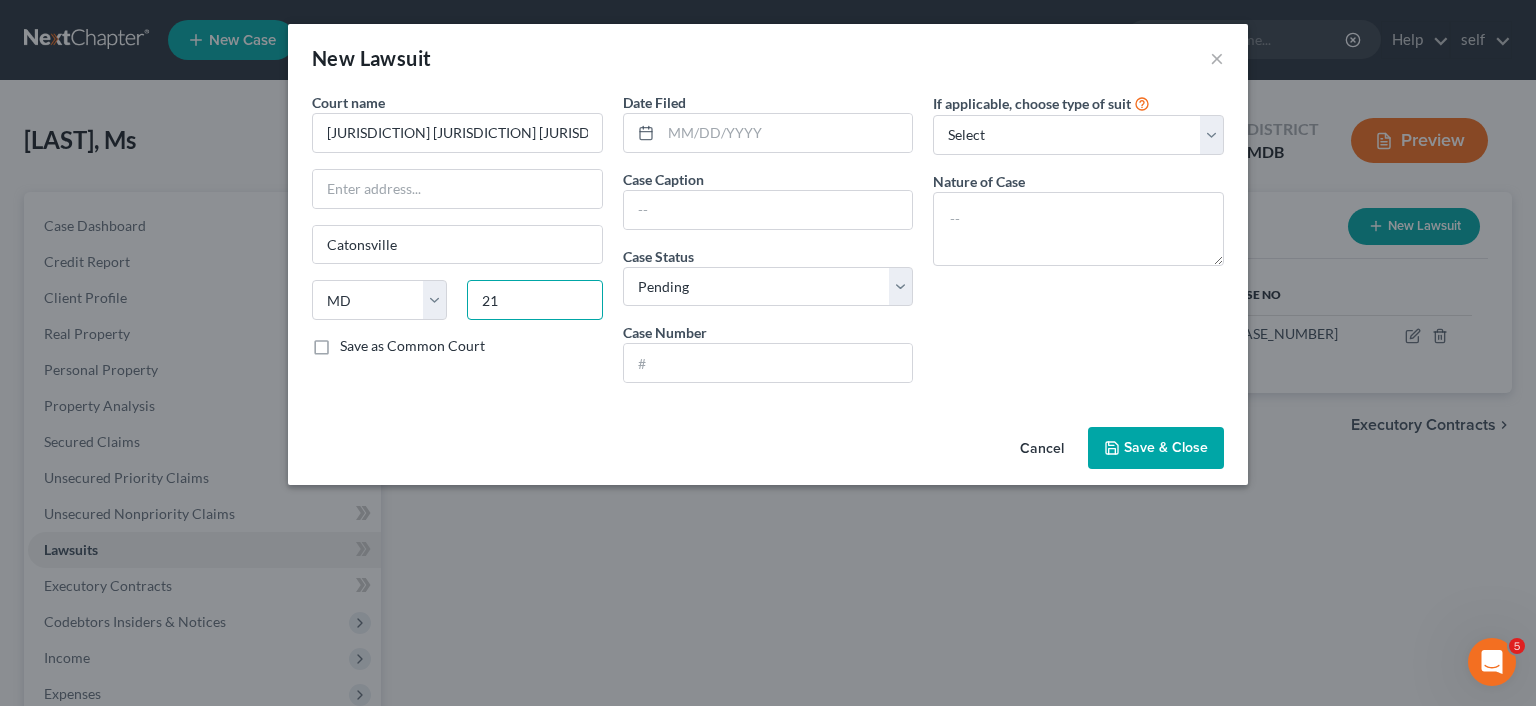 type on "2" 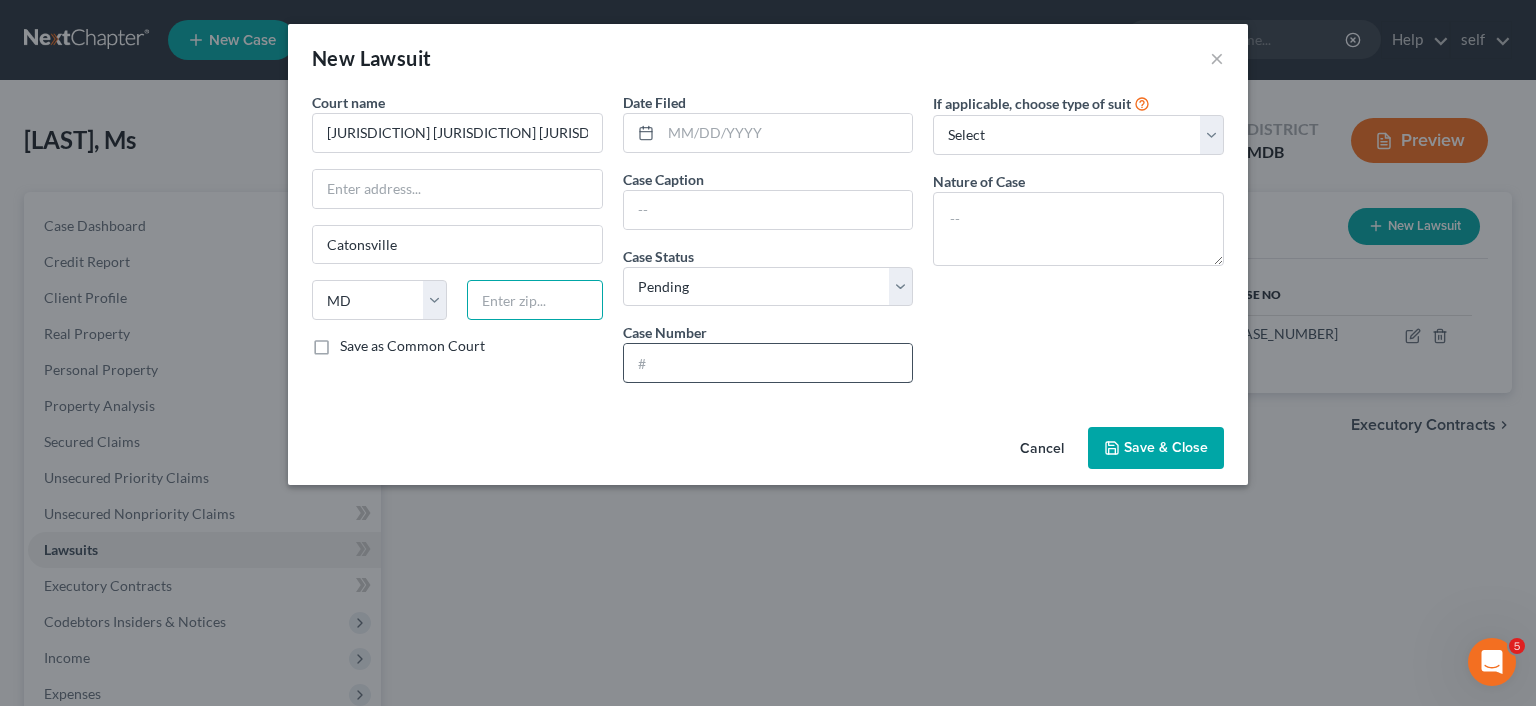 type 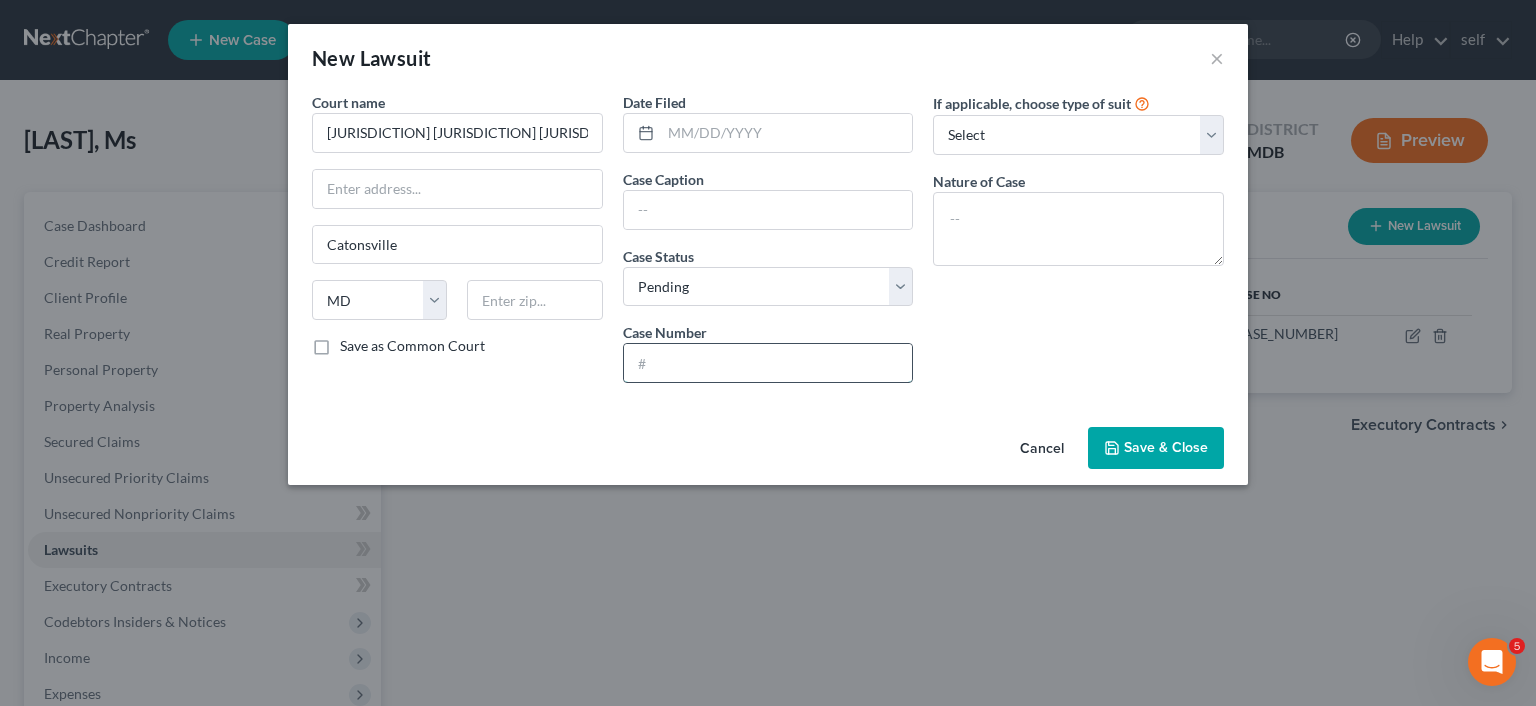 click at bounding box center (768, 363) 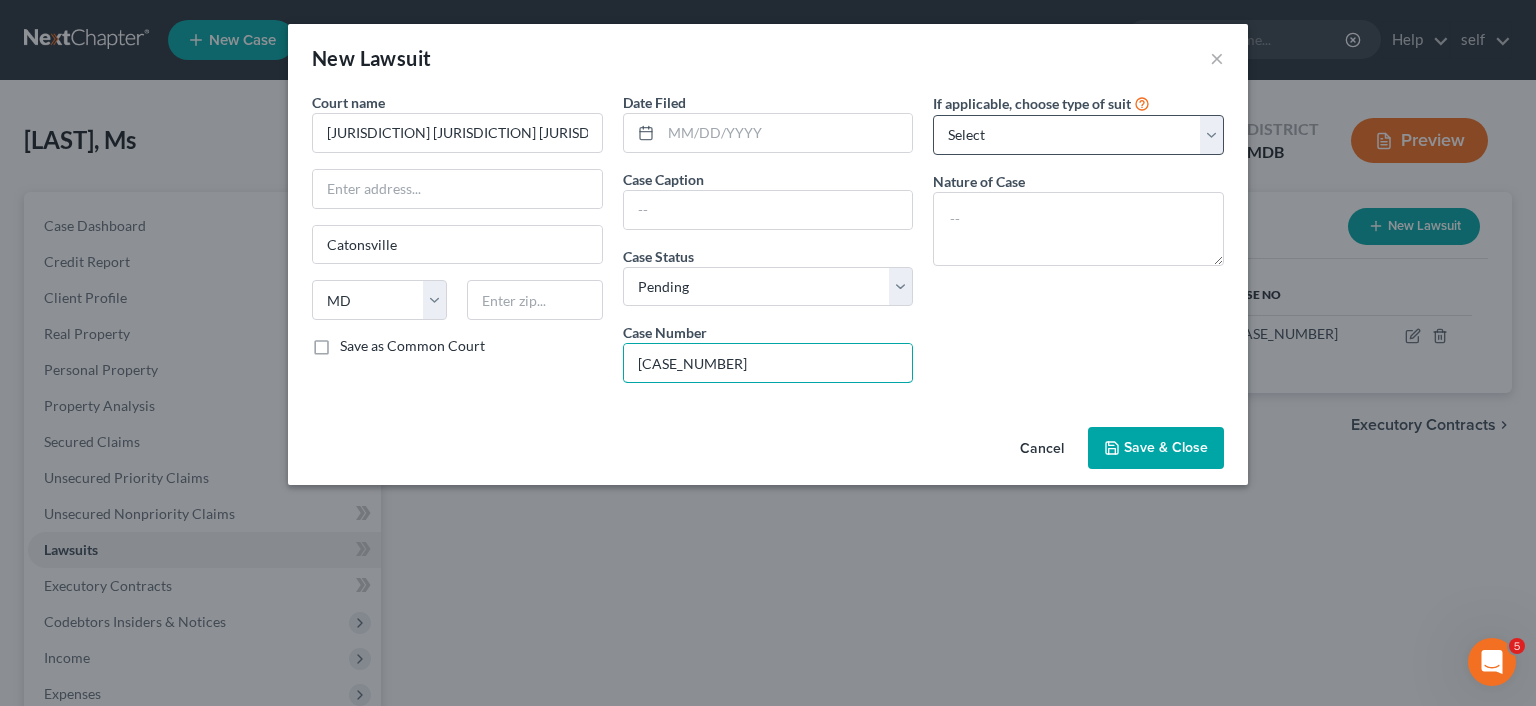 type on "[CASE_NUMBER]" 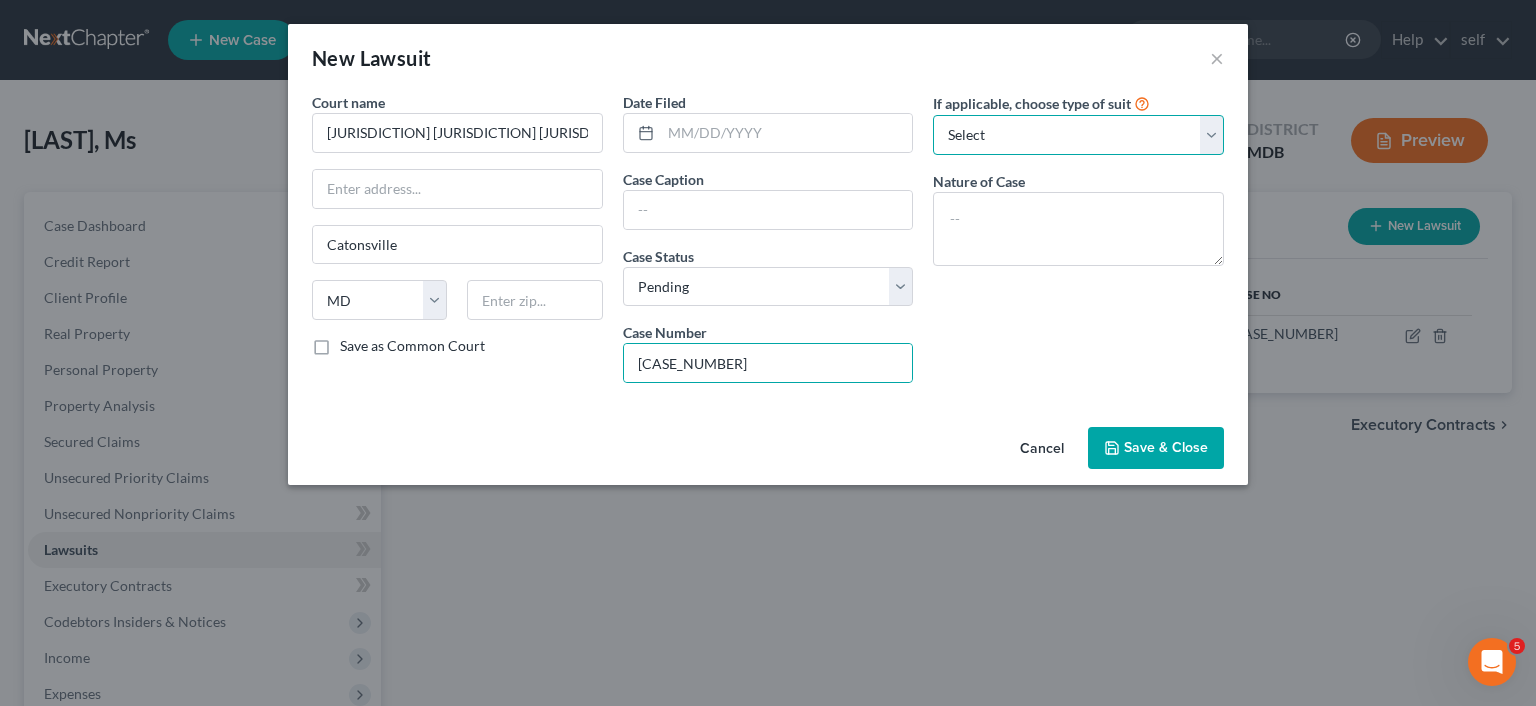 click on "Select Repossession Garnishment Foreclosure Attached, Seized, Or Levied Other" at bounding box center [1078, 135] 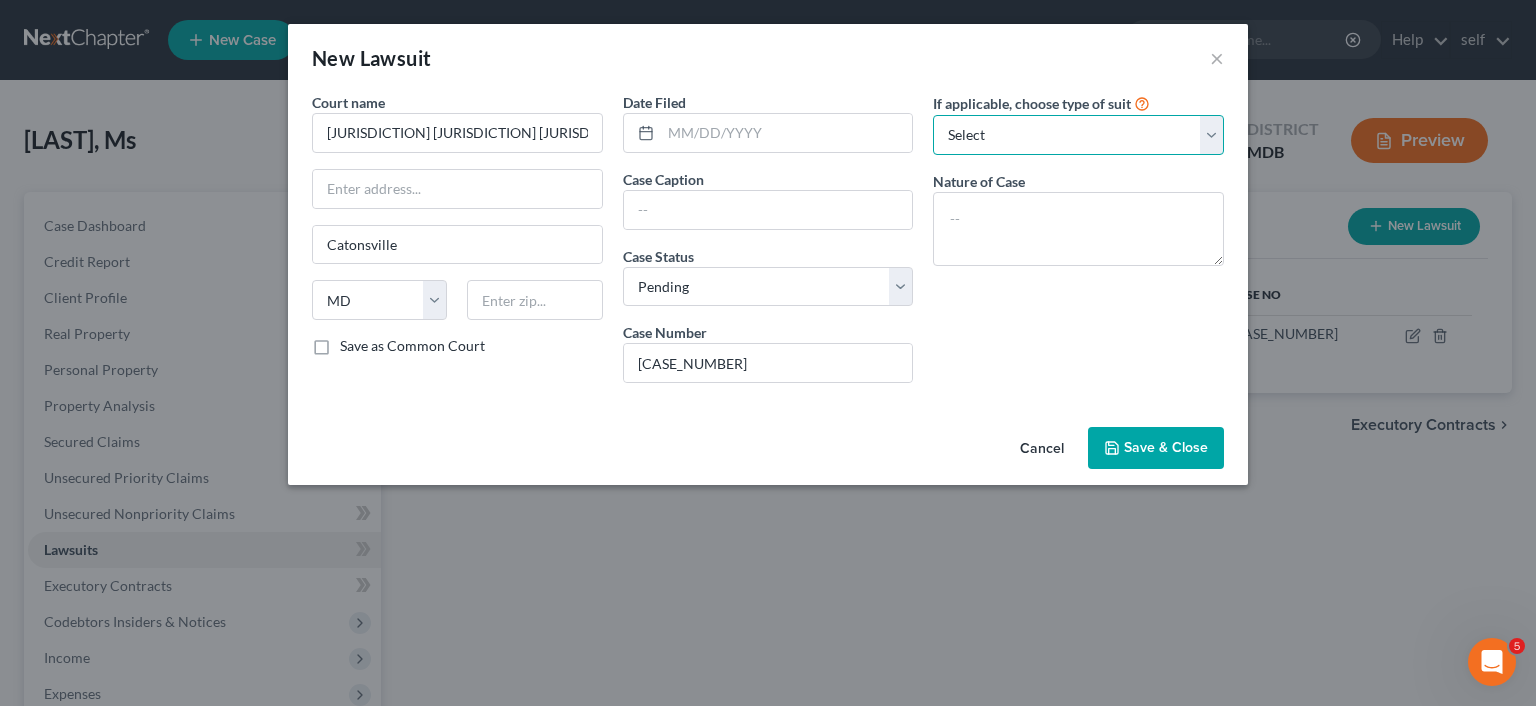 select on "1" 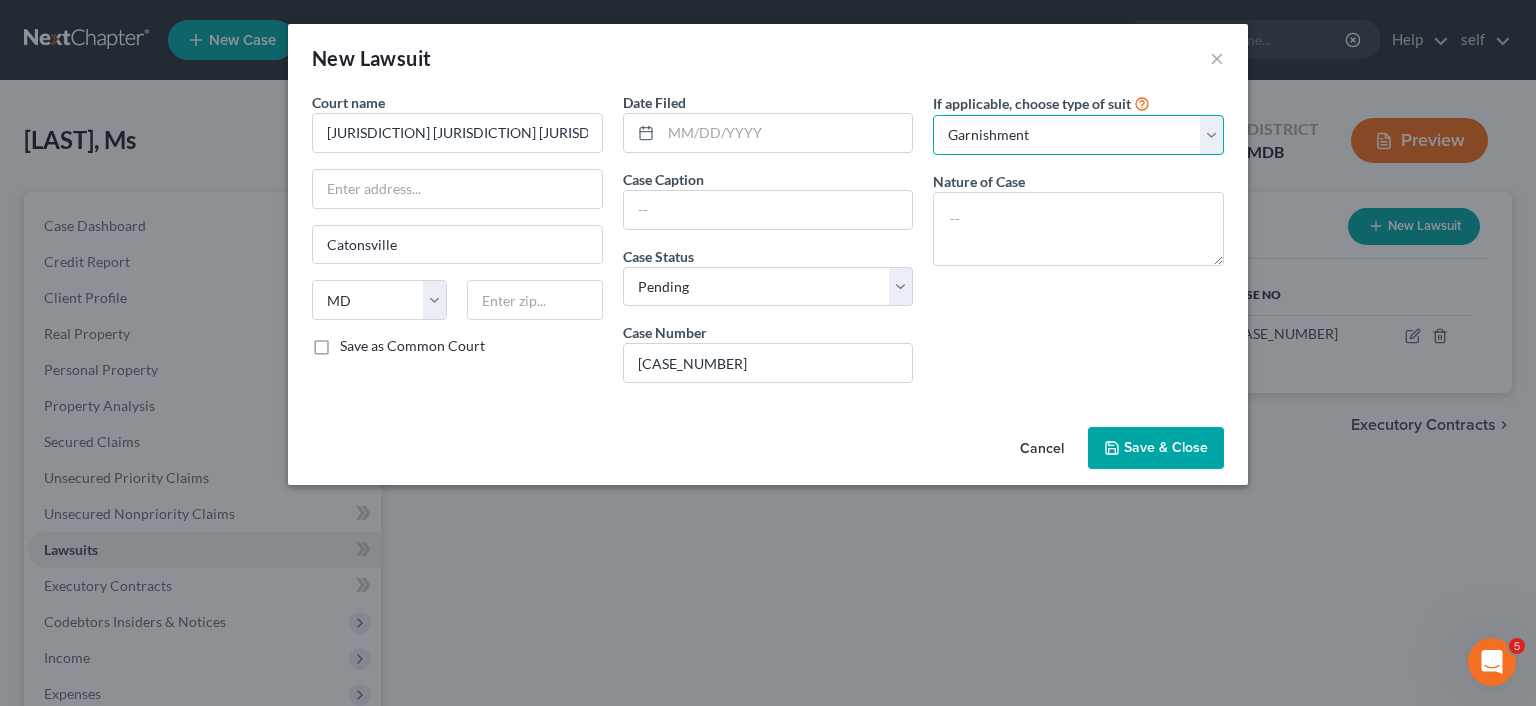 click on "Garnishment" at bounding box center (0, 0) 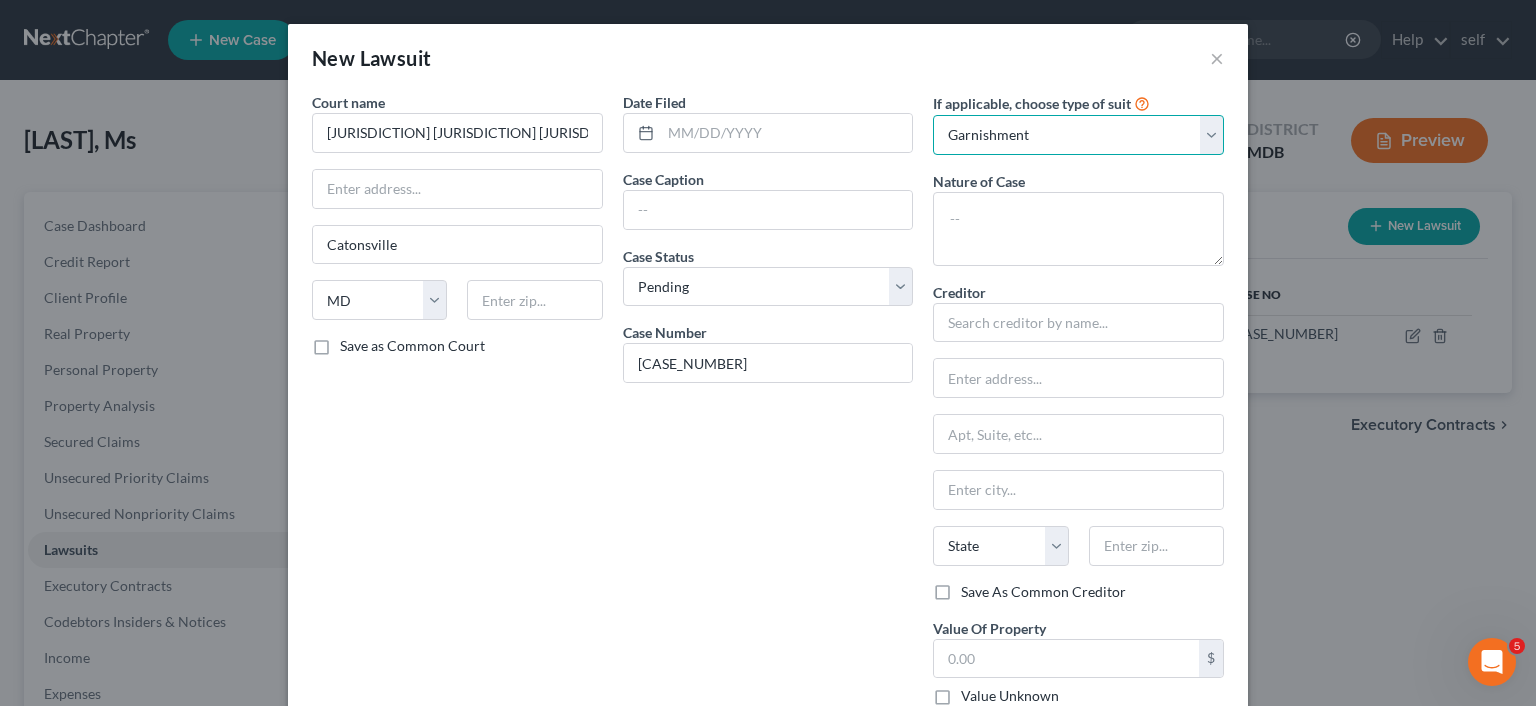 click on "Select Repossession Garnishment Foreclosure Attached, Seized, Or Levied Other" at bounding box center (1078, 135) 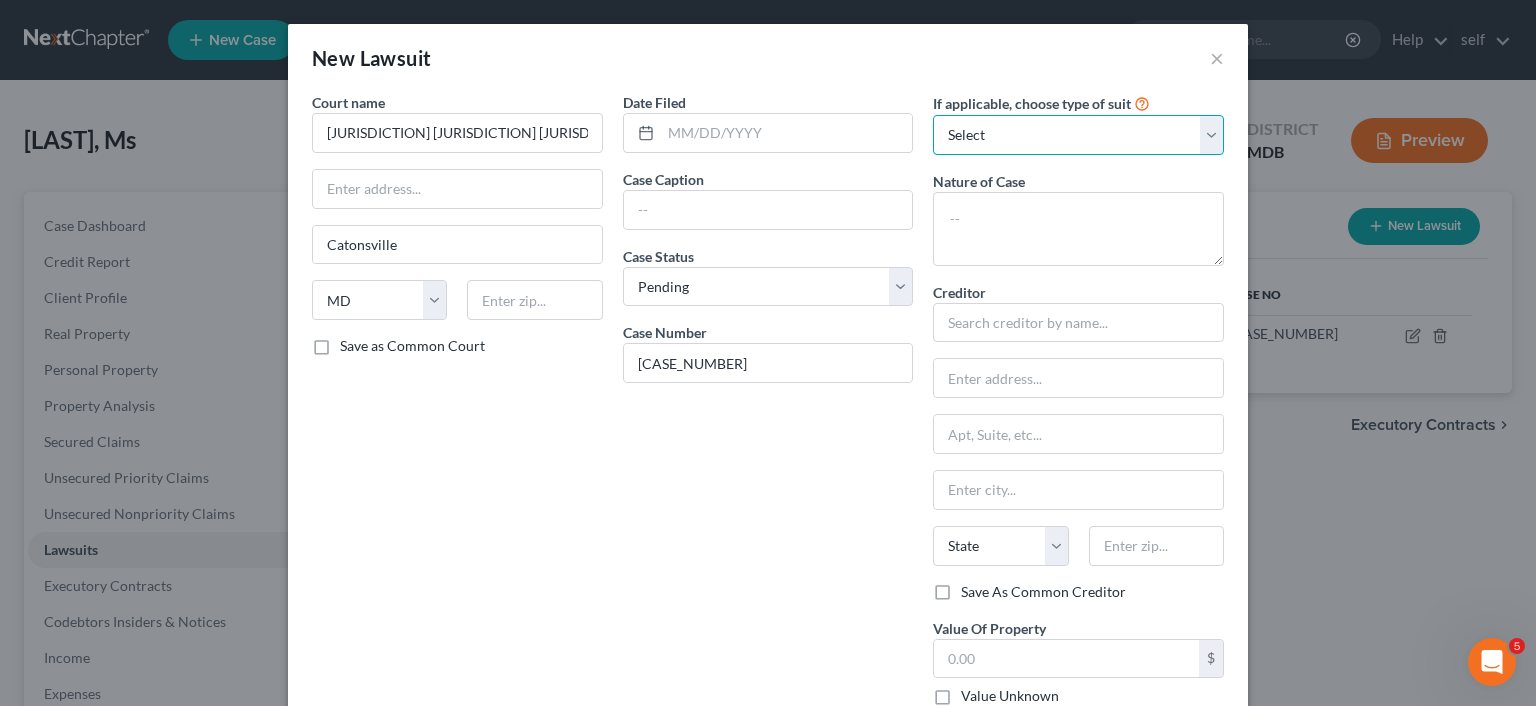 click on "Select" at bounding box center (0, 0) 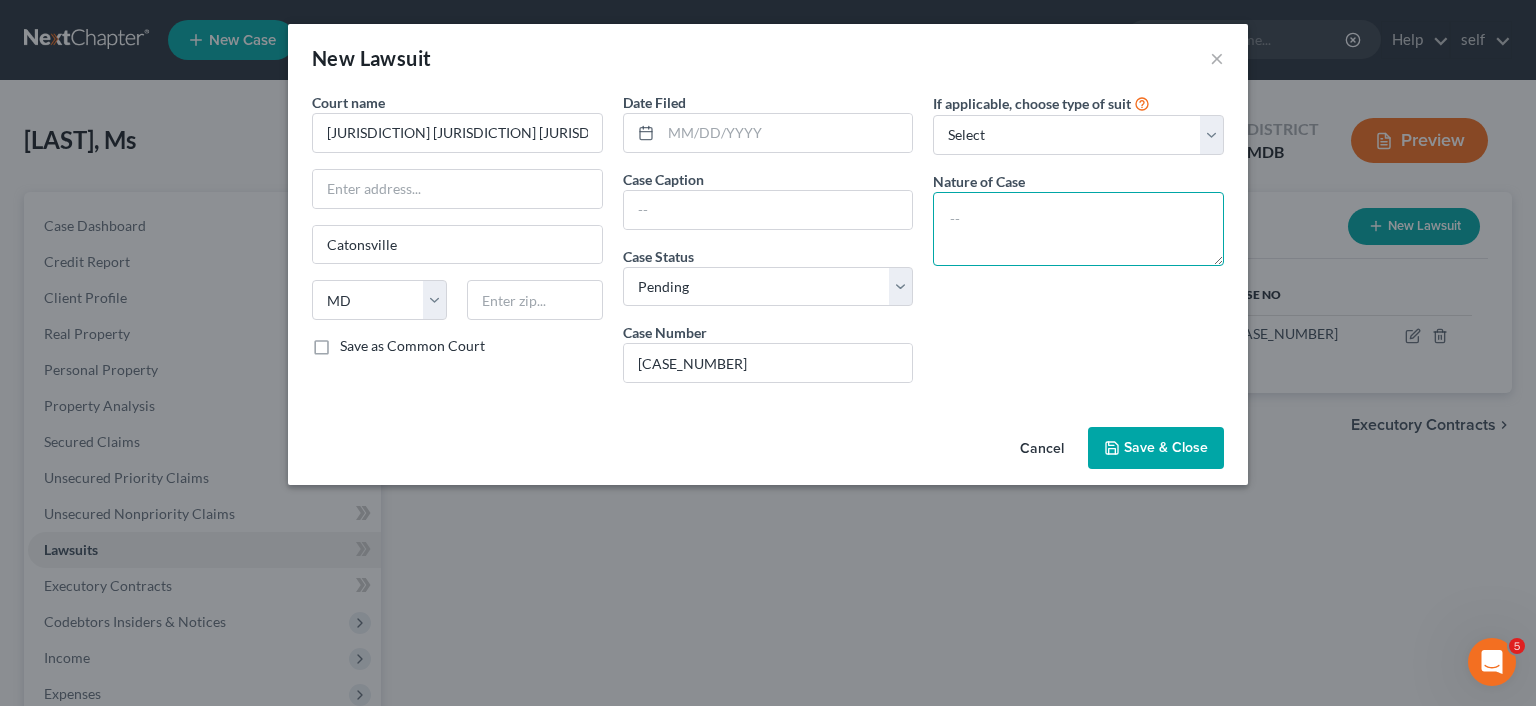 click at bounding box center (1078, 229) 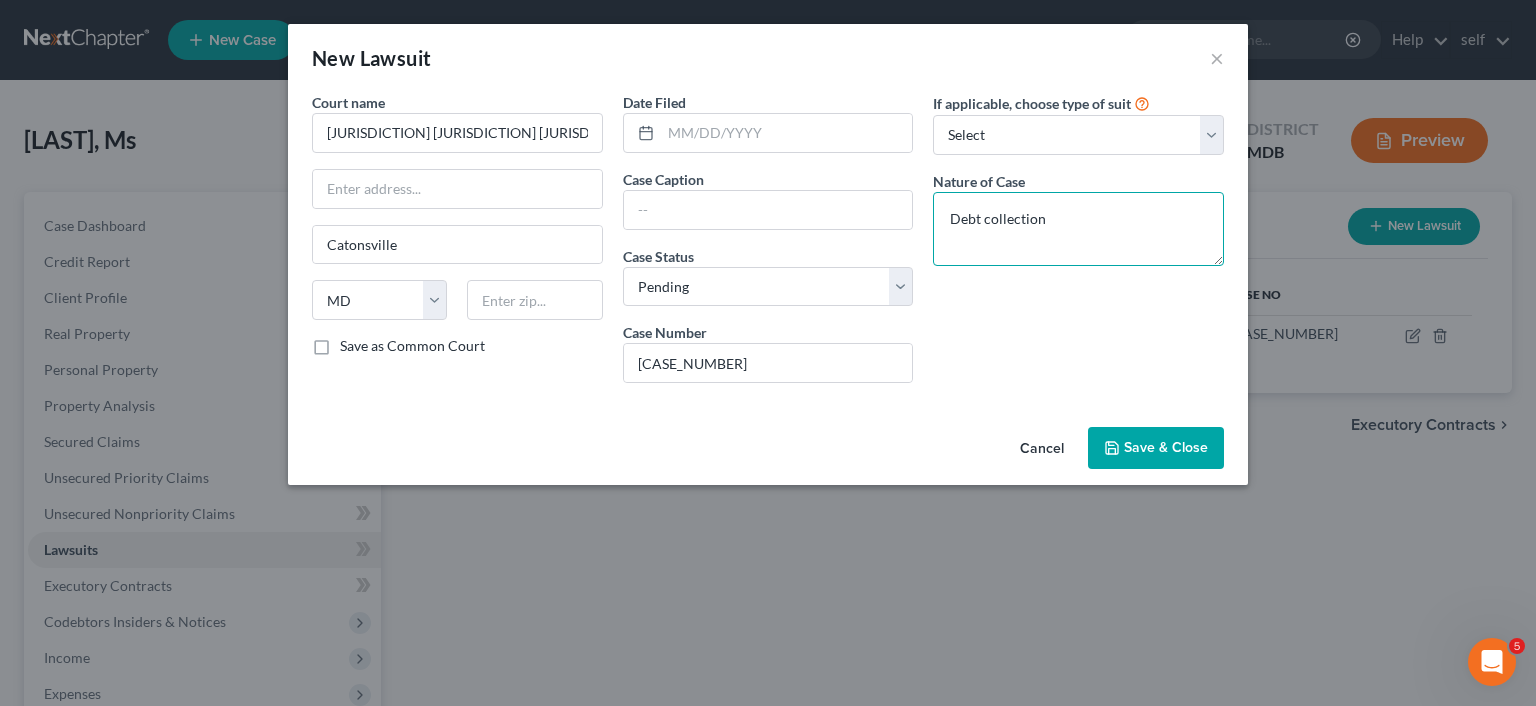 type on "Debt collection" 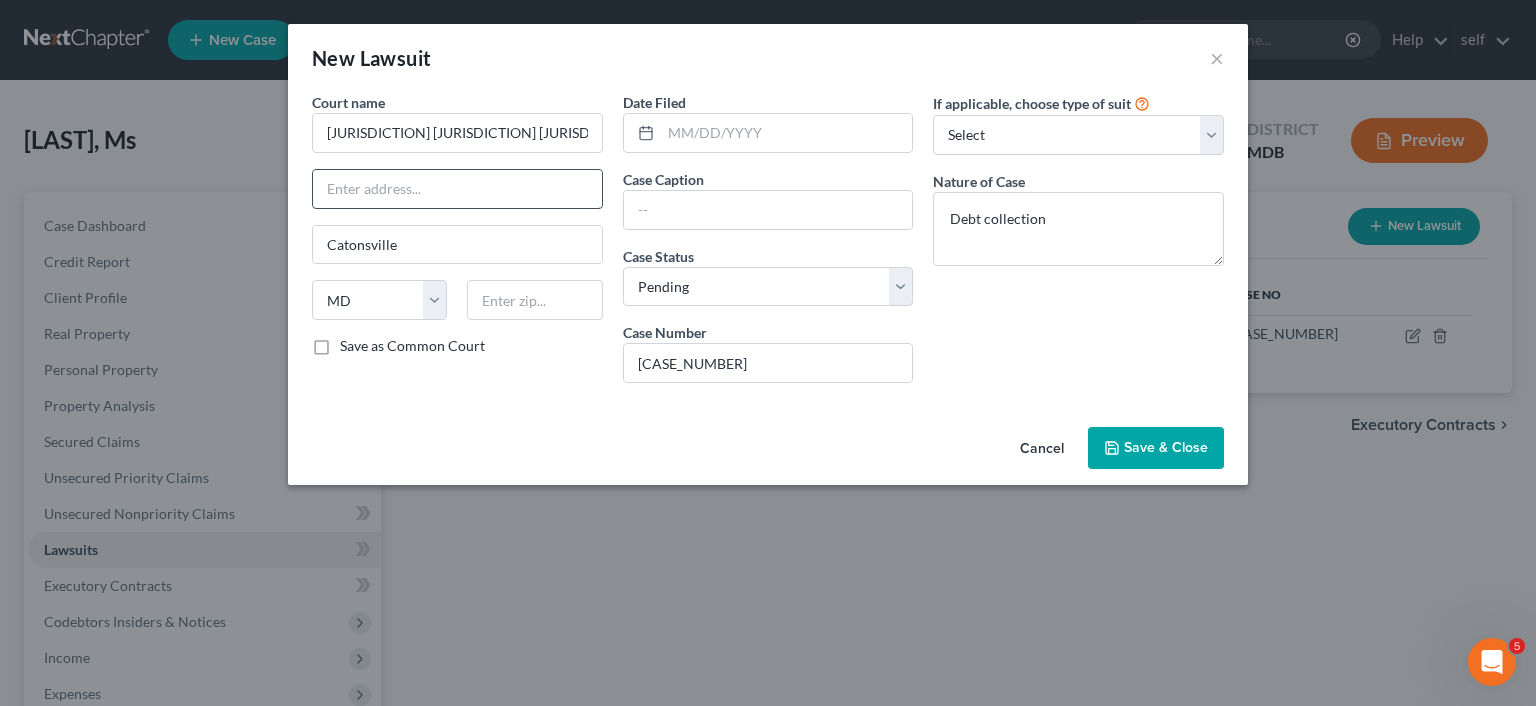 click at bounding box center (457, 189) 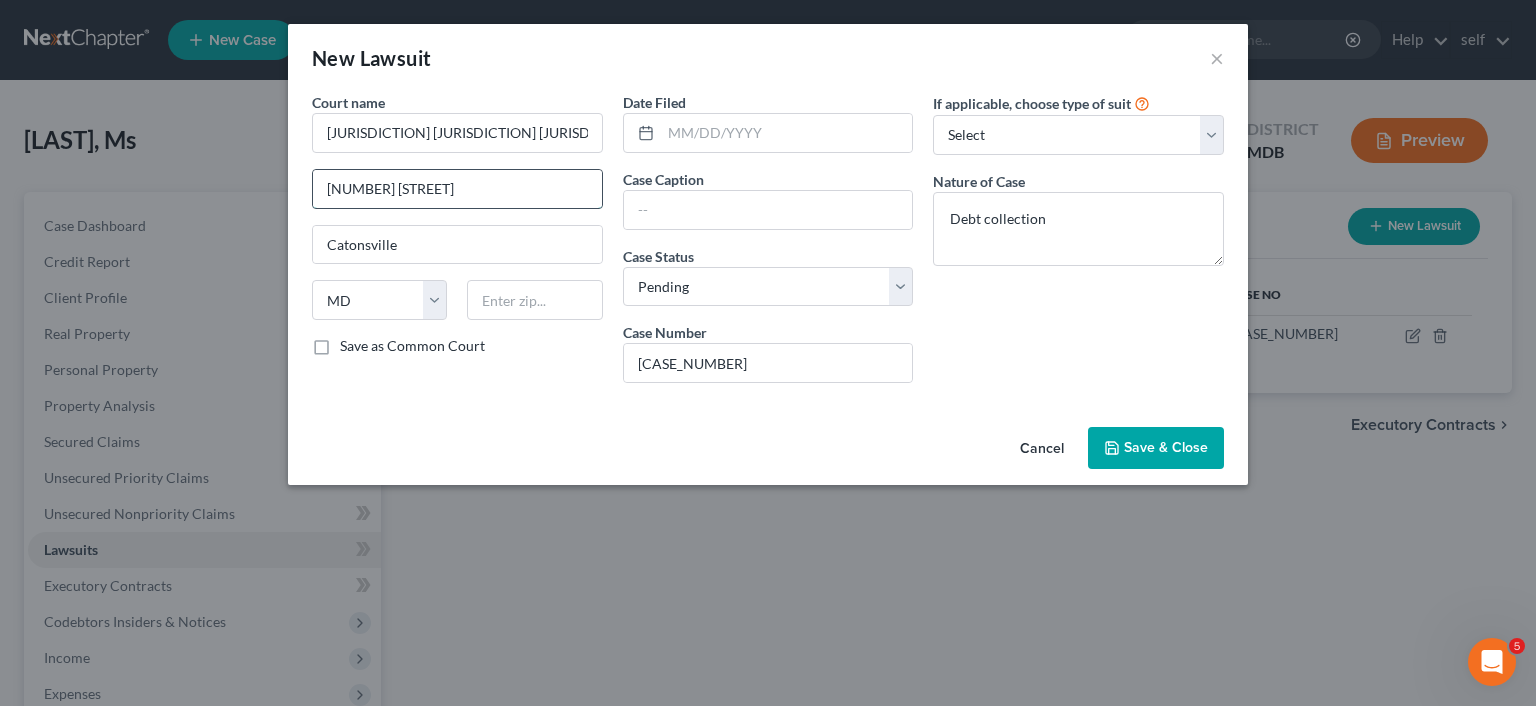 click on "[NUMBER] [STREET]" at bounding box center (457, 189) 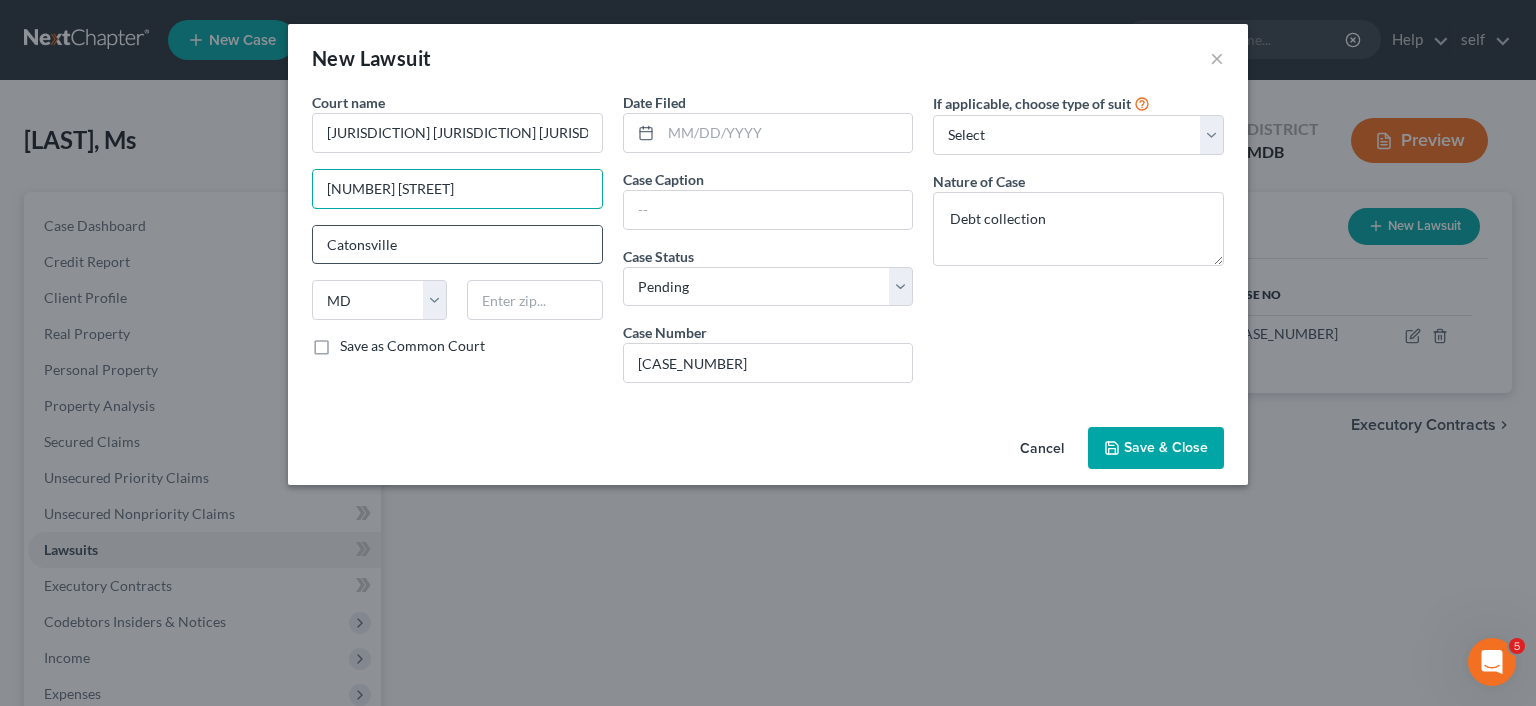 type on "[NUMBER] [STREET]" 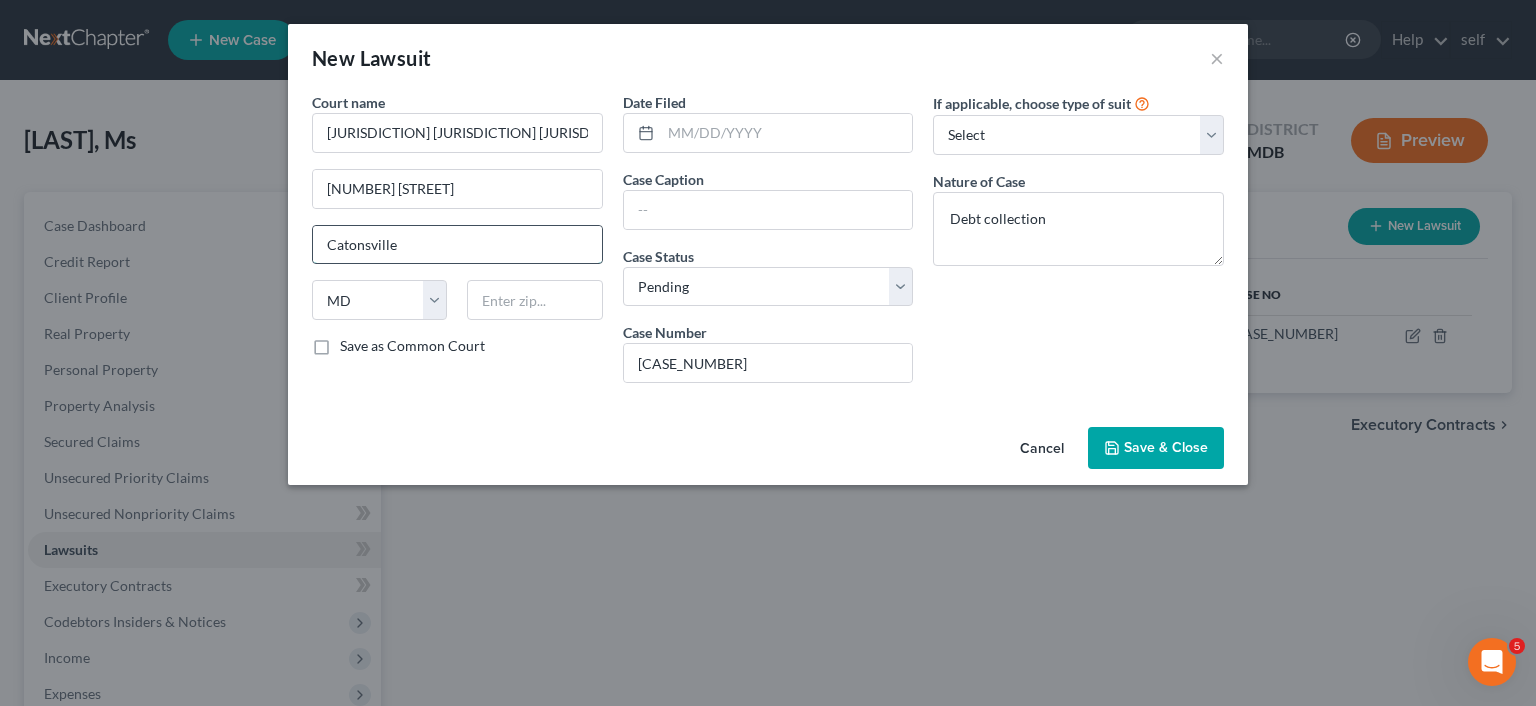 drag, startPoint x: 412, startPoint y: 251, endPoint x: 273, endPoint y: 255, distance: 139.05754 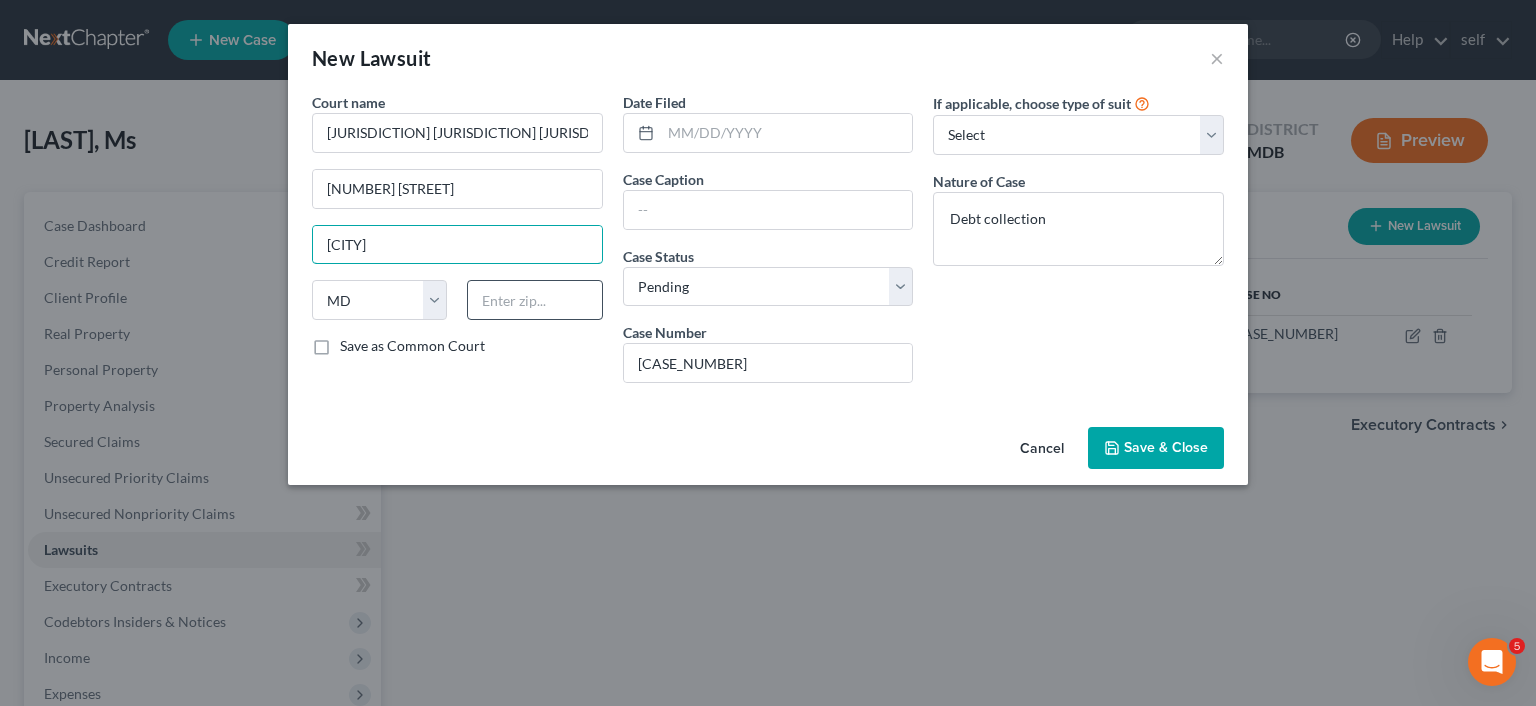 type on "[CITY]" 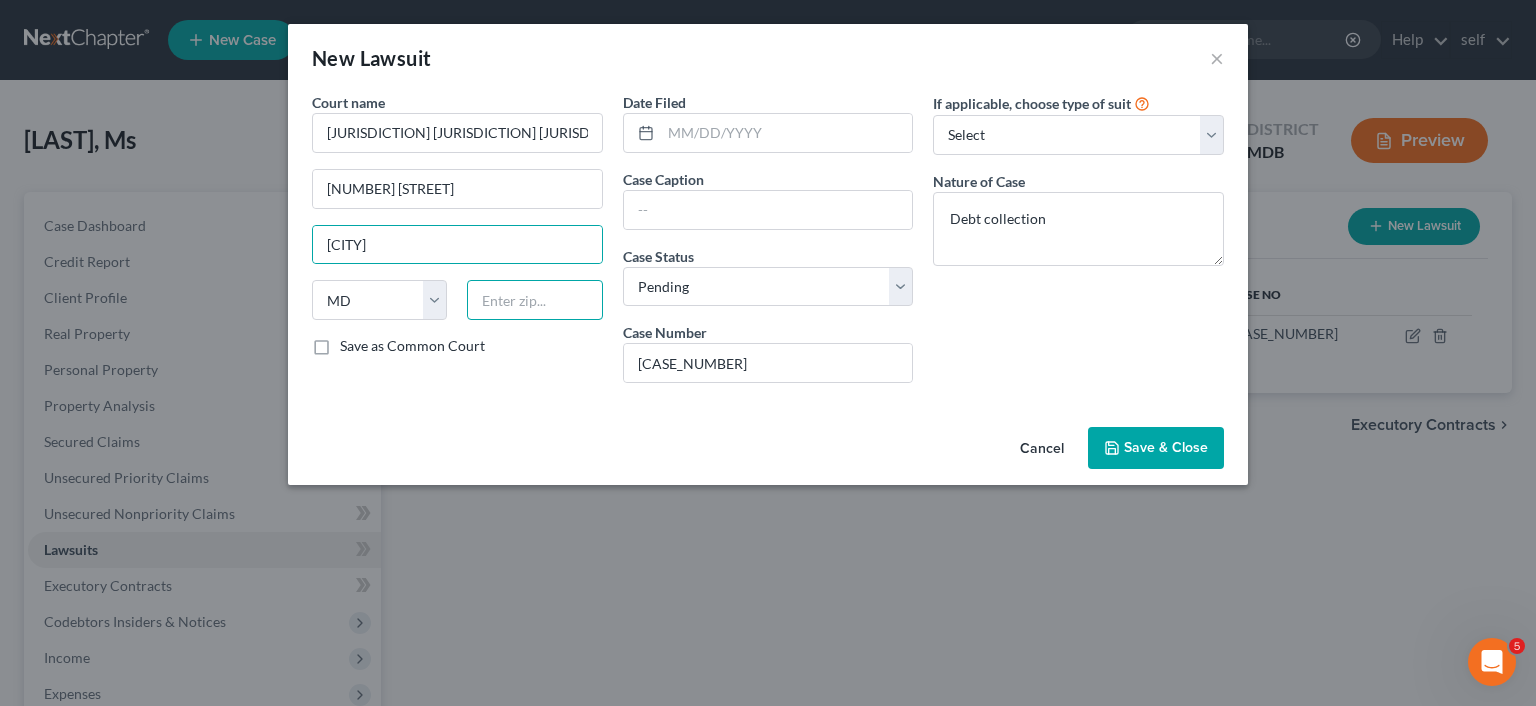 click at bounding box center (534, 300) 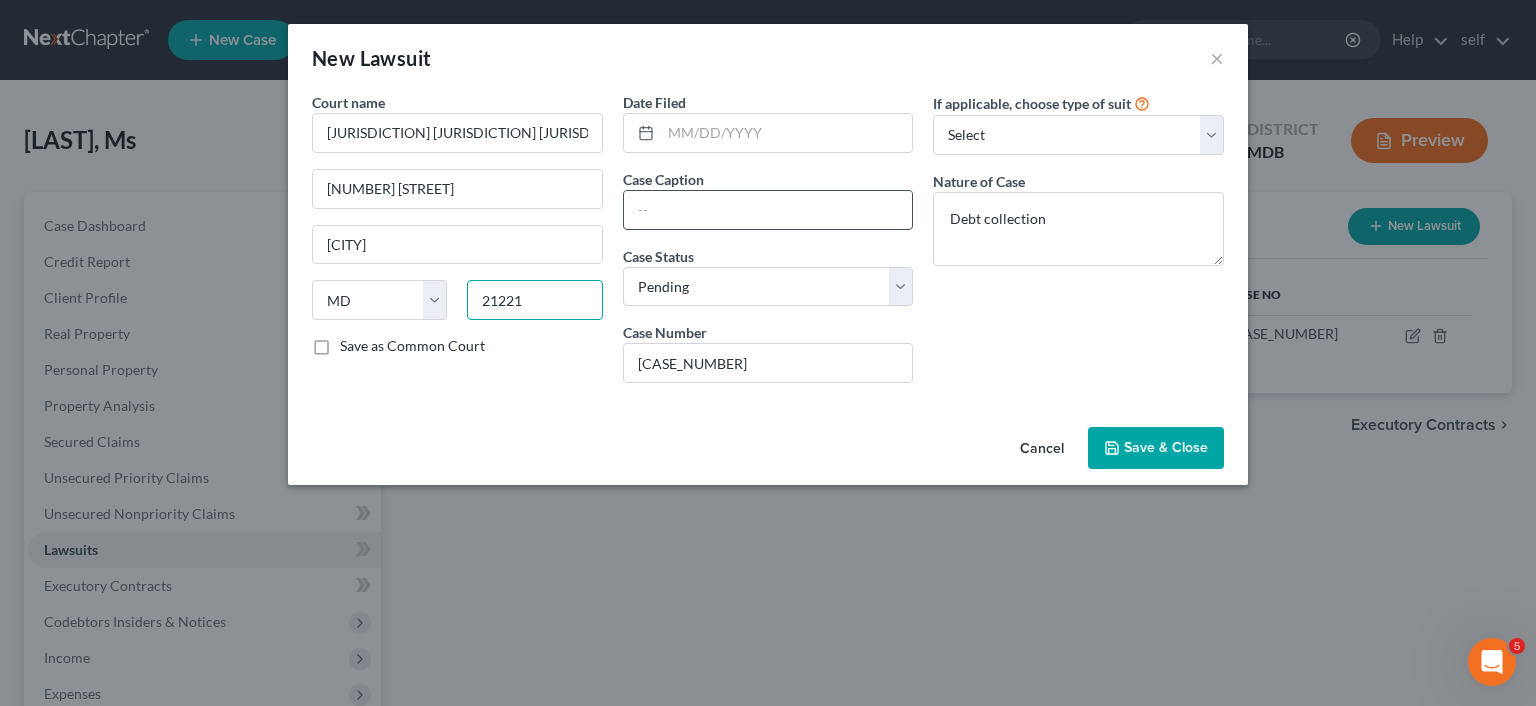type on "21221" 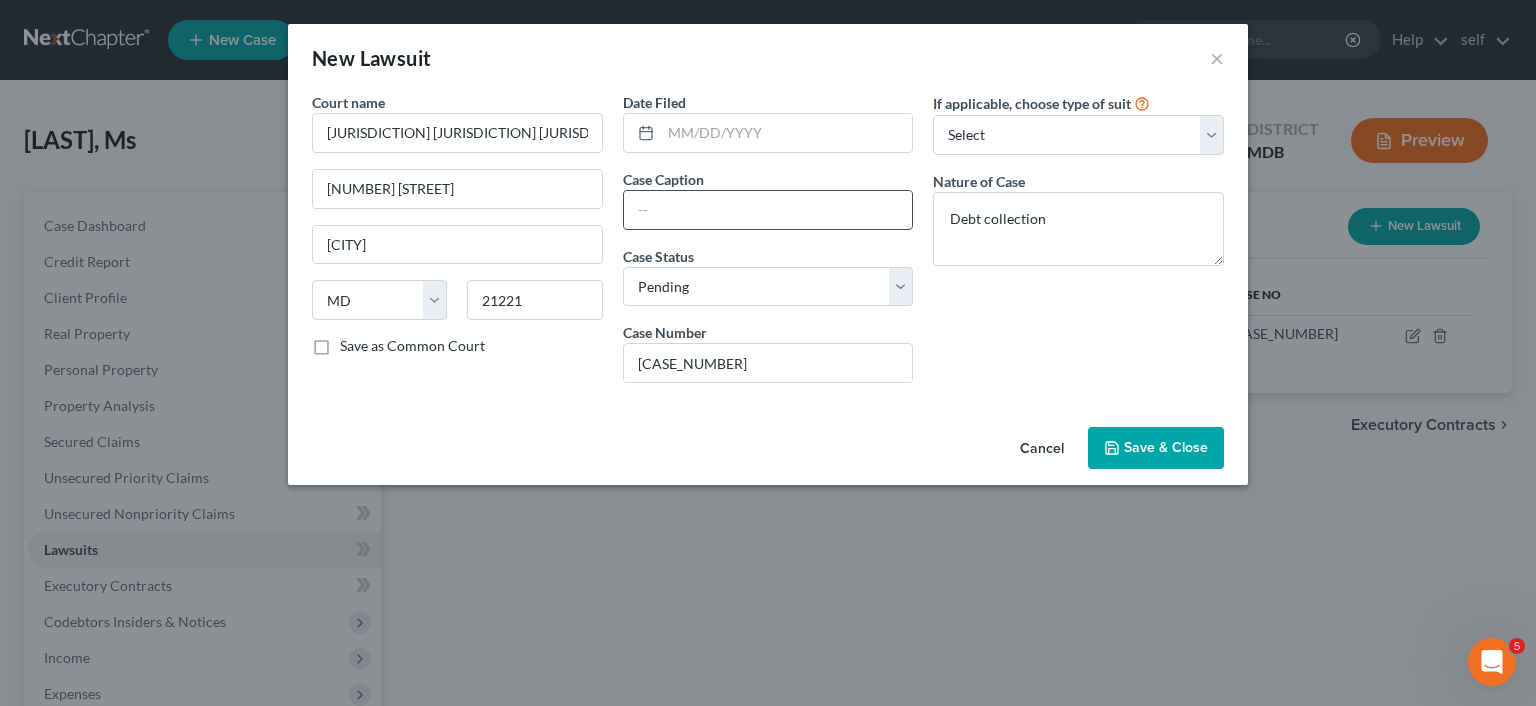 click at bounding box center [768, 210] 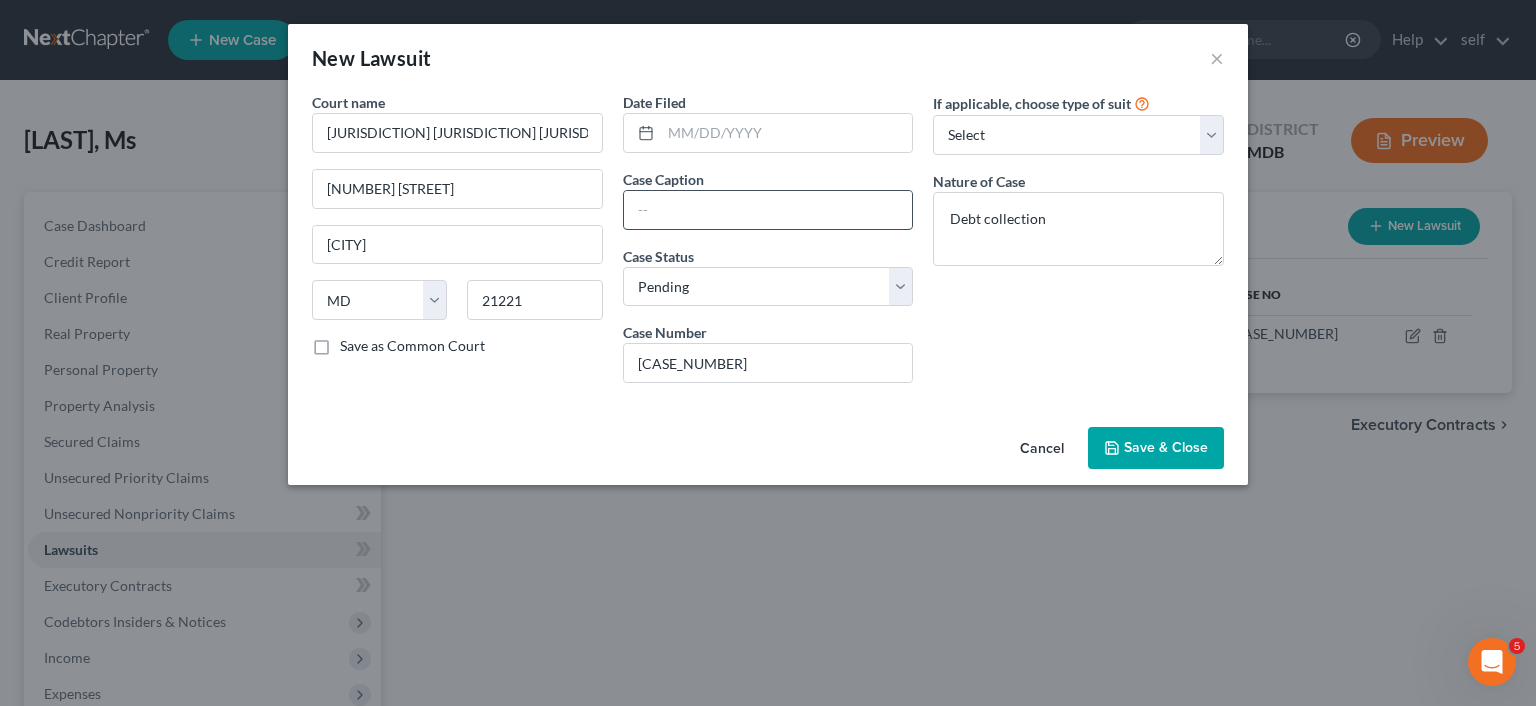 paste on "LVNV Funding LLC" 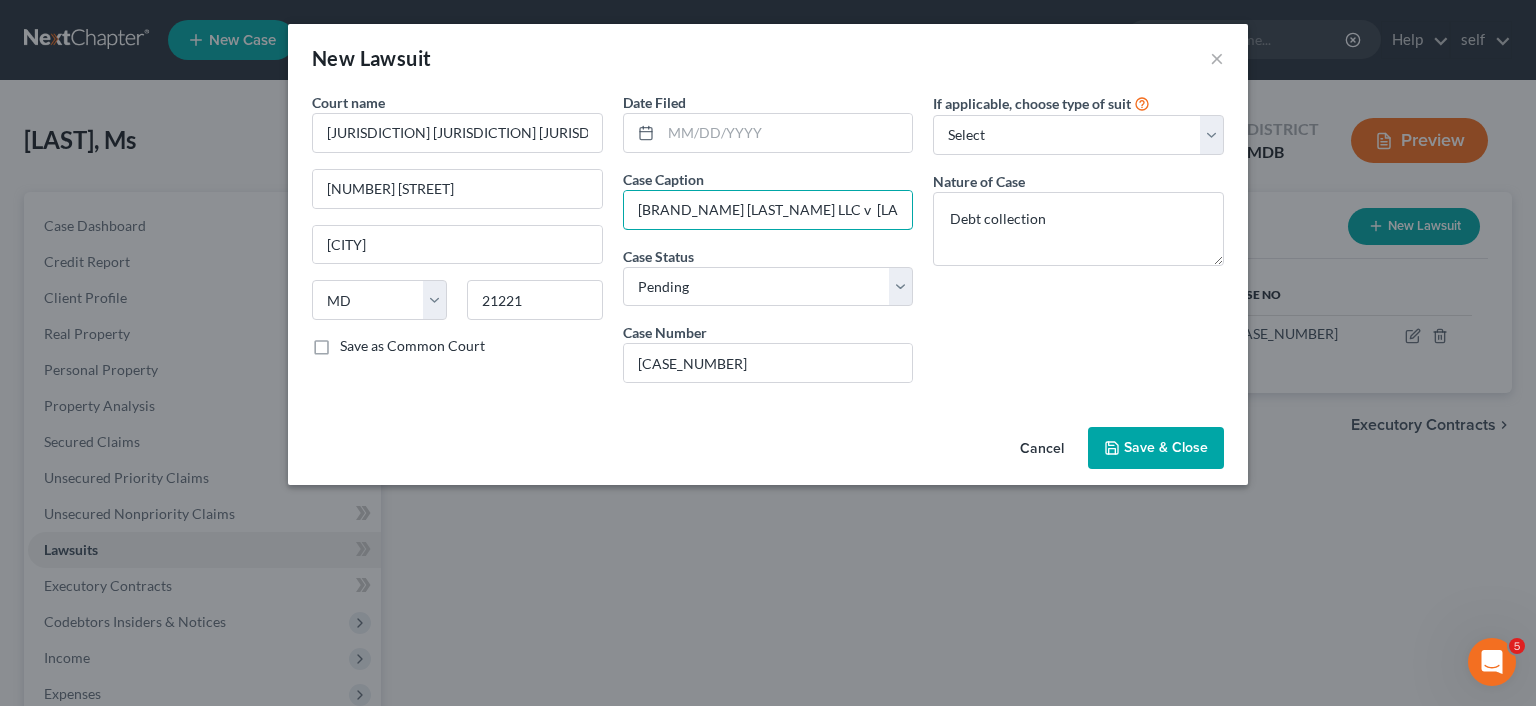 type on "[BRAND_NAME] [LAST_NAME] LLC v  [LAST]" 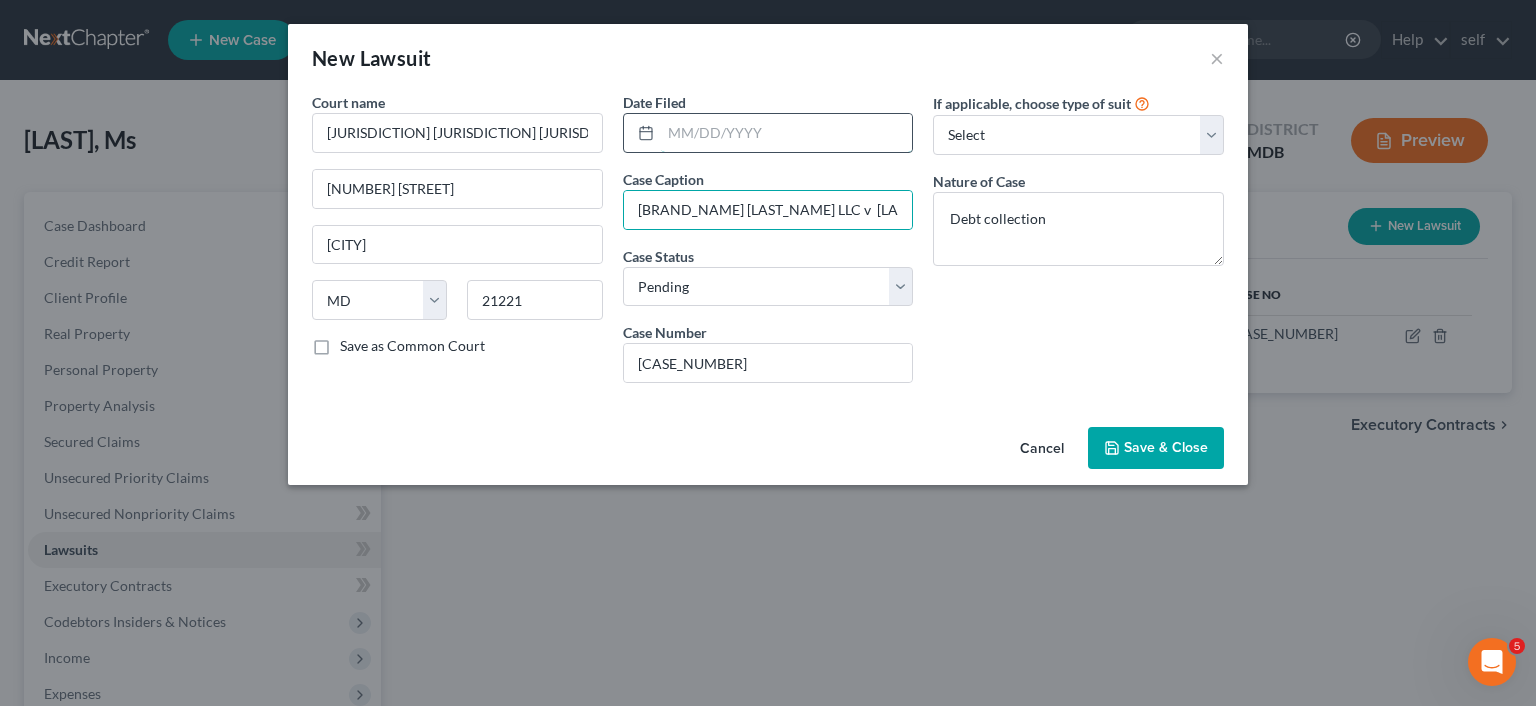 click at bounding box center (787, 133) 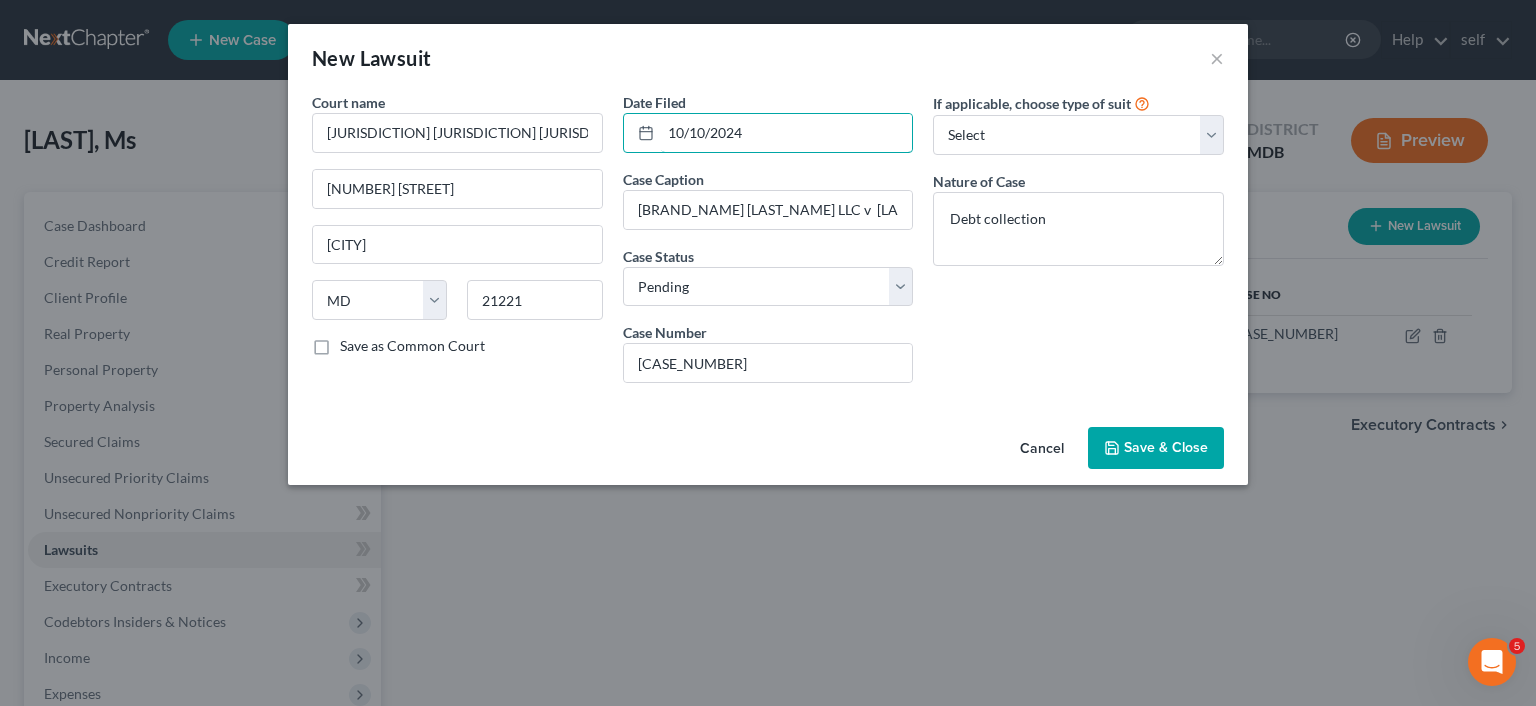 type on "10/10/2024" 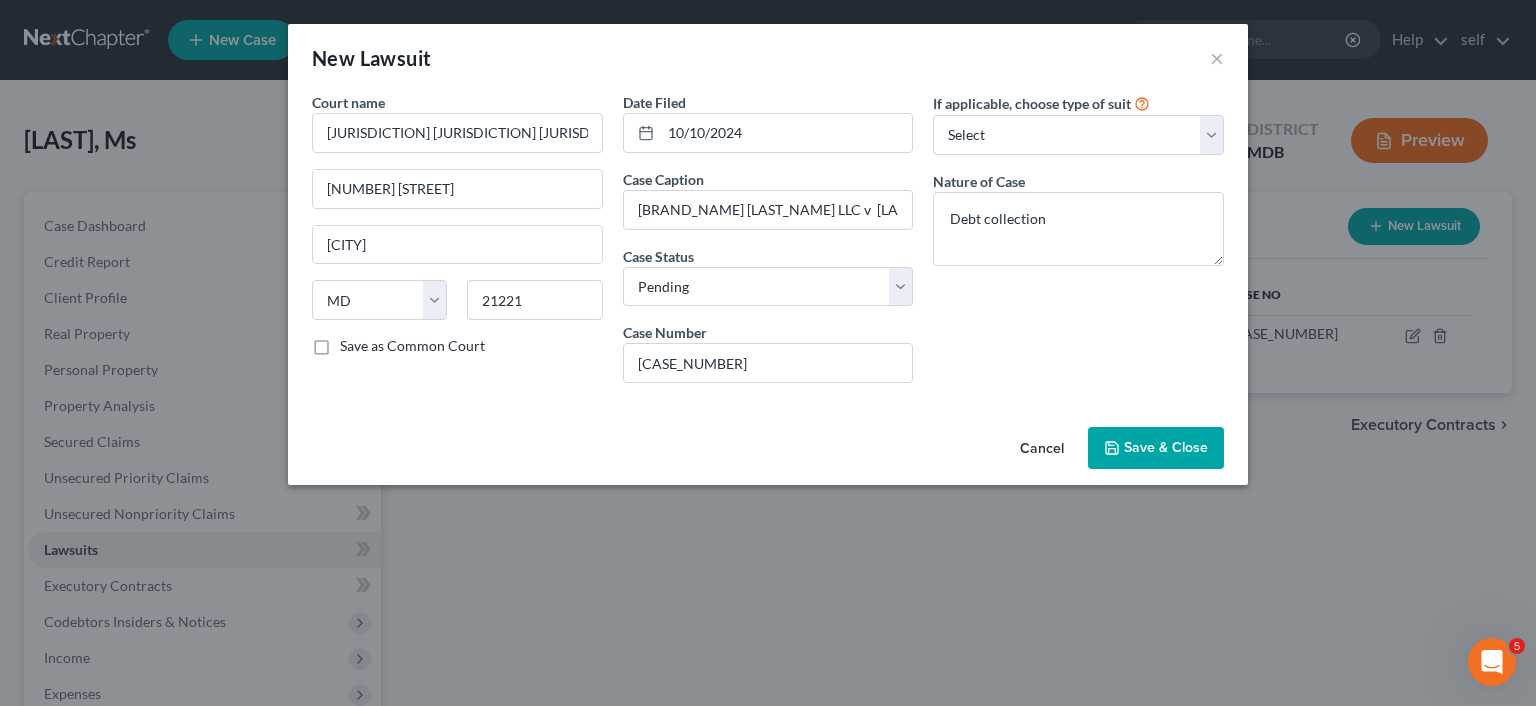 click on "Save & Close" at bounding box center (1166, 447) 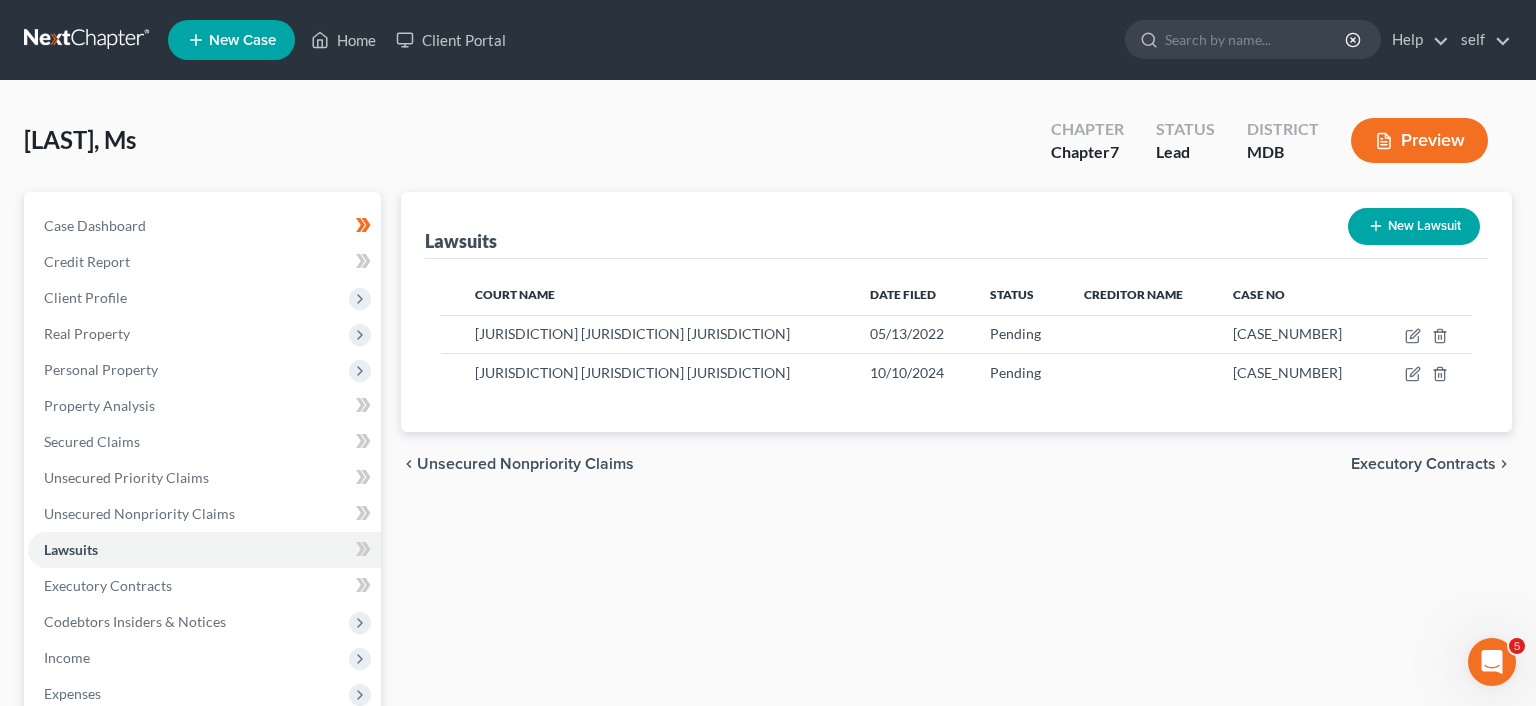 click on "New Lawsuit" at bounding box center (1414, 226) 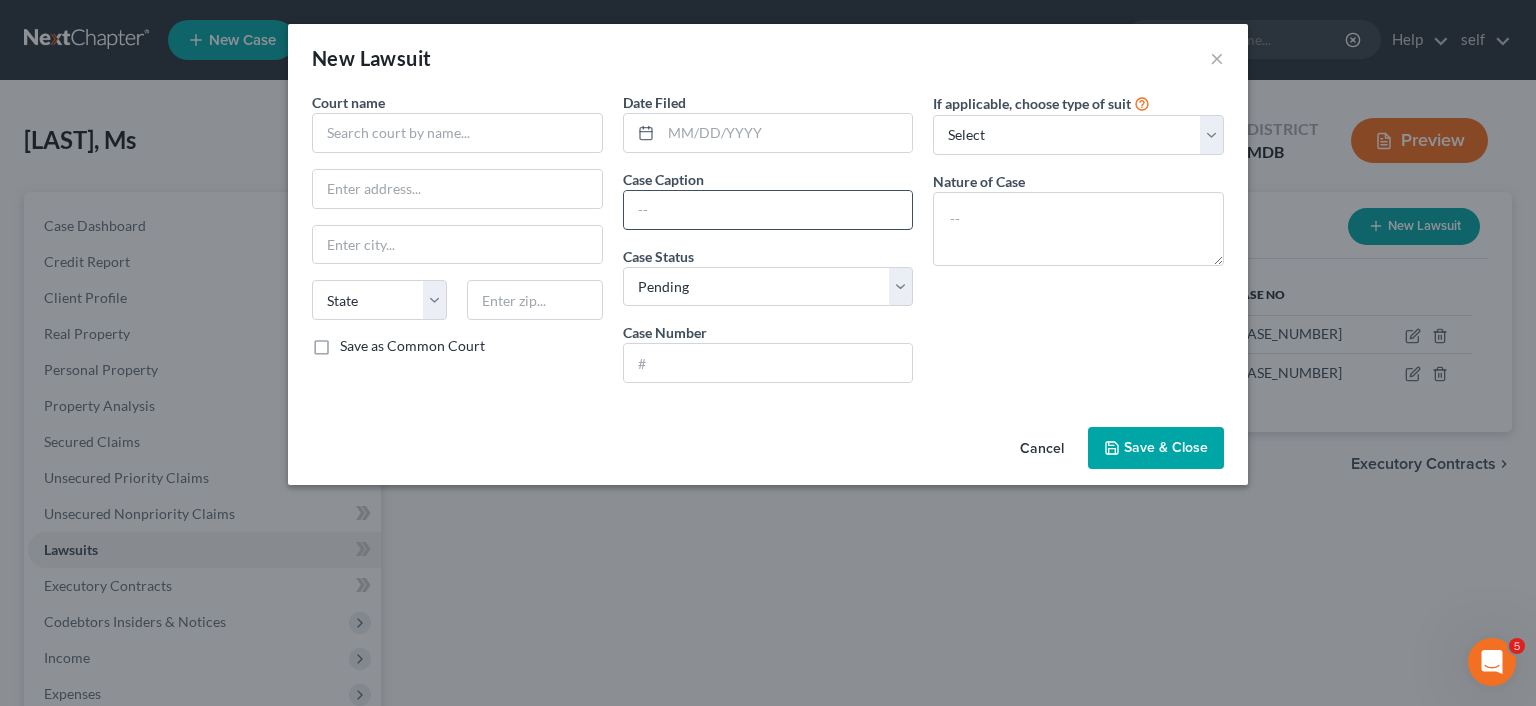 click at bounding box center (768, 210) 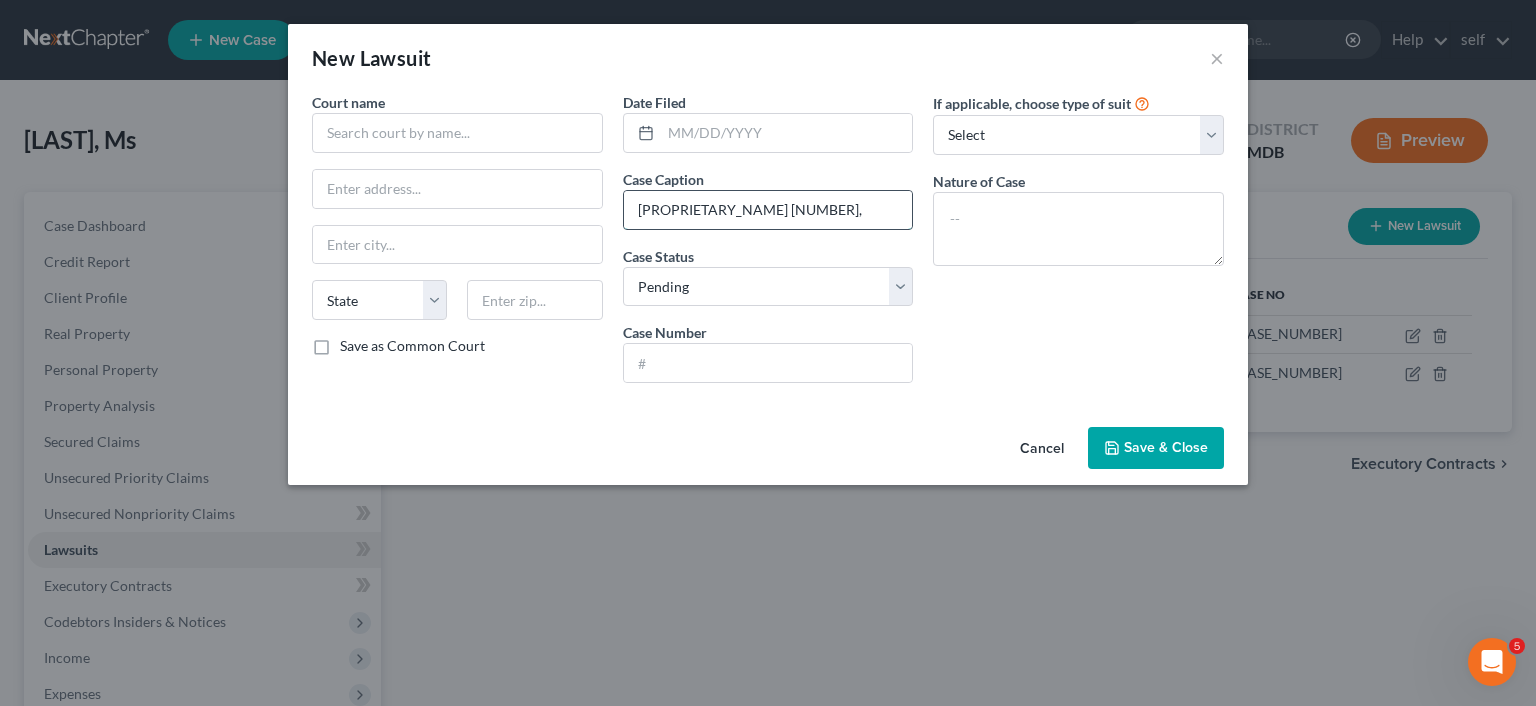 drag, startPoint x: 738, startPoint y: 202, endPoint x: 778, endPoint y: 249, distance: 61.7171 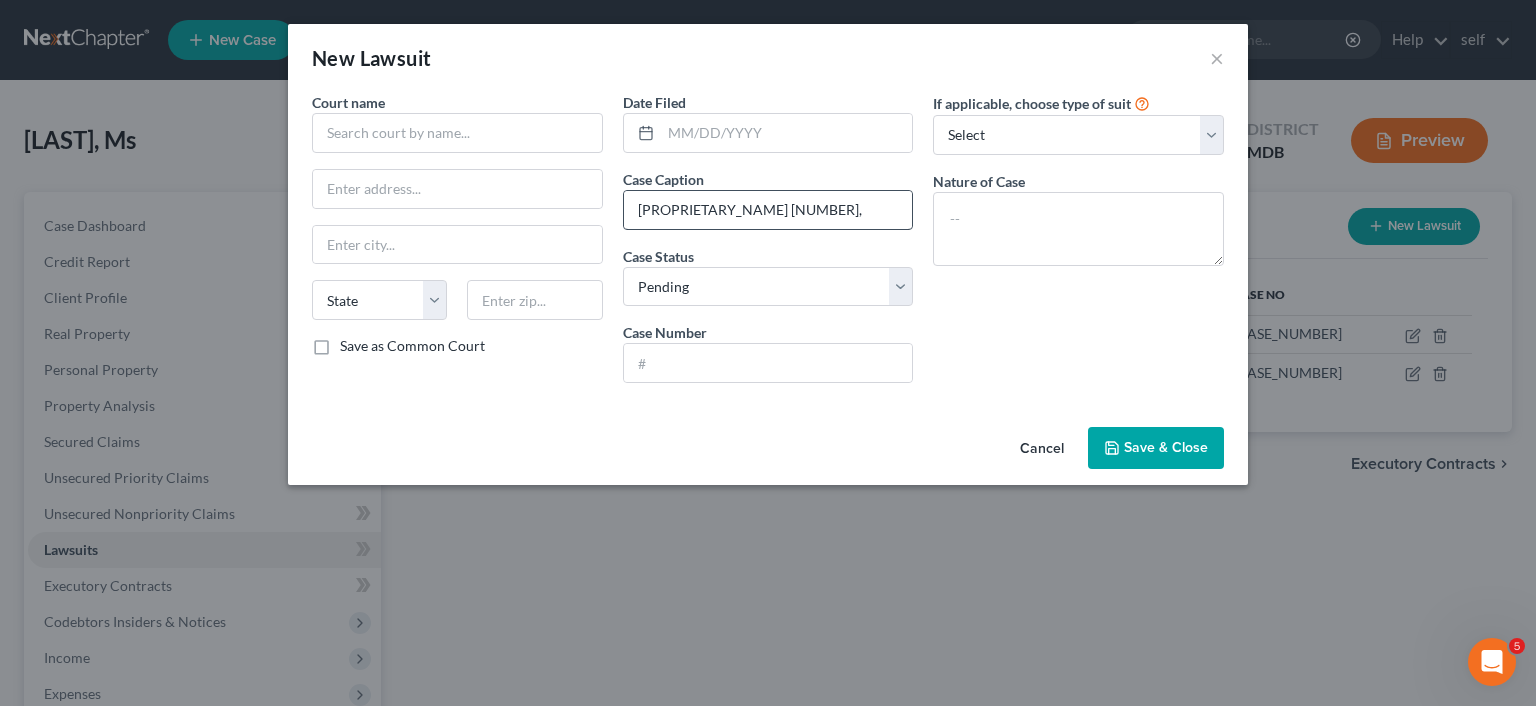 click on "Case Status
*
Select Pending On Appeal Concluded" at bounding box center [768, 276] 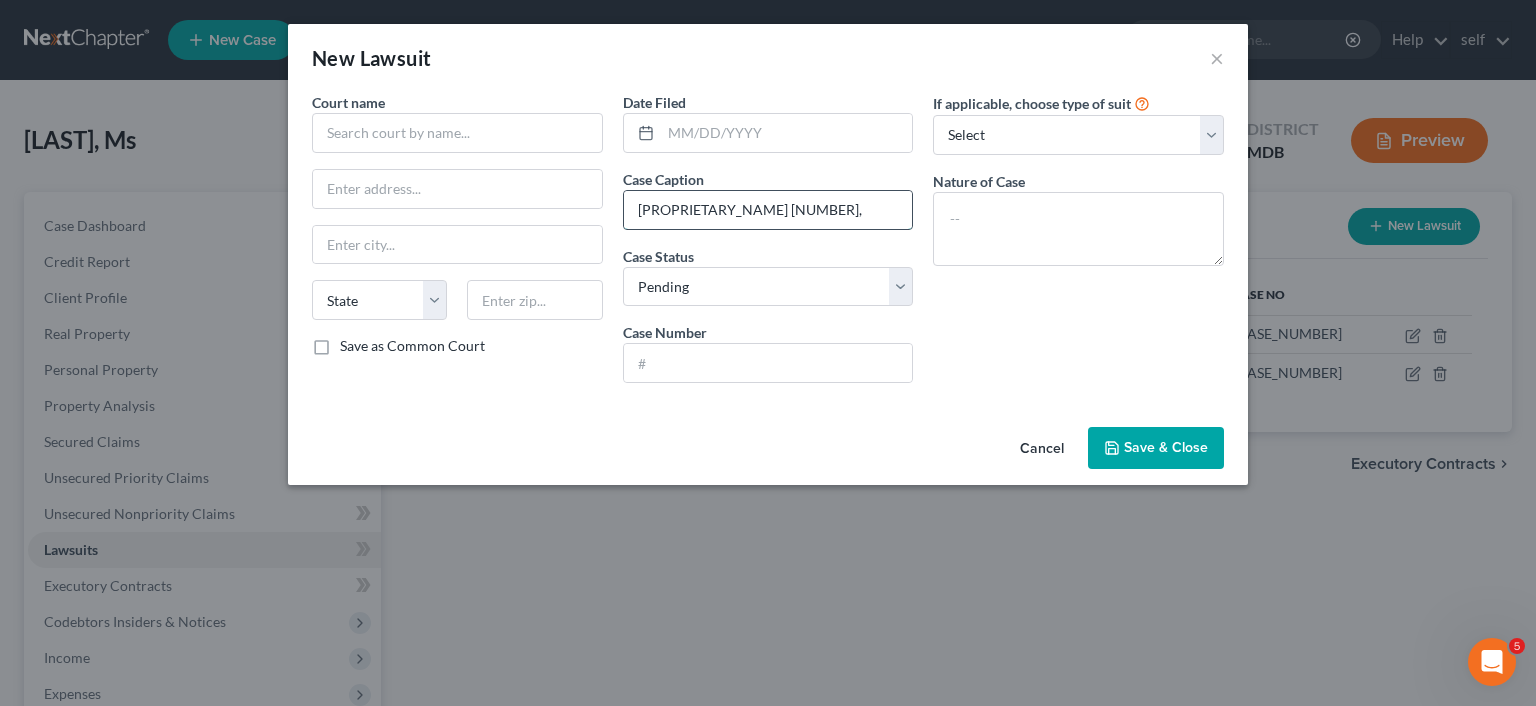click on "[PROPRIETARY_NAME] [NUMBER]," at bounding box center [768, 210] 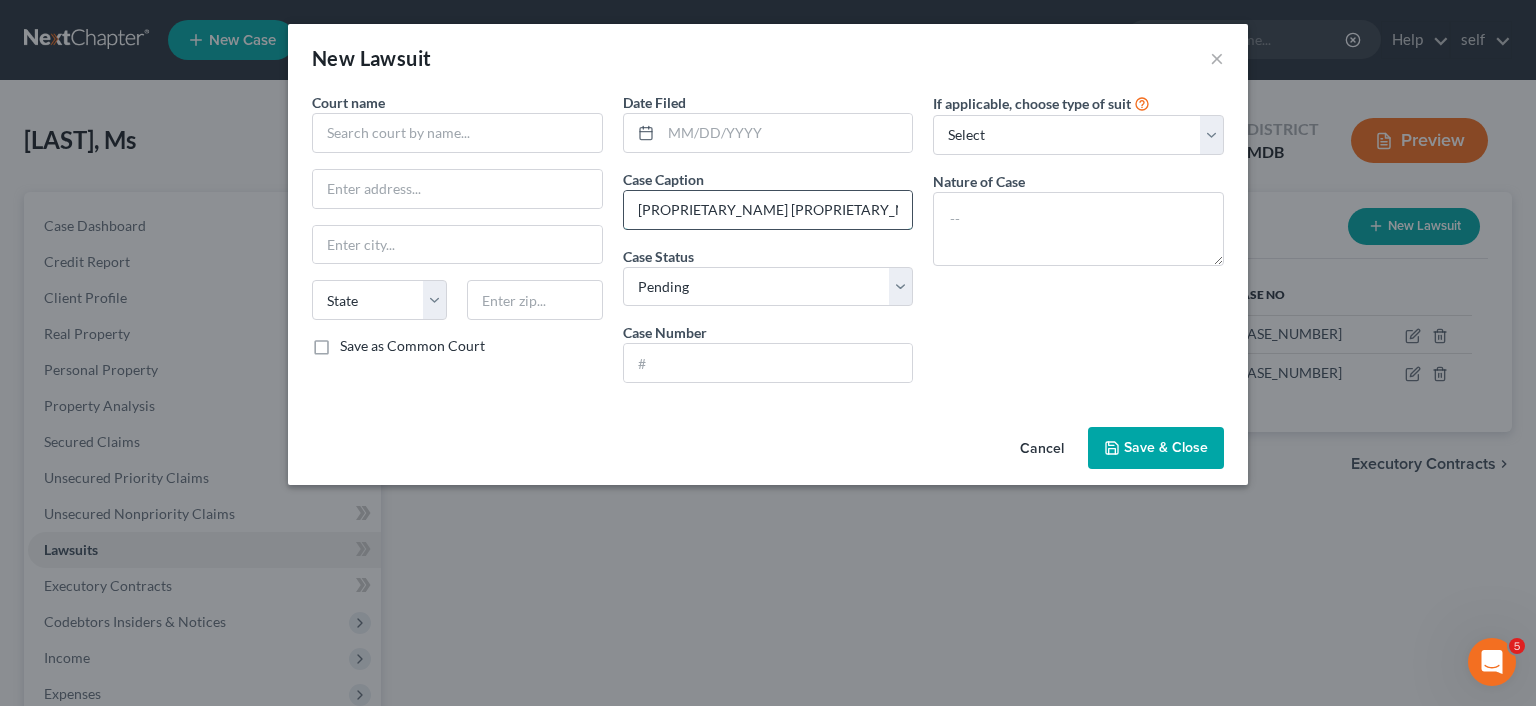 click on "[PROPRIETARY_NAME] [PROPRIETARY_NAME] [LAST]" at bounding box center [768, 210] 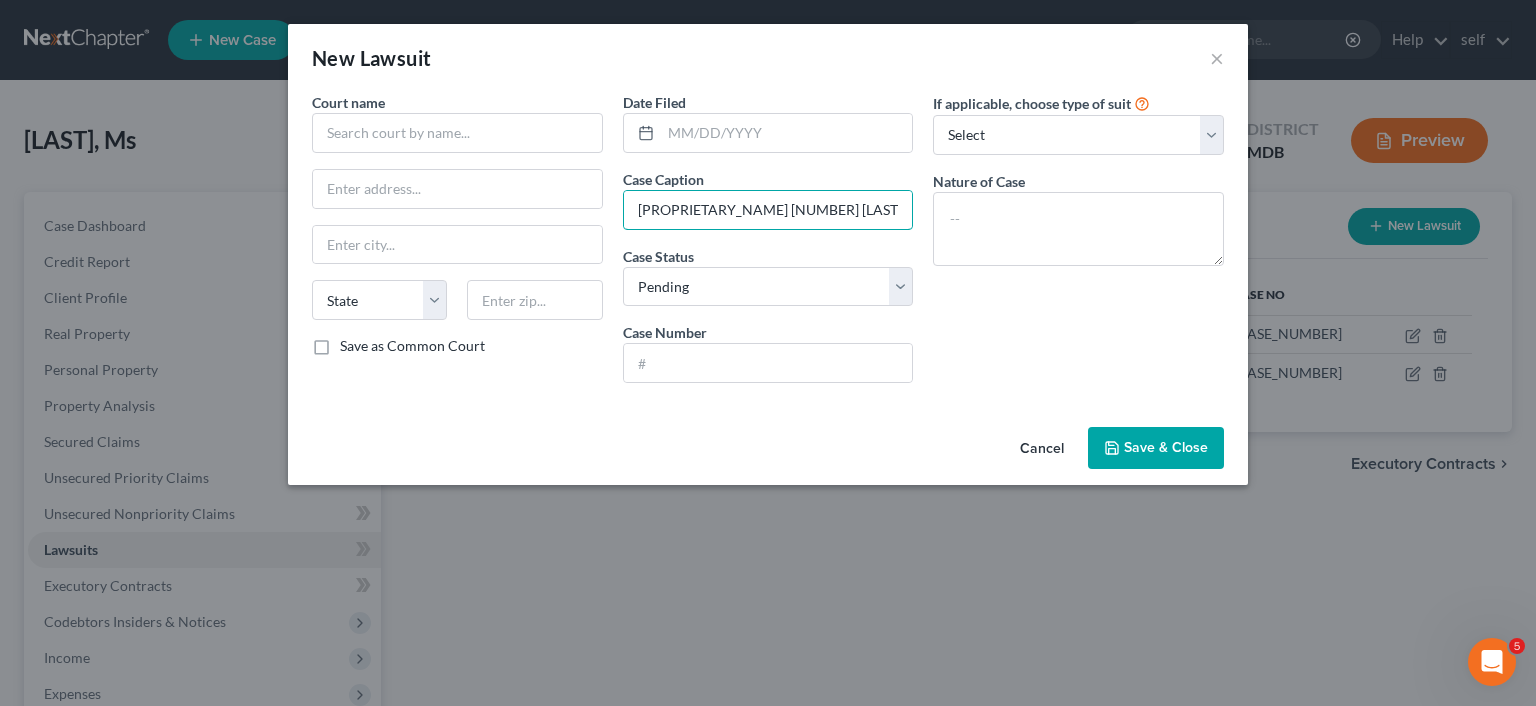 type on "[PROPRIETARY_NAME] [NUMBER] [LAST]" 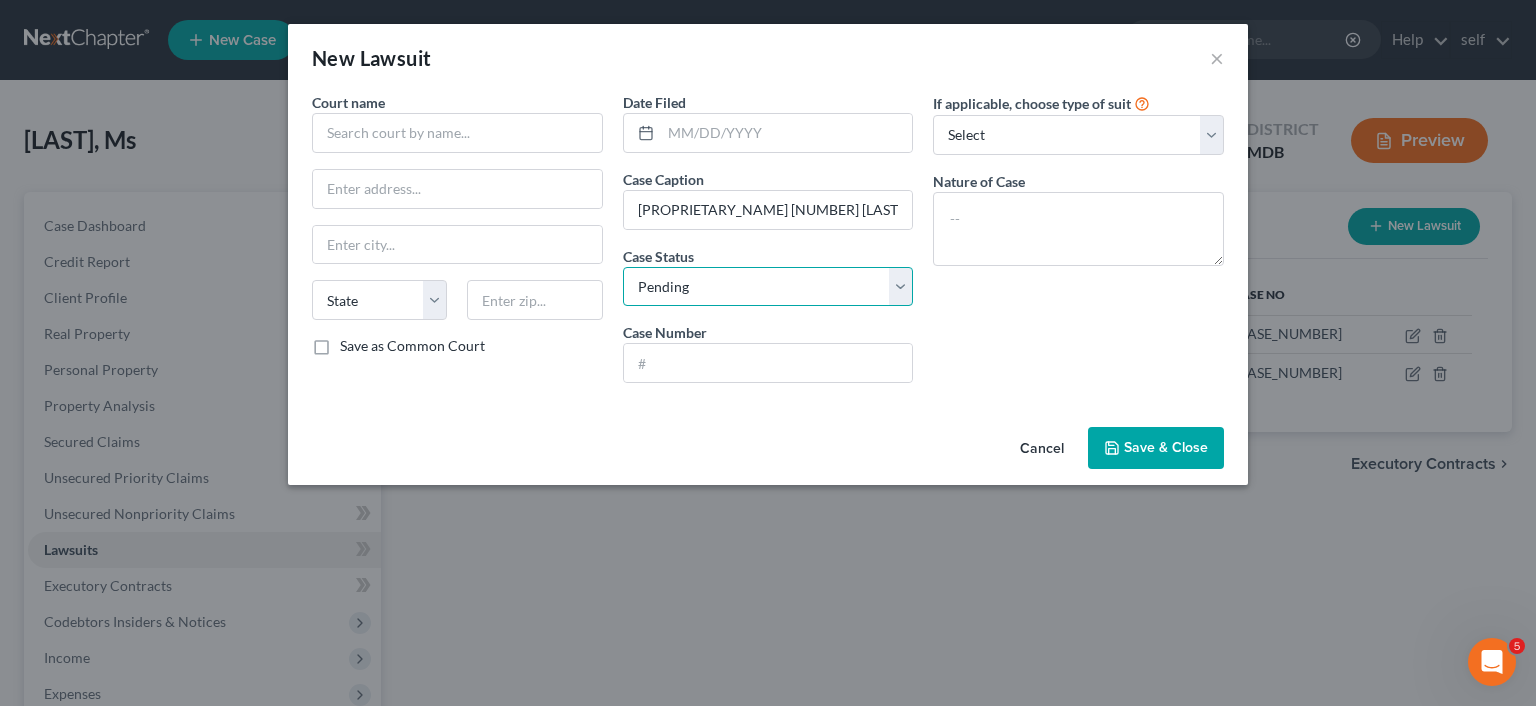 click on "Select Pending On Appeal Concluded" at bounding box center (768, 287) 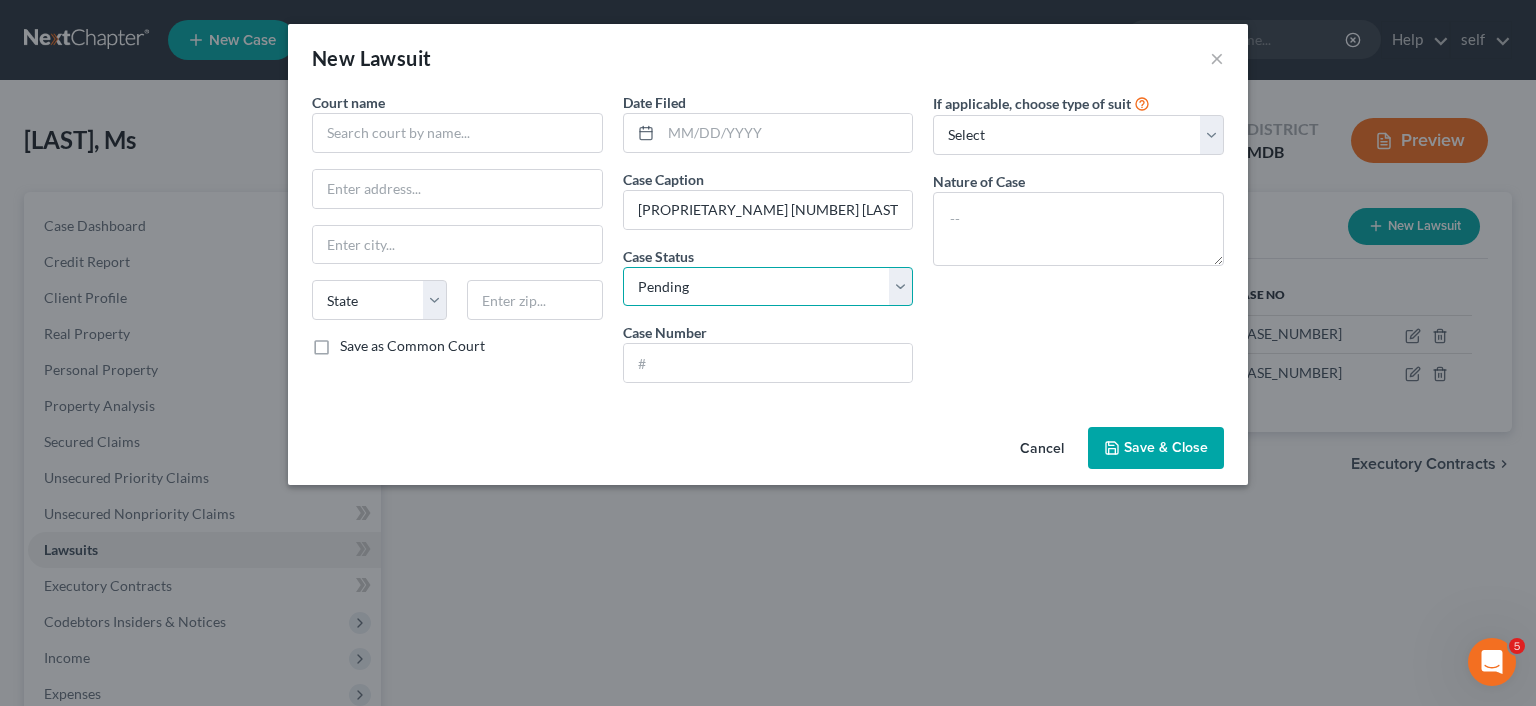 select on "2" 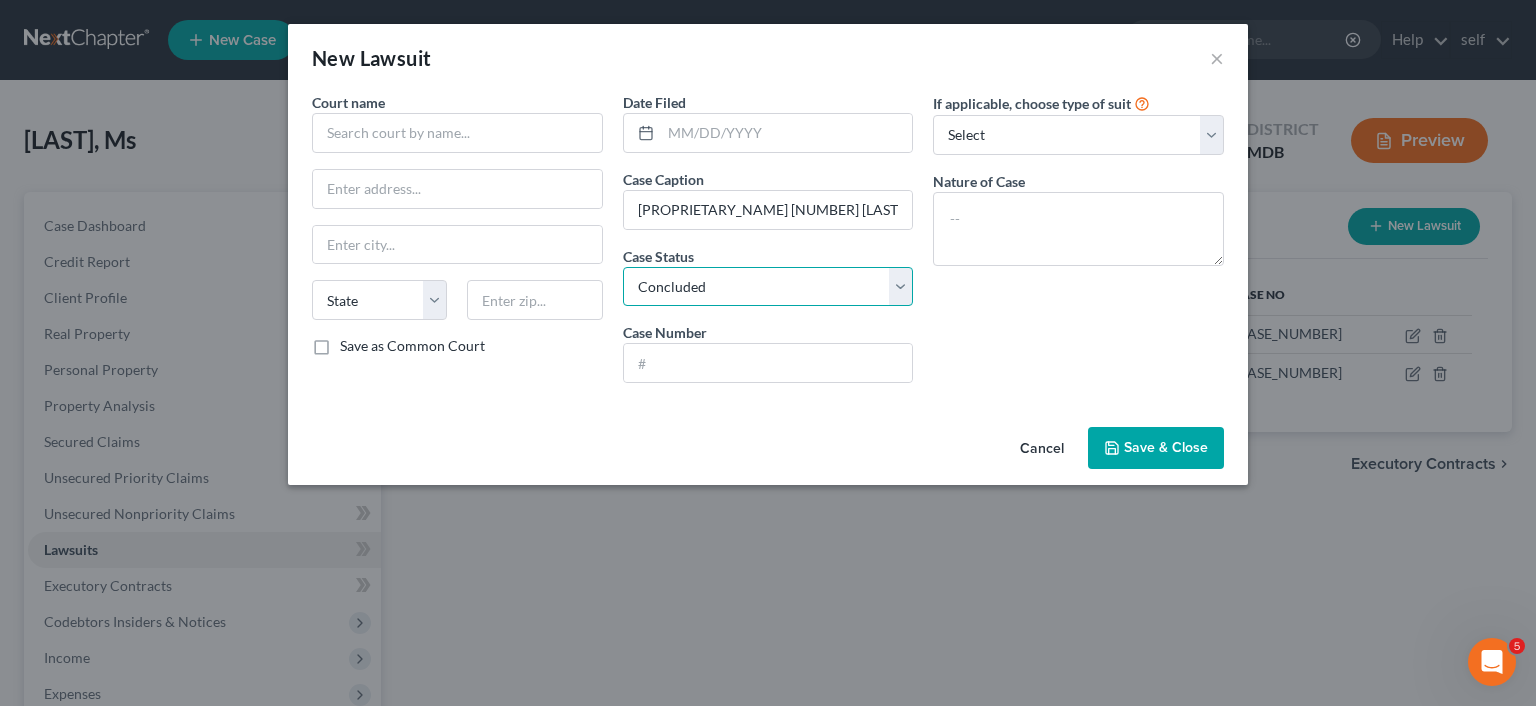 click on "Concluded" at bounding box center [0, 0] 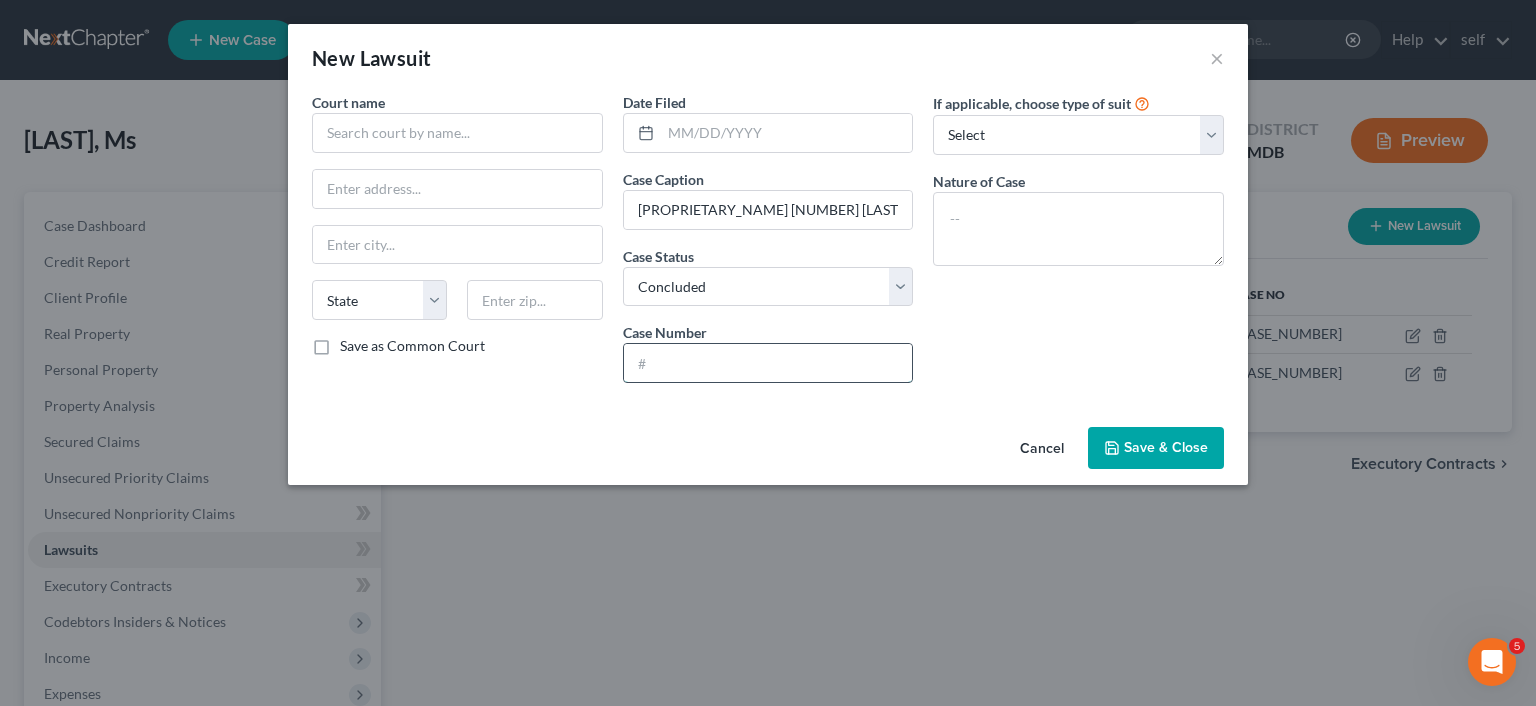 click at bounding box center [768, 363] 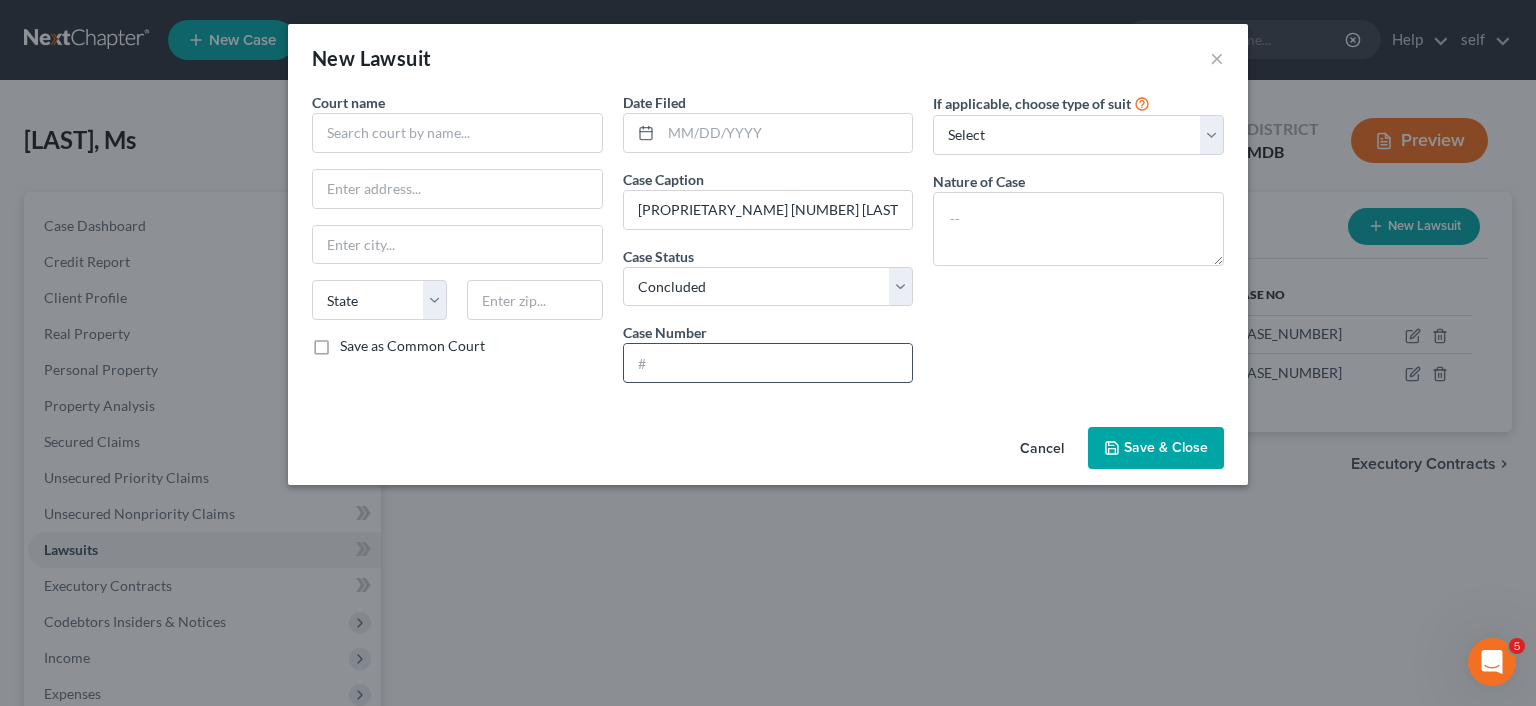 paste on "[CASE_NUMBER]" 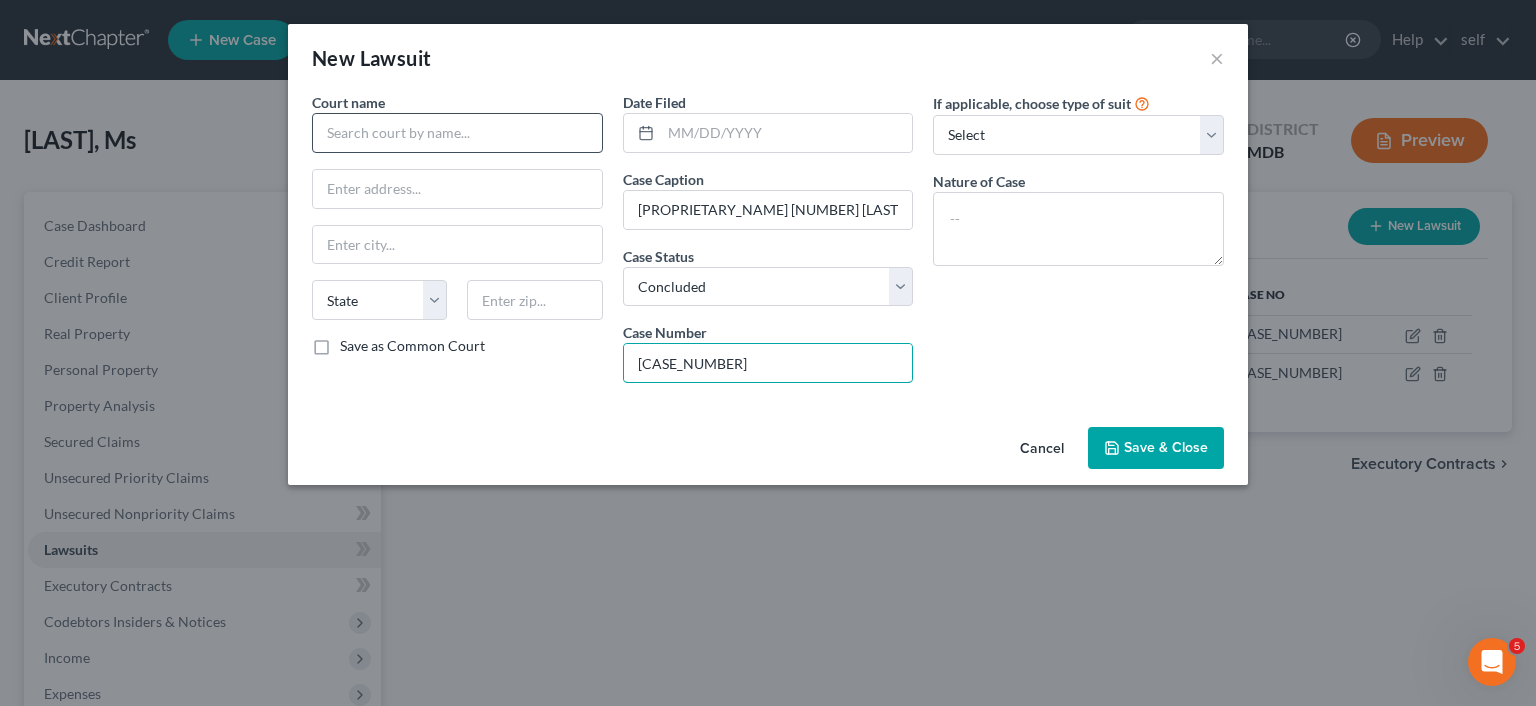 type on "[CASE_NUMBER]" 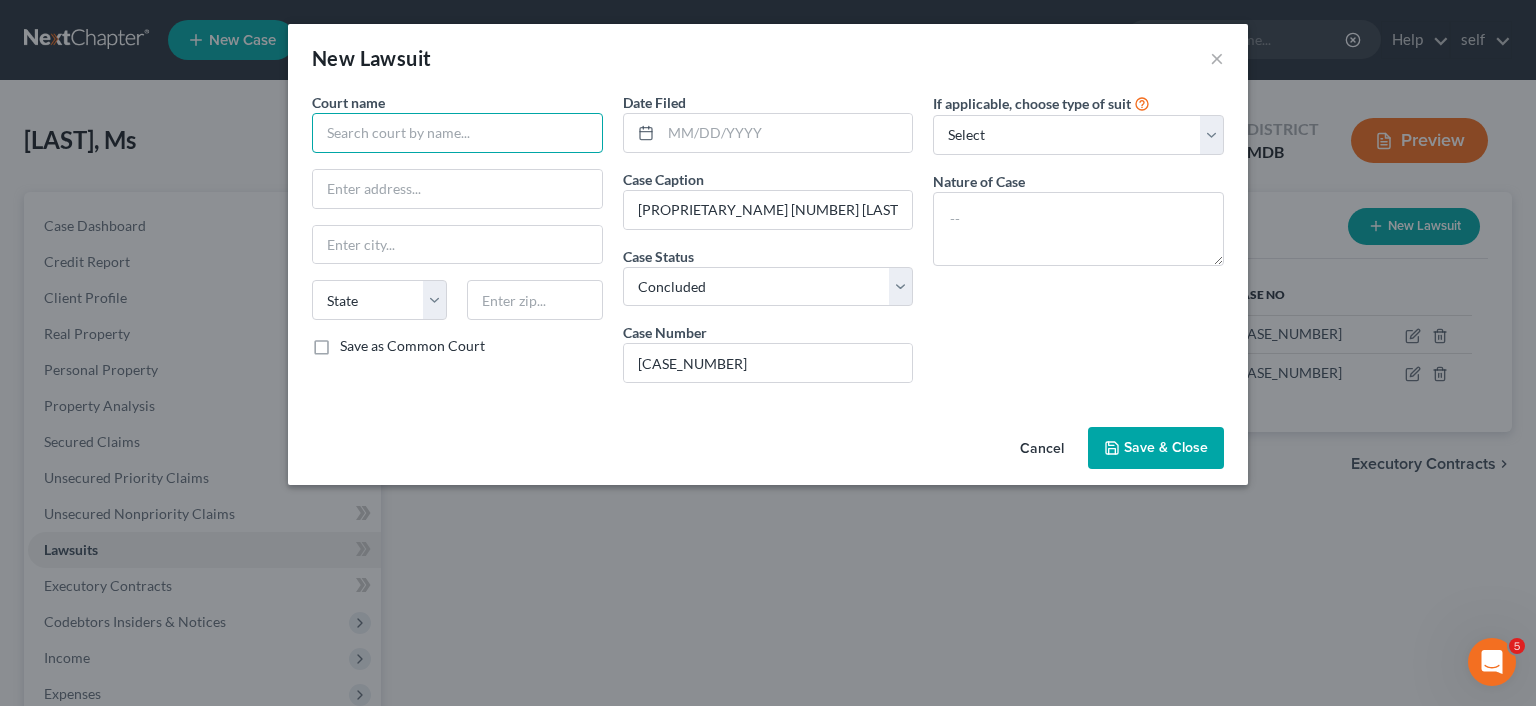 click at bounding box center (457, 133) 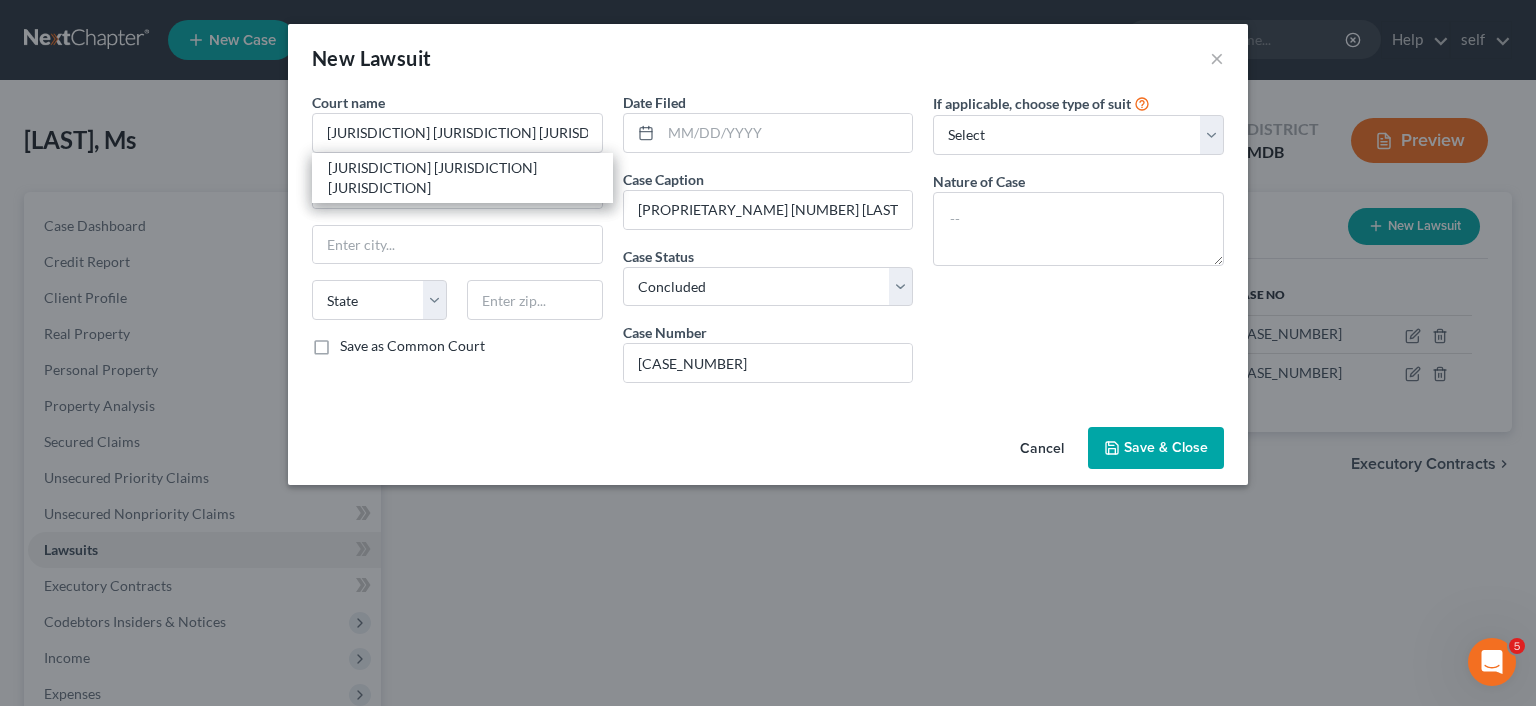 type on "[JURISDICTION] [JURISDICTION] [JURISDICTION]" 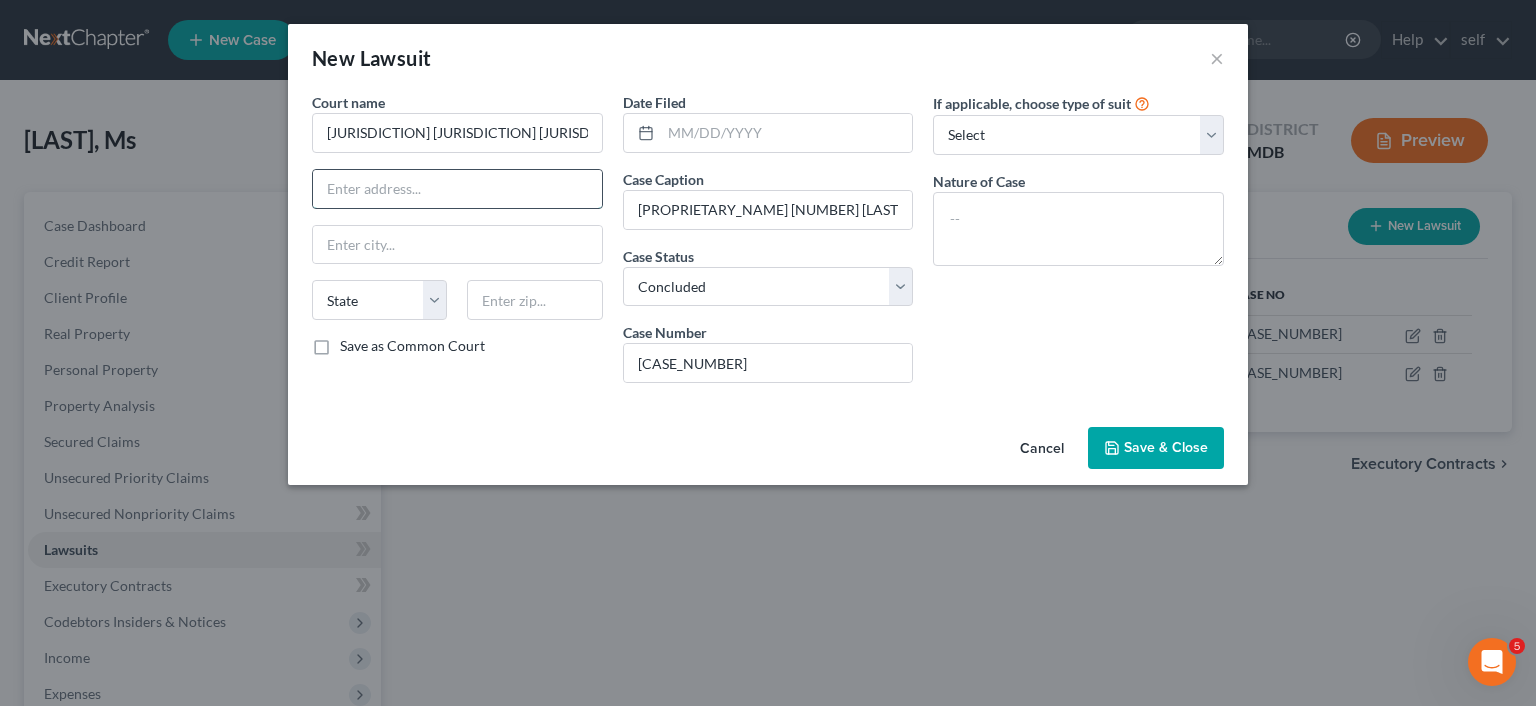 click at bounding box center (457, 189) 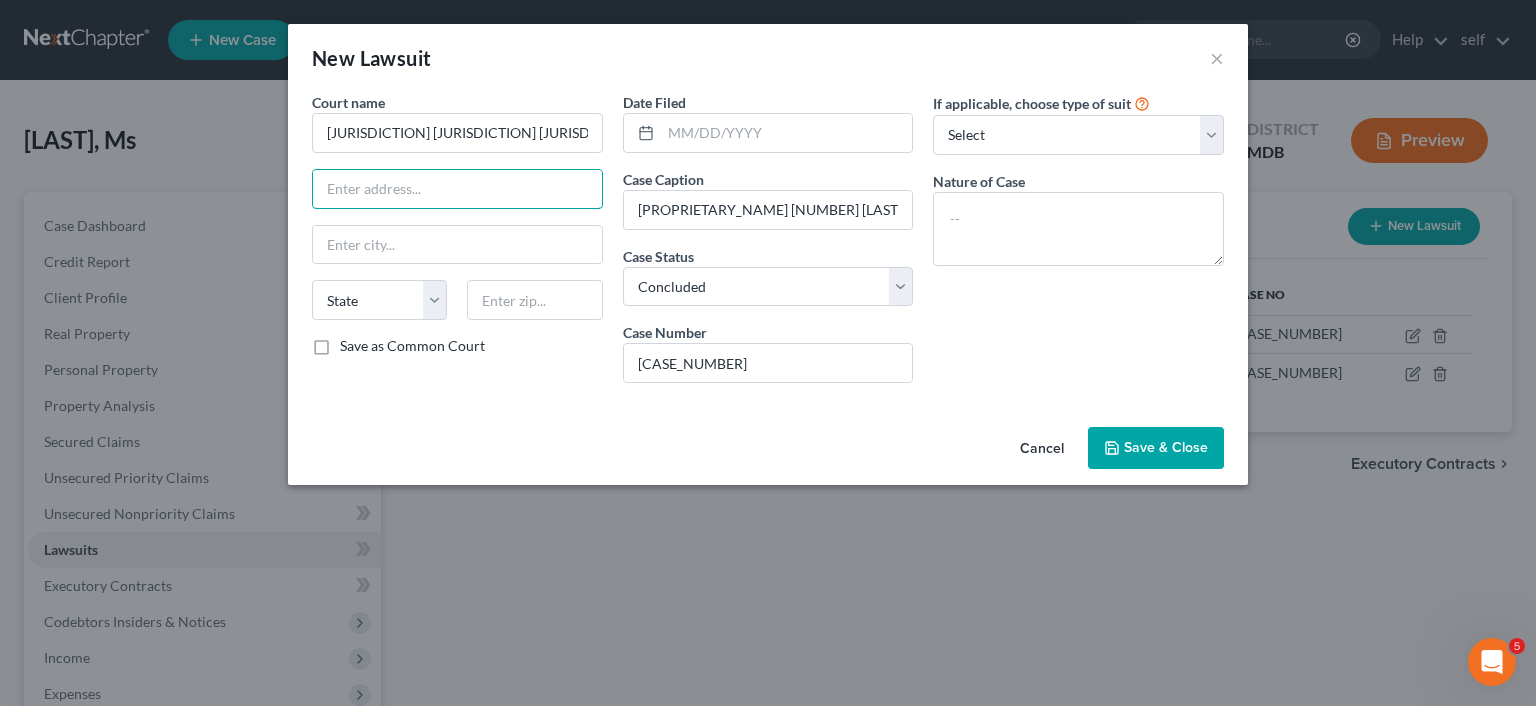 paste on "[NUMBER] [STREET]" 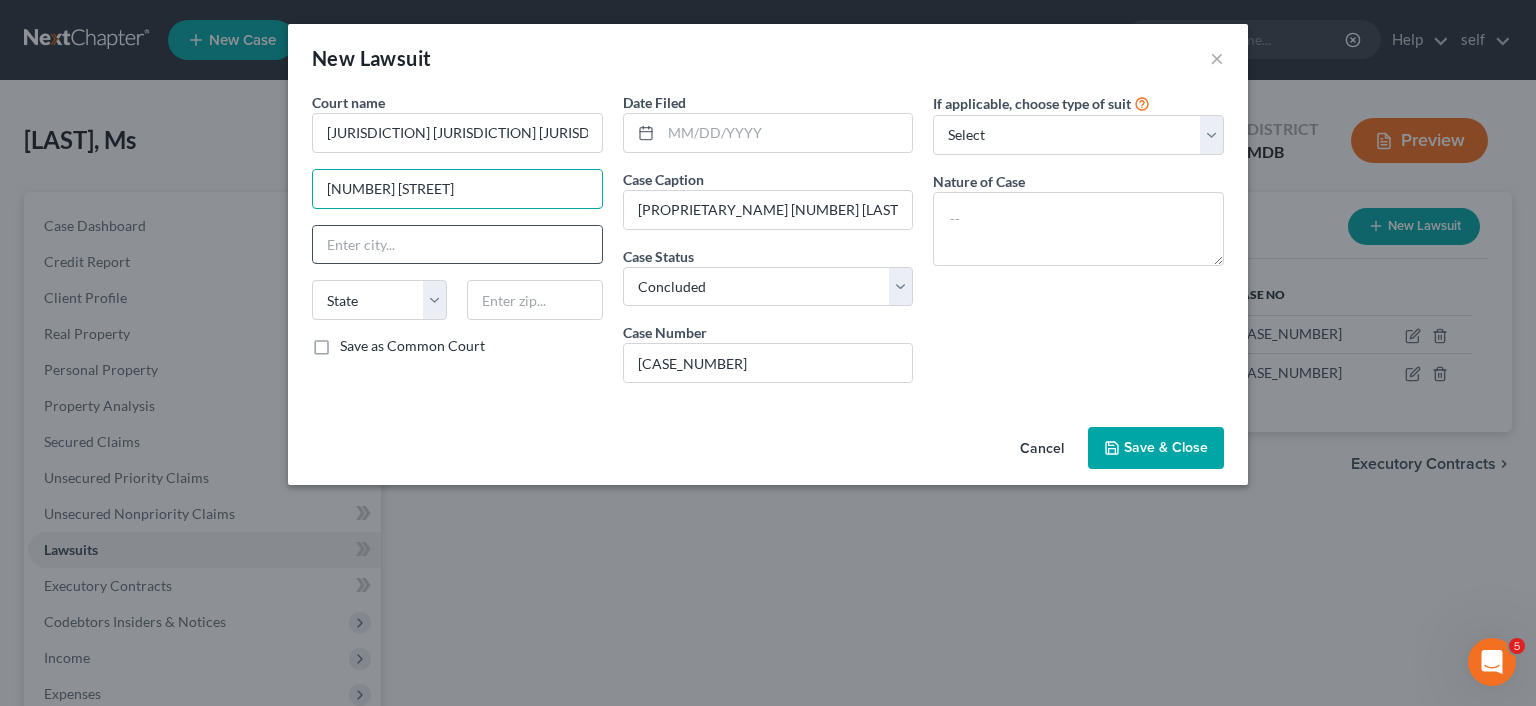 type on "[NUMBER] [STREET]" 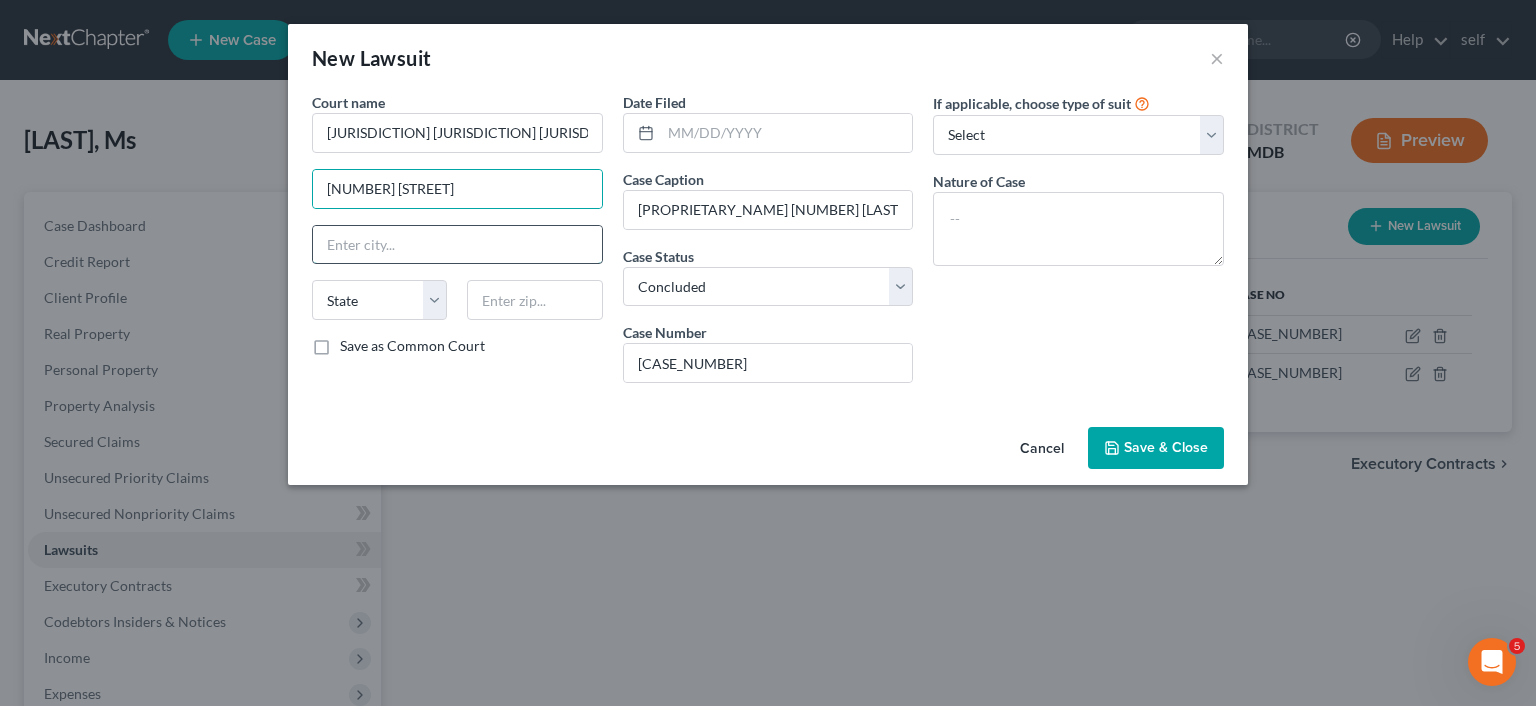 click at bounding box center [457, 245] 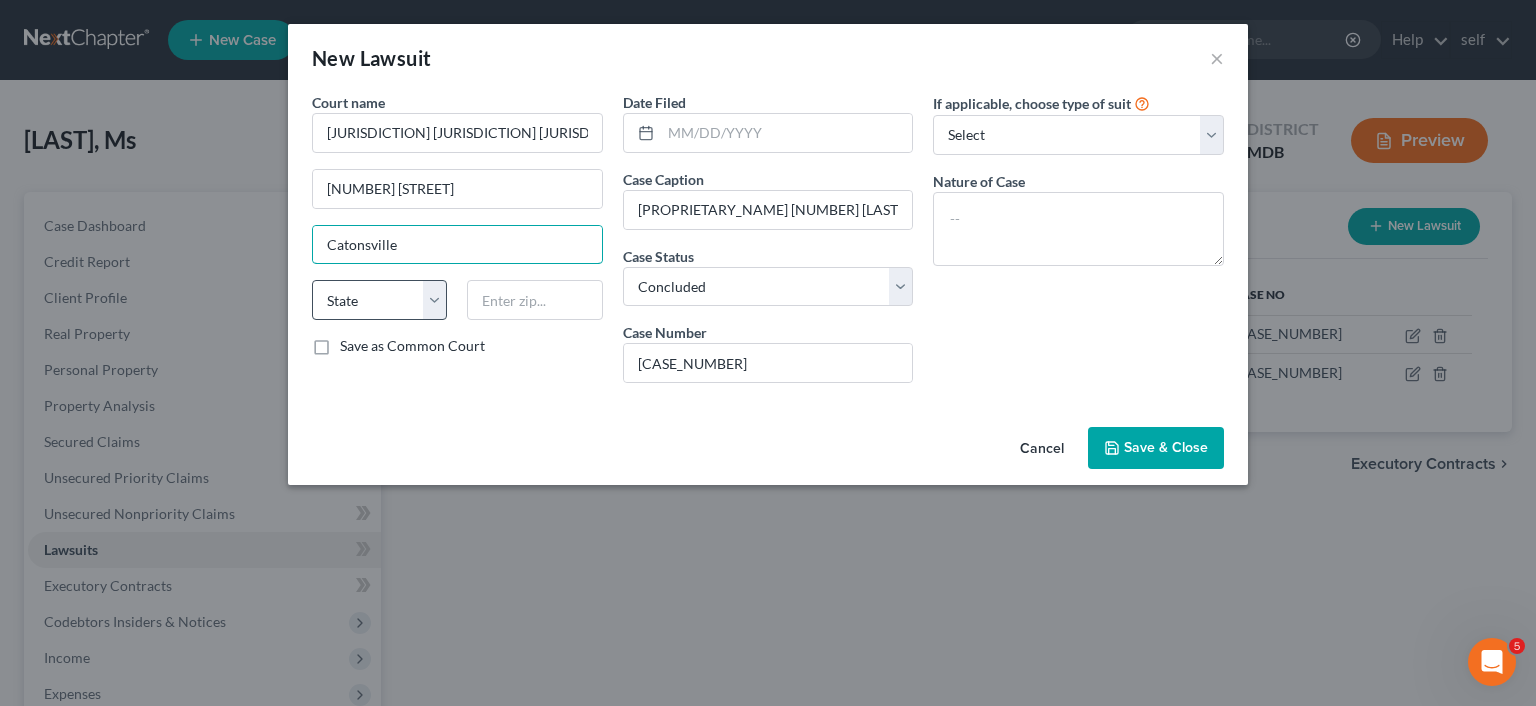 type on "Catonsville" 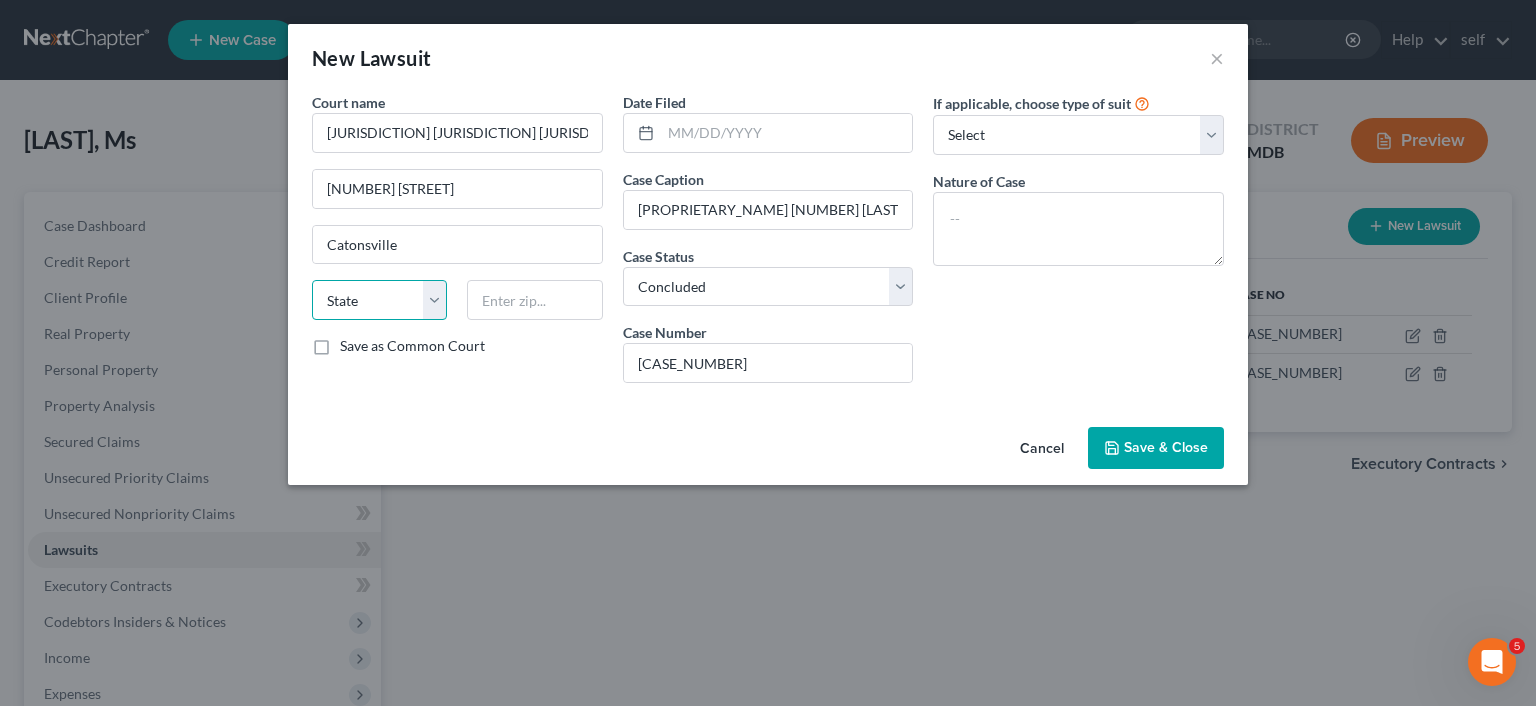 click on "State AL AK AR AZ CA CO CT DE DC FL GA GU HI ID IL IN IA KS KY LA ME MD MA MI MN MS MO MT NC ND NE NV NH NJ NM NY OH OK OR PA PR RI SC SD TN TX UT VI VA VT WA WV WI WY" at bounding box center [379, 300] 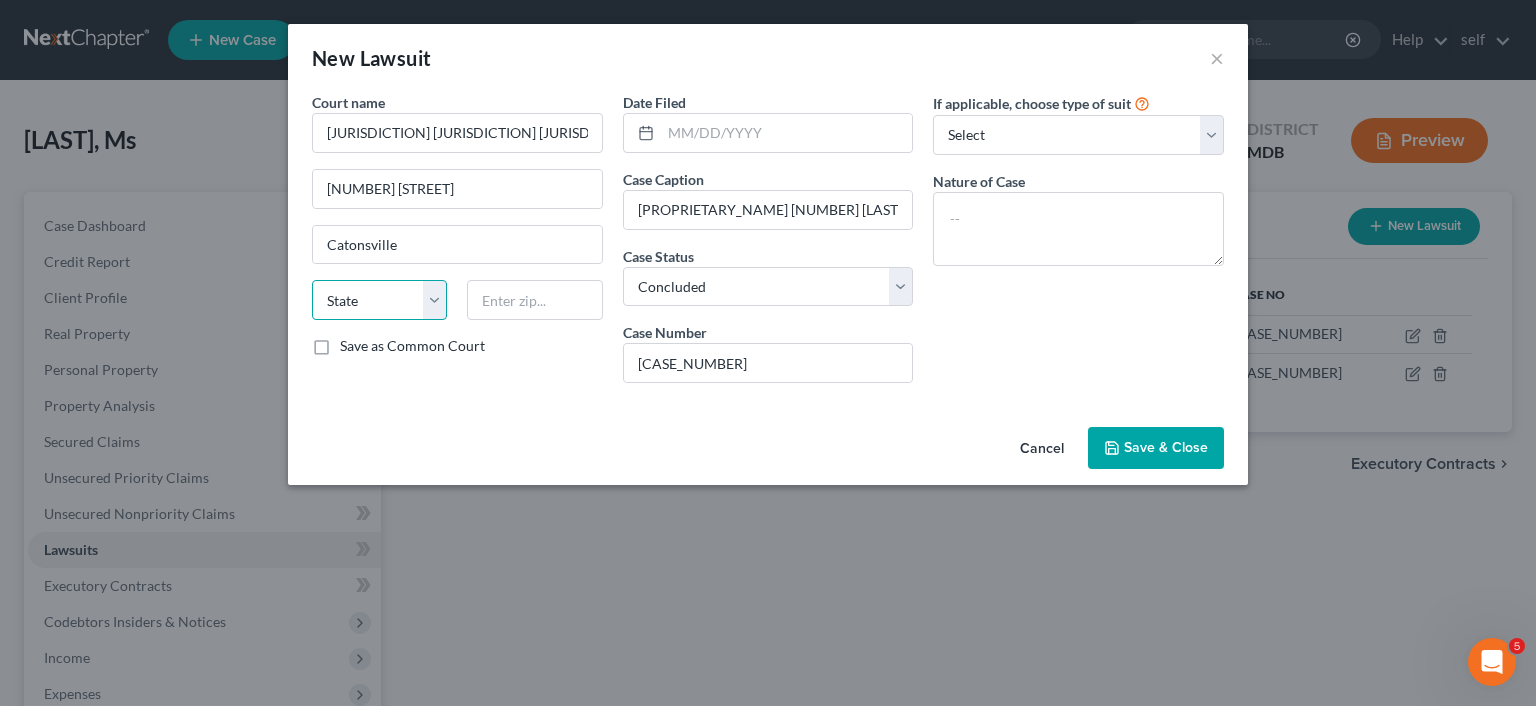 select on "21" 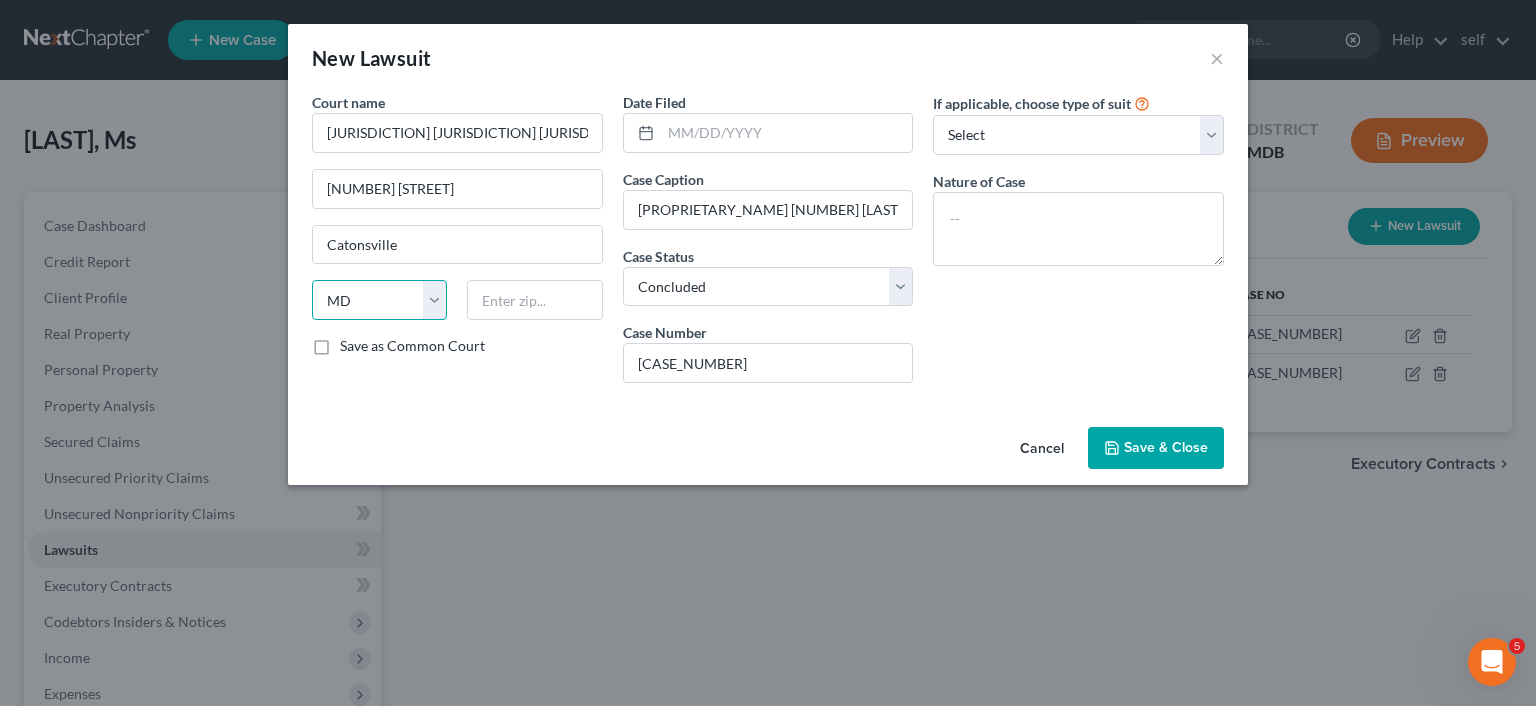click on "MD" at bounding box center [0, 0] 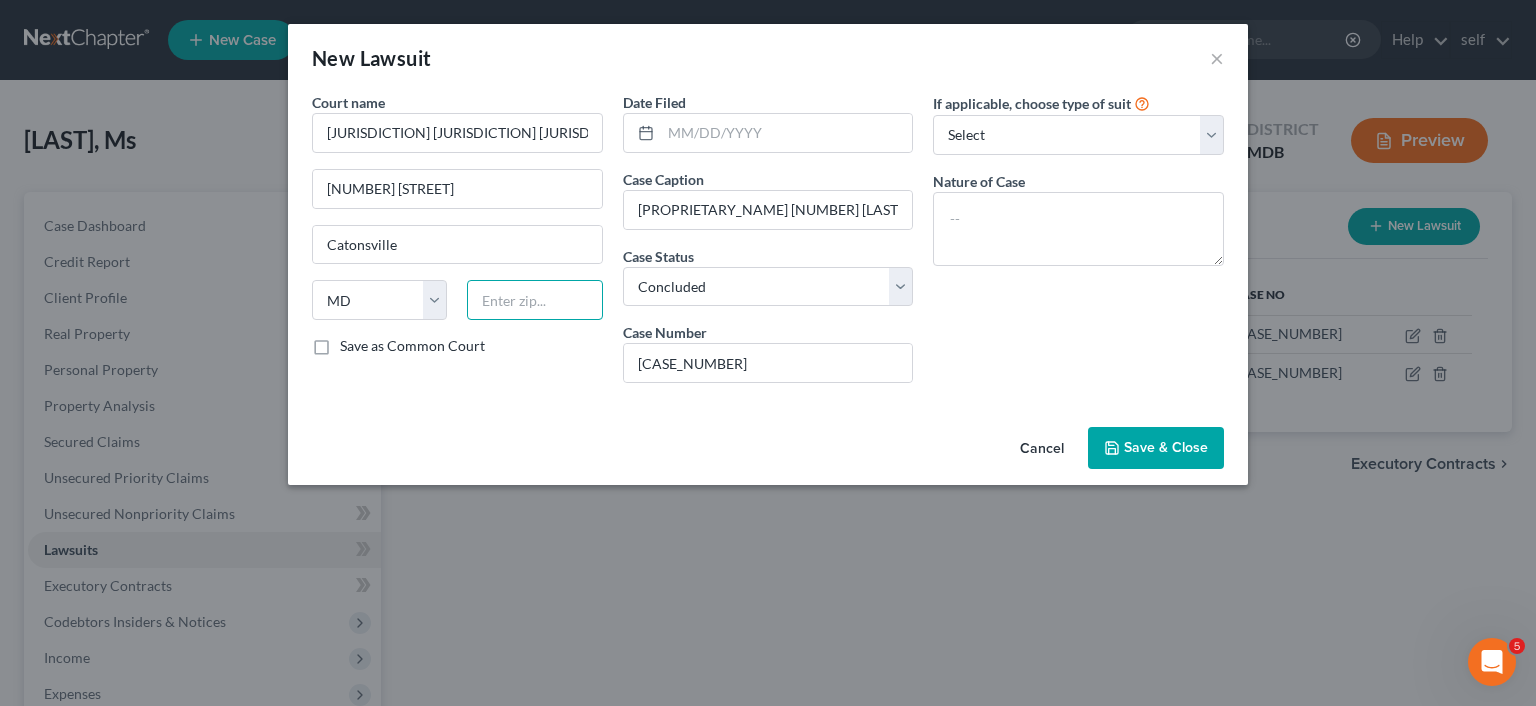 click at bounding box center (534, 300) 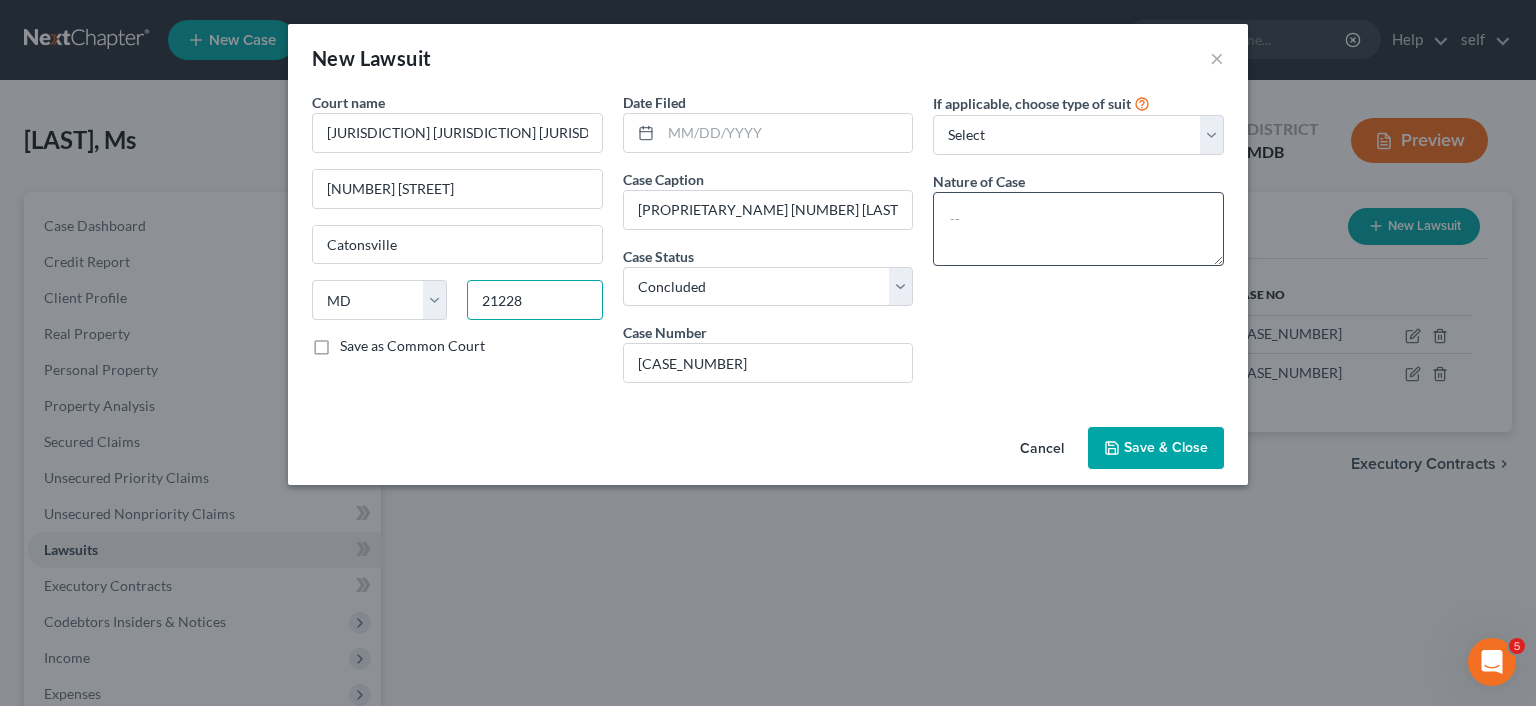 type on "21228" 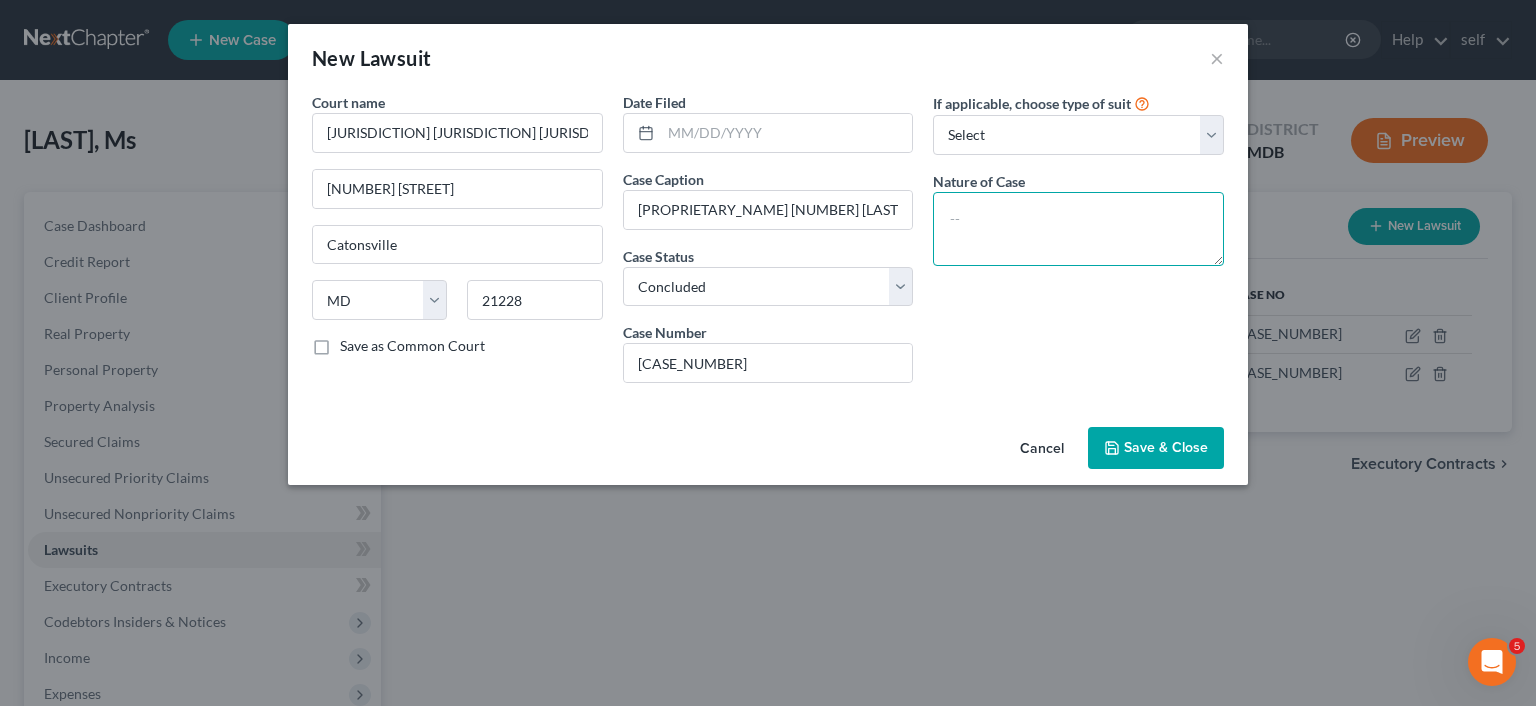 click at bounding box center (1078, 229) 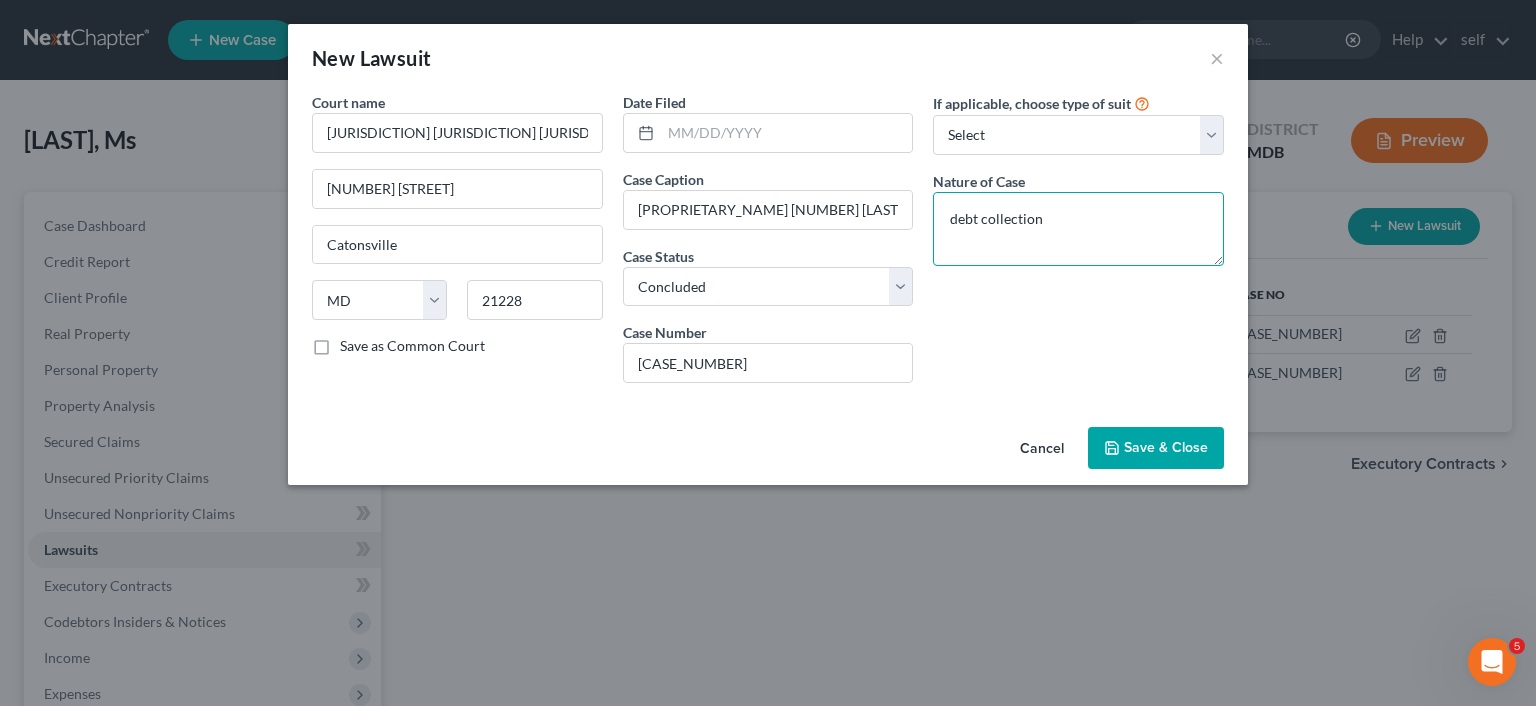 type on "debt collection" 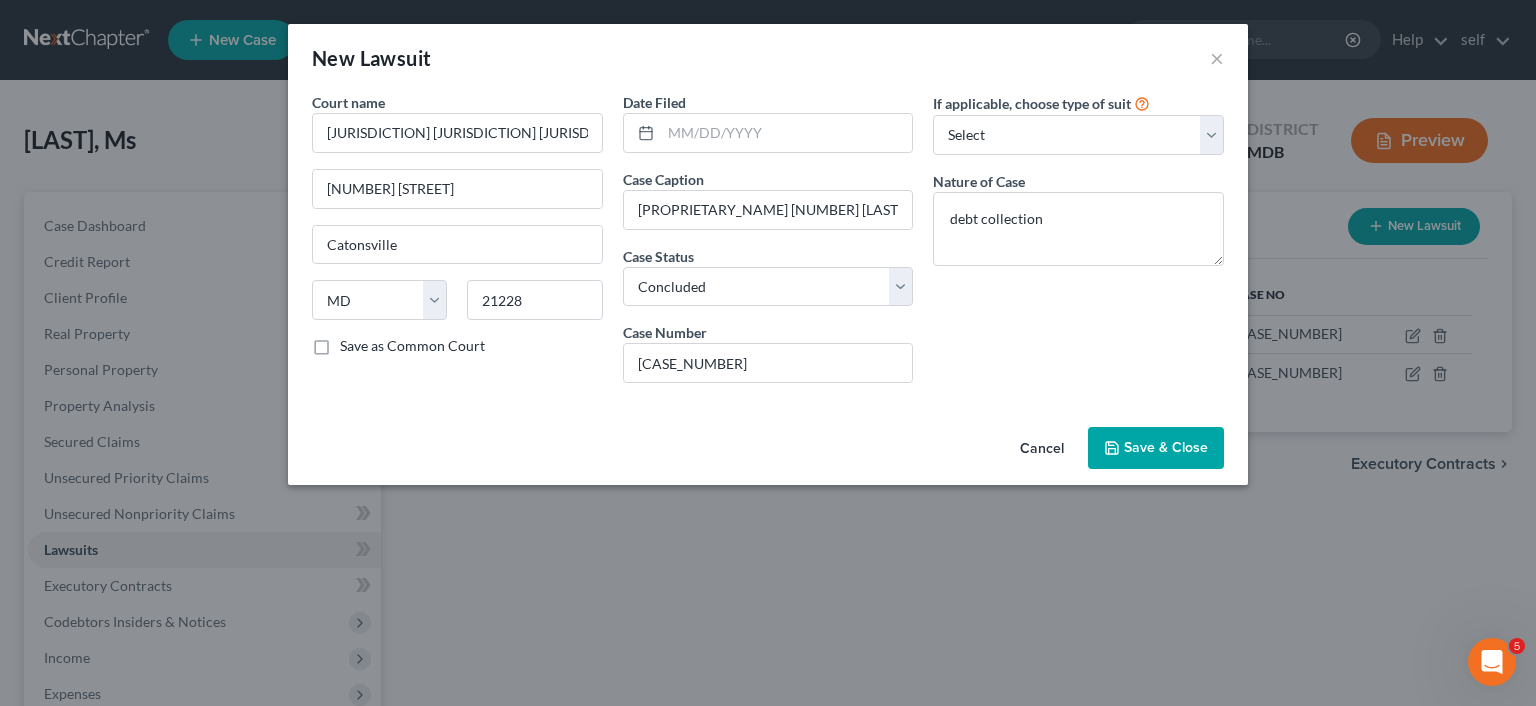 click on "Cancel" at bounding box center [1042, 449] 